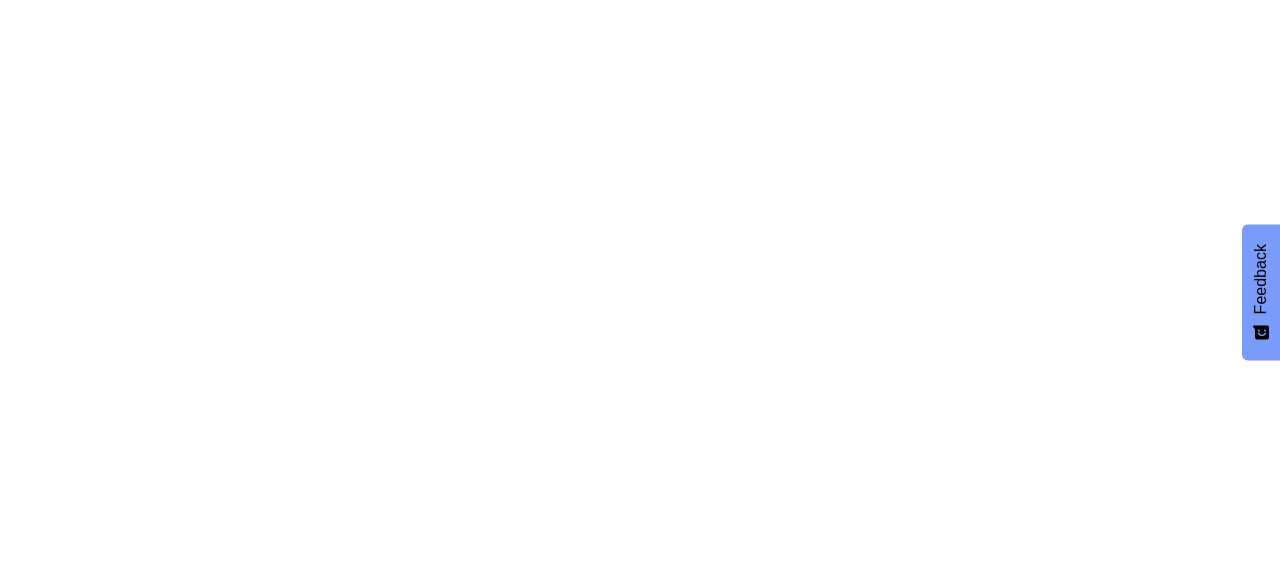 scroll, scrollTop: 0, scrollLeft: 0, axis: both 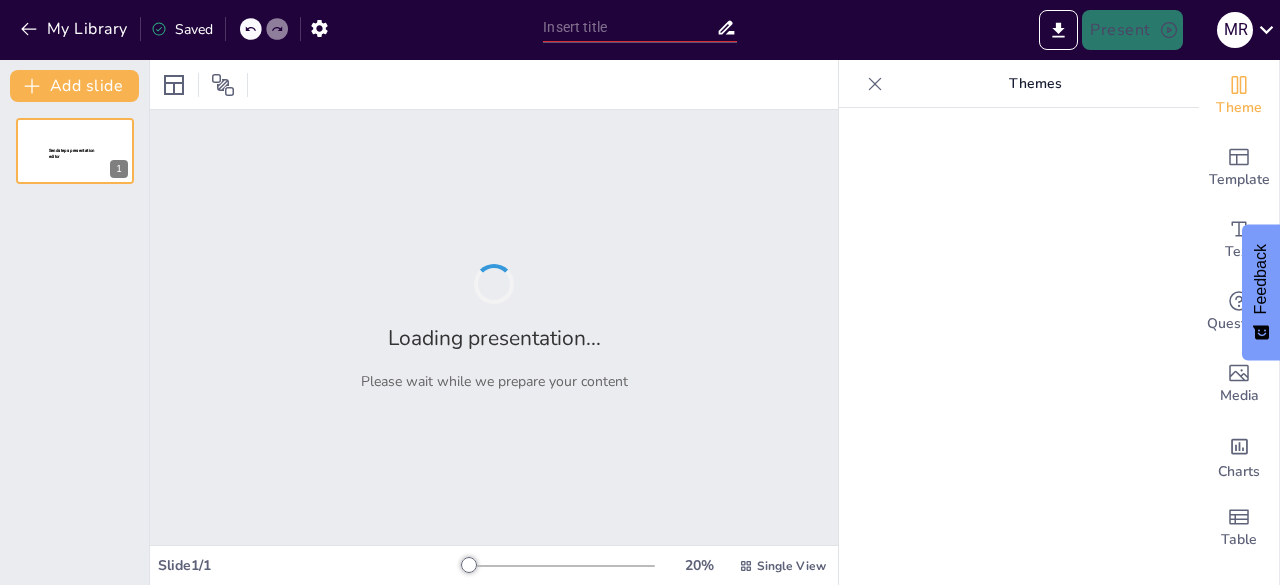 type on "Interacción y eventos avanzados, Sonidos y efectos gráficos avanzados, Animacion" 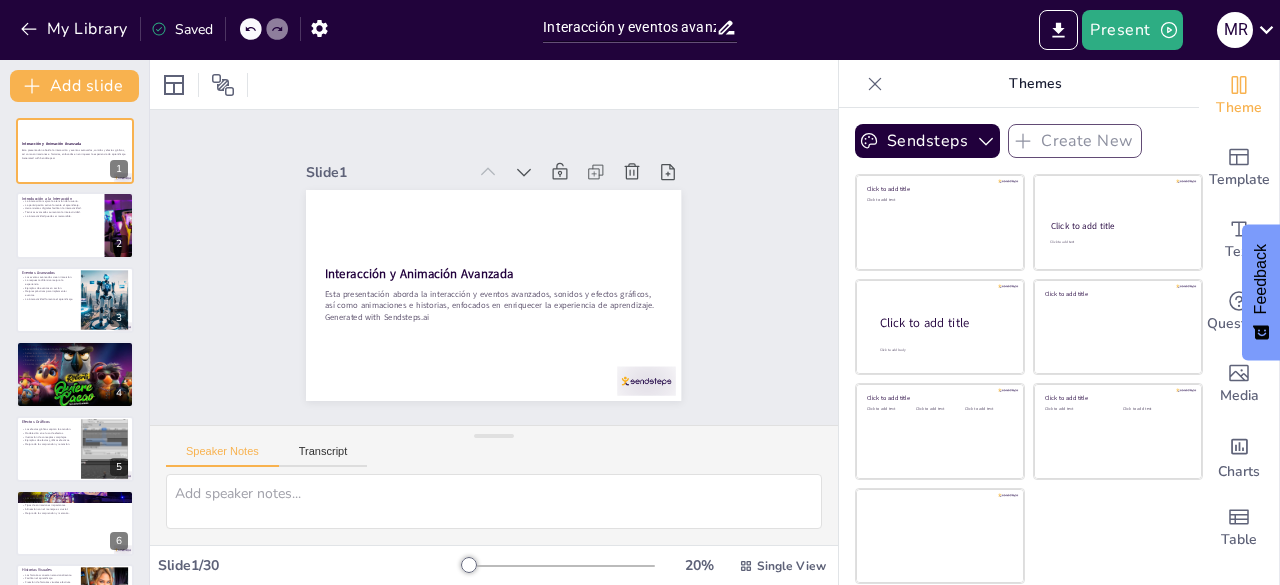 checkbox on "true" 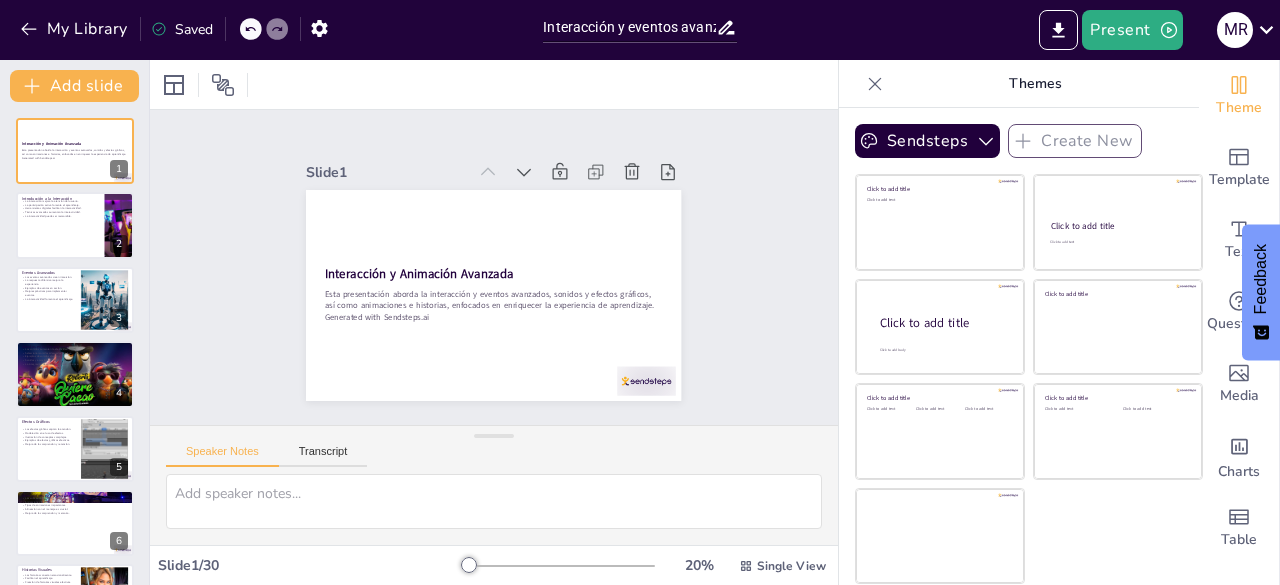 checkbox on "true" 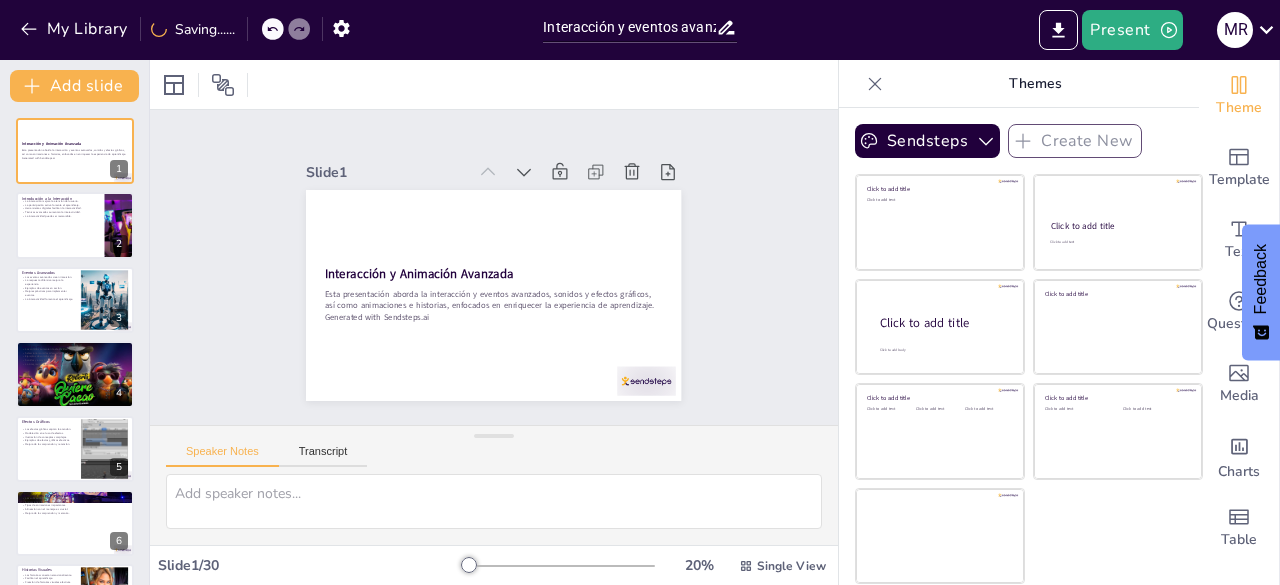 checkbox on "true" 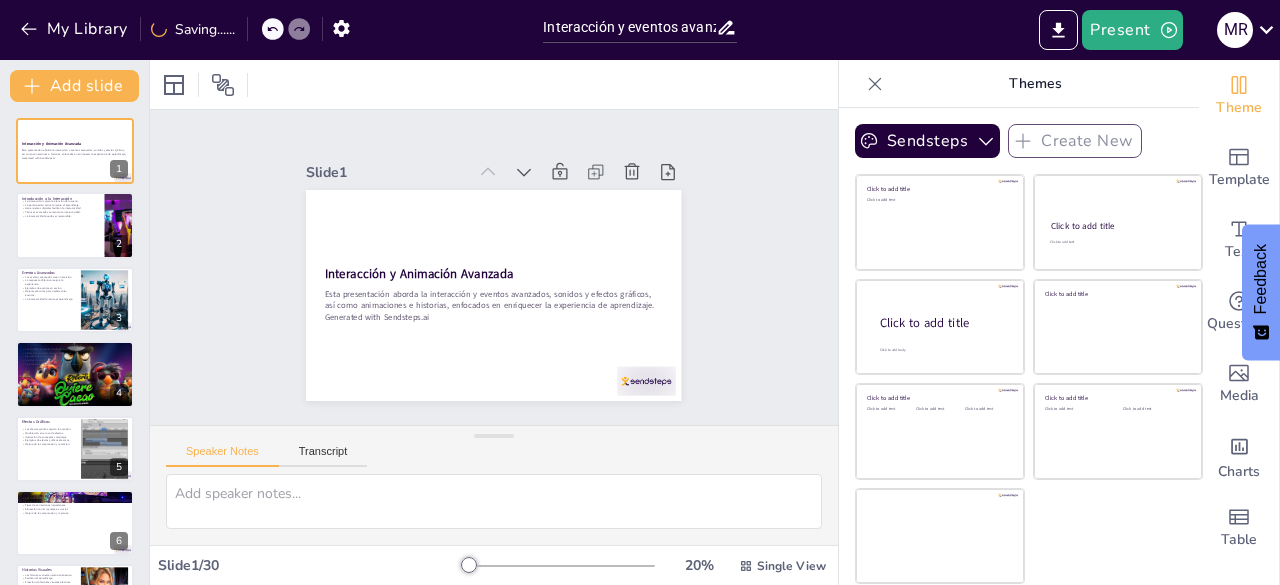 checkbox on "true" 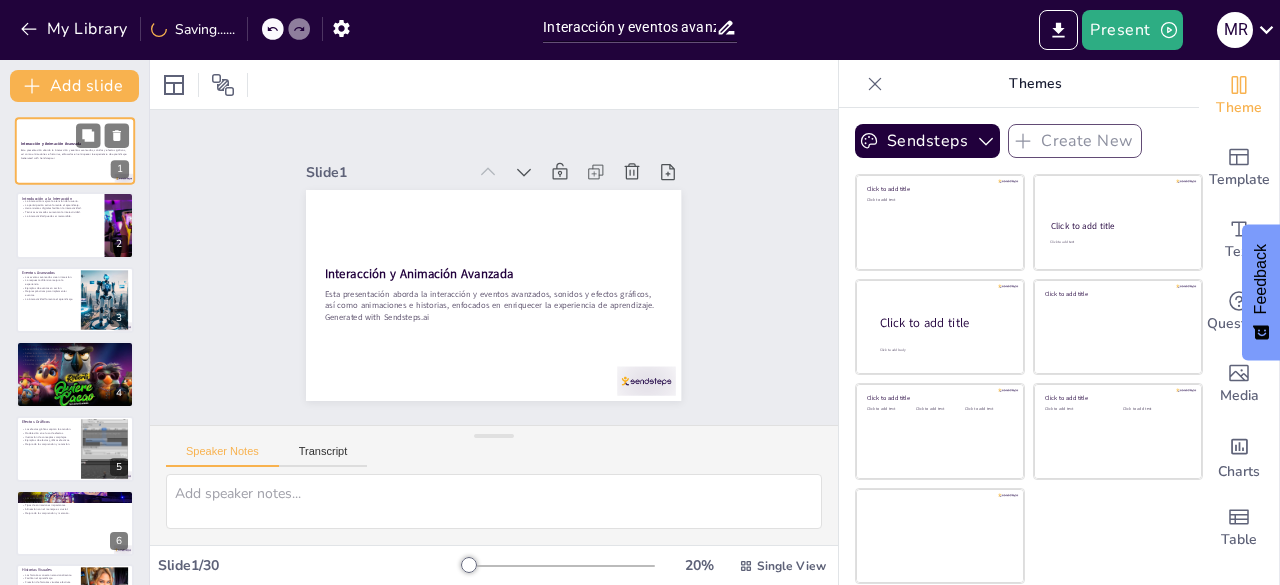checkbox on "true" 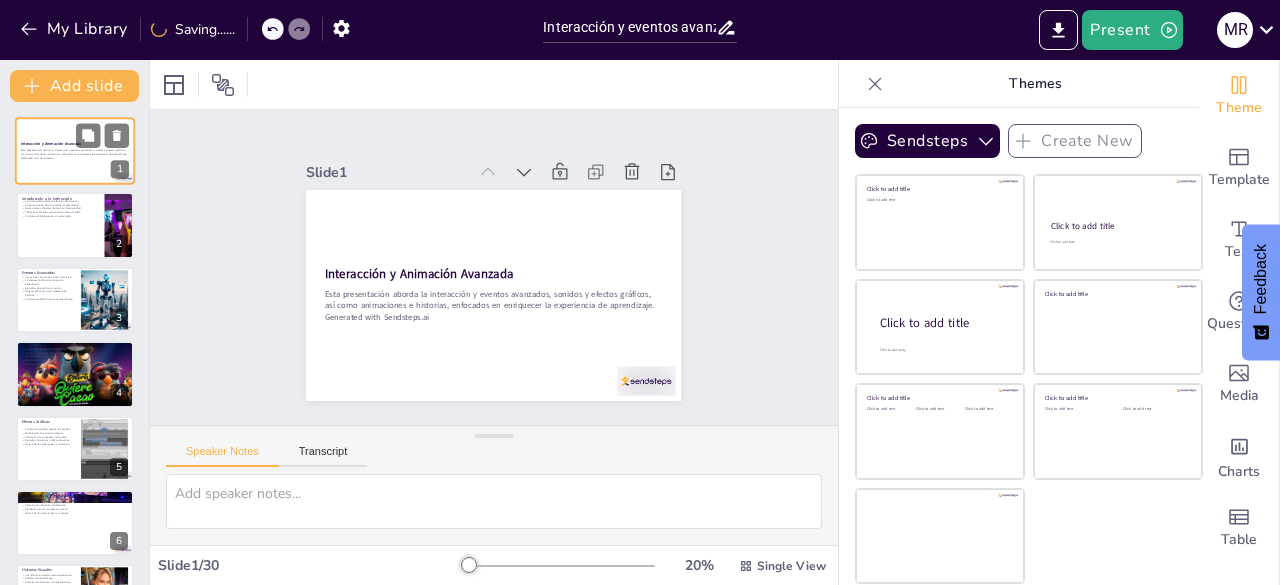 checkbox on "true" 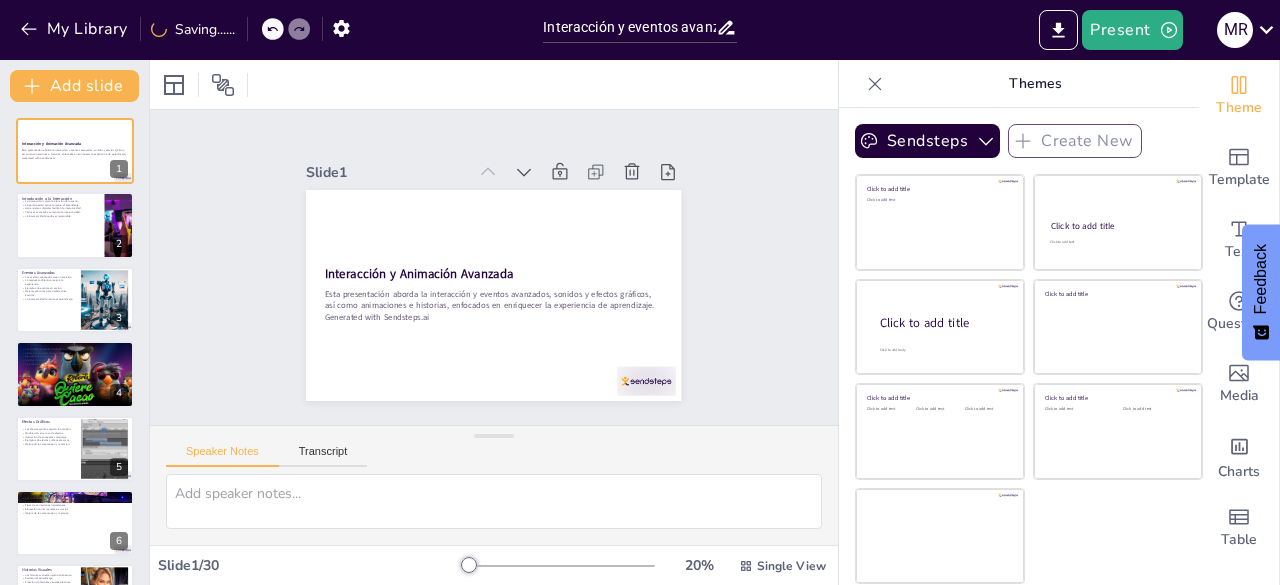 checkbox on "true" 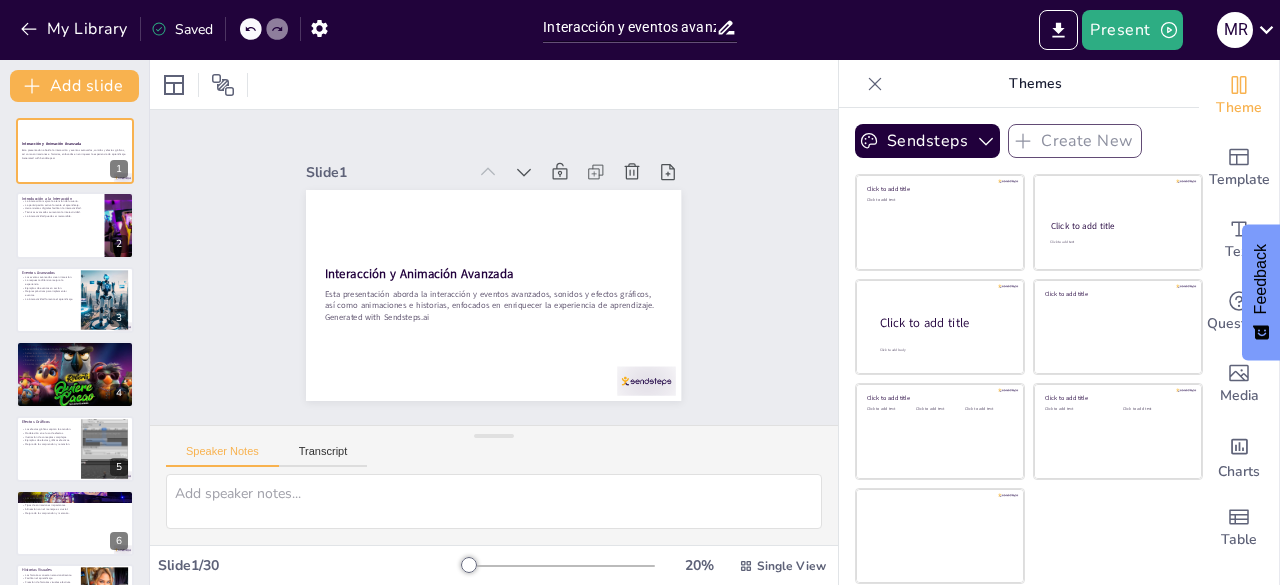 checkbox on "true" 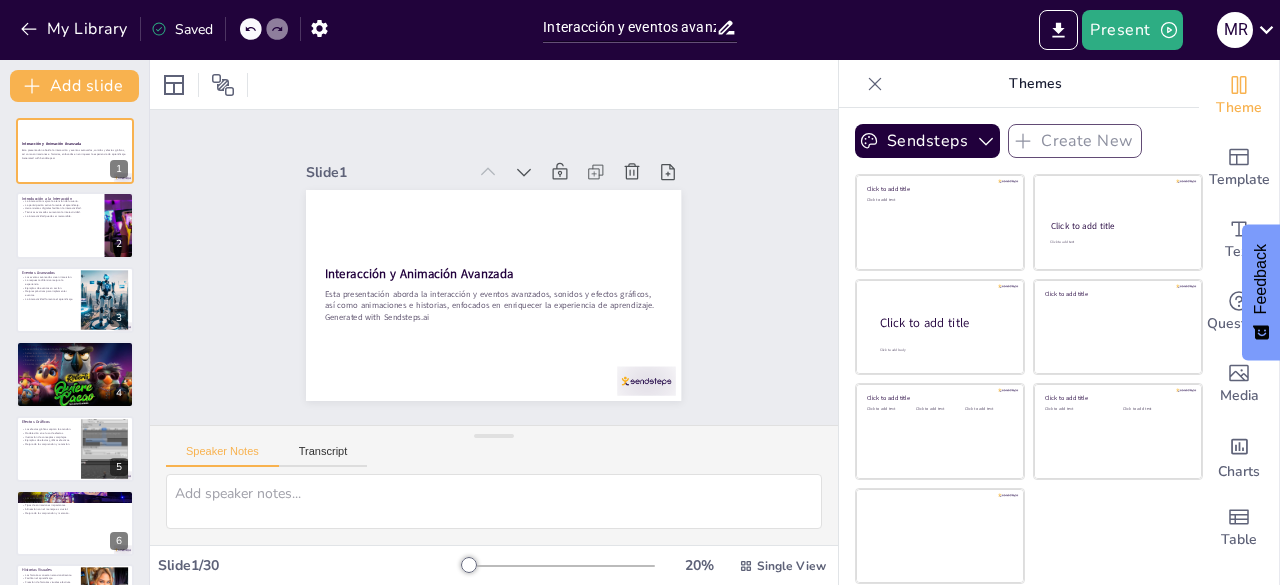 checkbox on "true" 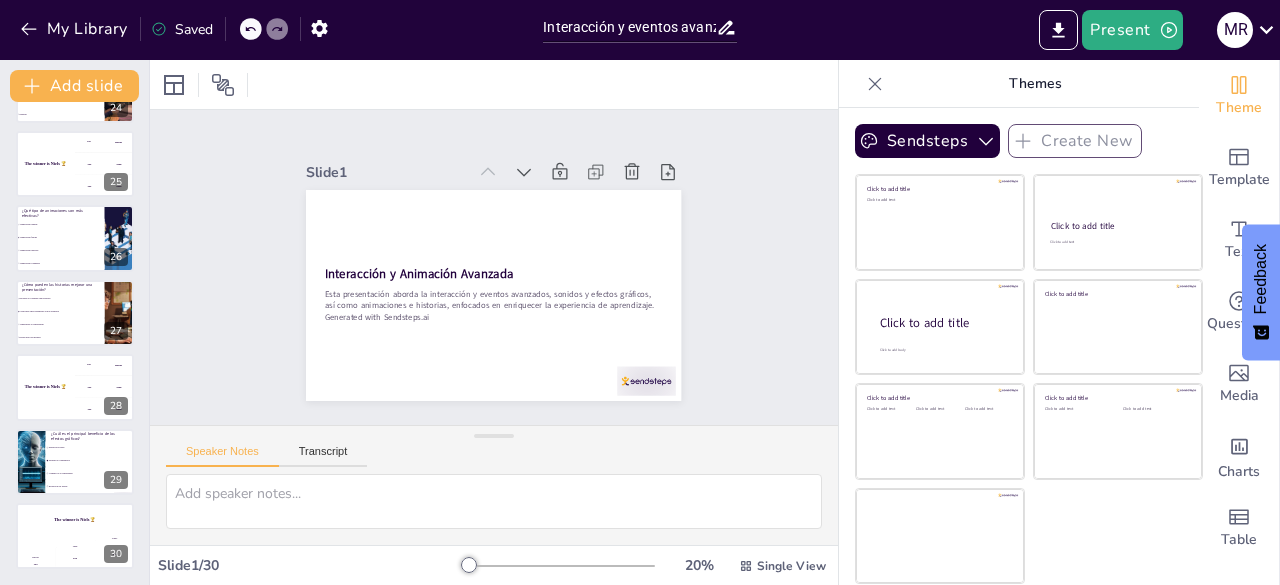 scroll, scrollTop: 0, scrollLeft: 0, axis: both 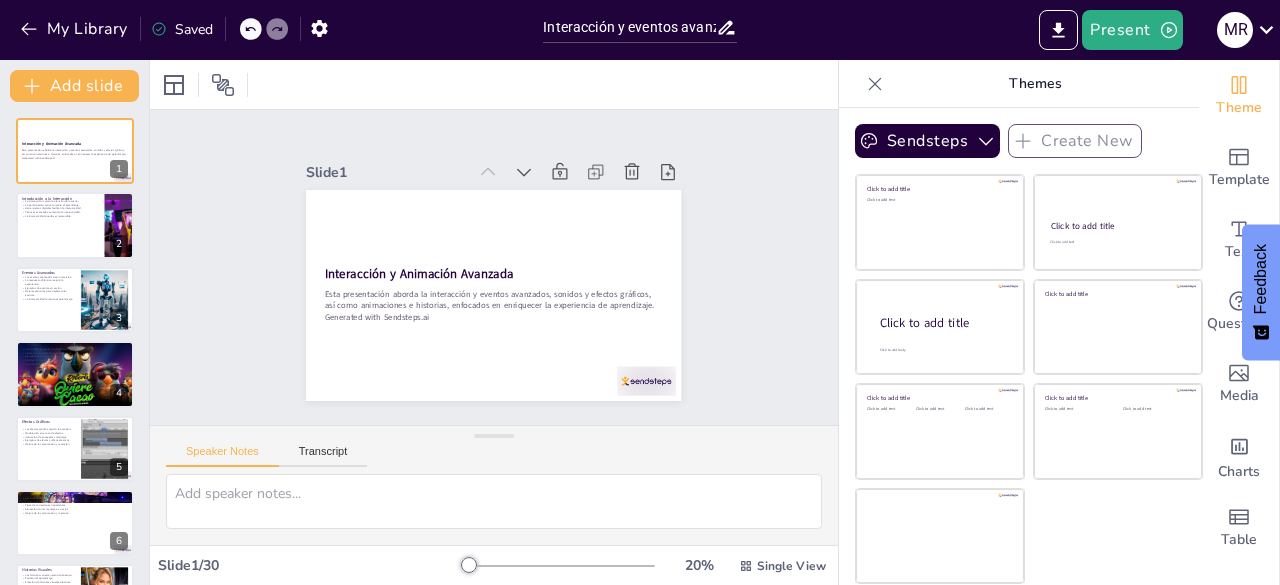 checkbox on "true" 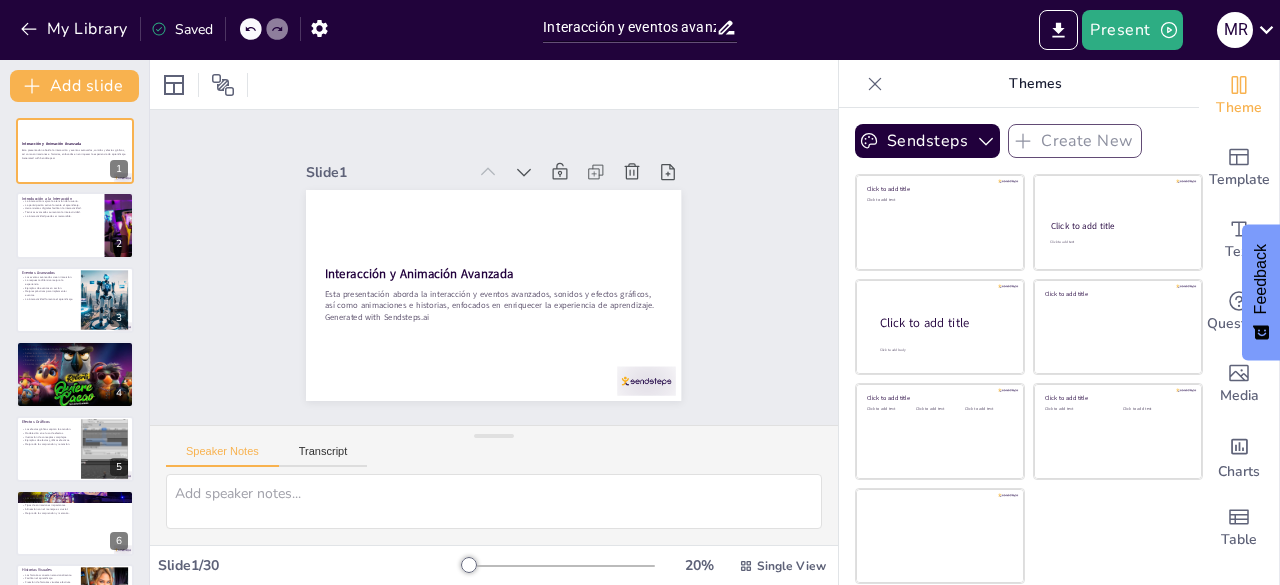checkbox on "true" 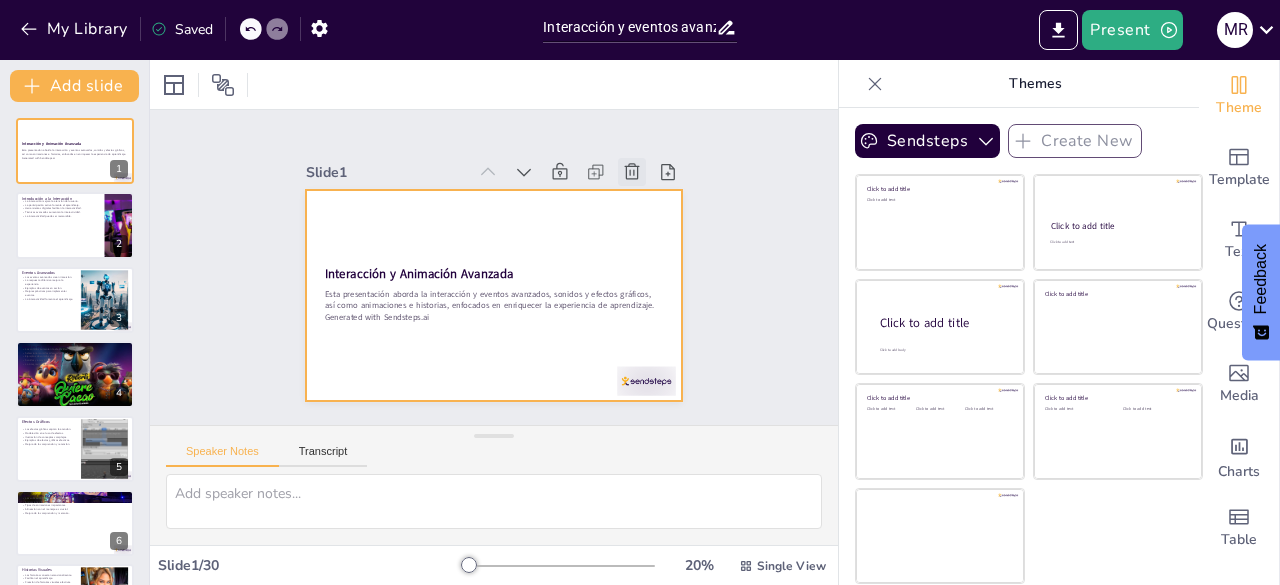 checkbox on "true" 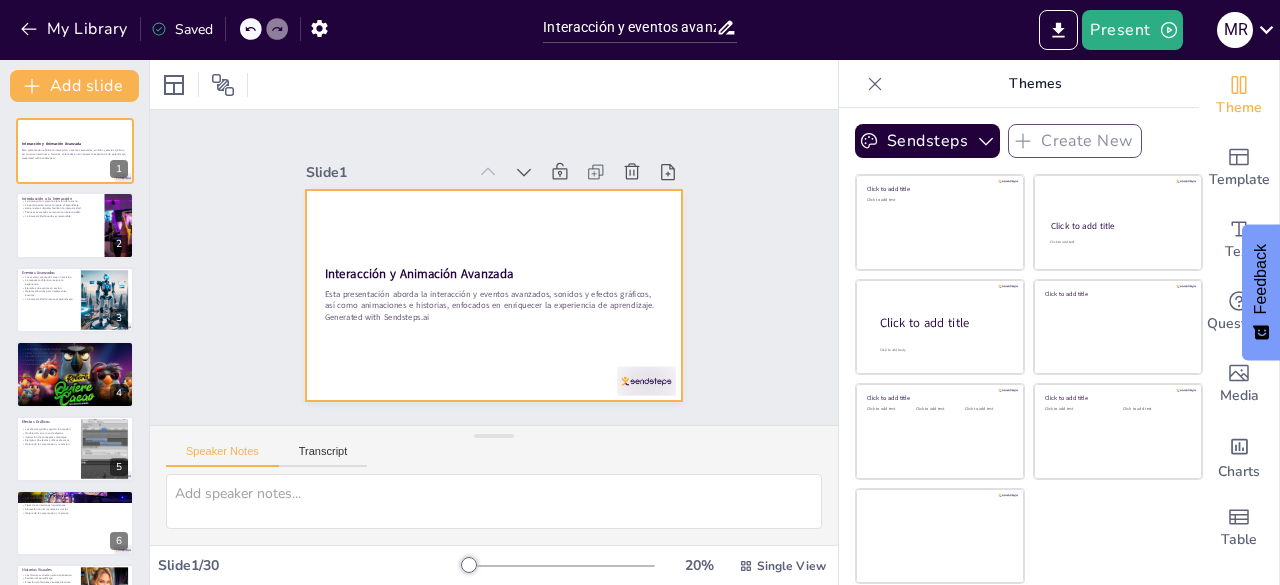 checkbox on "true" 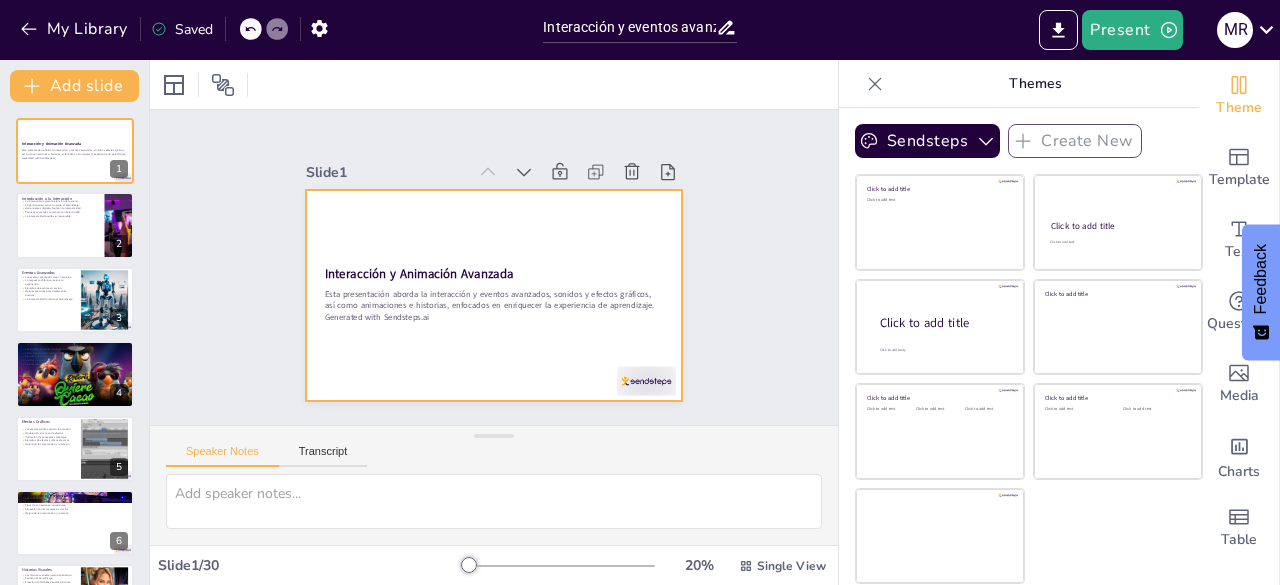 checkbox on "true" 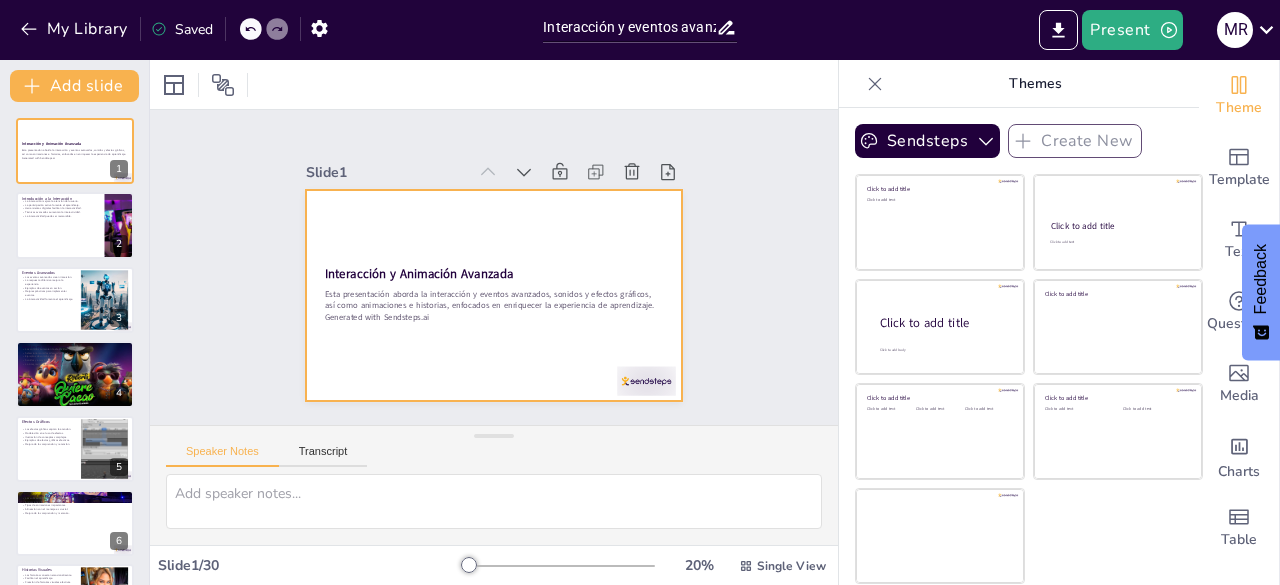 checkbox on "true" 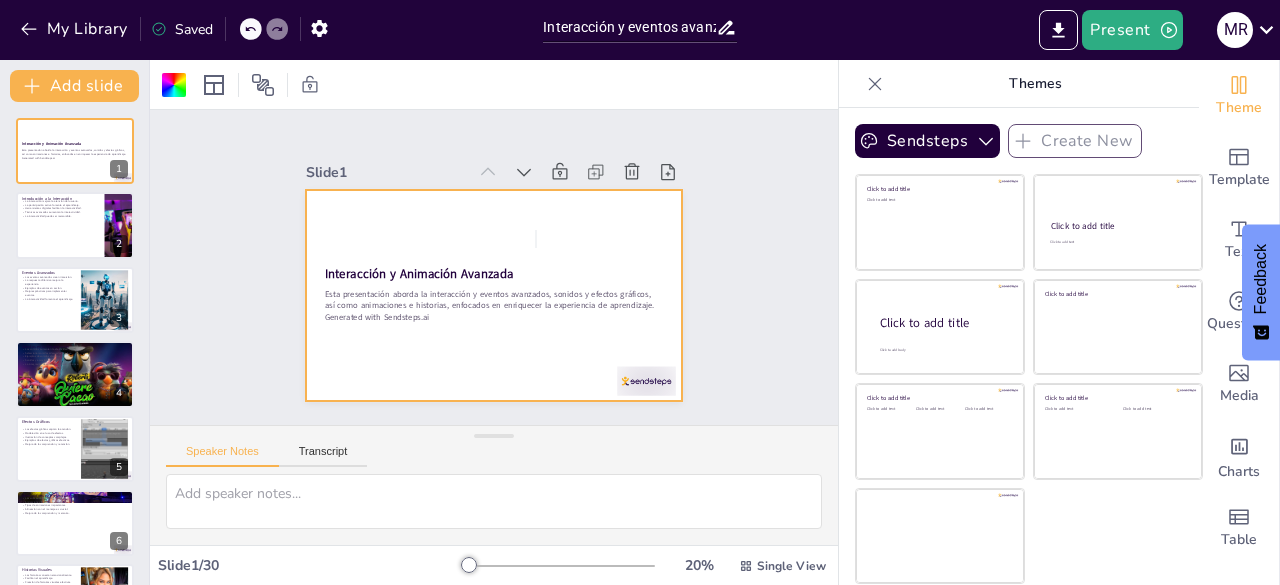 checkbox on "true" 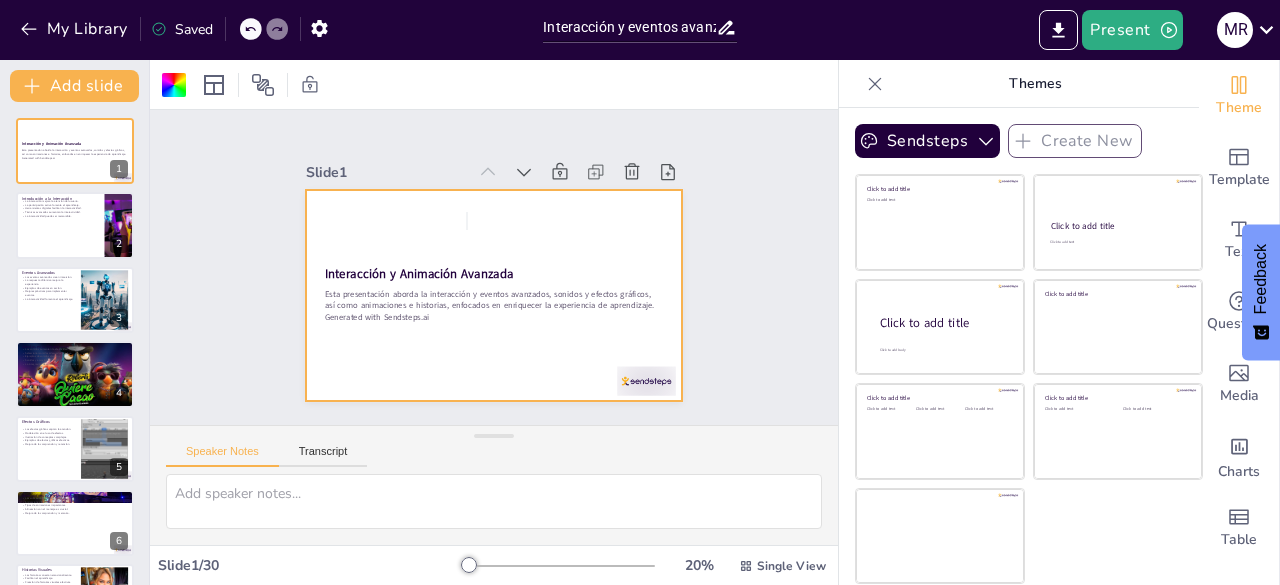 checkbox on "true" 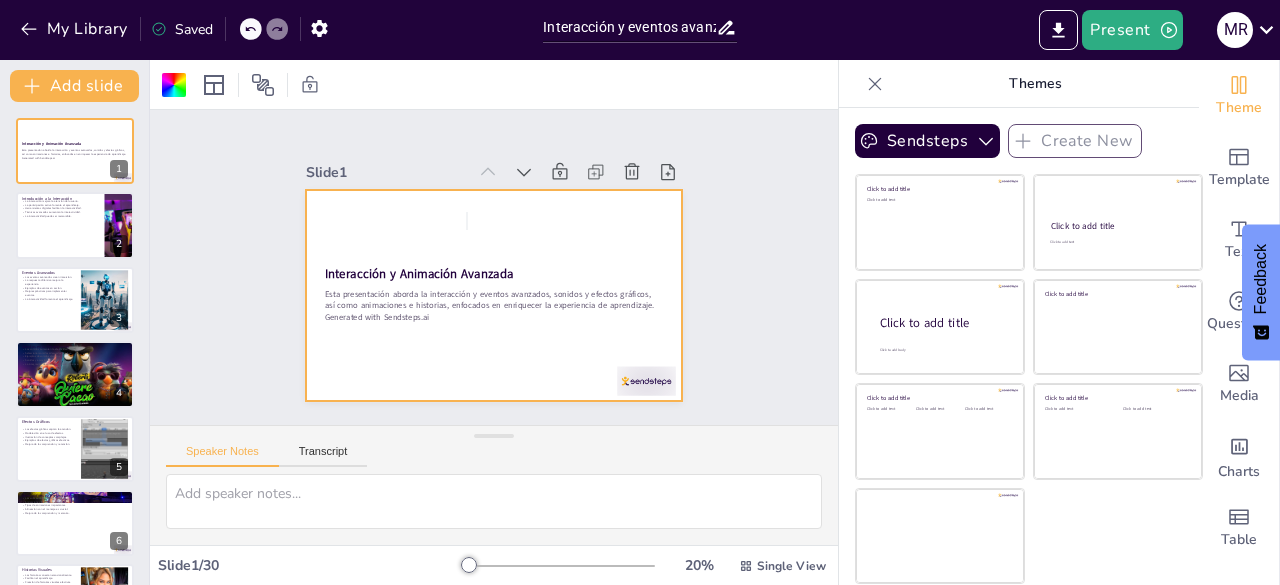 checkbox on "true" 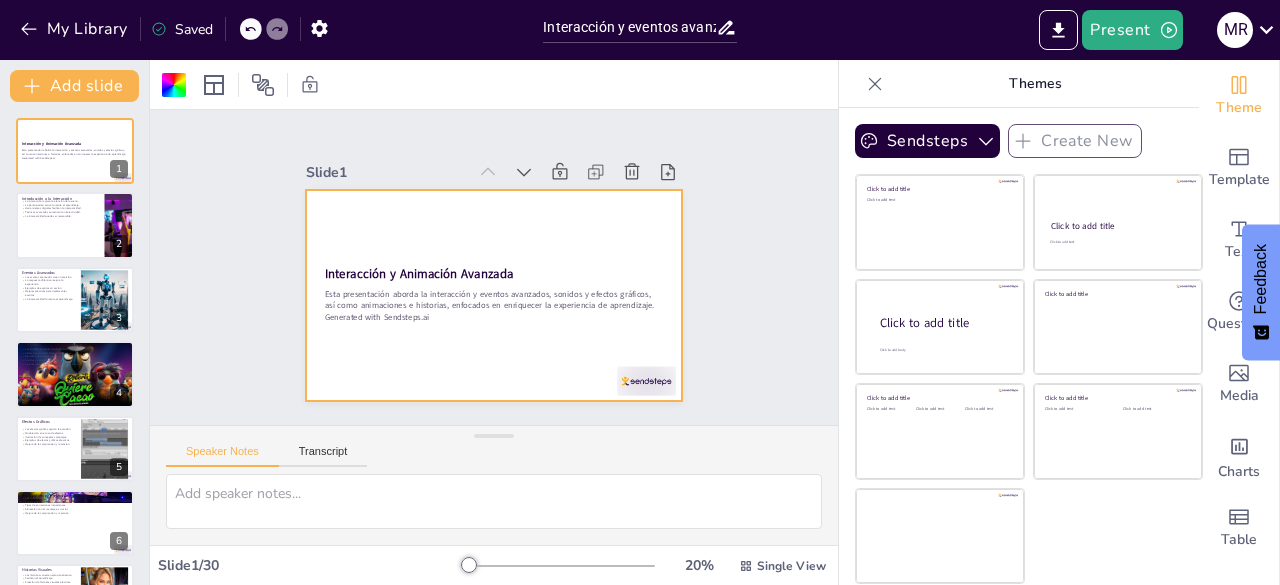click 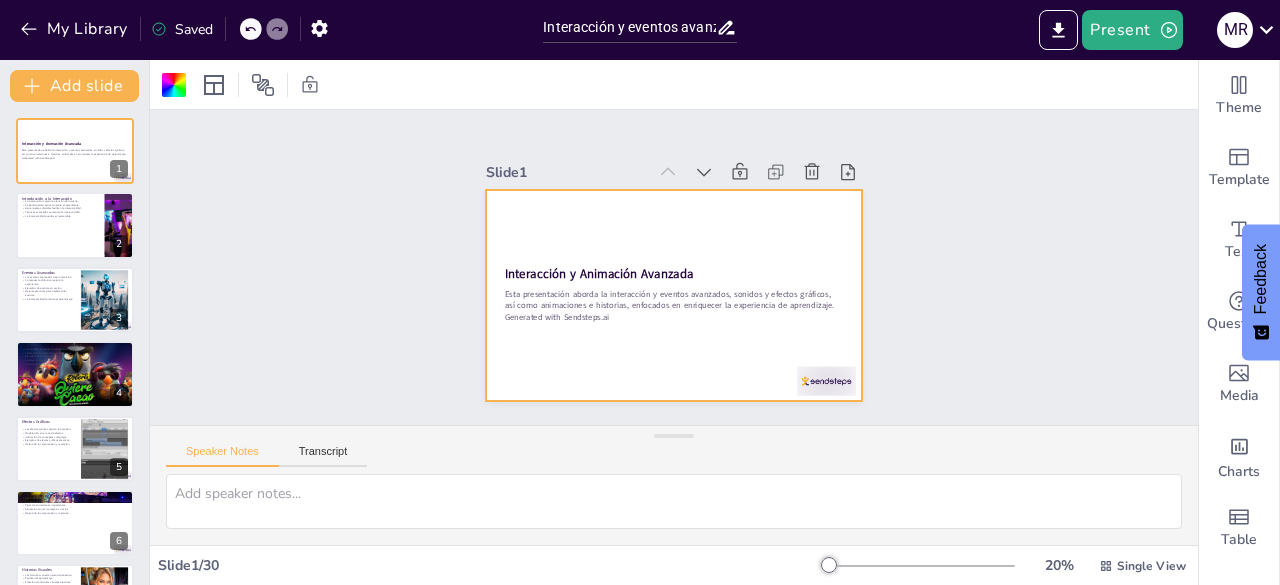 checkbox on "true" 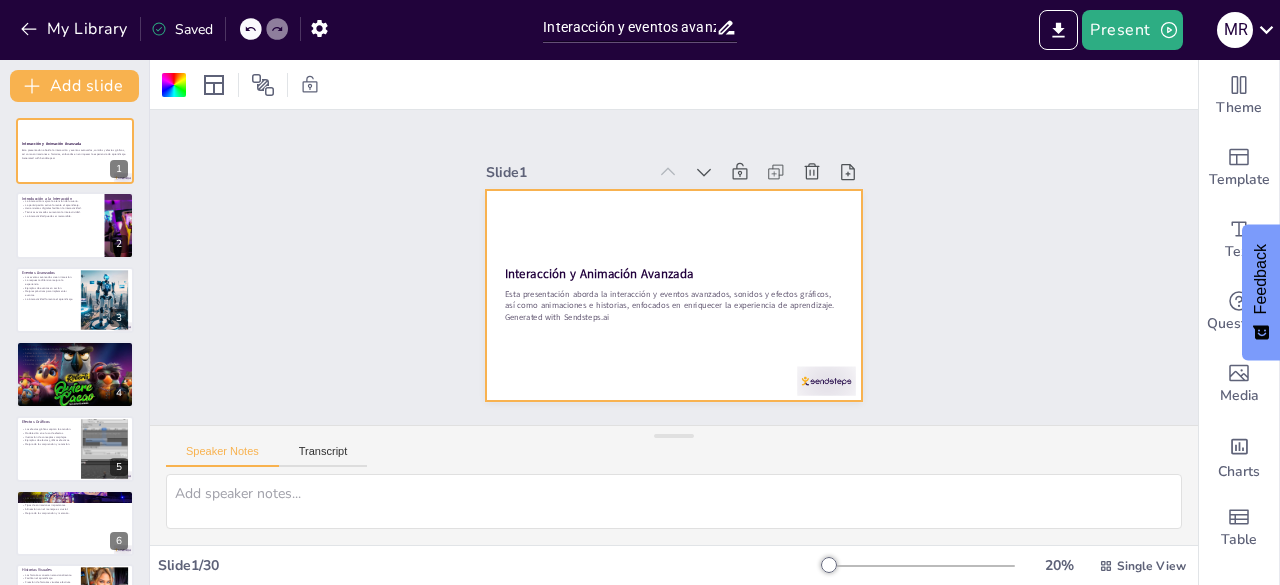 checkbox on "true" 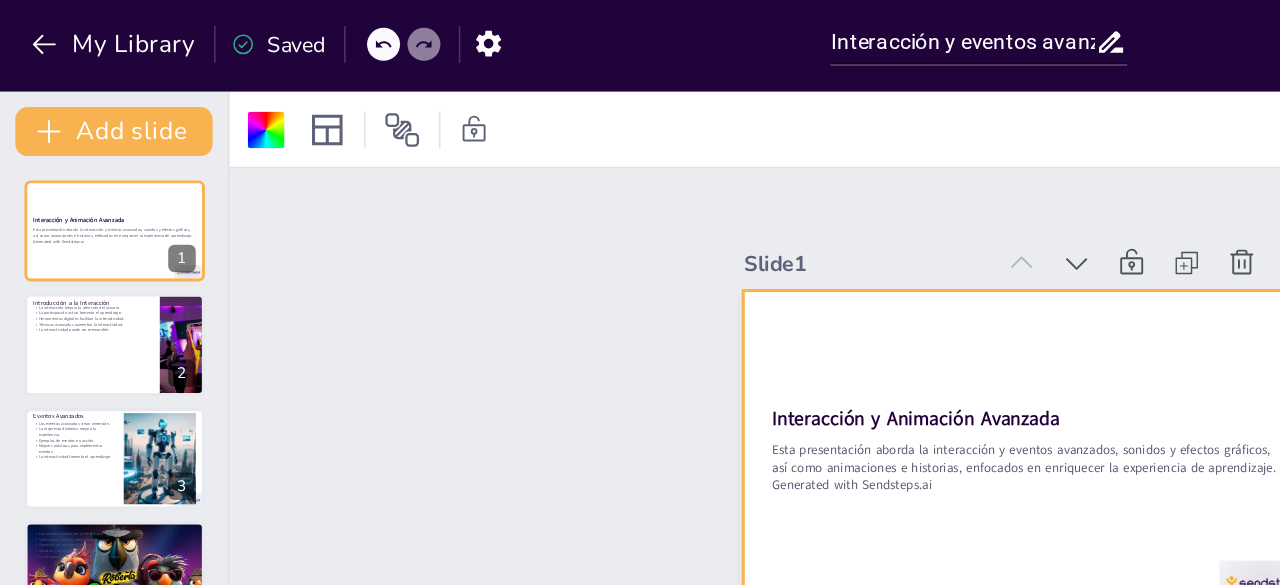 checkbox on "true" 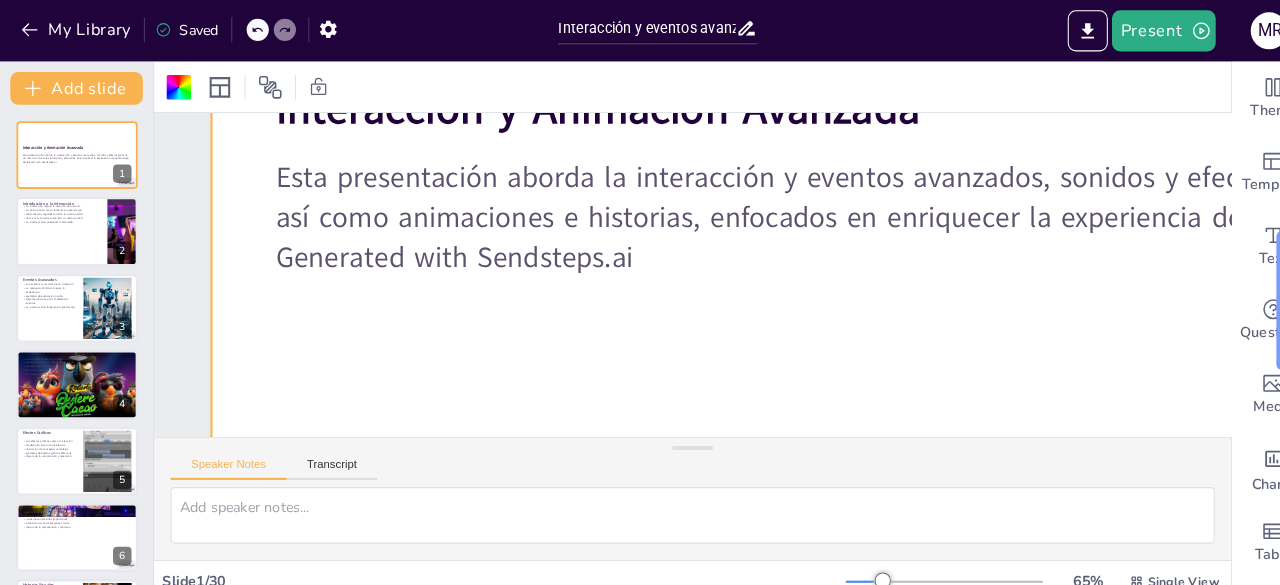 scroll, scrollTop: 0, scrollLeft: 0, axis: both 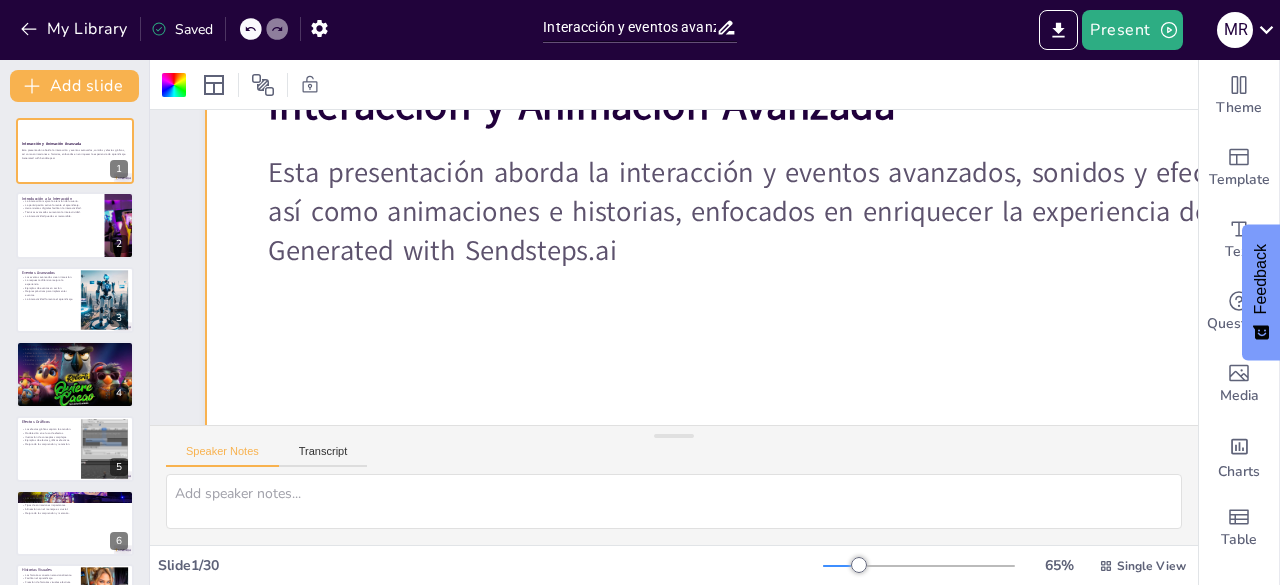 checkbox on "true" 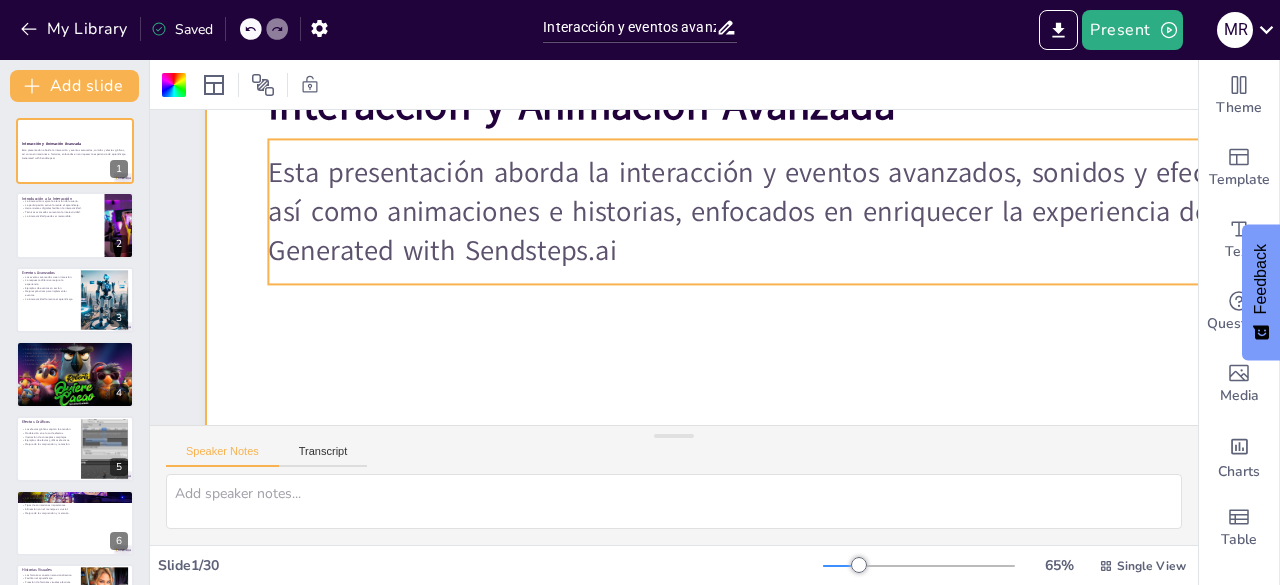 checkbox on "true" 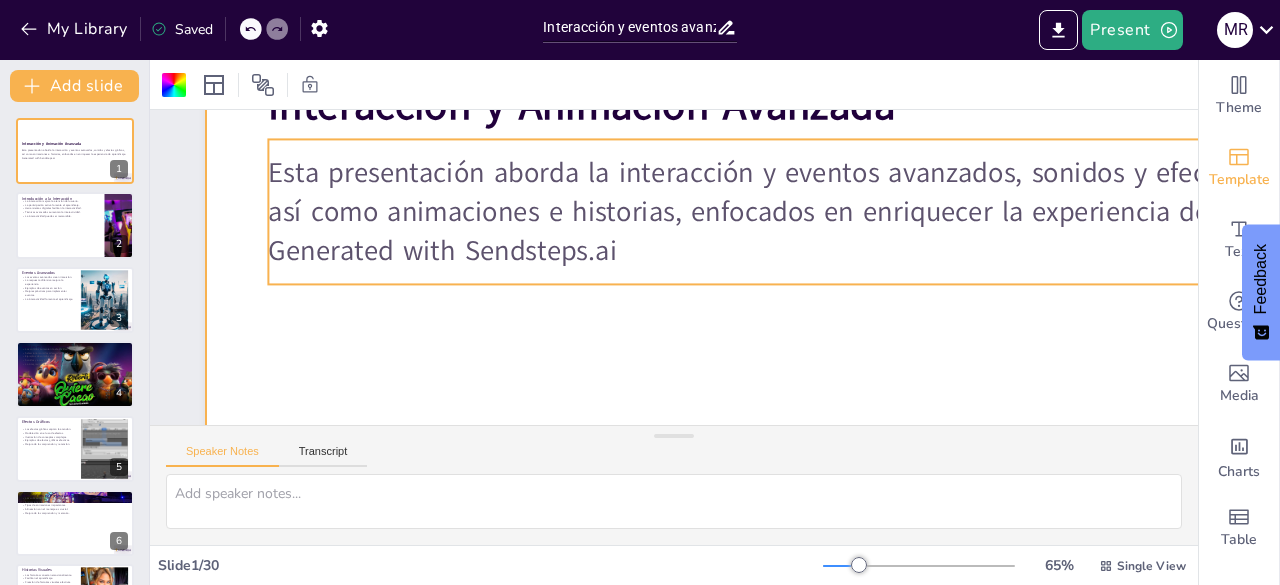 checkbox on "true" 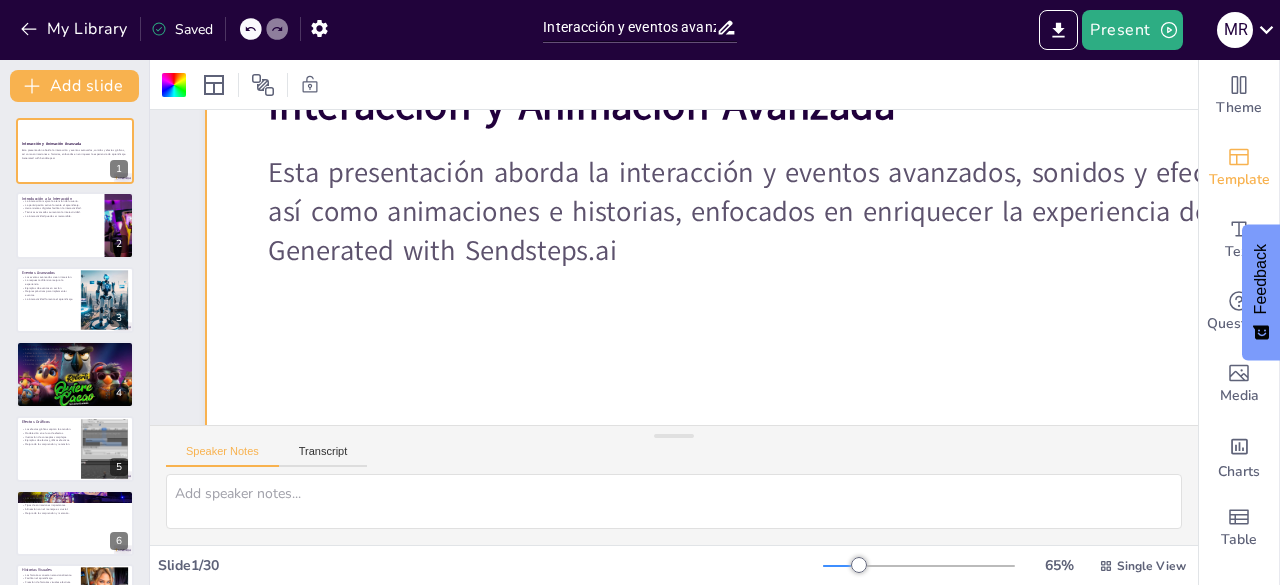 checkbox on "true" 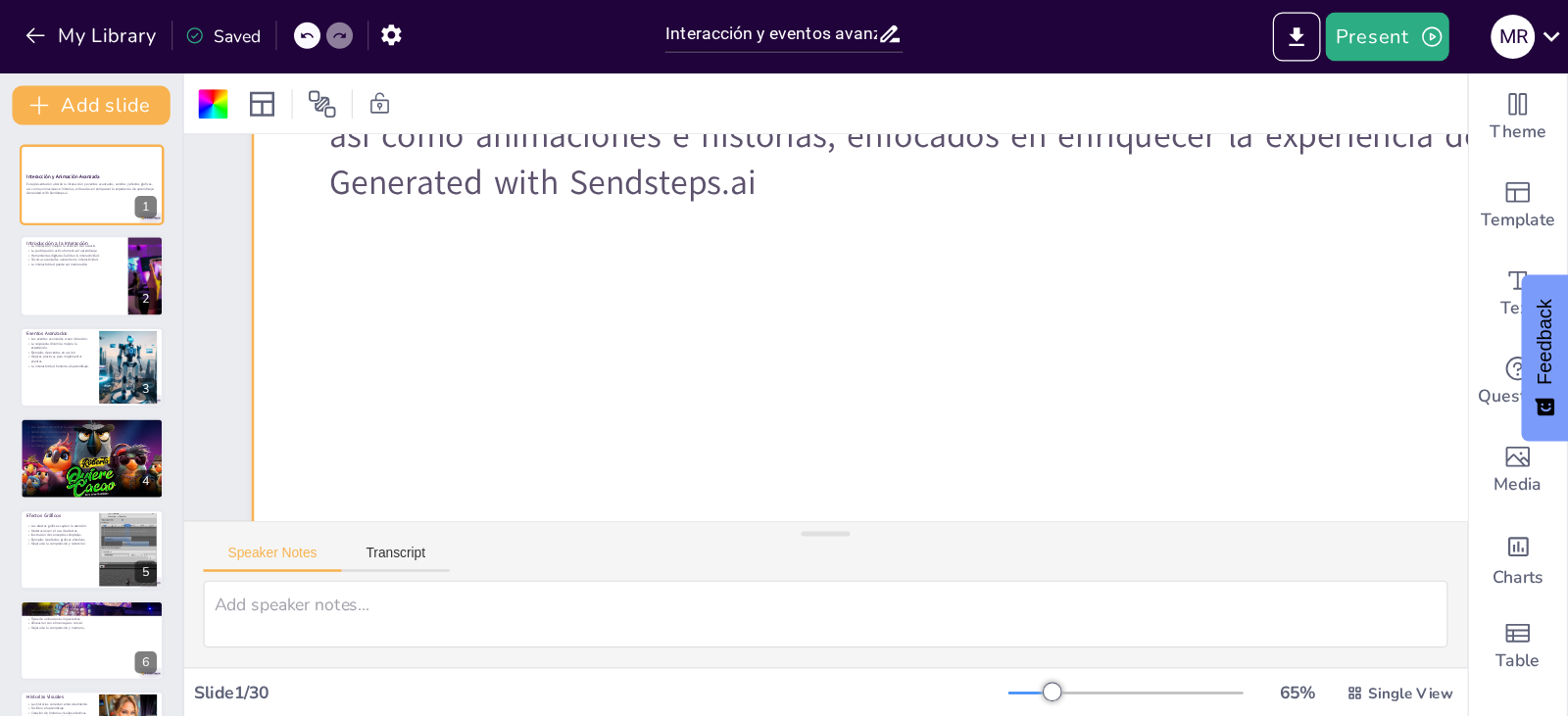 scroll, scrollTop: 0, scrollLeft: 0, axis: both 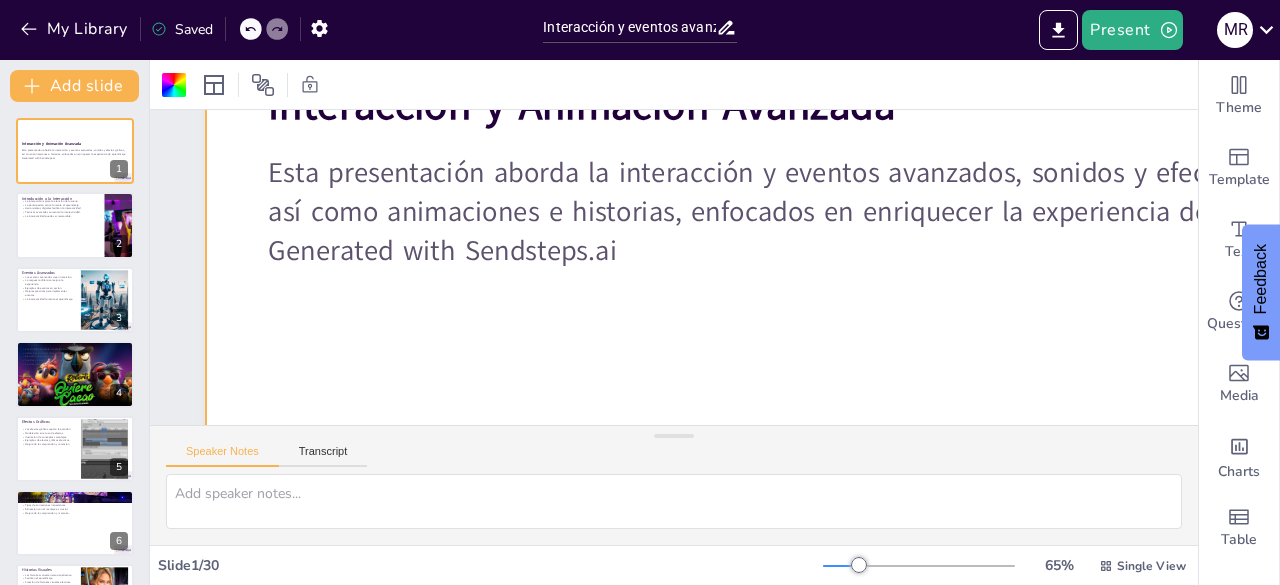 checkbox on "true" 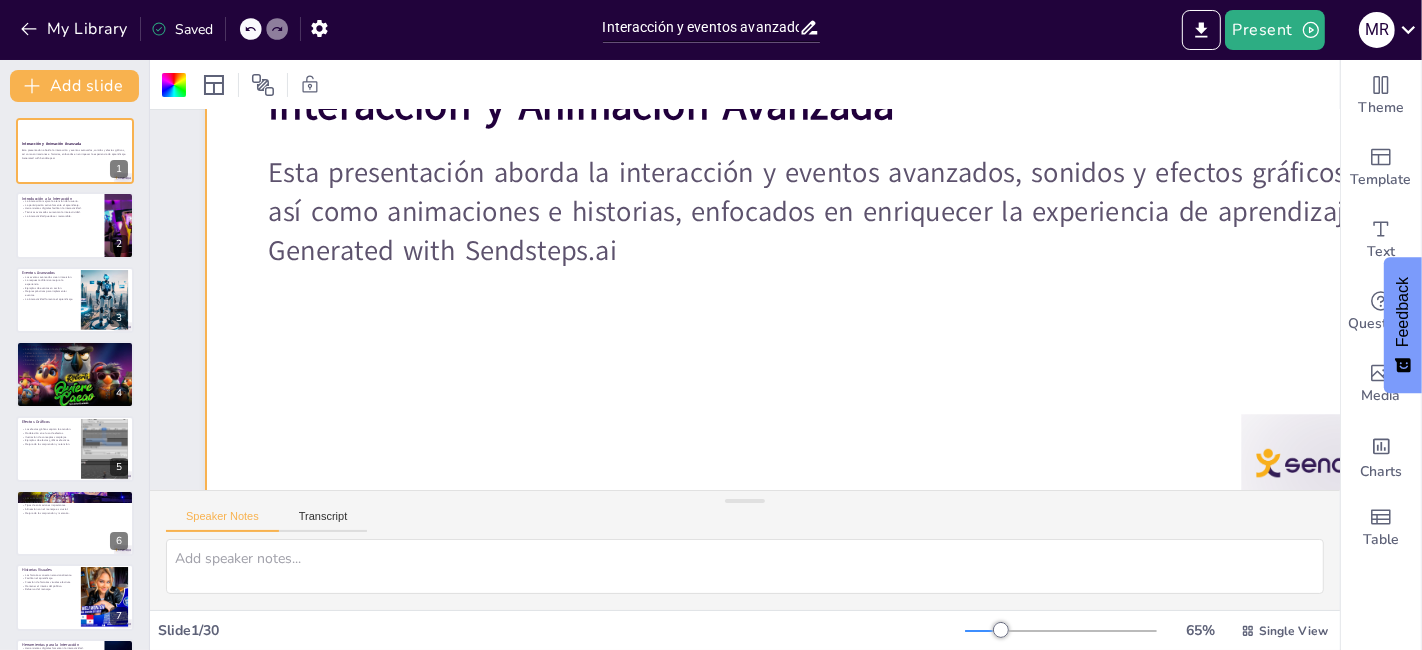 checkbox on "true" 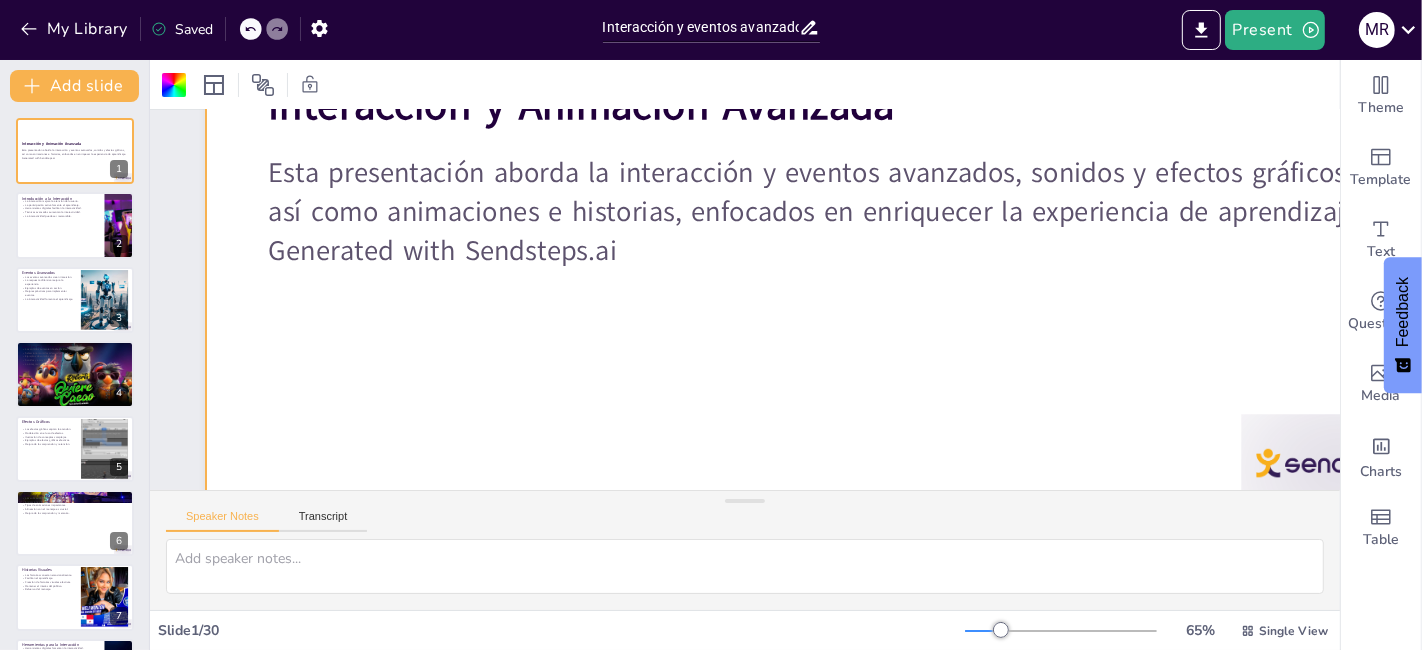 checkbox on "true" 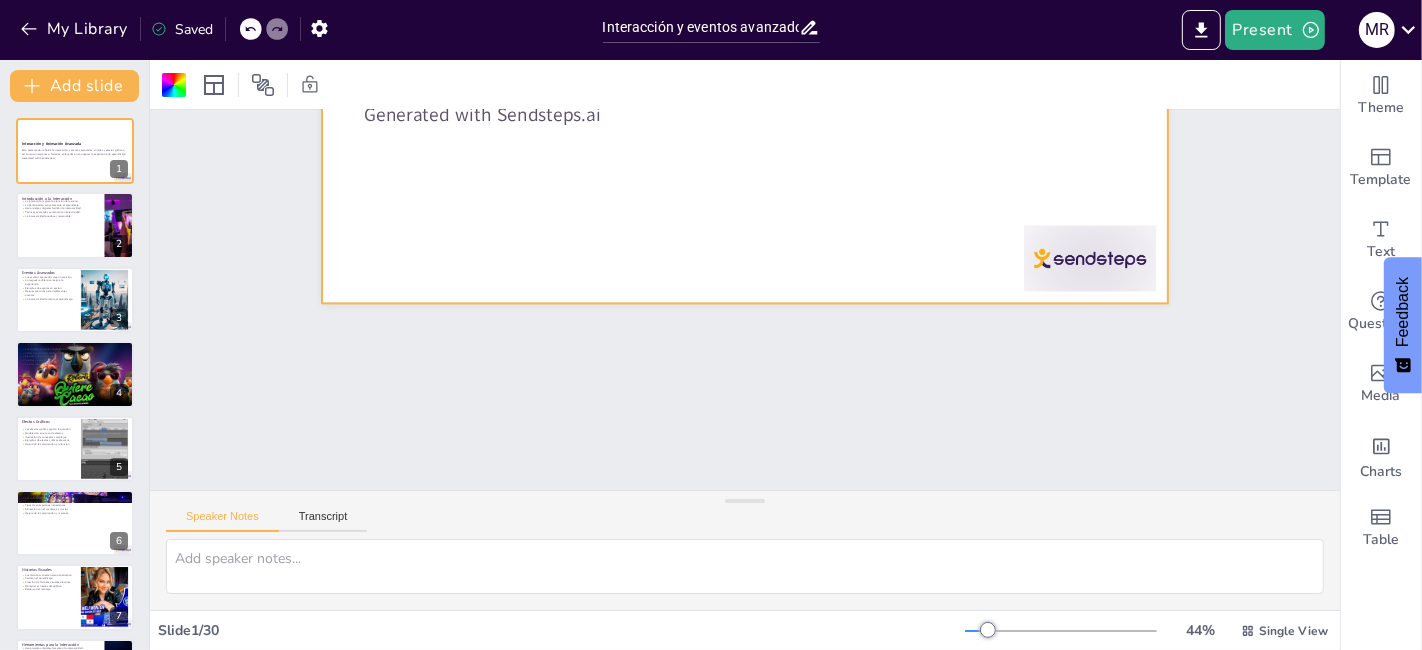 checkbox on "true" 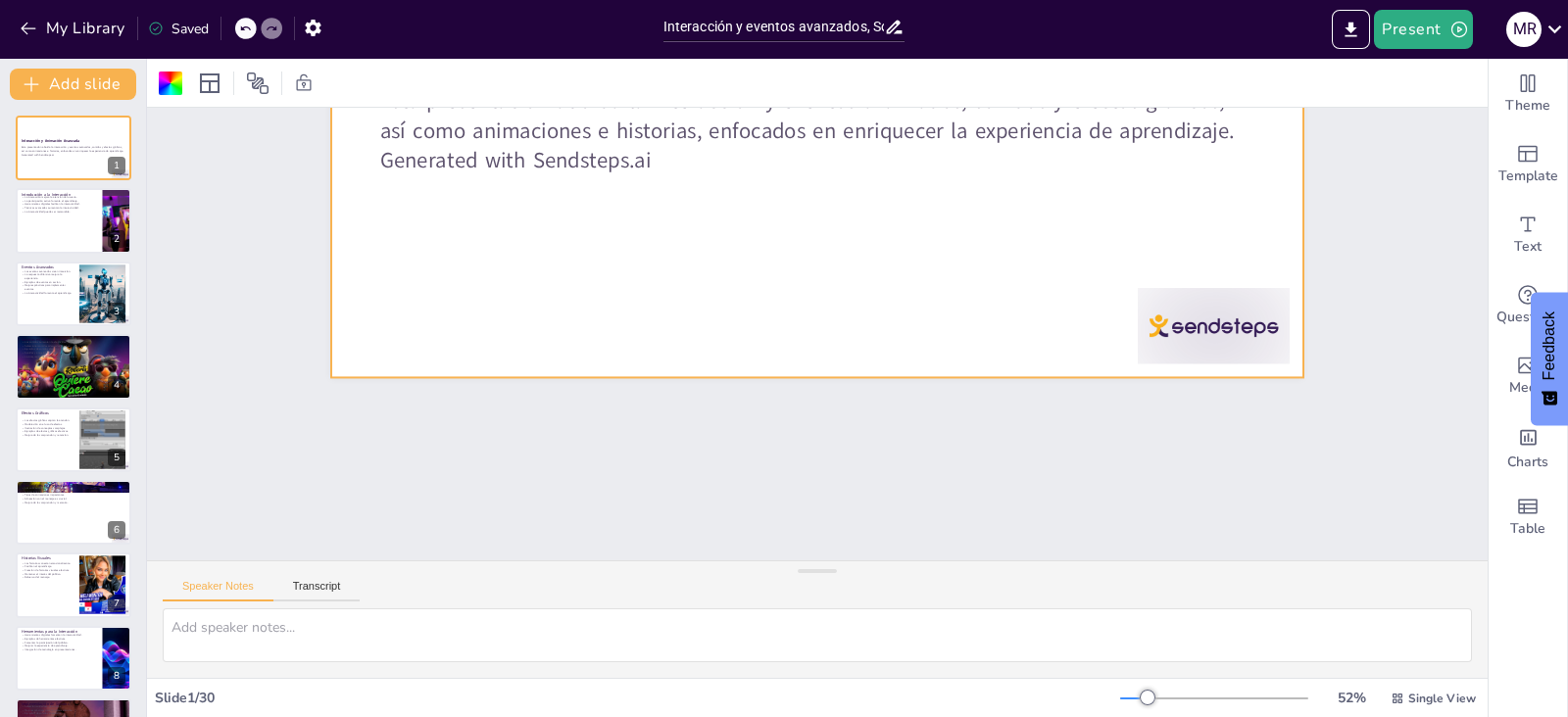 checkbox on "true" 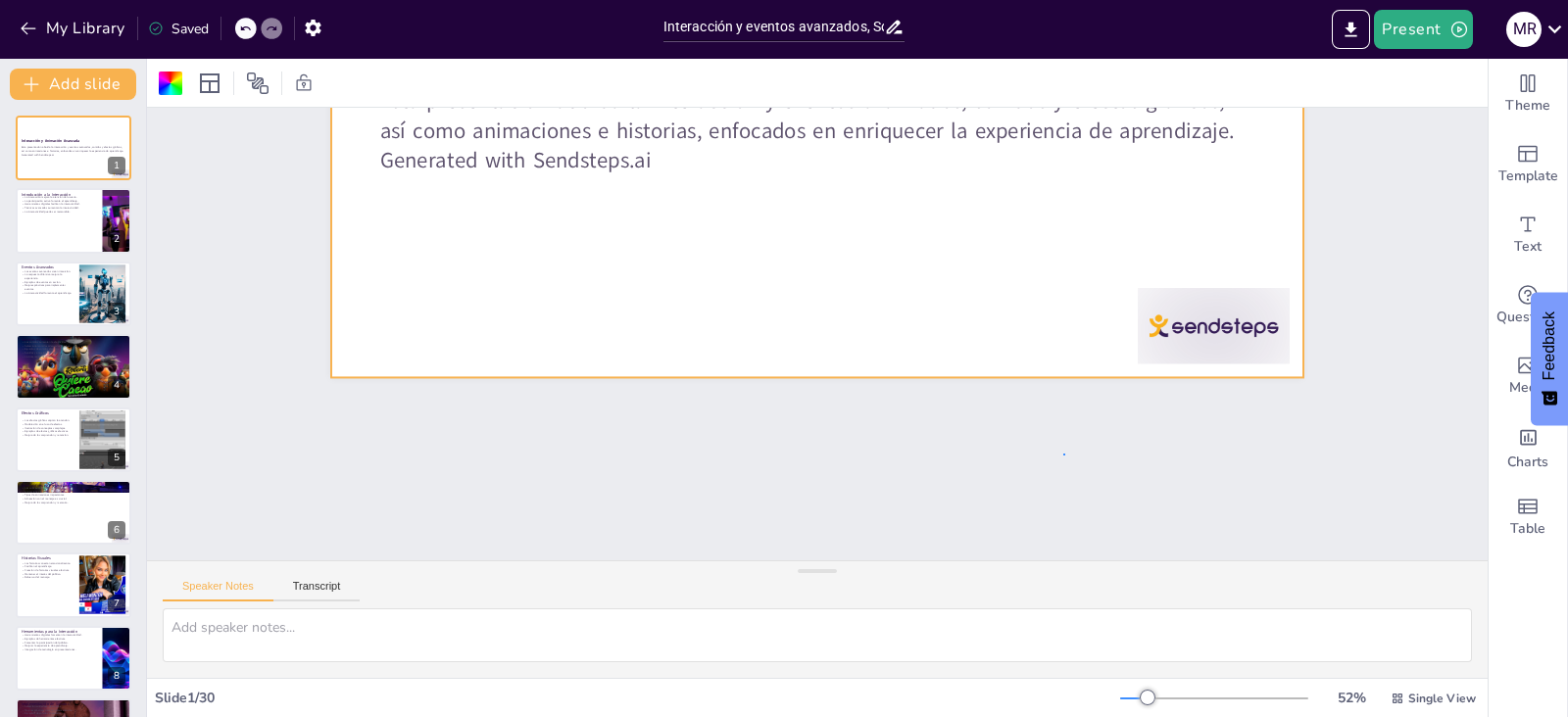 drag, startPoint x: 1241, startPoint y: 3, endPoint x: 1063, endPoint y: 454, distance: 484.85565 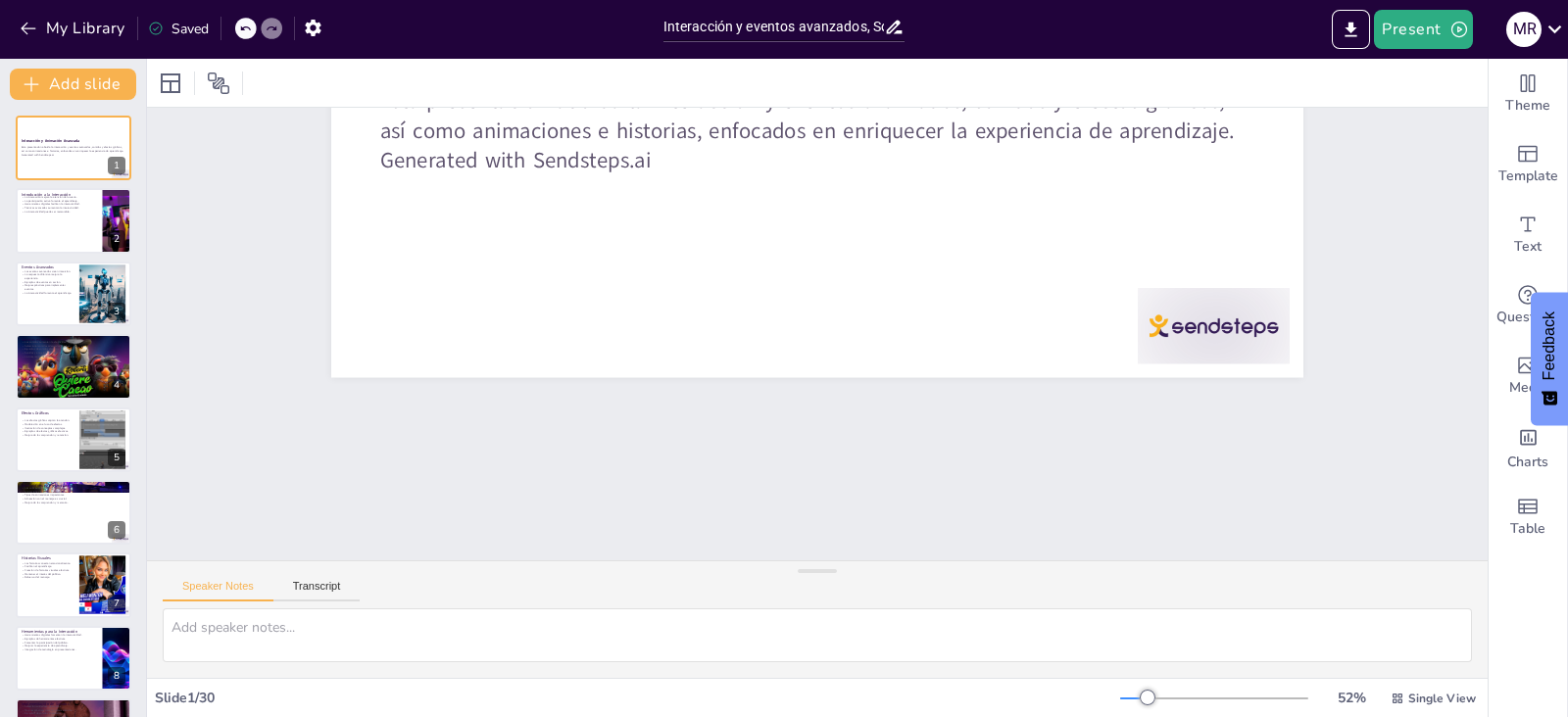 checkbox on "true" 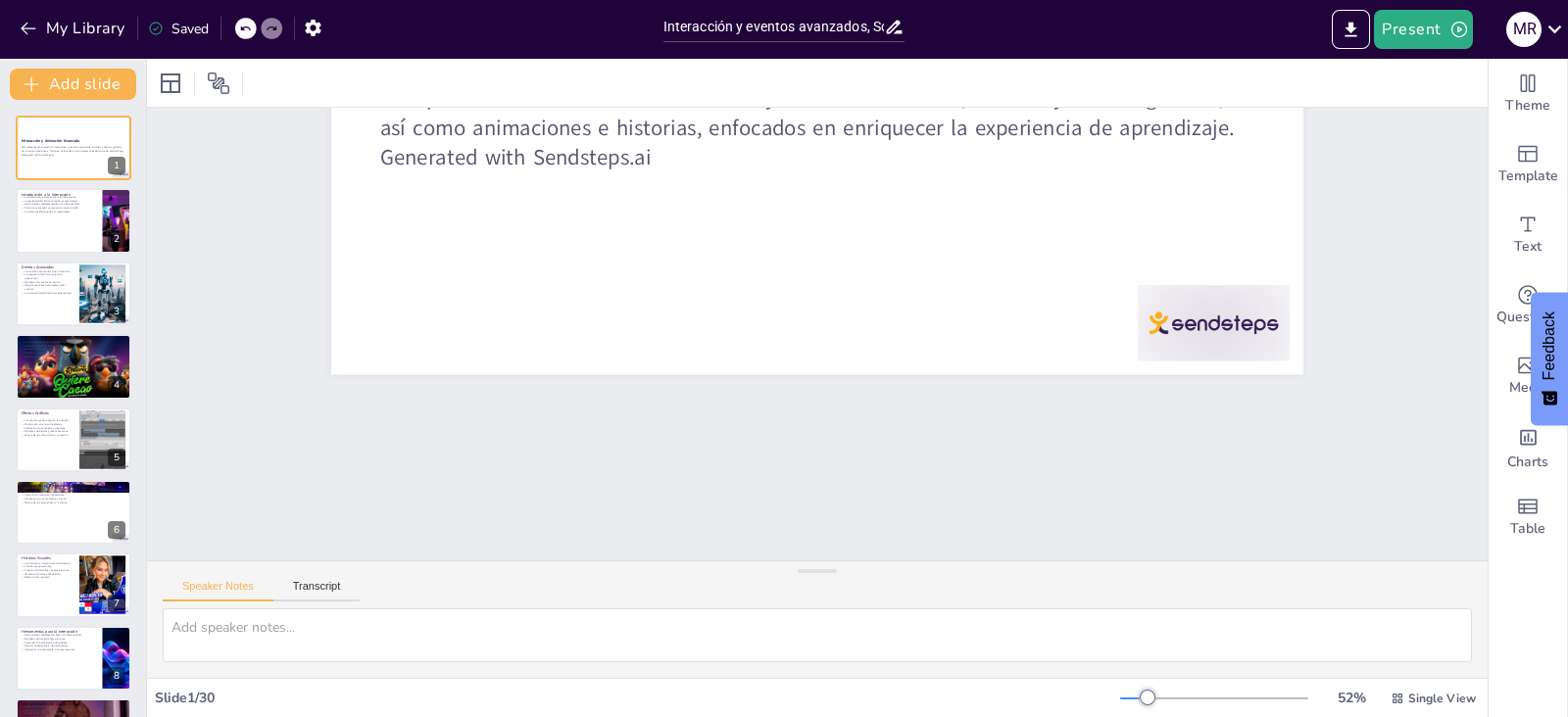 checkbox on "true" 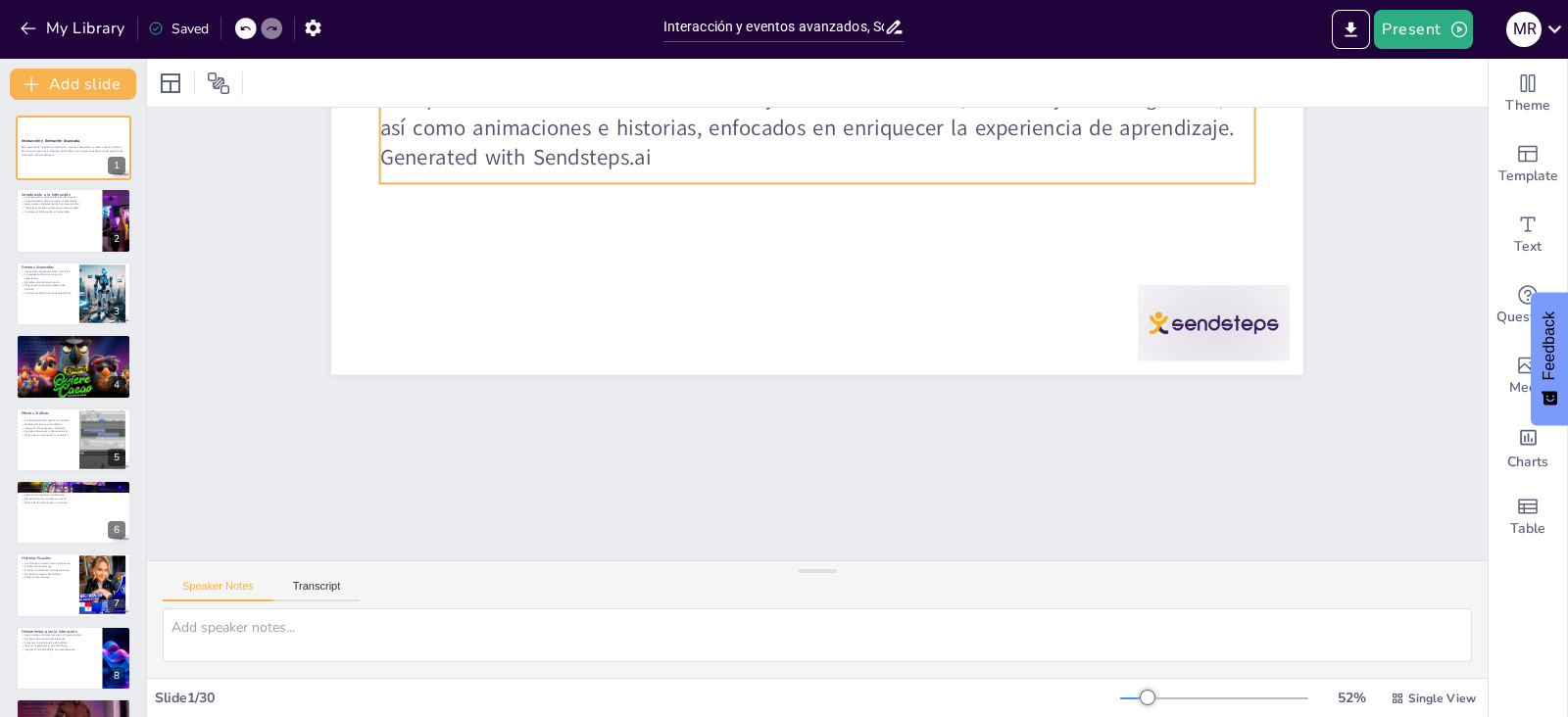 checkbox on "true" 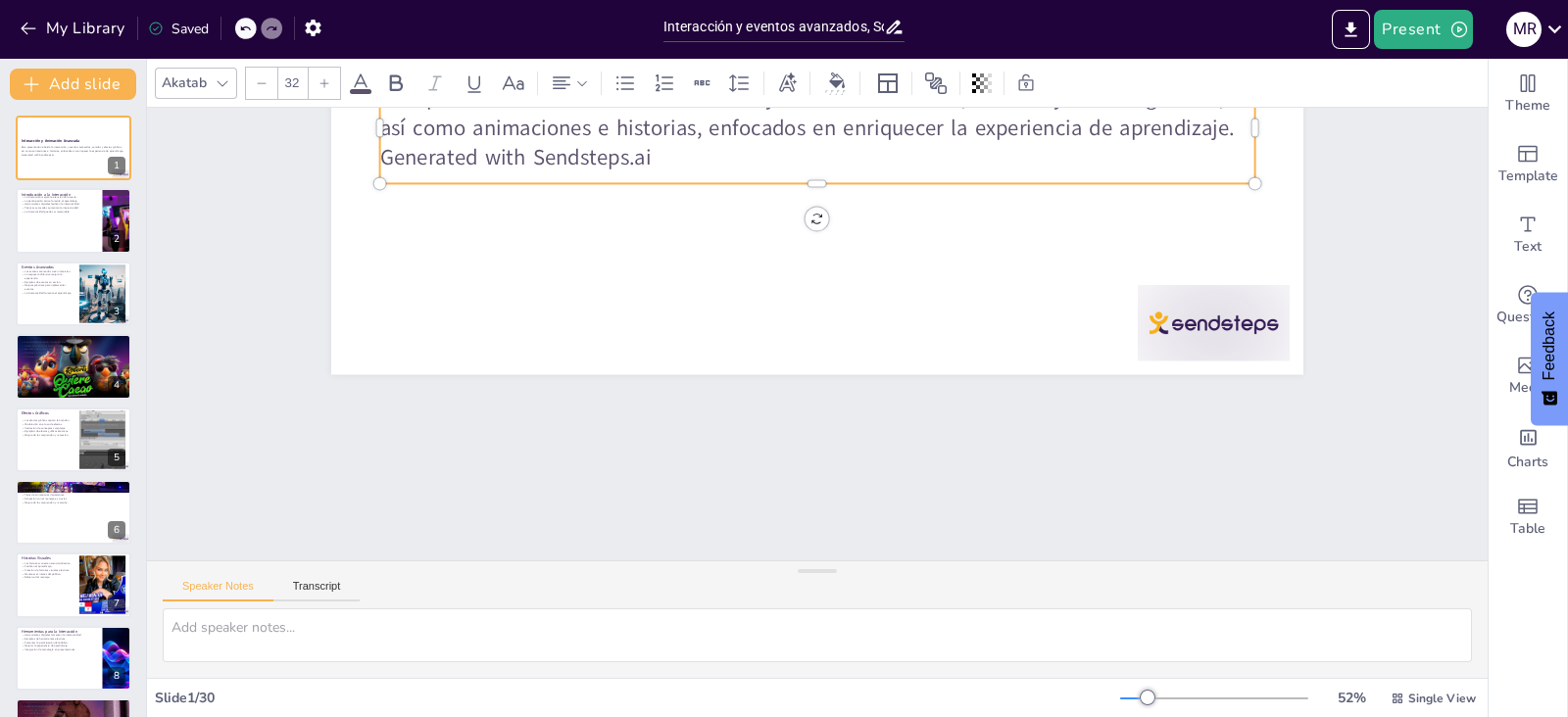 checkbox on "true" 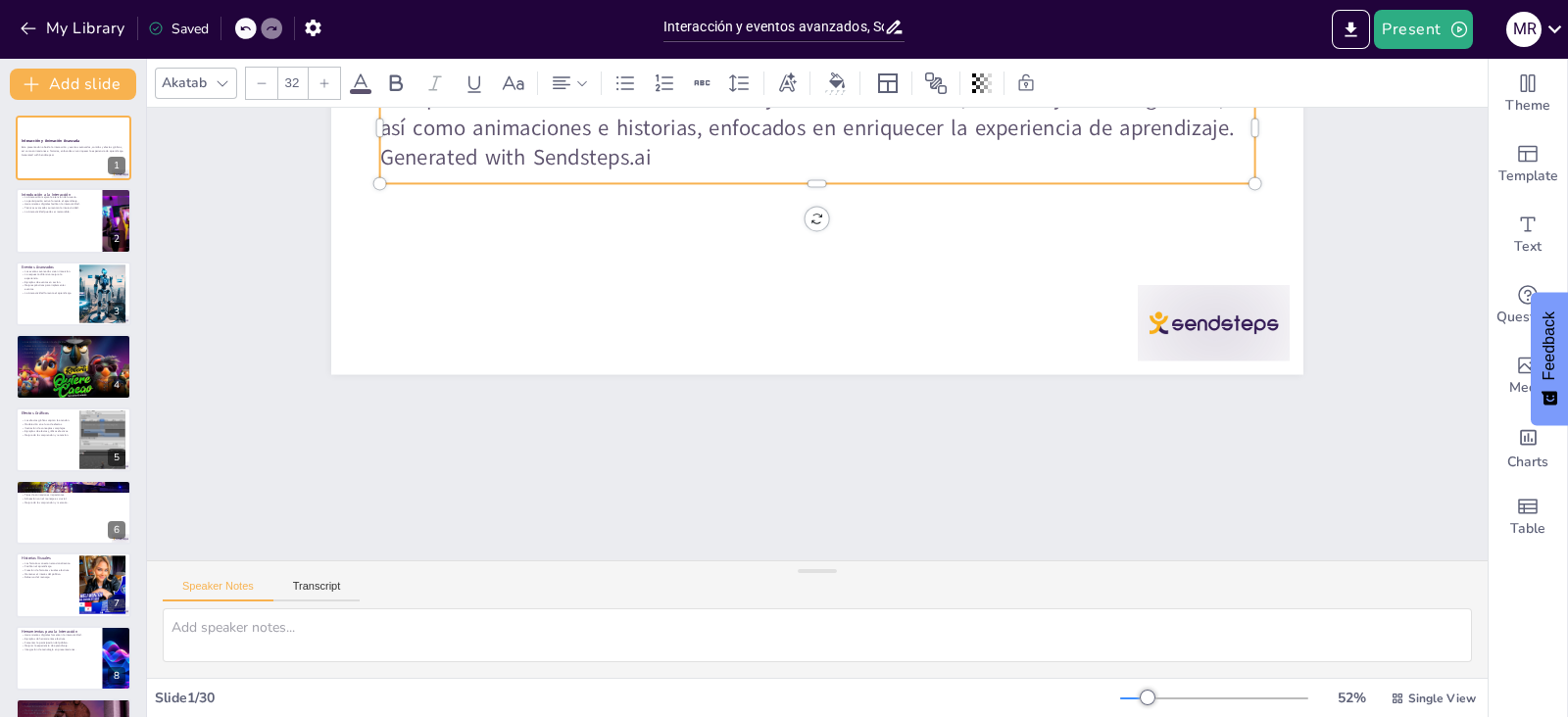 drag, startPoint x: 1161, startPoint y: 129, endPoint x: 1118, endPoint y: 129, distance: 43 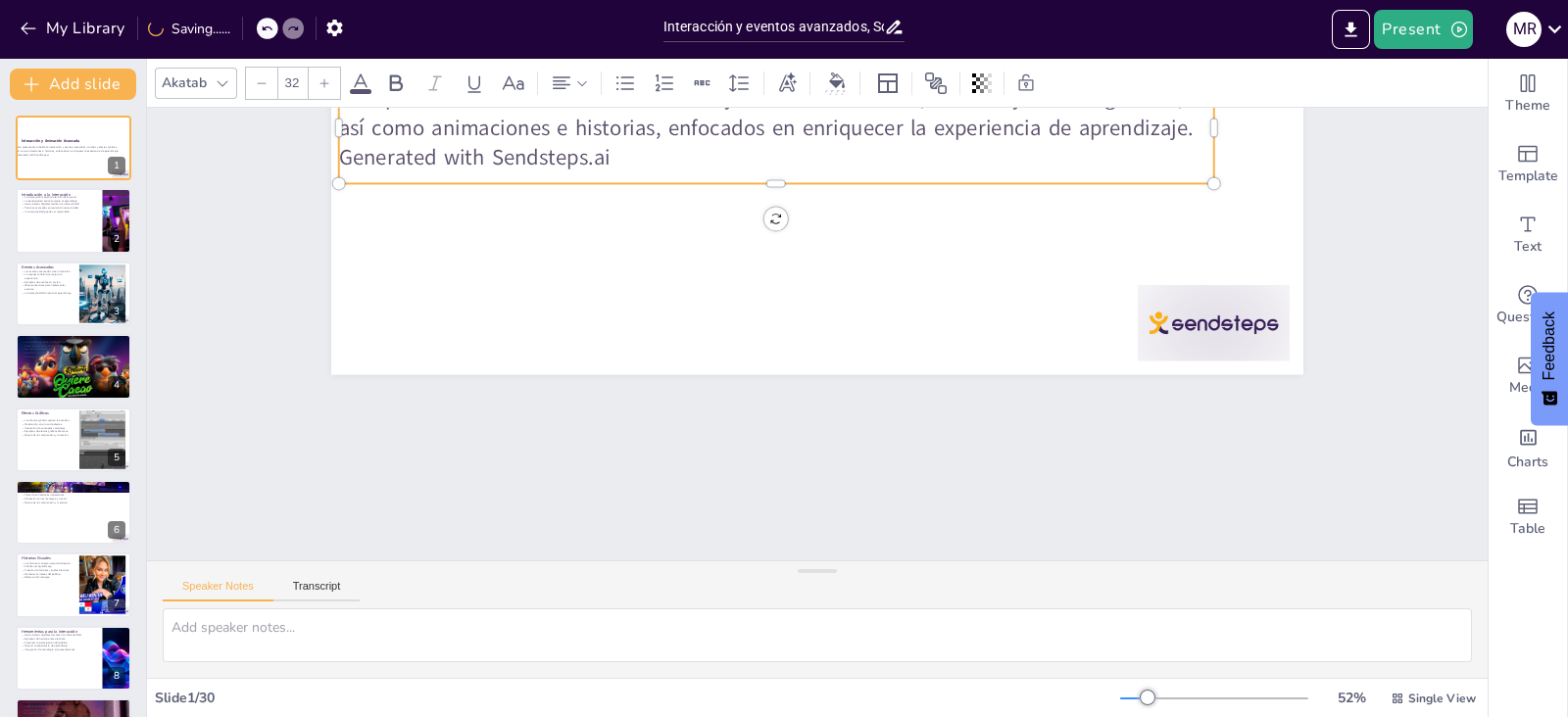 checkbox on "true" 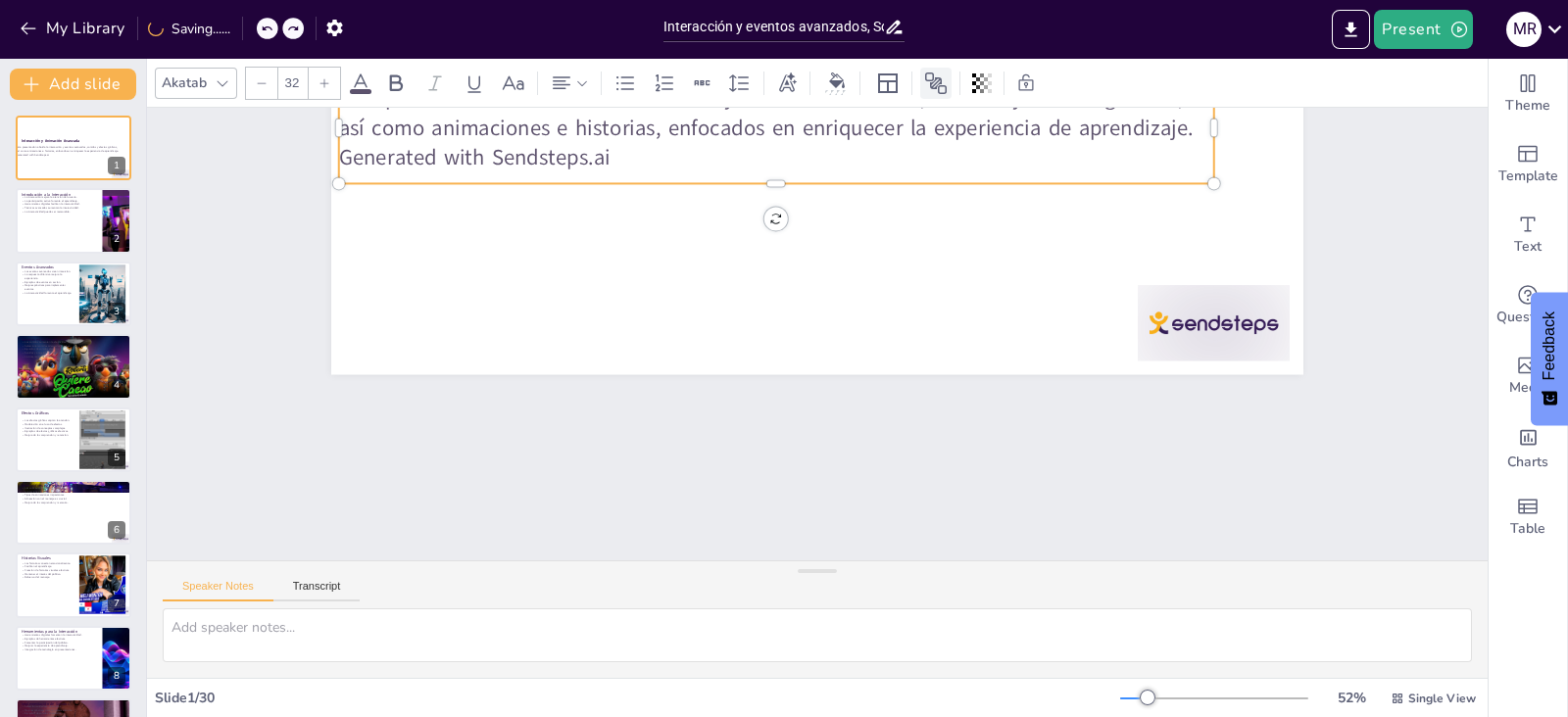checkbox on "true" 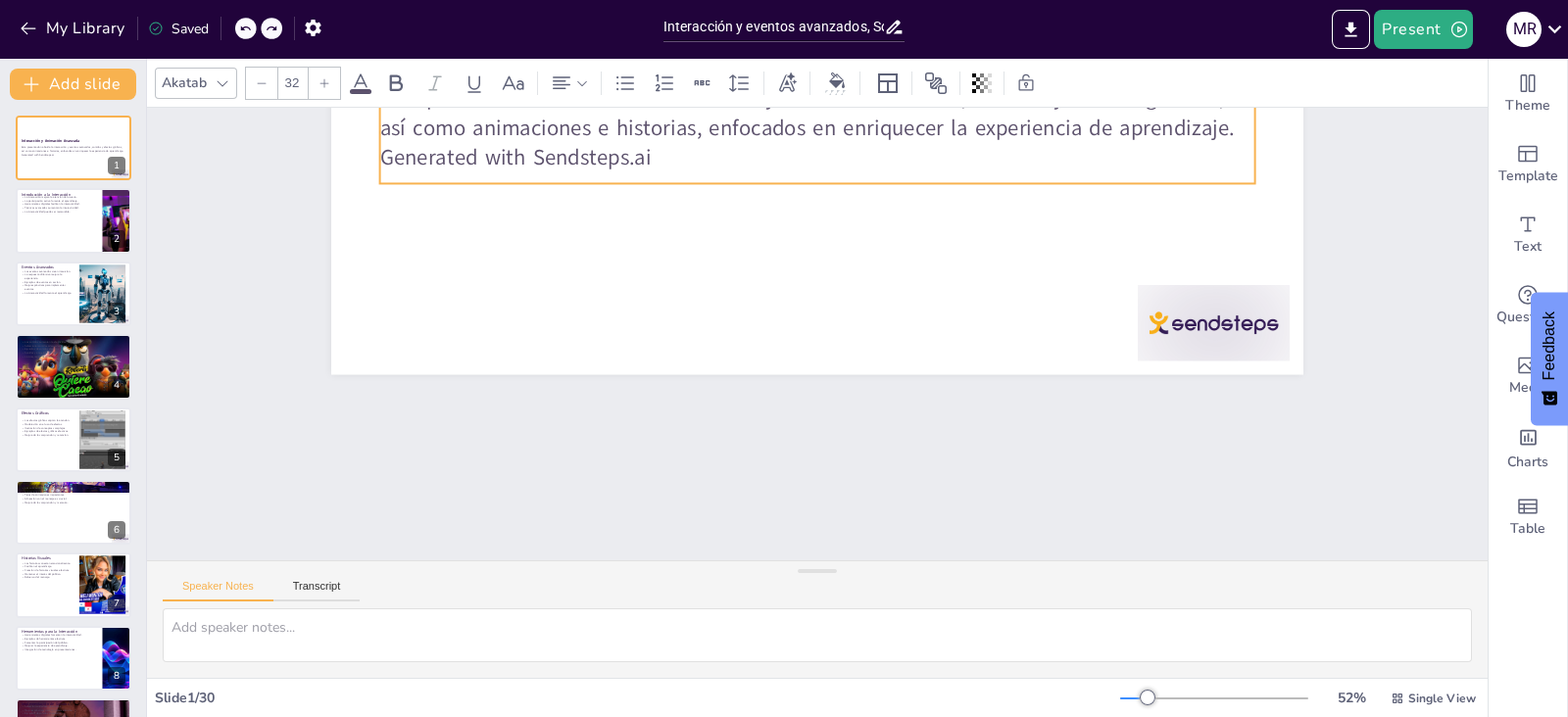 click on "Slide  1 Interacción y Animación Avanzada Esta presentación aborda la interacción y eventos avanzados, sonidos y efectos gráficos, así como animaciones e historias, enfocados en enriquecer la experiencia de aprendizaje. Generated with Sendsteps.ai Slide  2 Introducción a la Interacción La interacción mejora la atención del usuario. La participación activa fomenta el aprendizaje. Herramientas digitales facilitan la interactividad. Técnicas avanzadas aumentan la interactividad. La interactividad puede ser memorable. Slide  3 Eventos Avanzados Los eventos avanzados crean inmersión. La respuesta dinámica mejora la experiencia. Ejemplos de eventos en acción. Mejores prácticas para implementar eventos. La interactividad fomenta el aprendizaje. Slide  4 Sonidos en la Presentación Los sonidos aumentan la efectividad. Seleccionar sonidos adecuados es clave. Ejemplos de sonidos efectivos. Sonidos y atención del público. La integración de sonidos mejora la narrativa. Slide  5 Efectos Gráficos Slide" at bounding box center [809, 405] 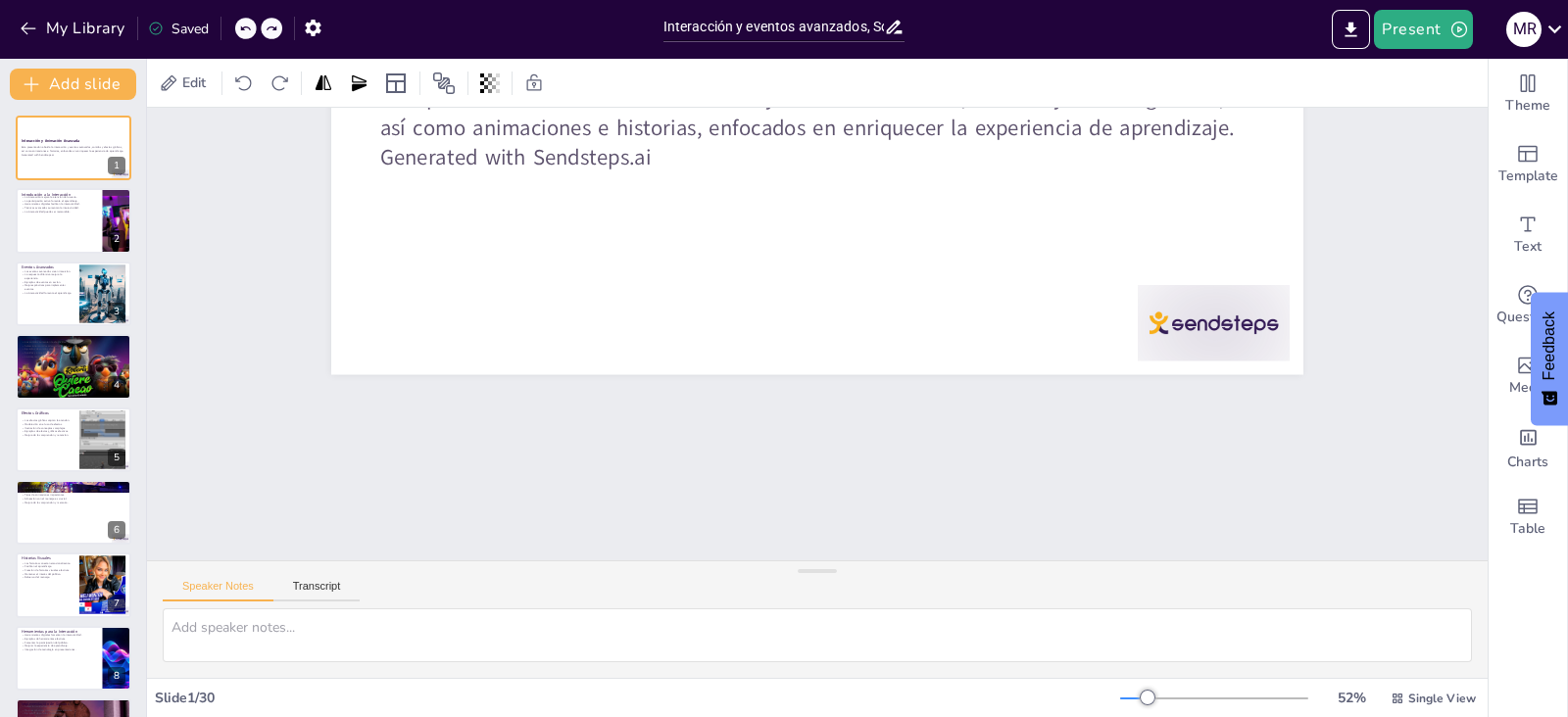 scroll, scrollTop: 0, scrollLeft: 0, axis: both 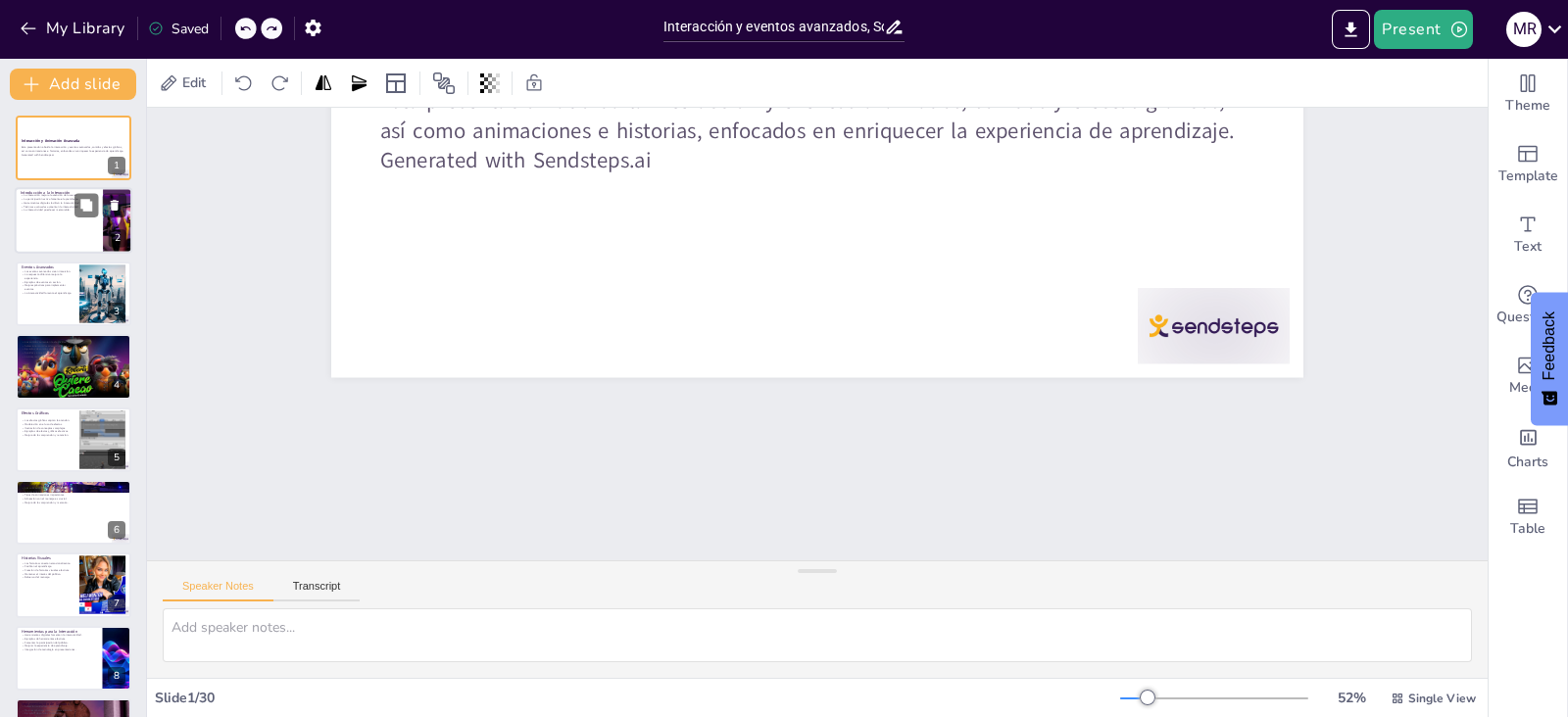 click at bounding box center [74, 221] 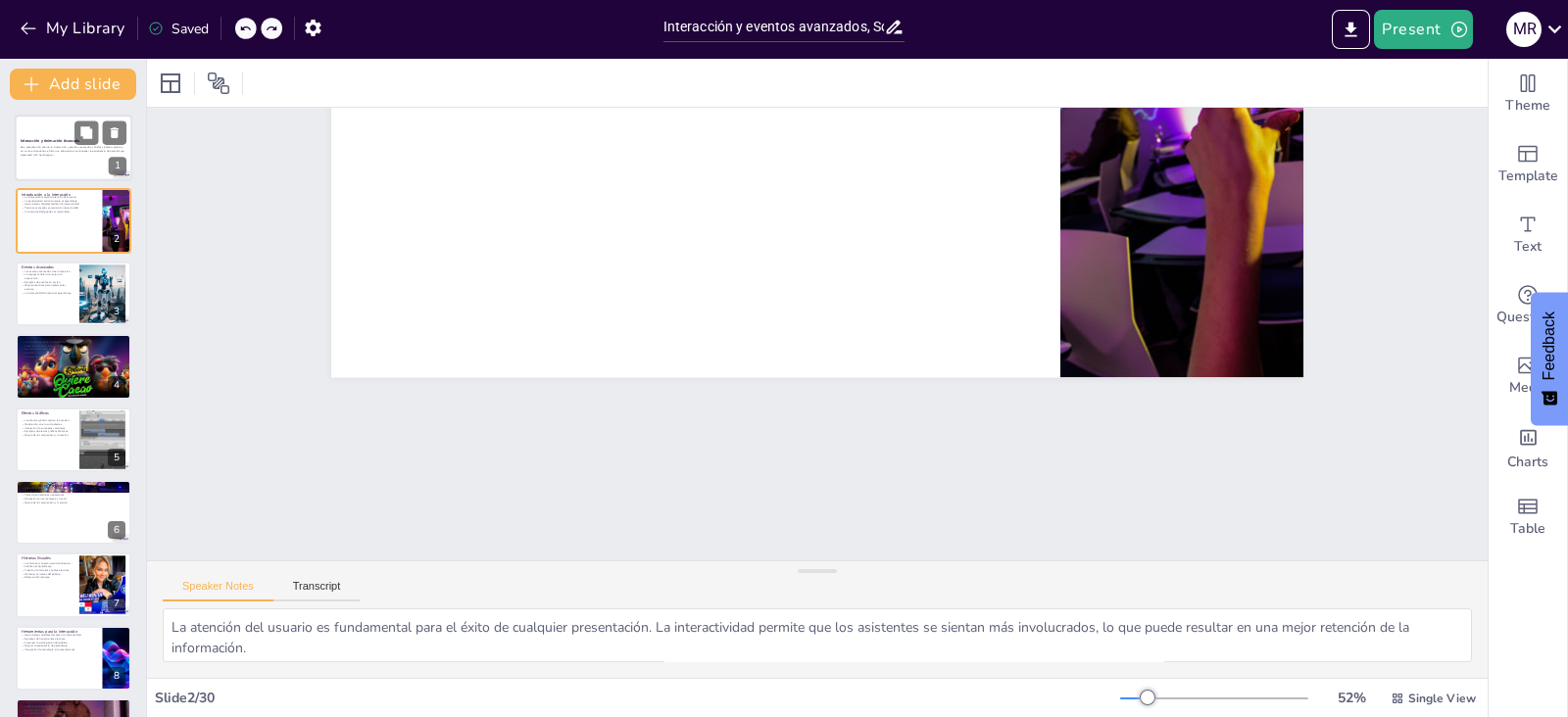 click on "Generated with Sendsteps.ai" at bounding box center (74, 155) 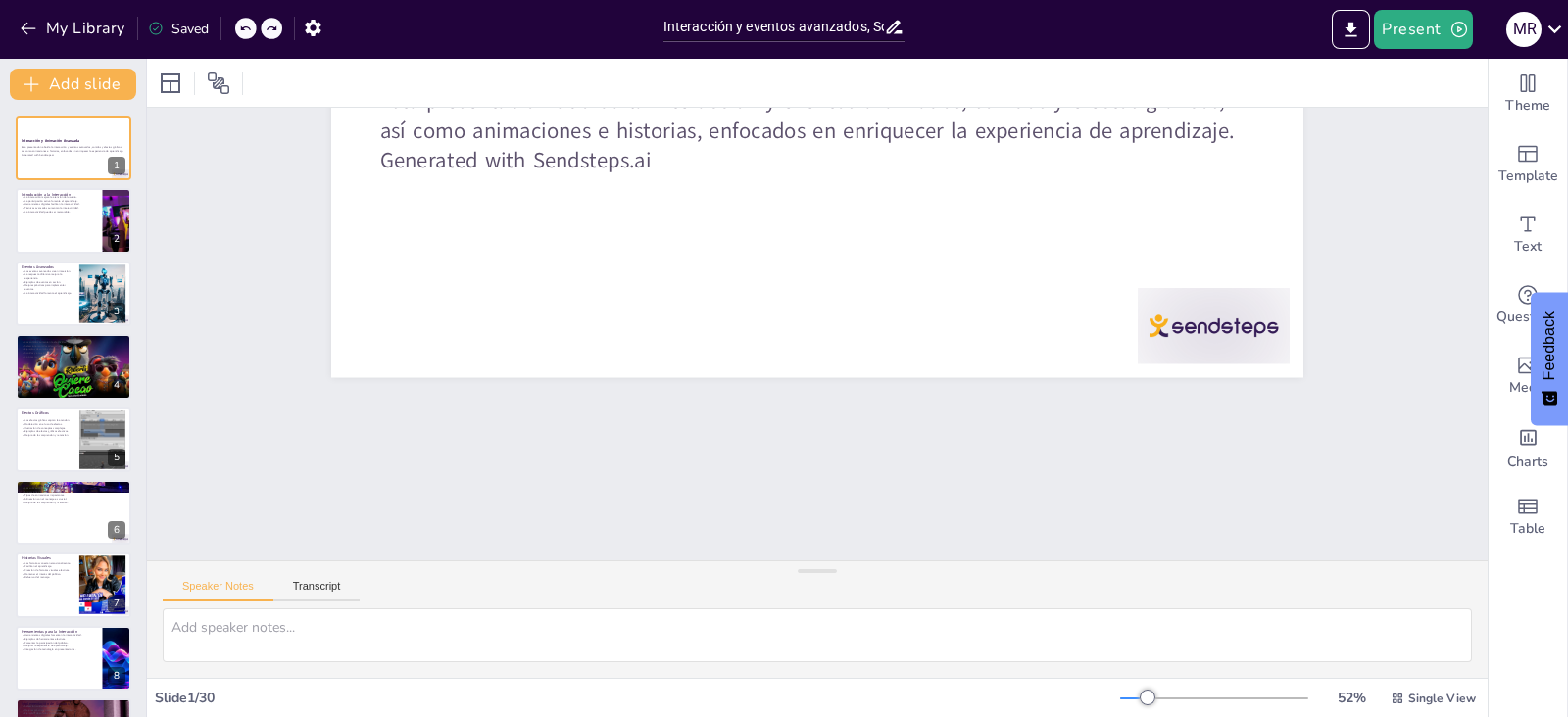 click at bounding box center (1214, 698) 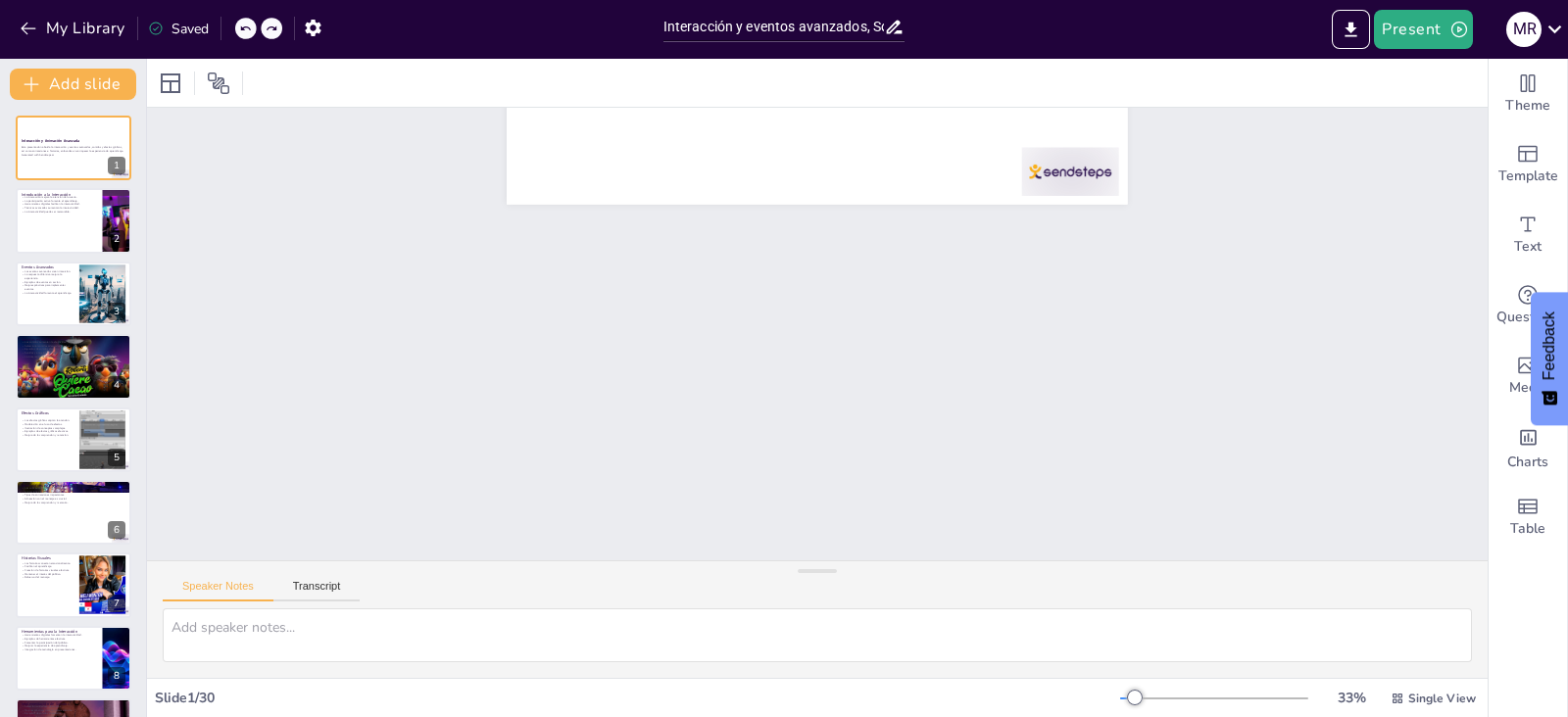 click at bounding box center (1214, 698) 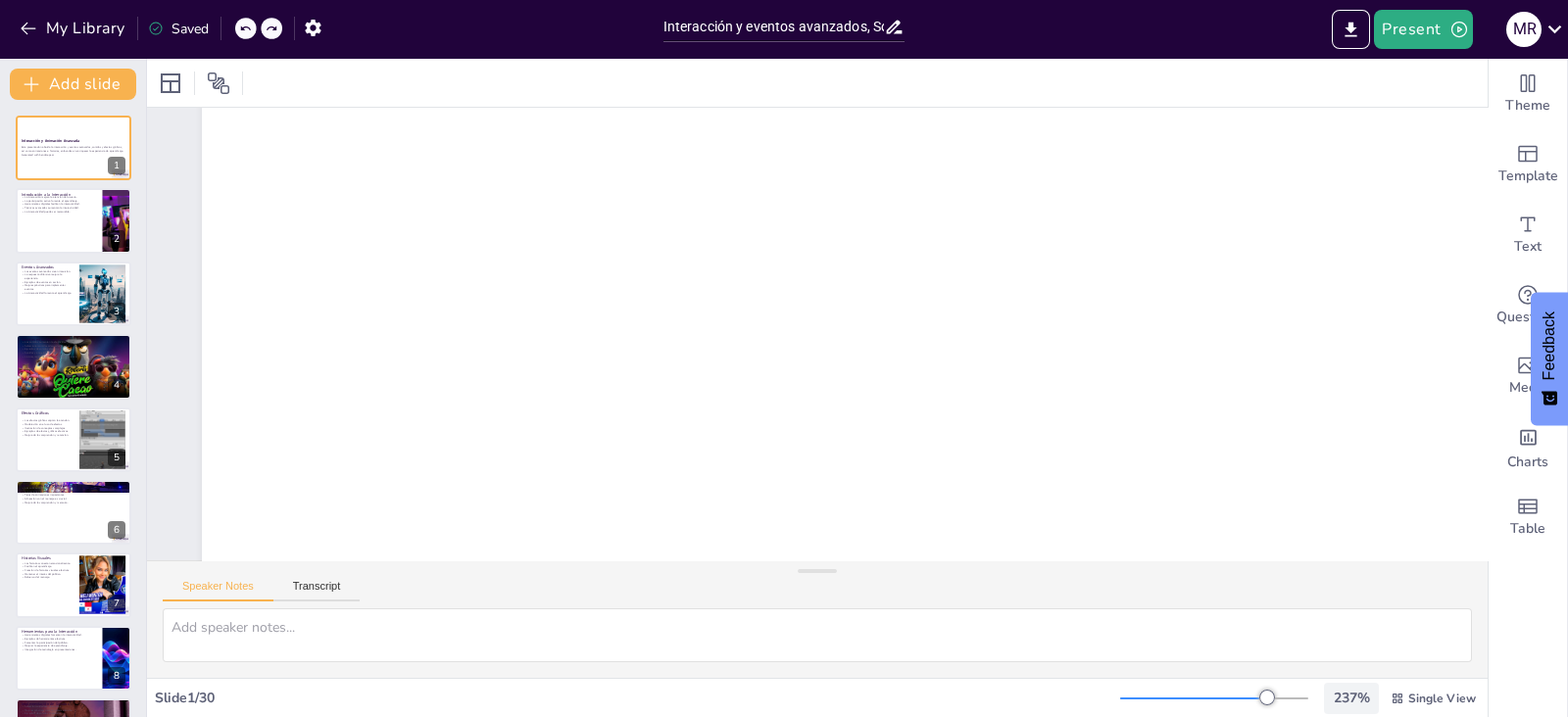 scroll, scrollTop: 116, scrollLeft: 0, axis: vertical 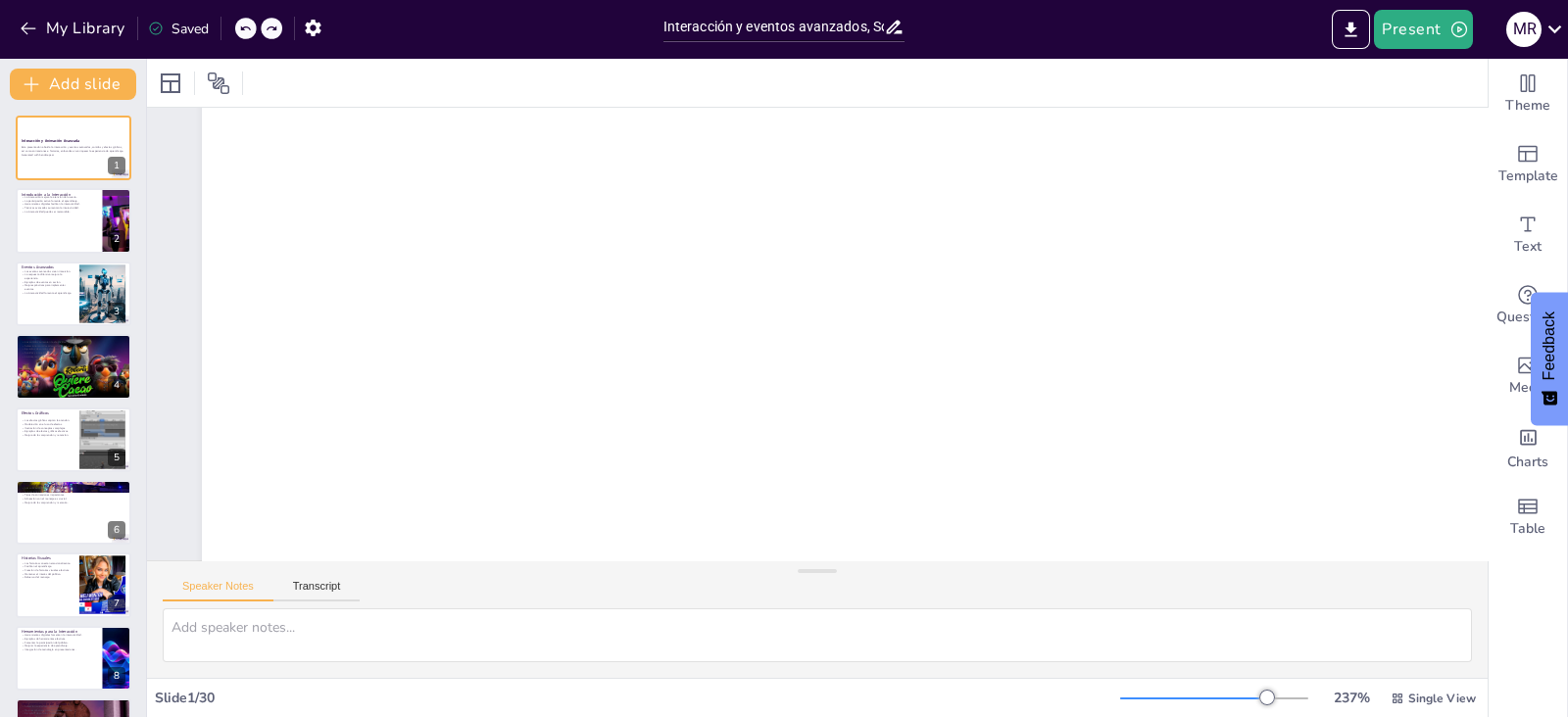 click on "237 % Single View" at bounding box center [1299, 698] 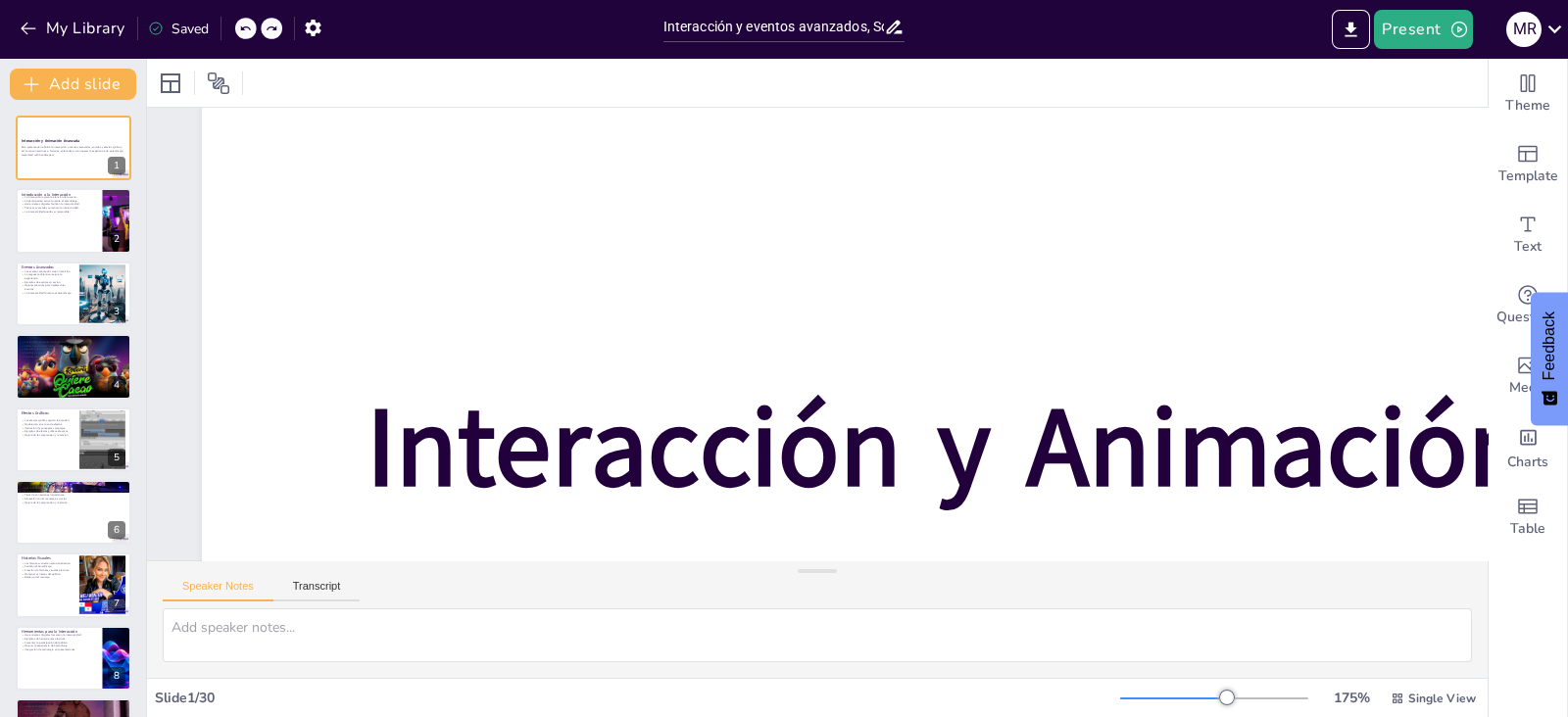 click at bounding box center [1173, 698] 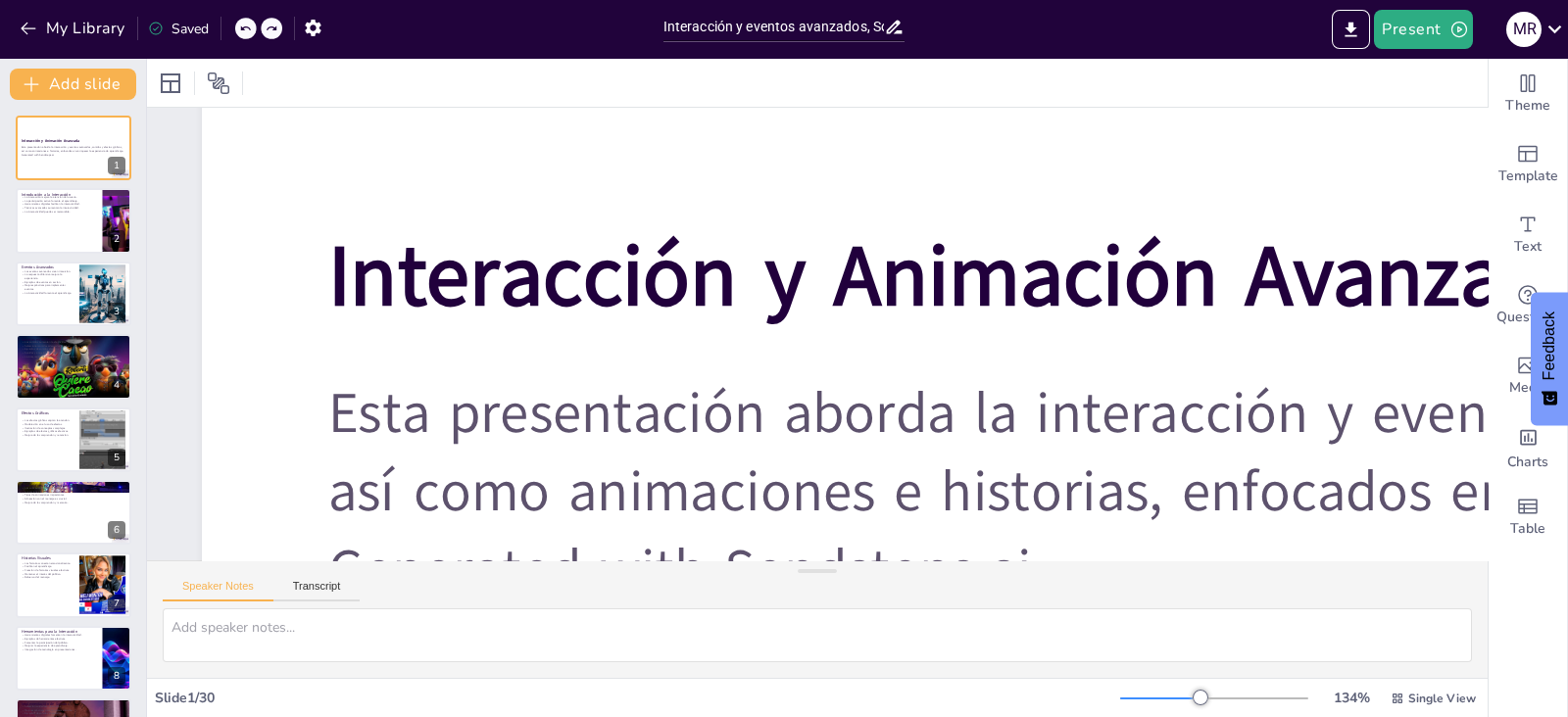 click at bounding box center (1160, 698) 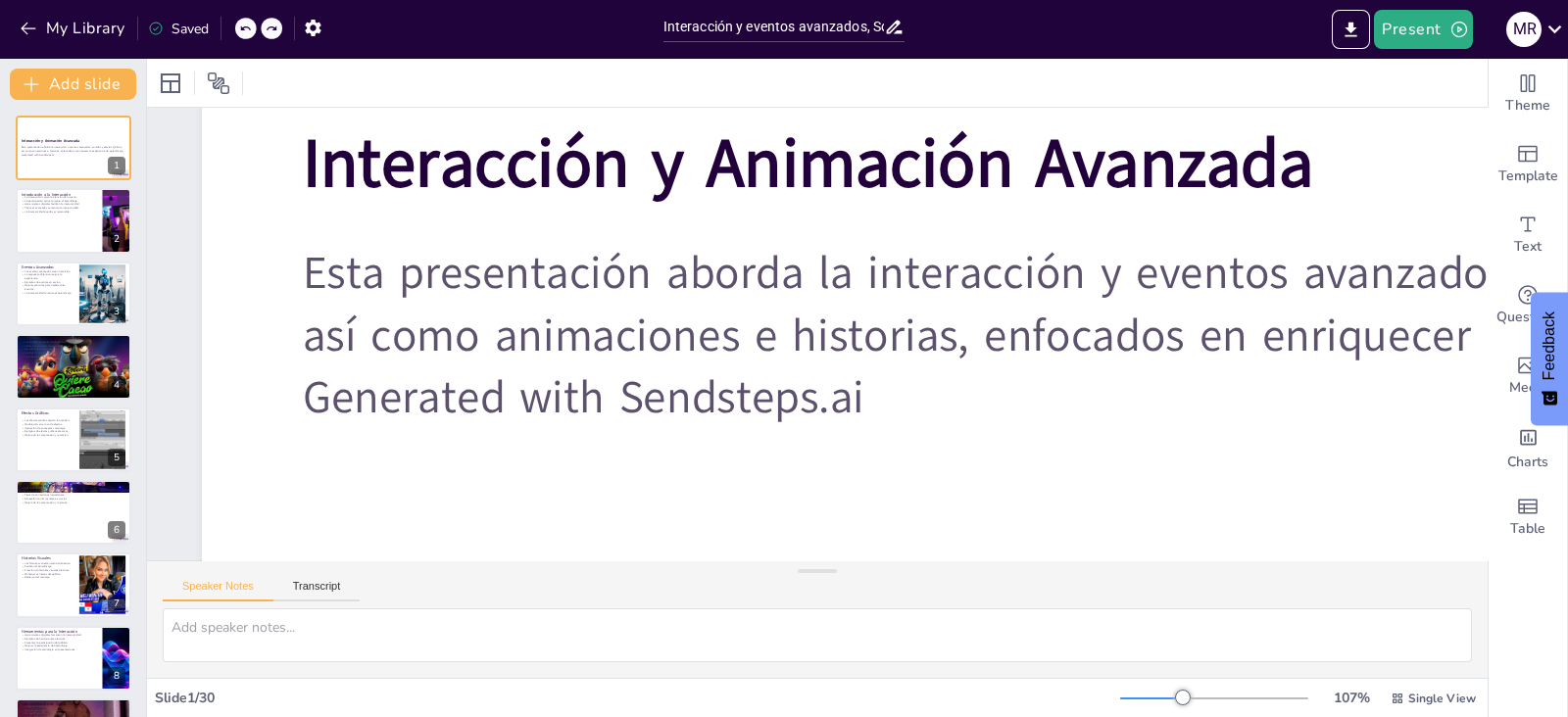 click at bounding box center (1152, 698) 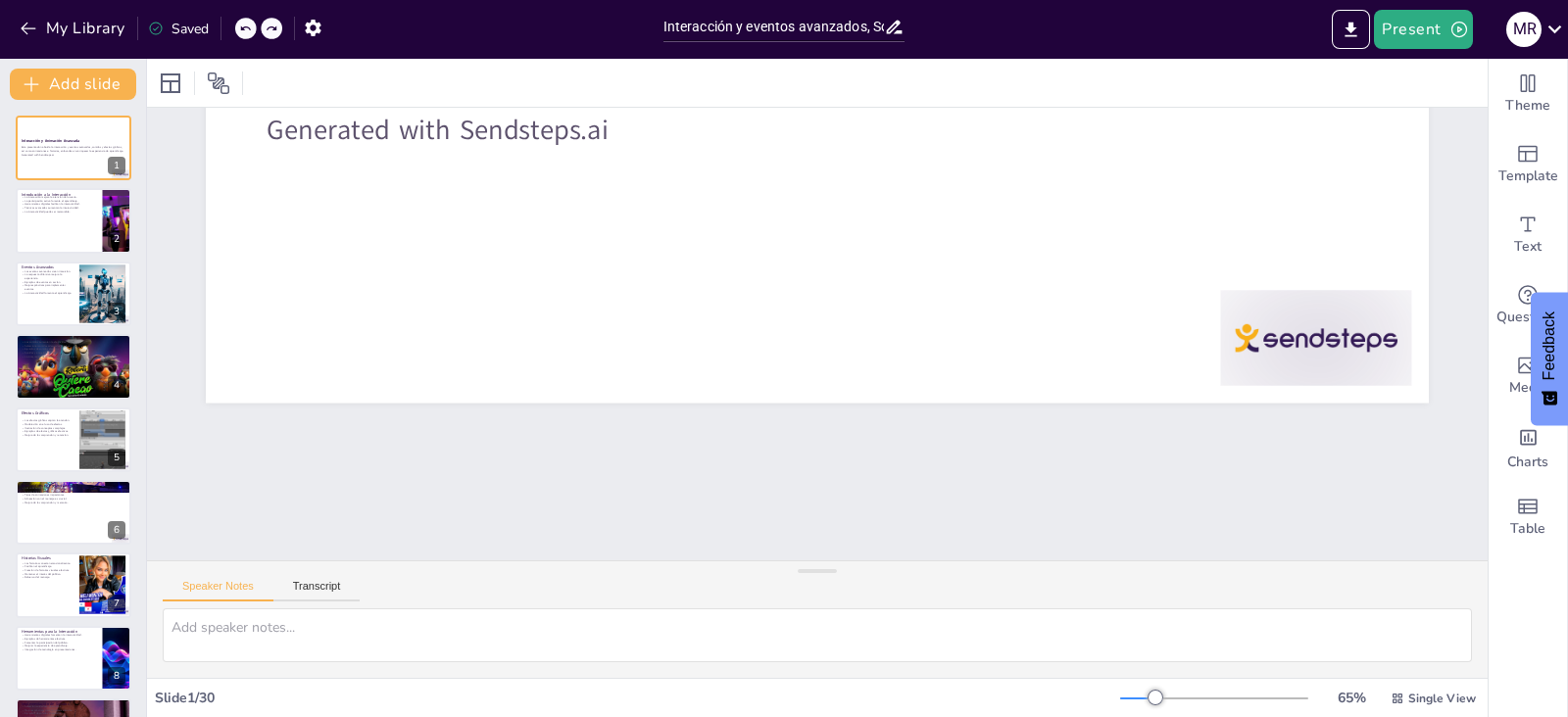click at bounding box center [1214, 698] 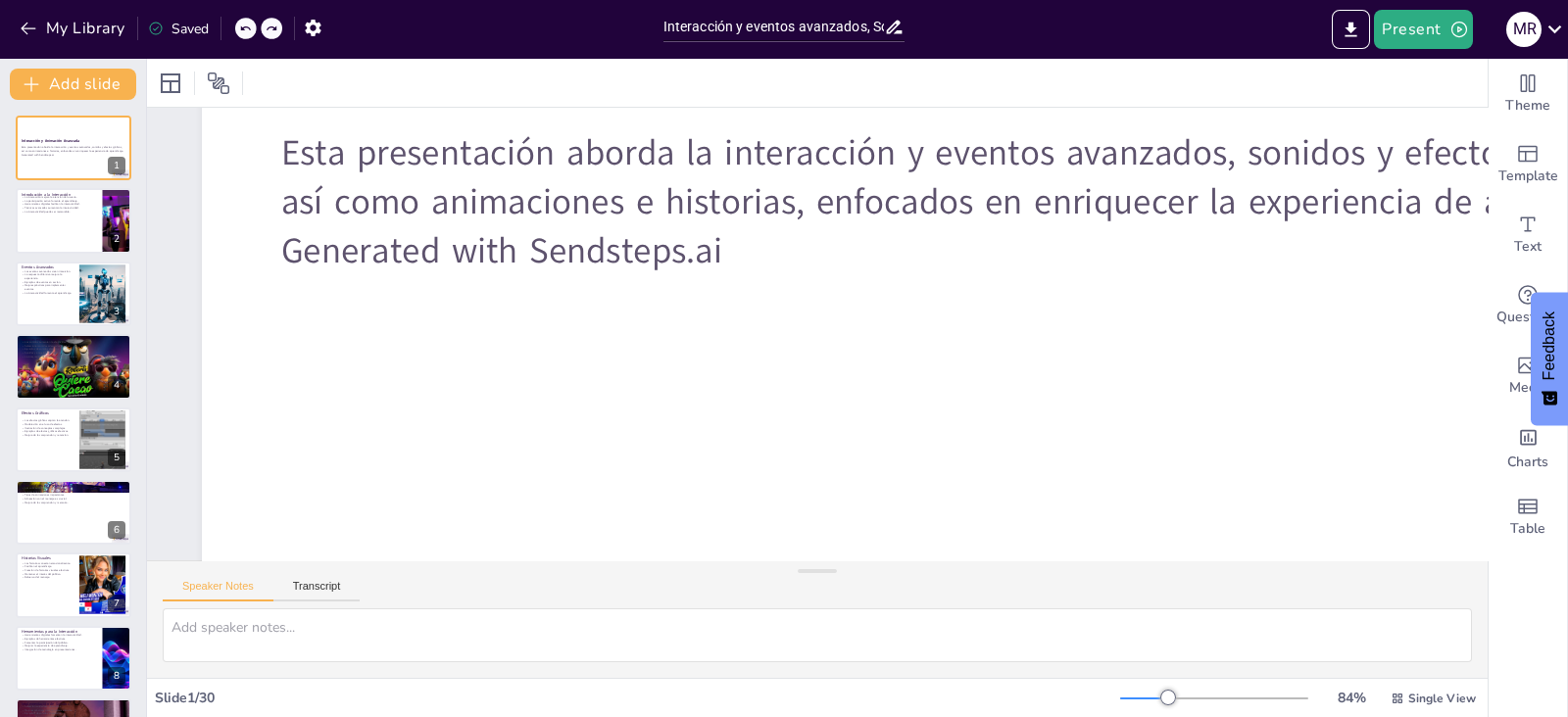 click at bounding box center (1214, 698) 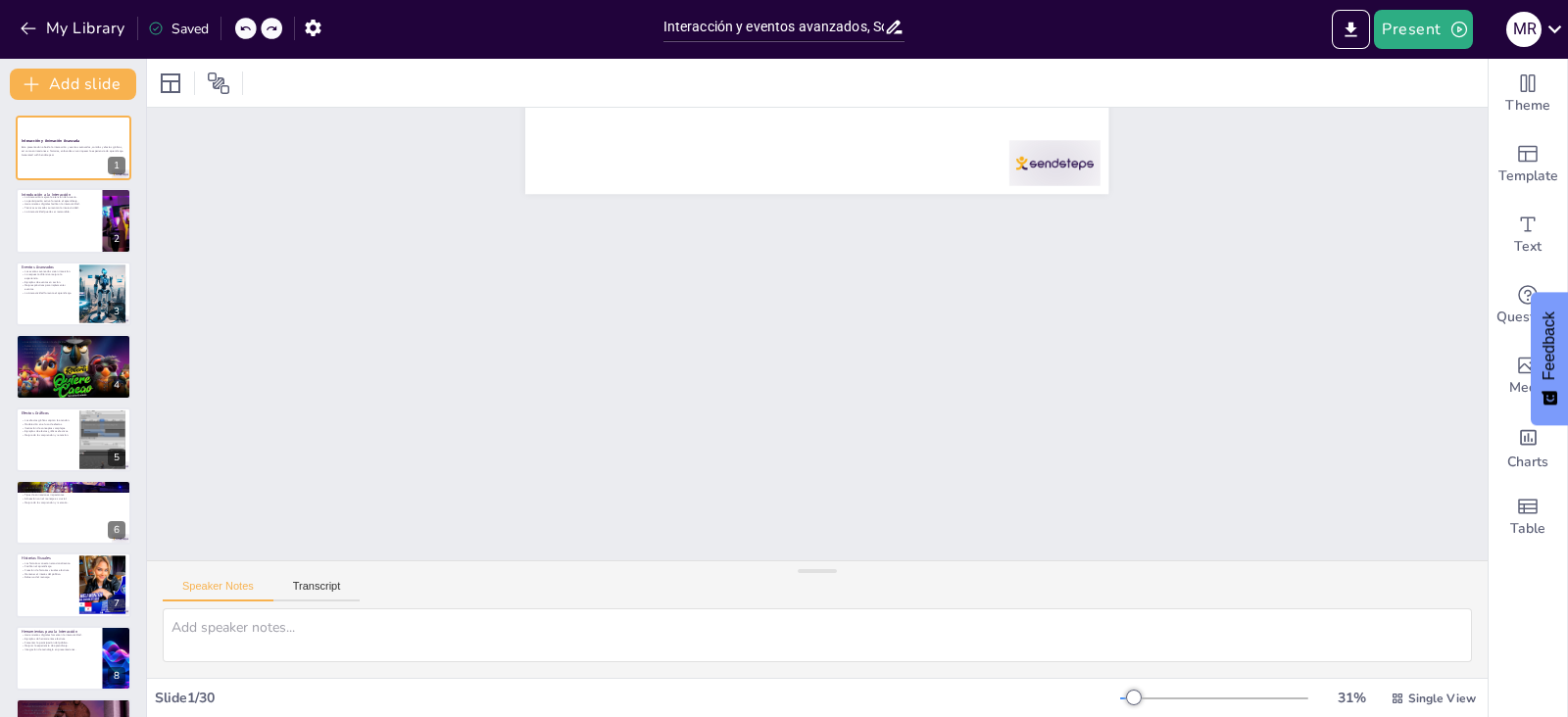 scroll, scrollTop: 0, scrollLeft: 0, axis: both 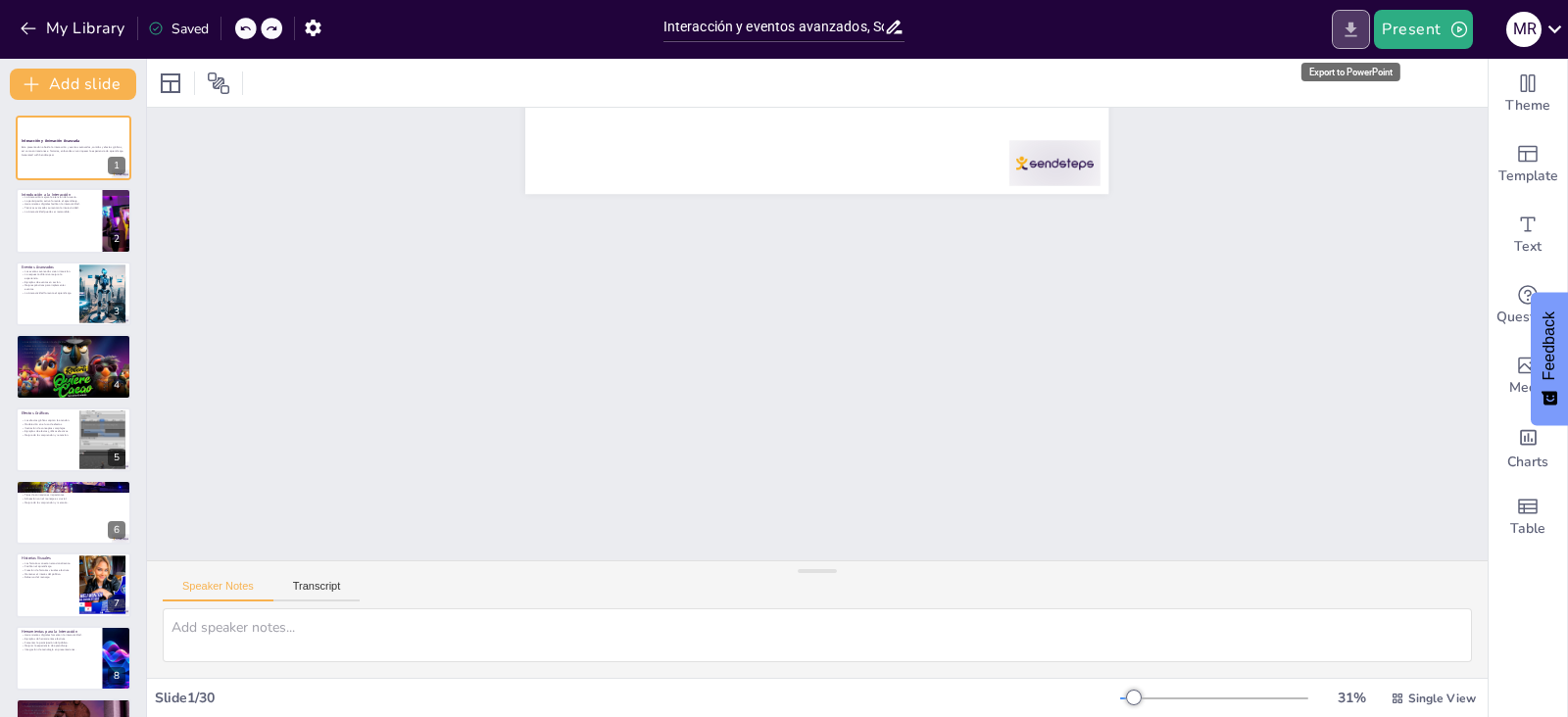 click 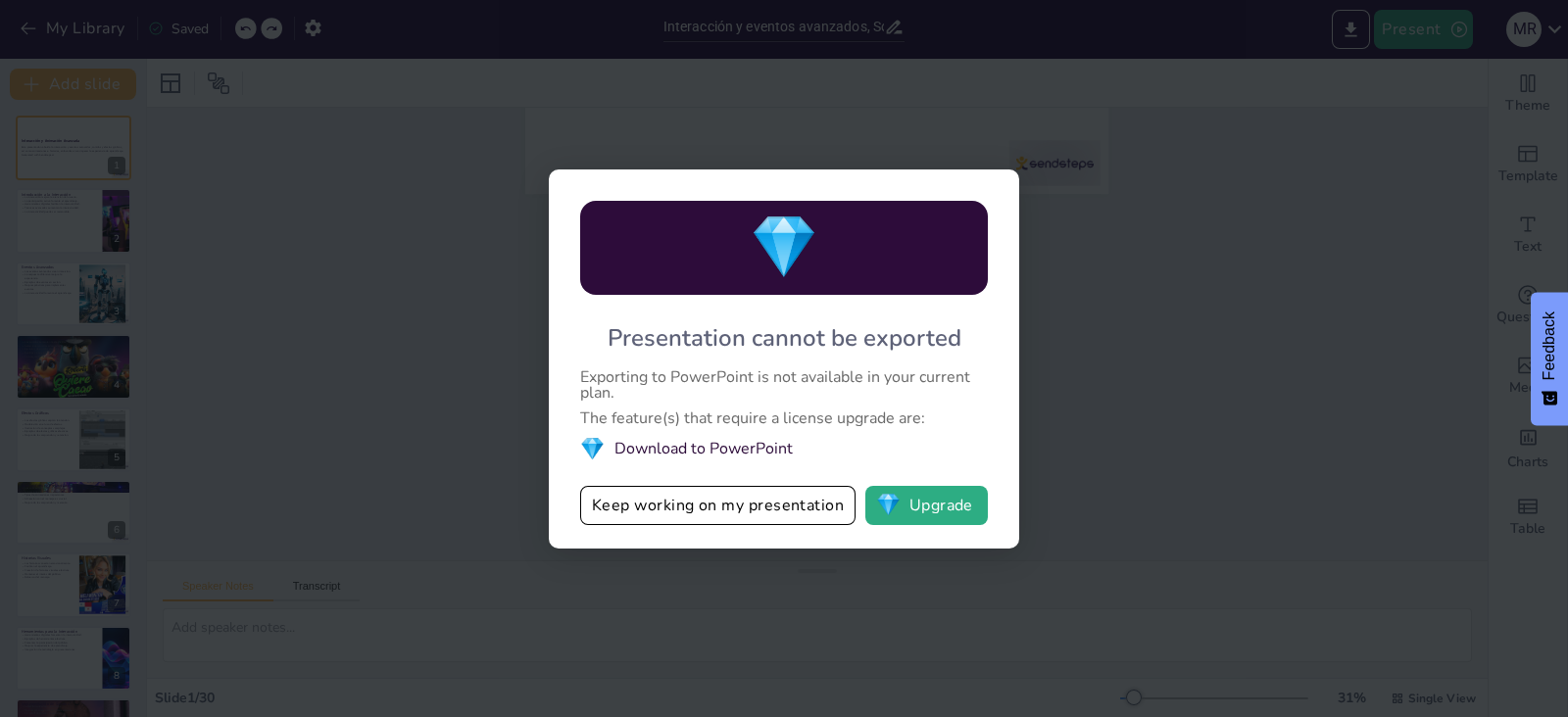 click on "💎 Presentation cannot be exported Exporting to PowerPoint is not available in your current plan. The feature(s) that require a license upgrade are: 💎 Download to PowerPoint Keep working on my presentation 💎 Upgrade" at bounding box center (784, 358) 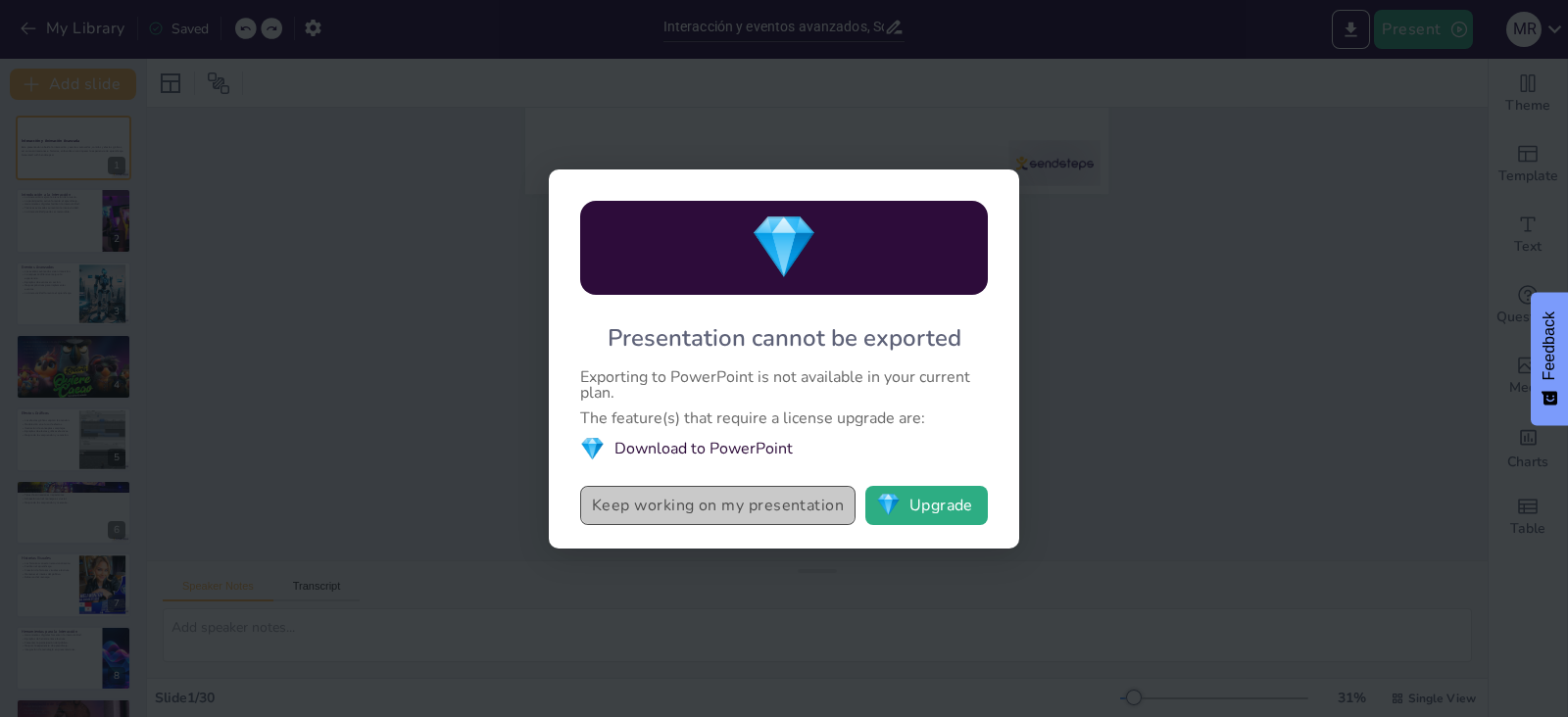 click on "Keep working on my presentation" at bounding box center [717, 505] 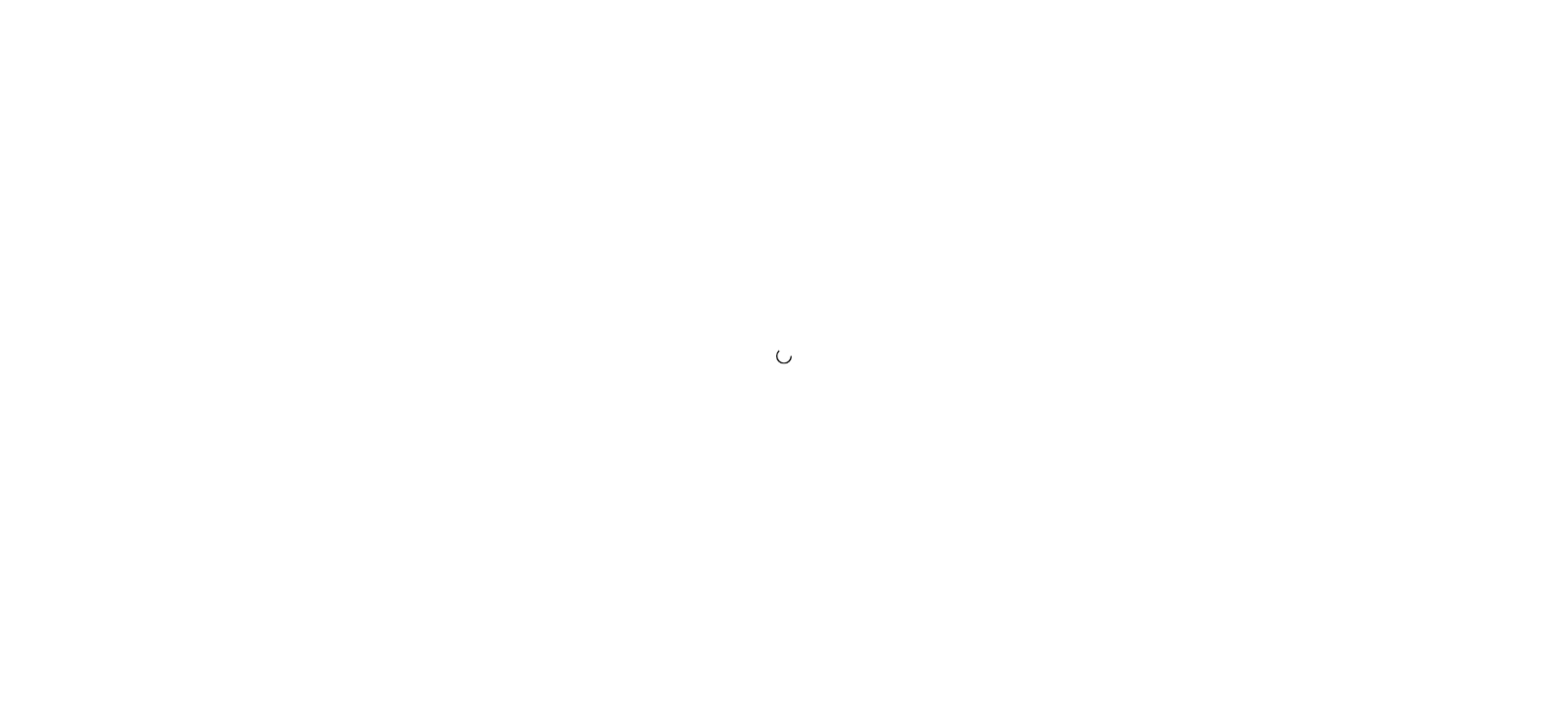 scroll, scrollTop: 0, scrollLeft: 0, axis: both 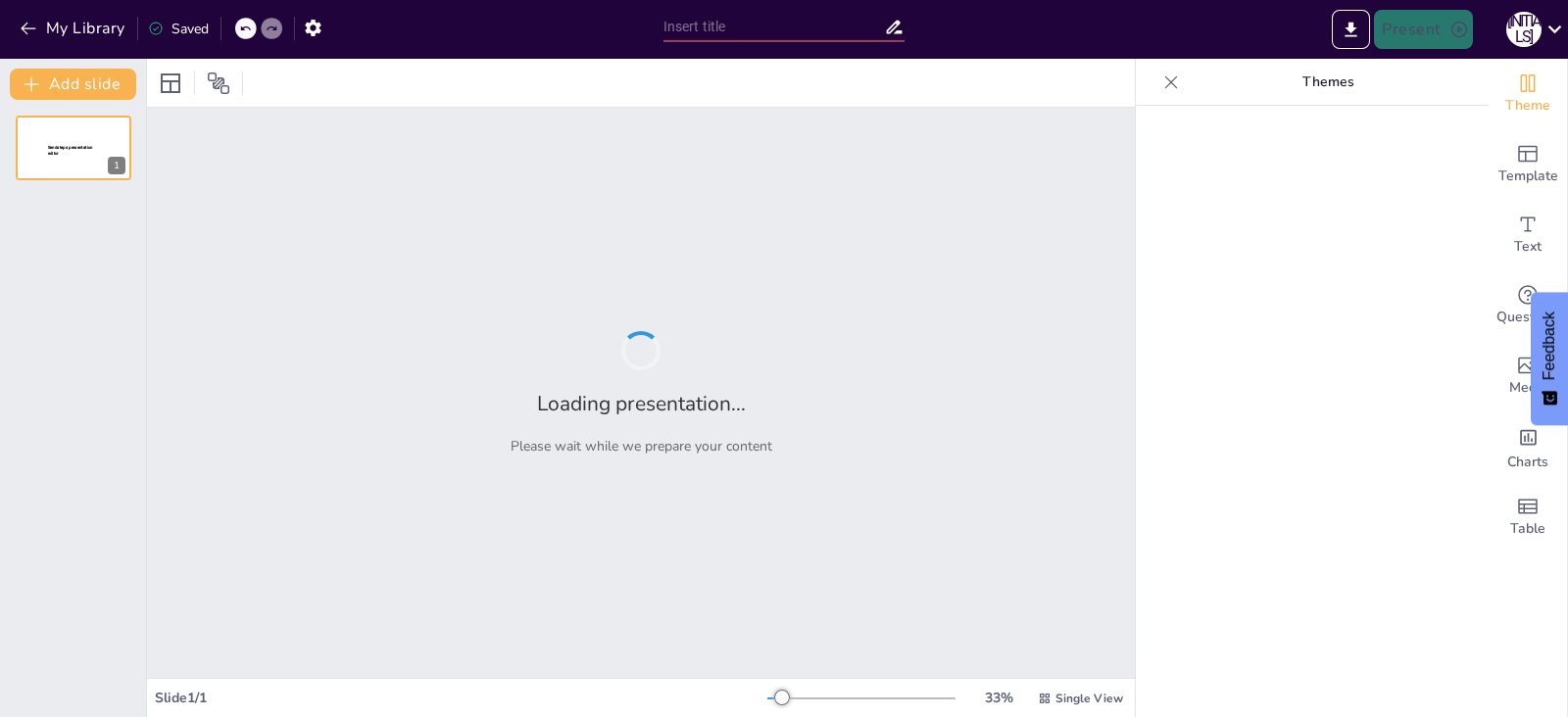 type on "Interacción y eventos avanzados, Sonidos y efectos gráficos avanzados, Animacion" 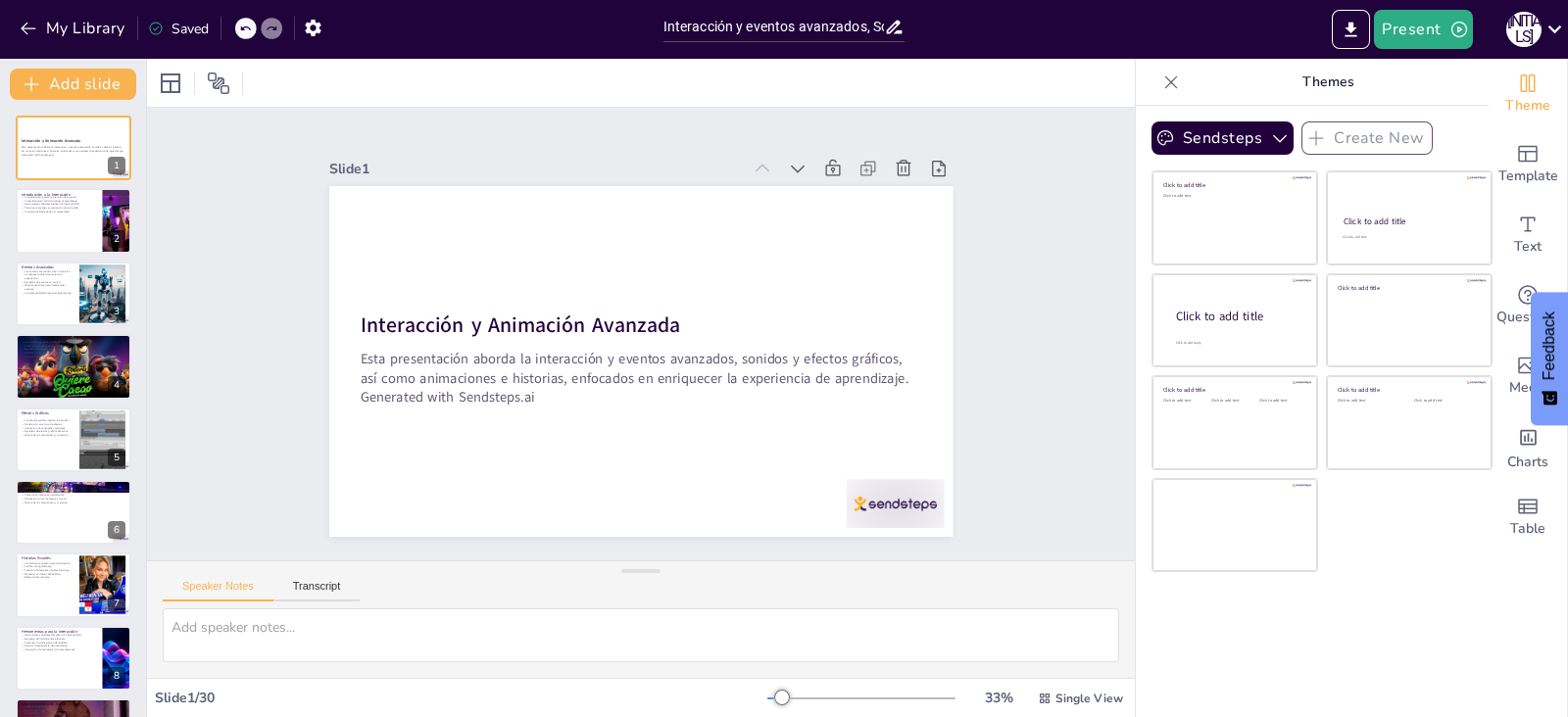 checkbox on "true" 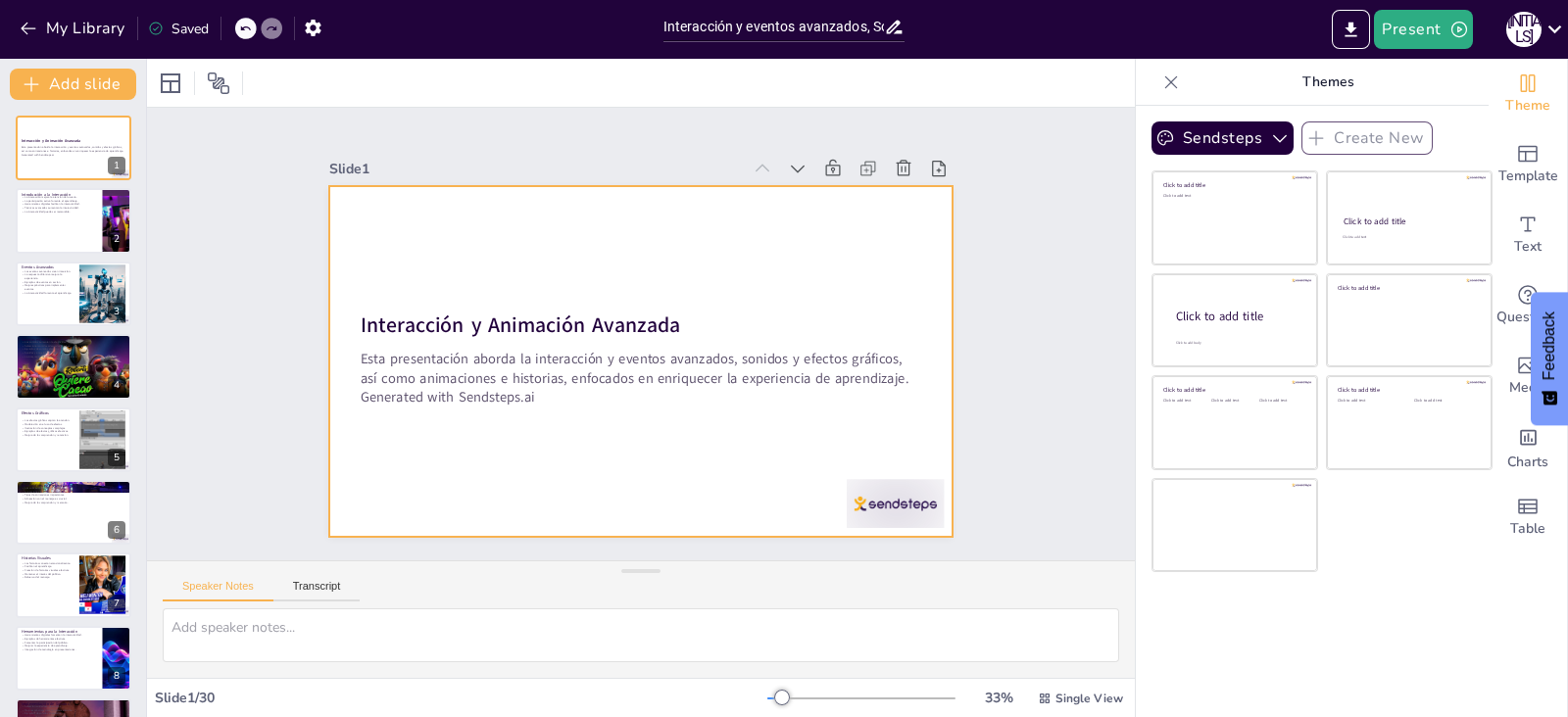 checkbox on "true" 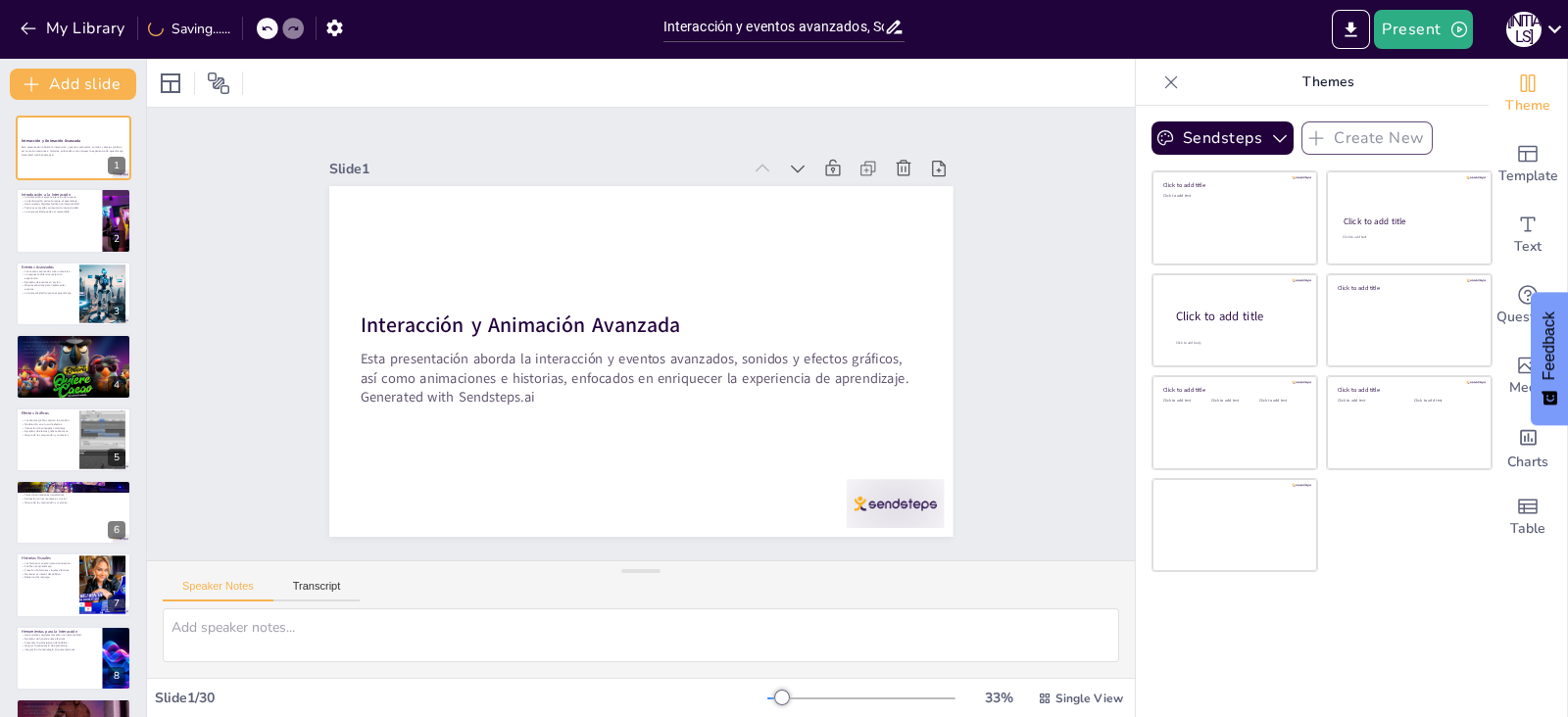 checkbox on "true" 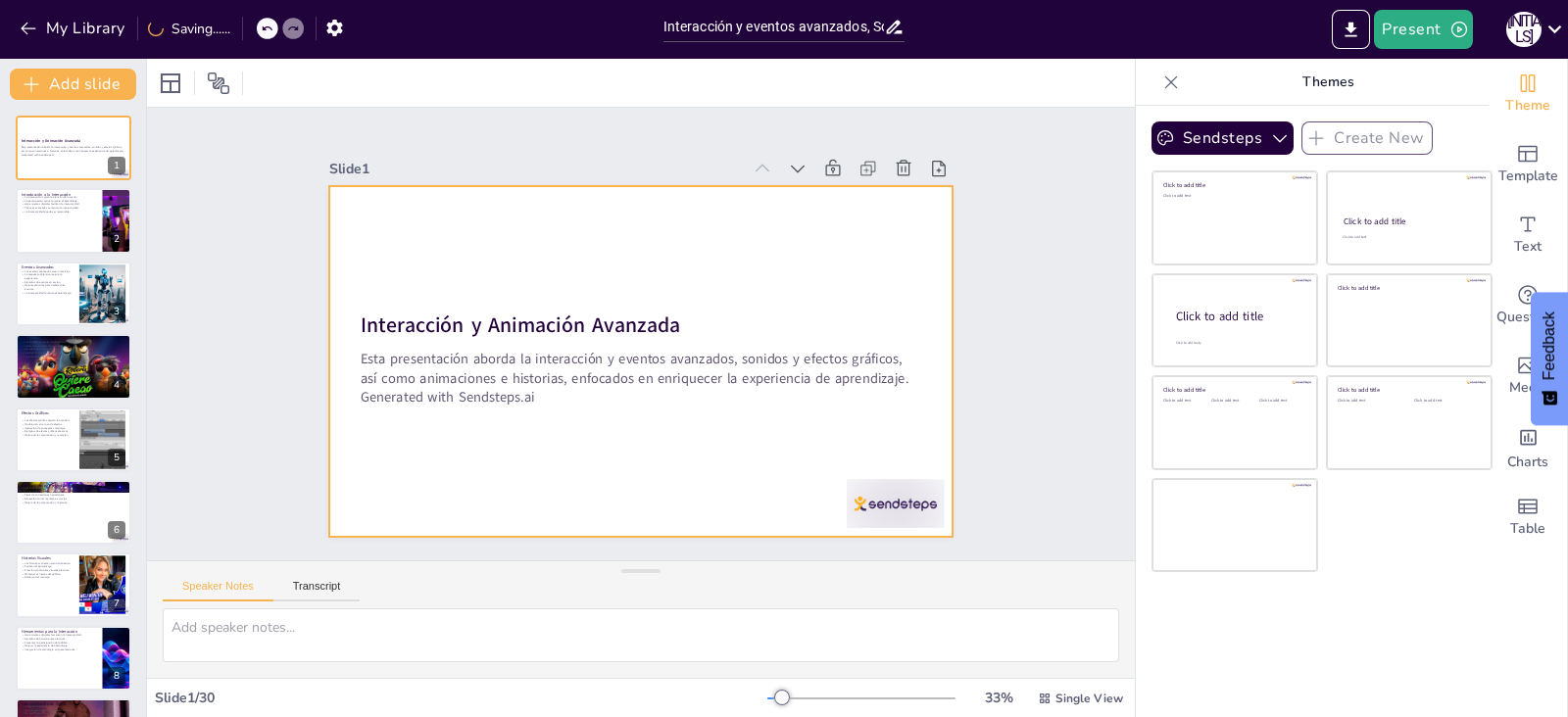 checkbox on "true" 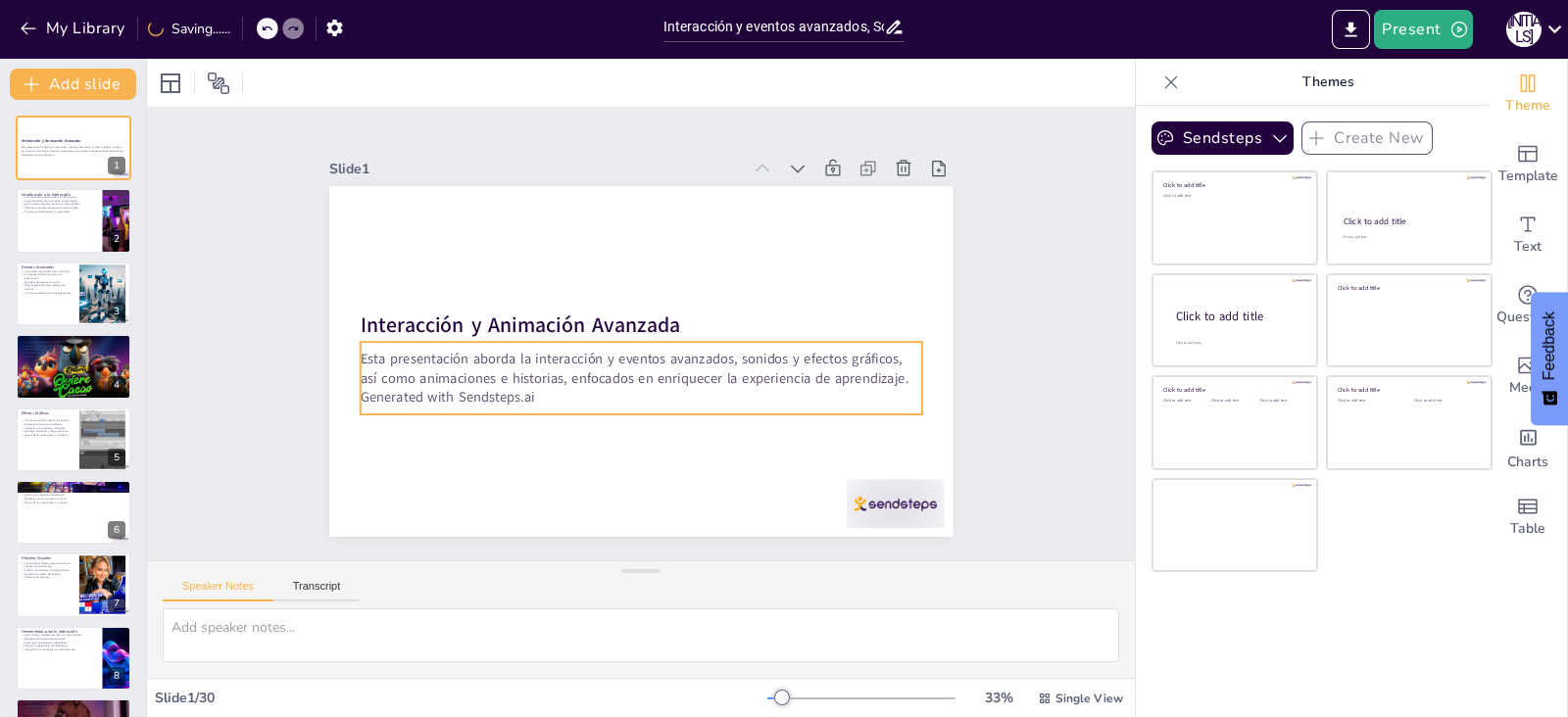 checkbox on "true" 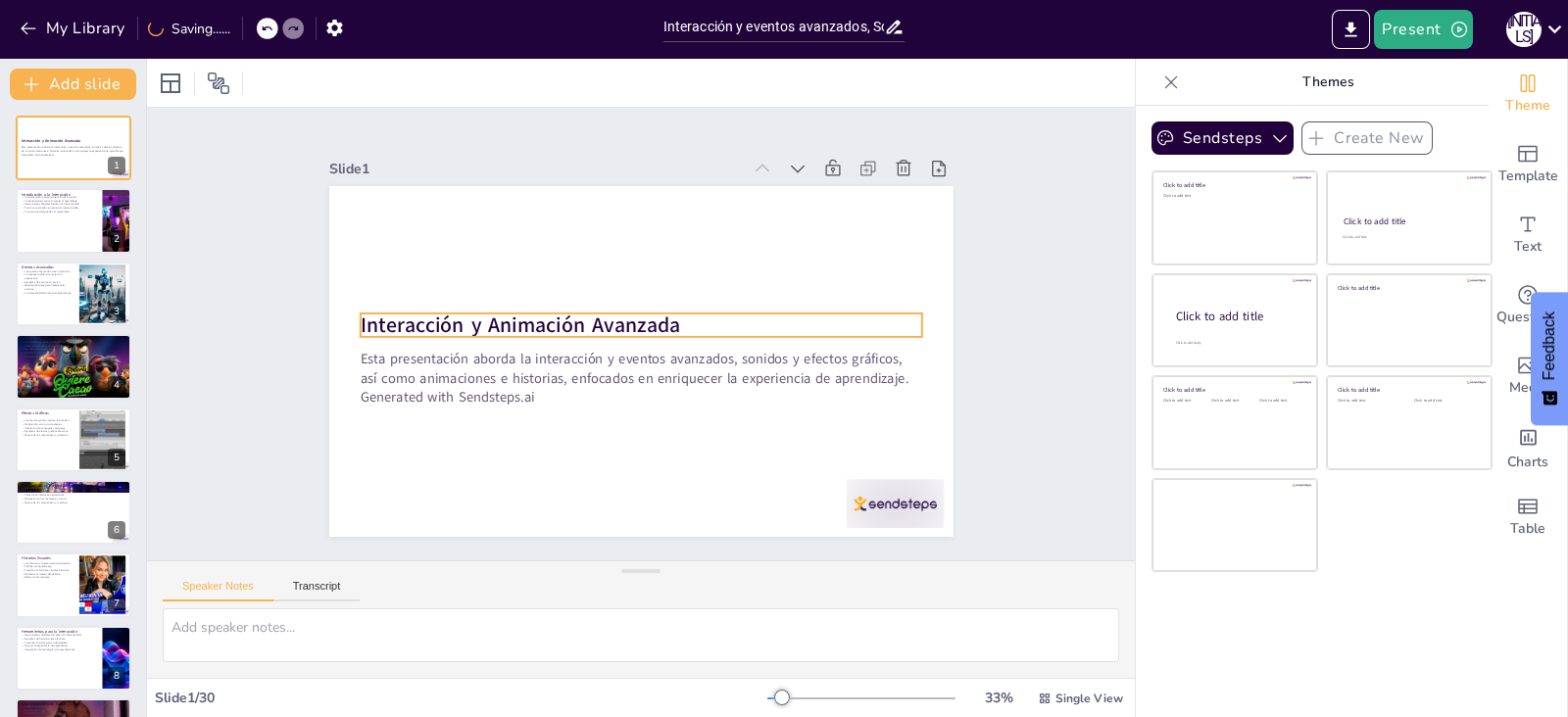 checkbox on "true" 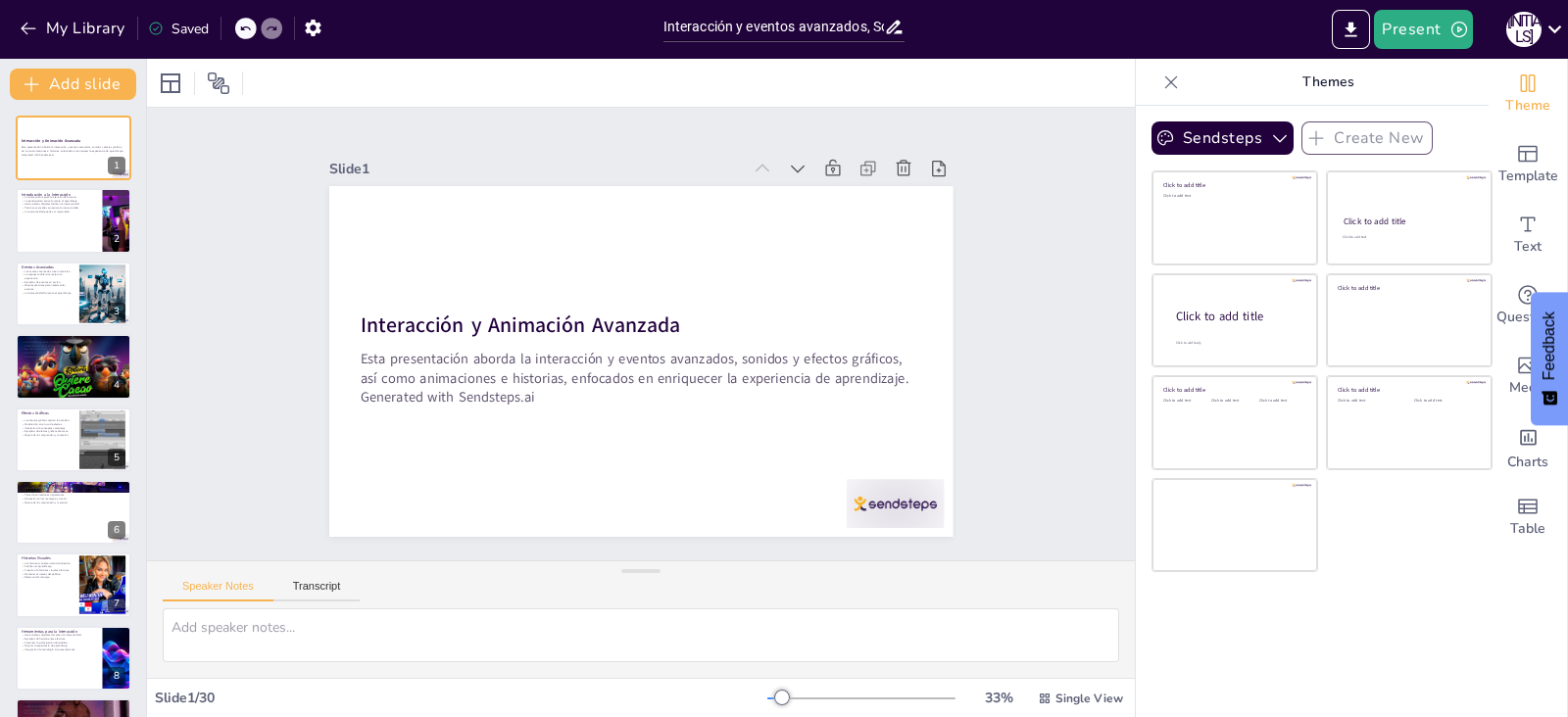 checkbox on "true" 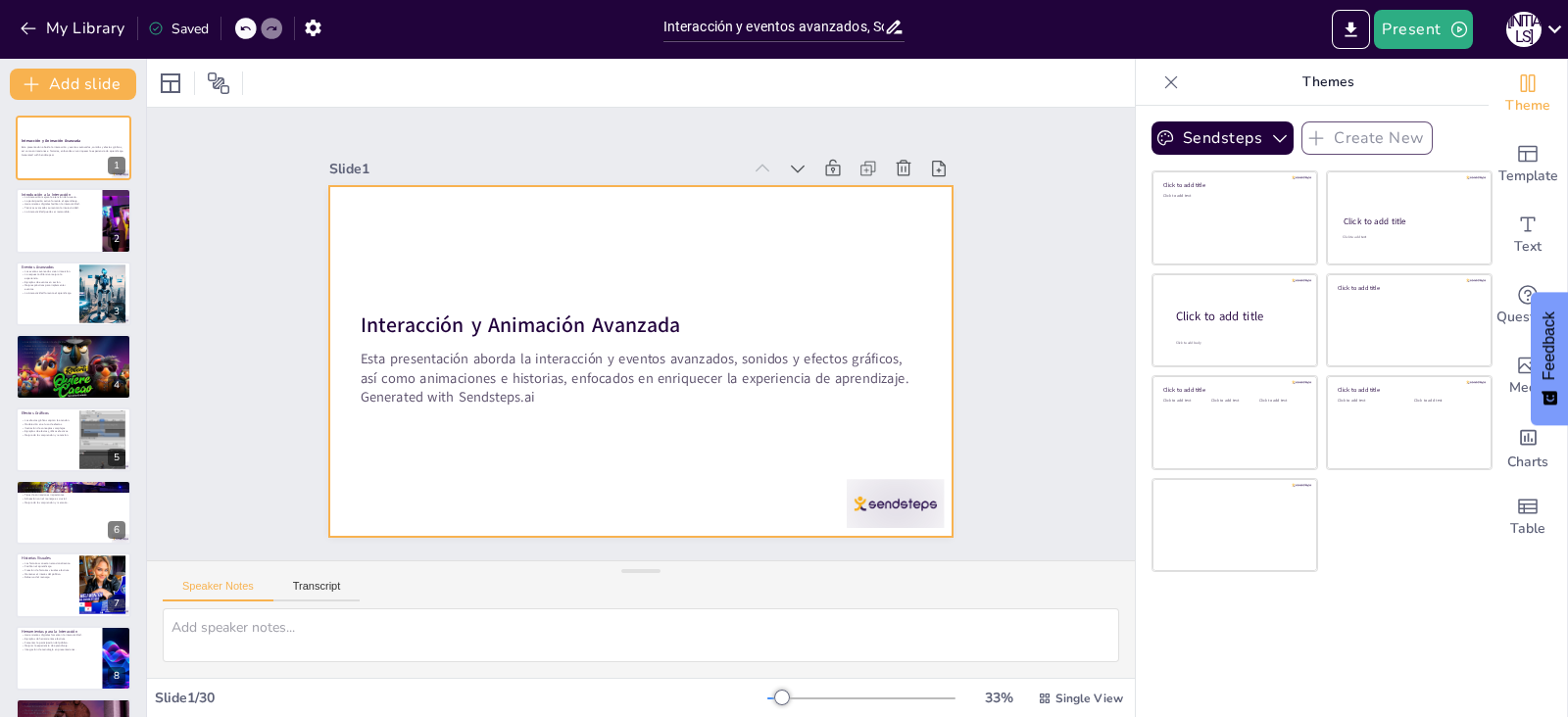checkbox on "true" 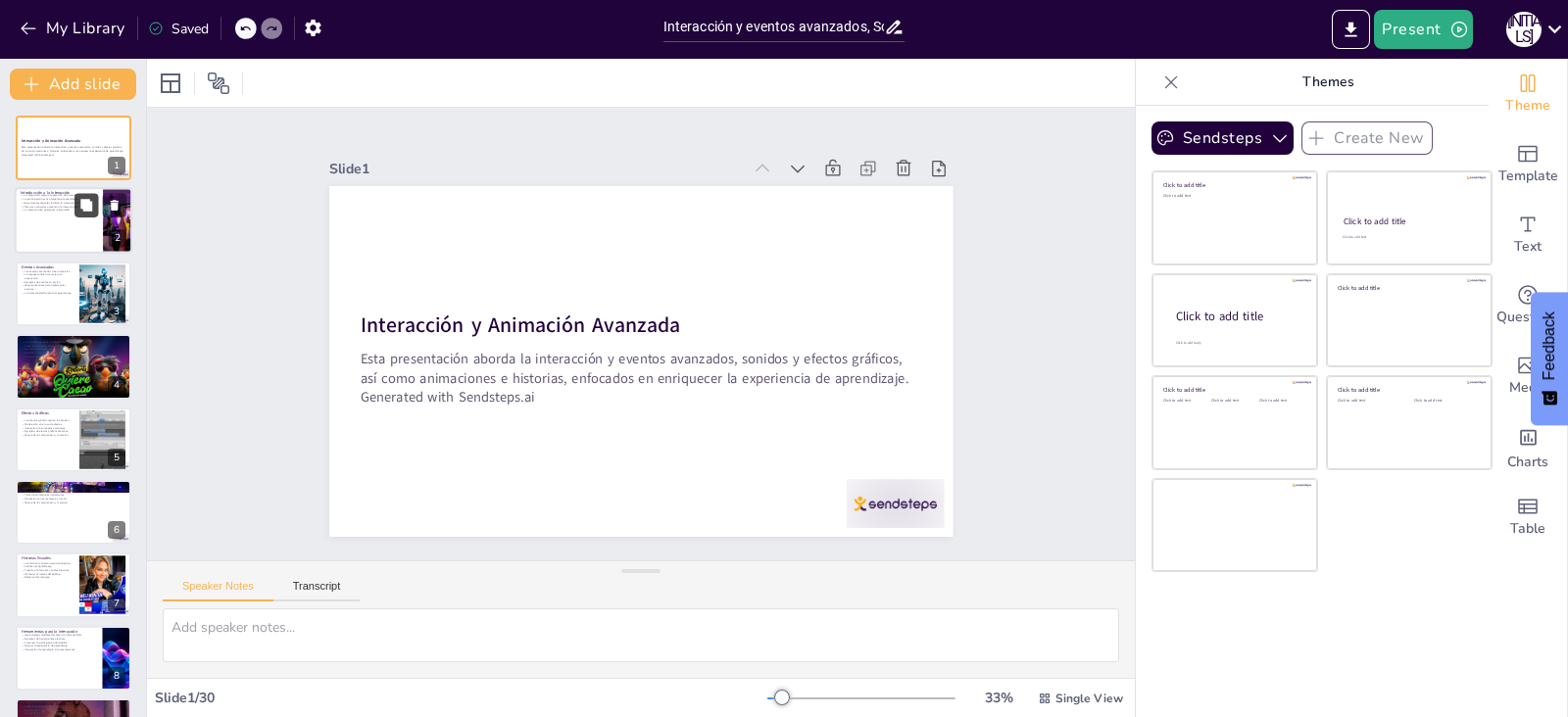 checkbox on "true" 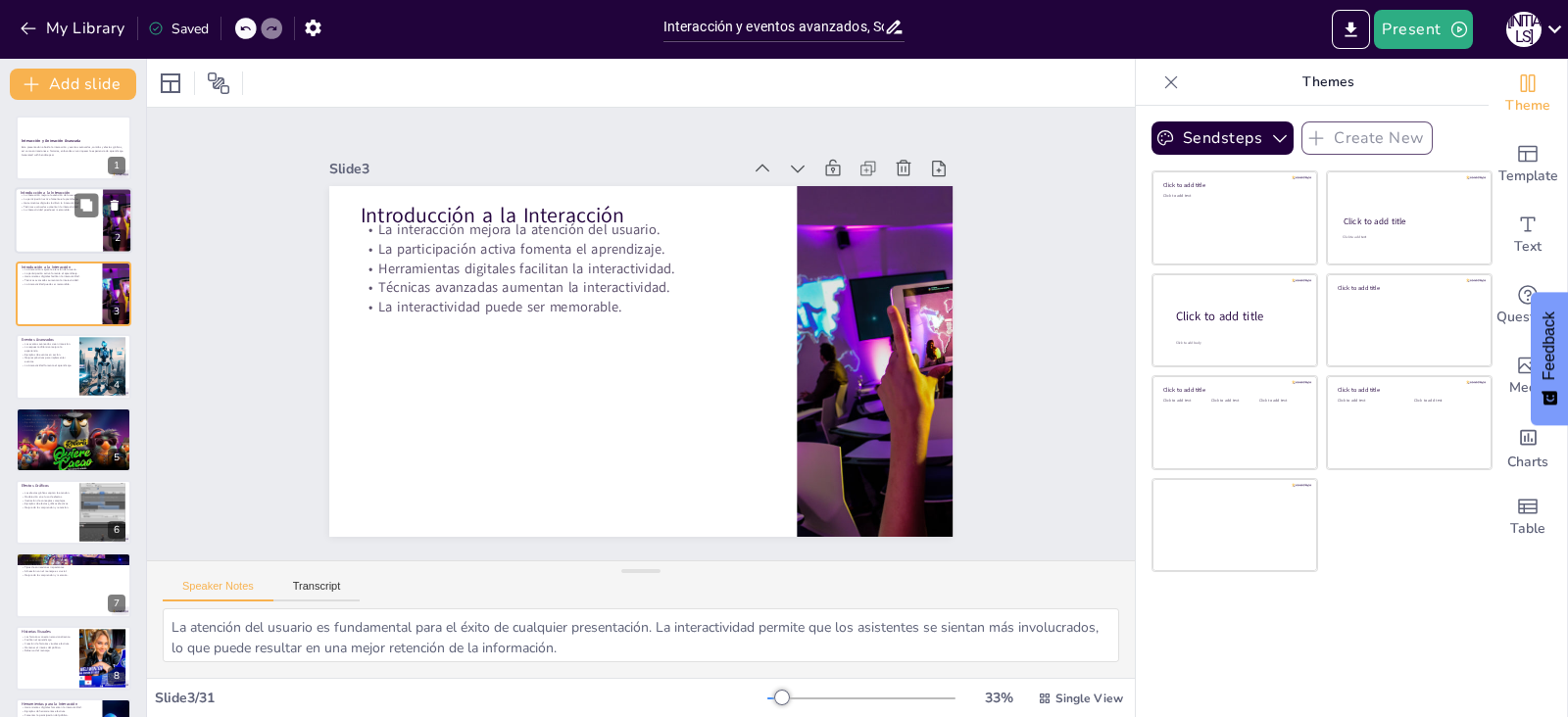 checkbox on "true" 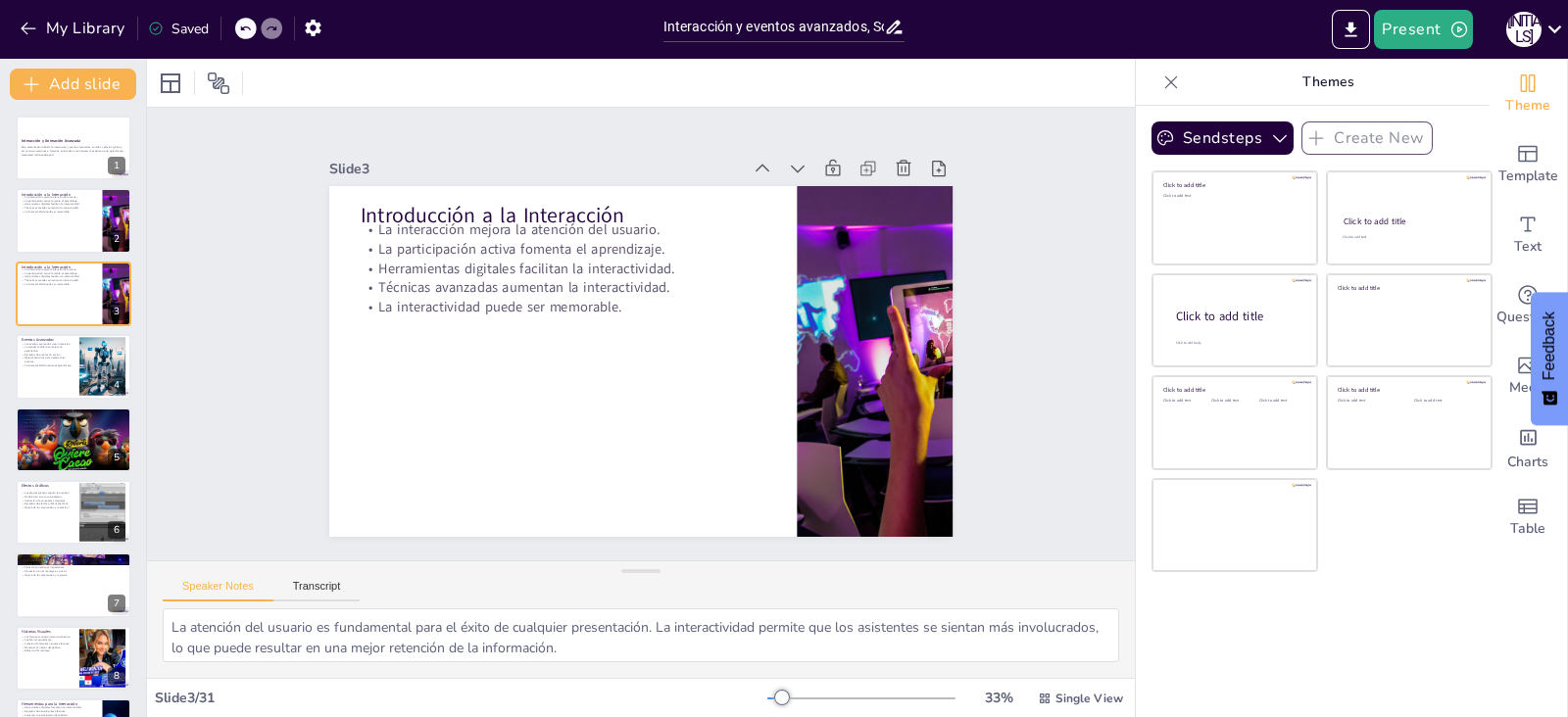 checkbox on "true" 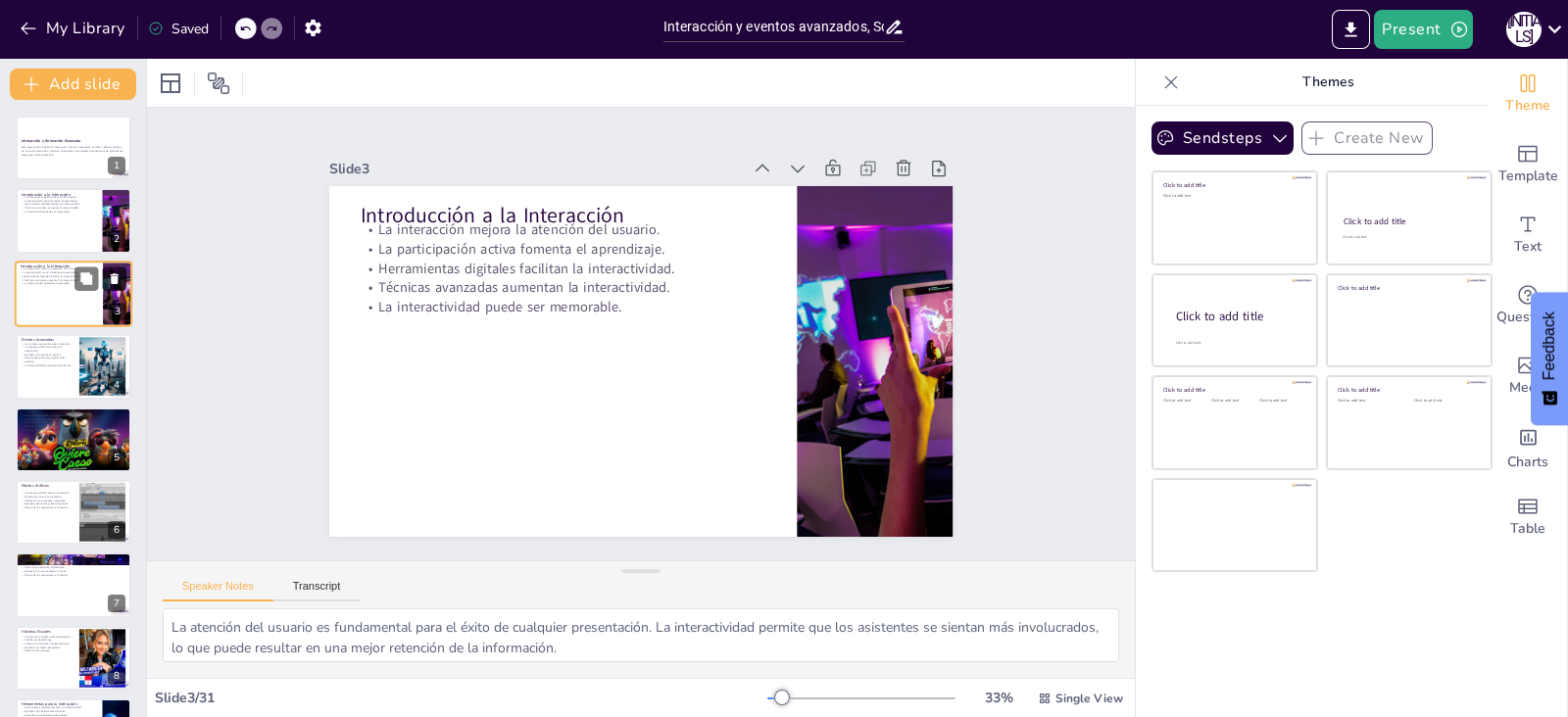 checkbox on "true" 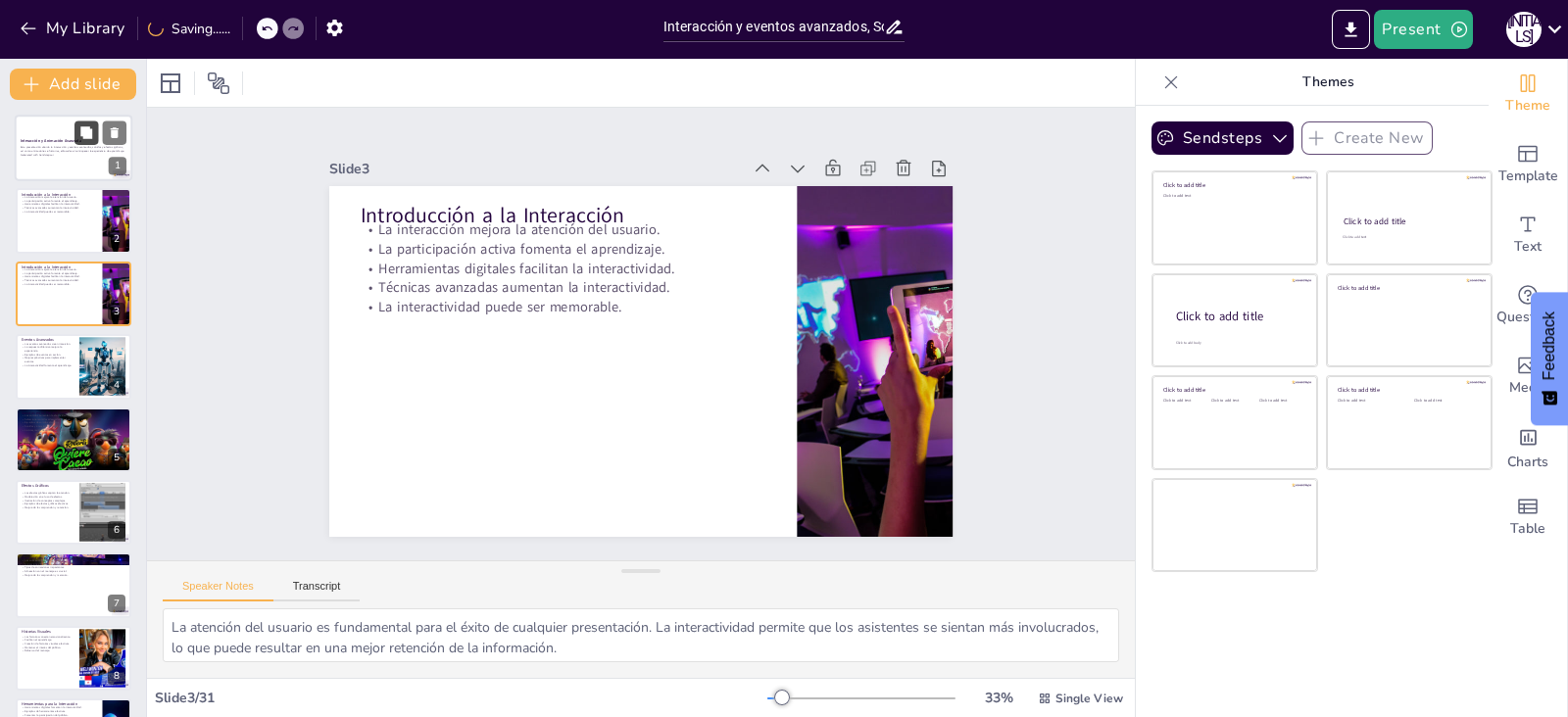checkbox on "true" 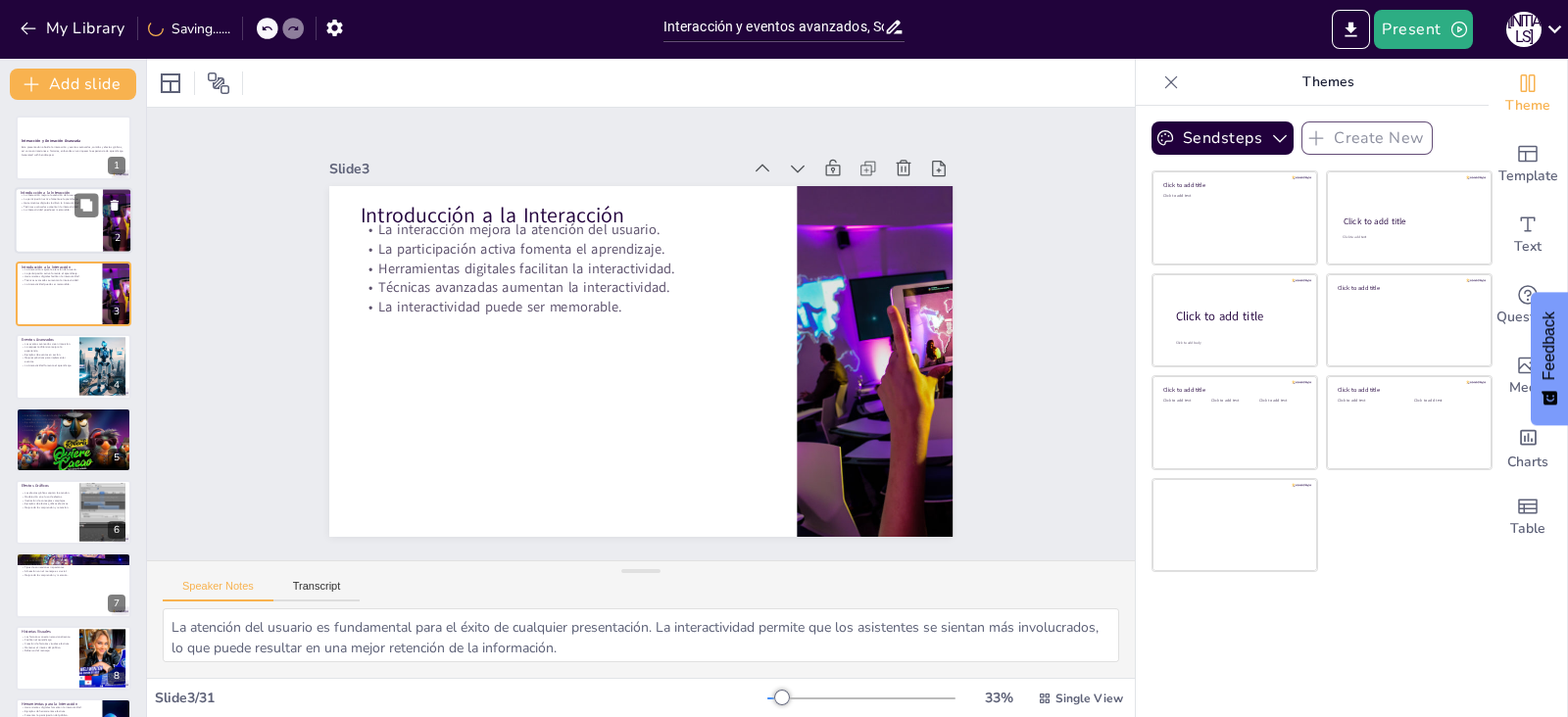 checkbox on "true" 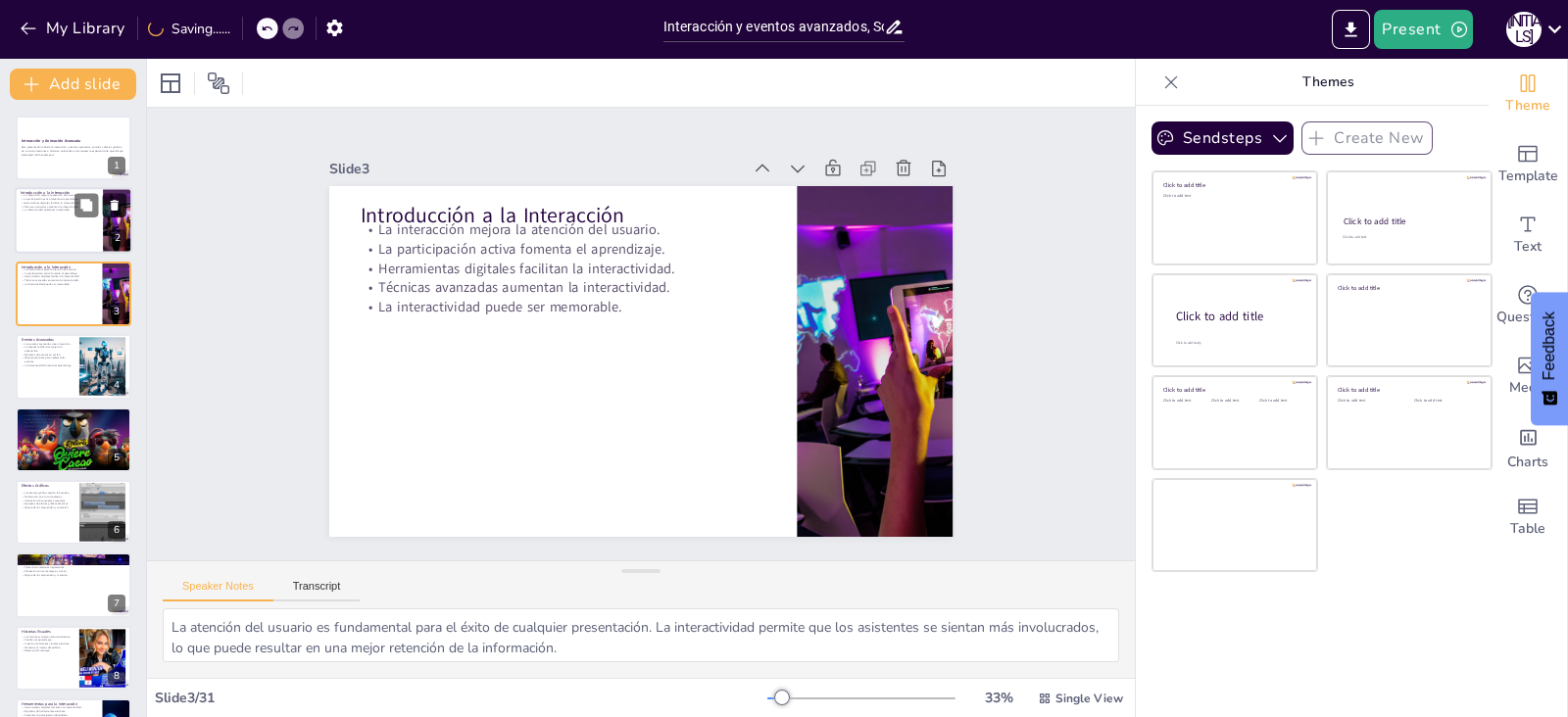 checkbox on "true" 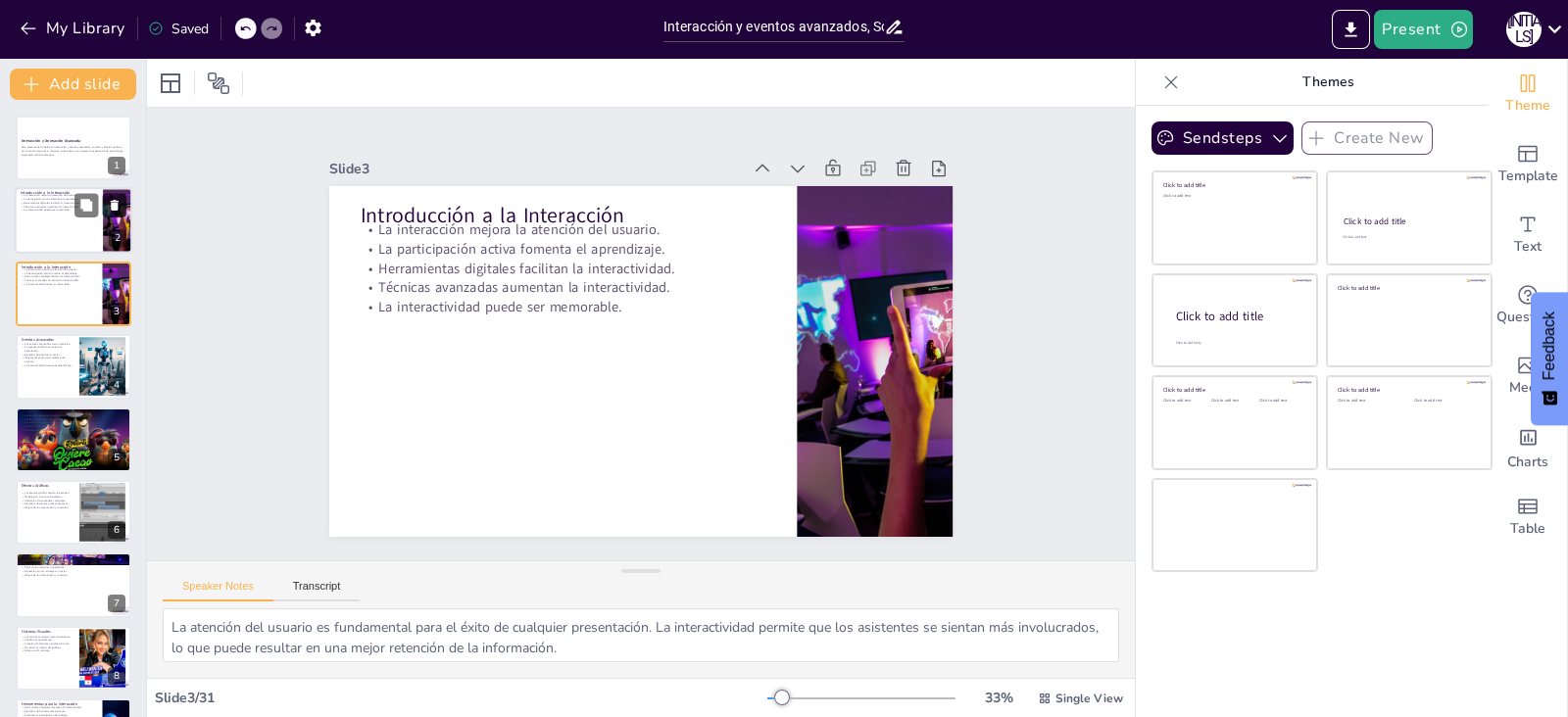 click 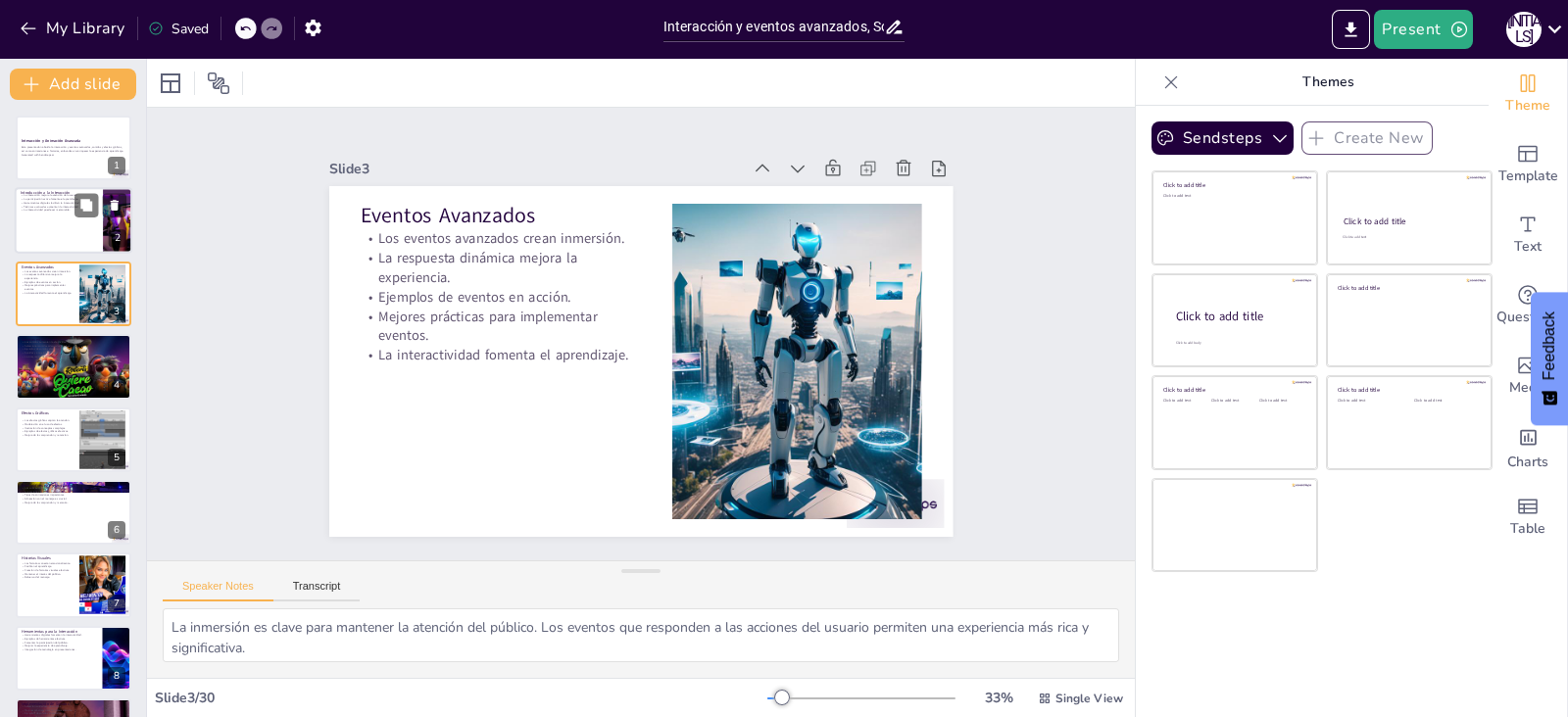 checkbox on "true" 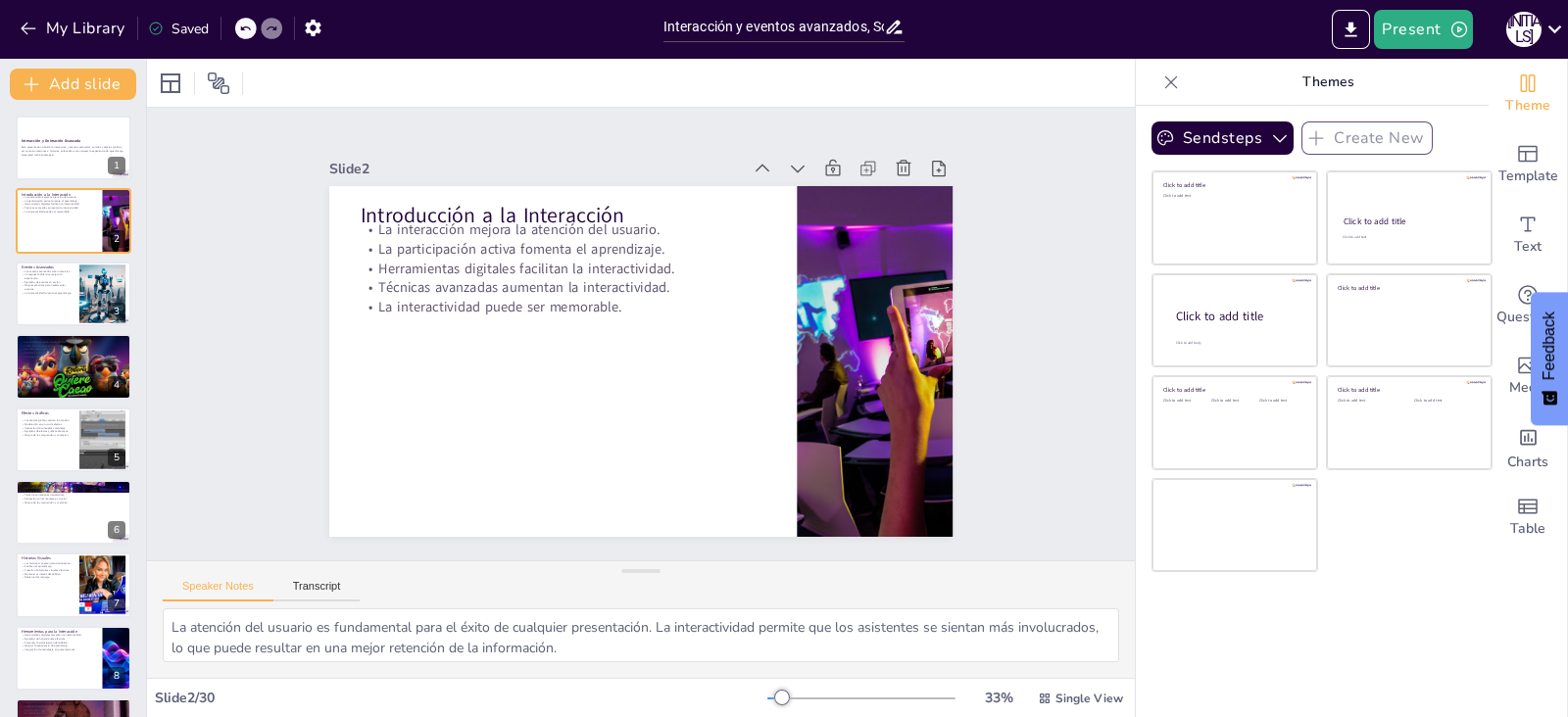 checkbox on "true" 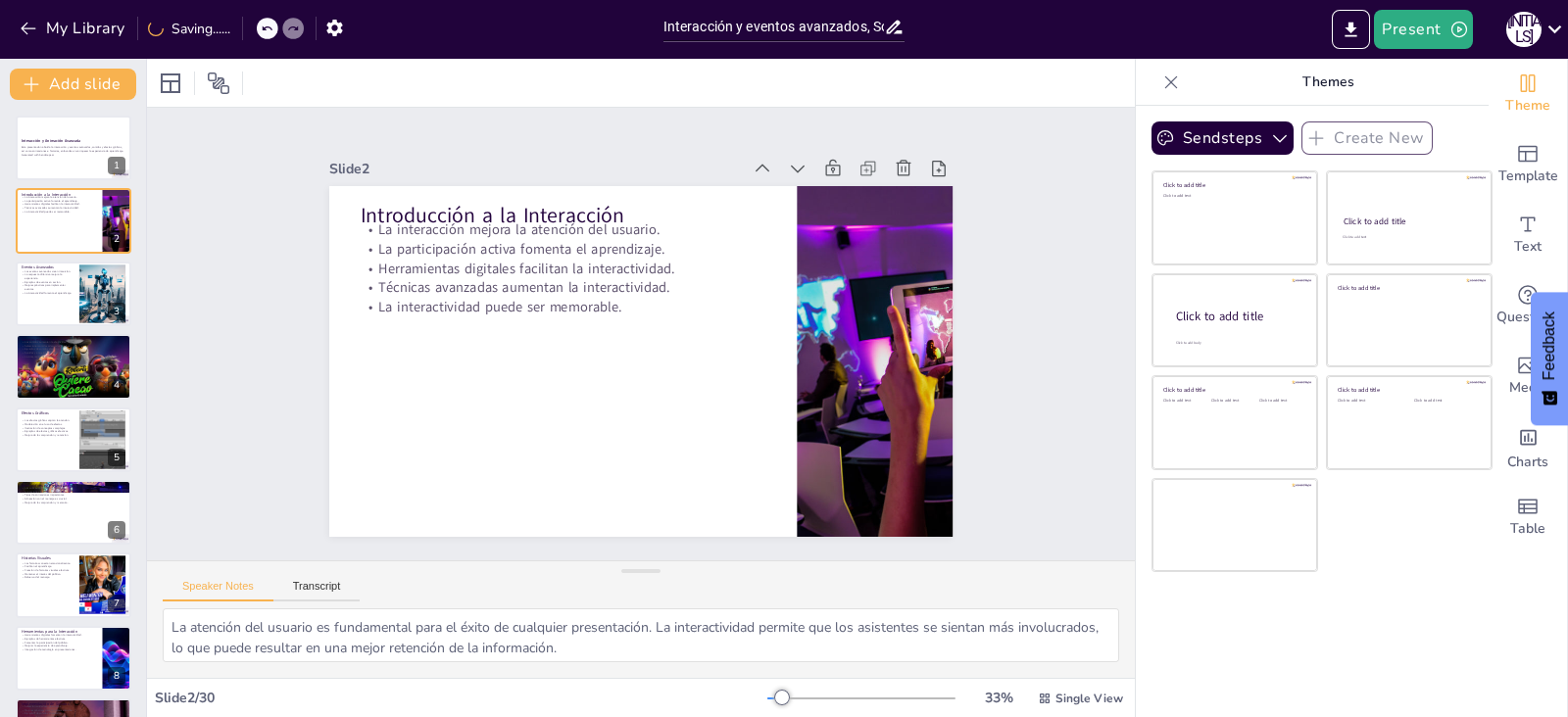 checkbox on "true" 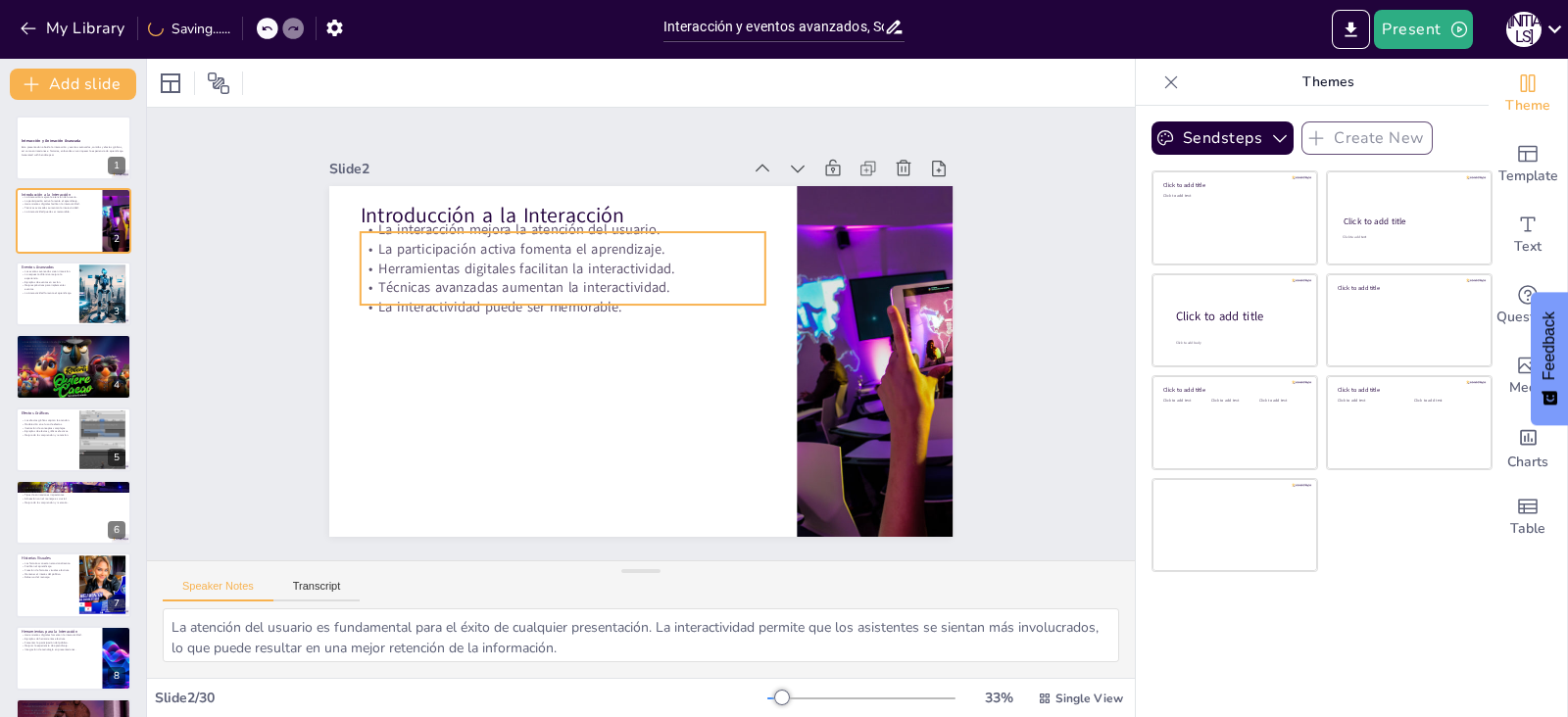 checkbox on "true" 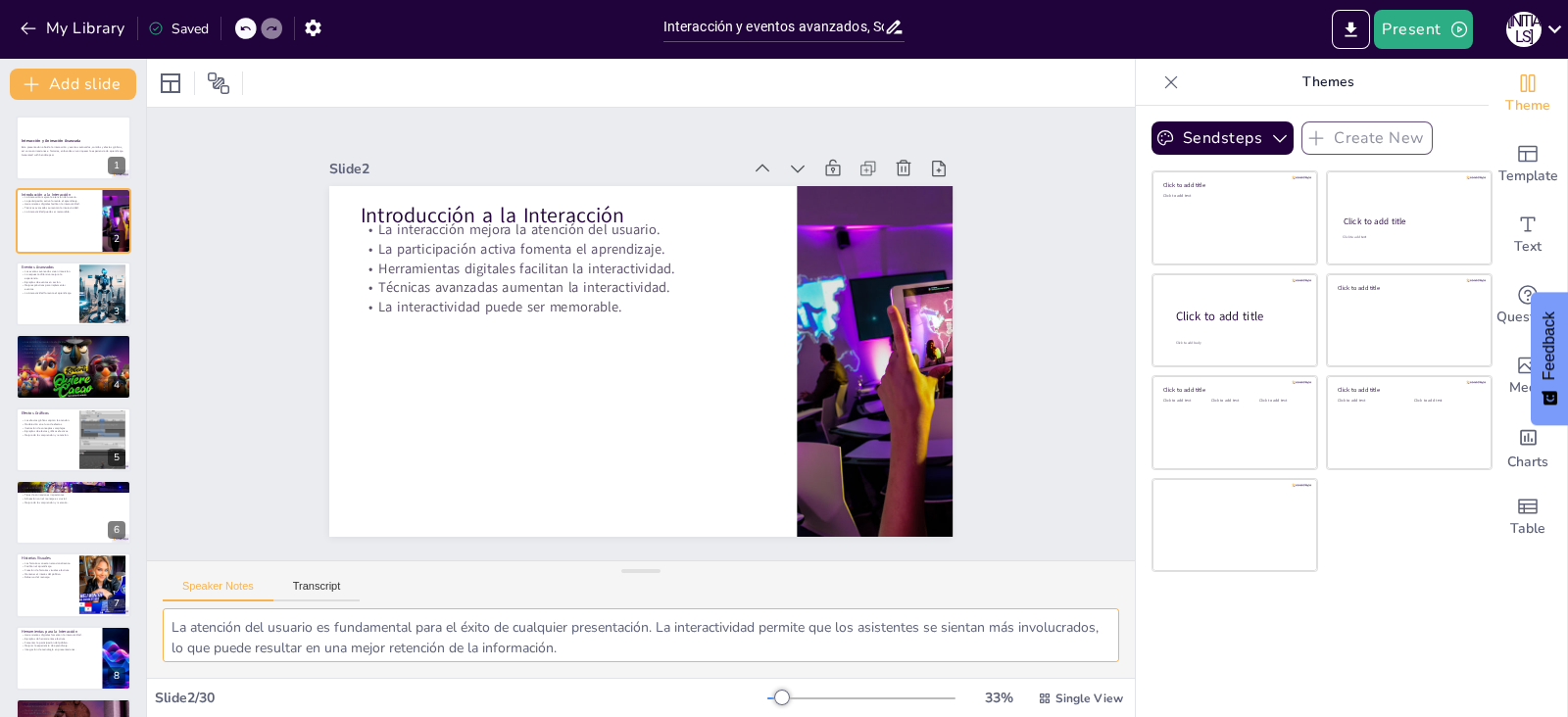 click on "La atención del usuario es fundamental para el éxito de cualquier presentación. La interactividad permite que los asistentes se sientan más involucrados, lo que puede resultar en una mejor retención de la información.
La participación activa es clave en el aprendizaje. Cuando los estudiantes participan en la presentación, se sienten más motivados y comprometidos, lo que resulta en un aprendizaje más efectivo.
Existen diversas herramientas digitales que permiten implementar interacciones avanzadas, como encuestas y cuestionarios, que pueden hacer que la presentación sea más dinámica y atractiva.
Las técnicas avanzadas de interactividad pueden incluir el uso de dispositivos móviles, aplicaciones interactivas y elementos multimedia que enriquecen la presentación.
Las presentaciones interactivas tienden a ser más memorables porque involucran a la audiencia de manera activa, ayudando a consolidar el aprendizaje a largo plazo." at bounding box center (641, 635) 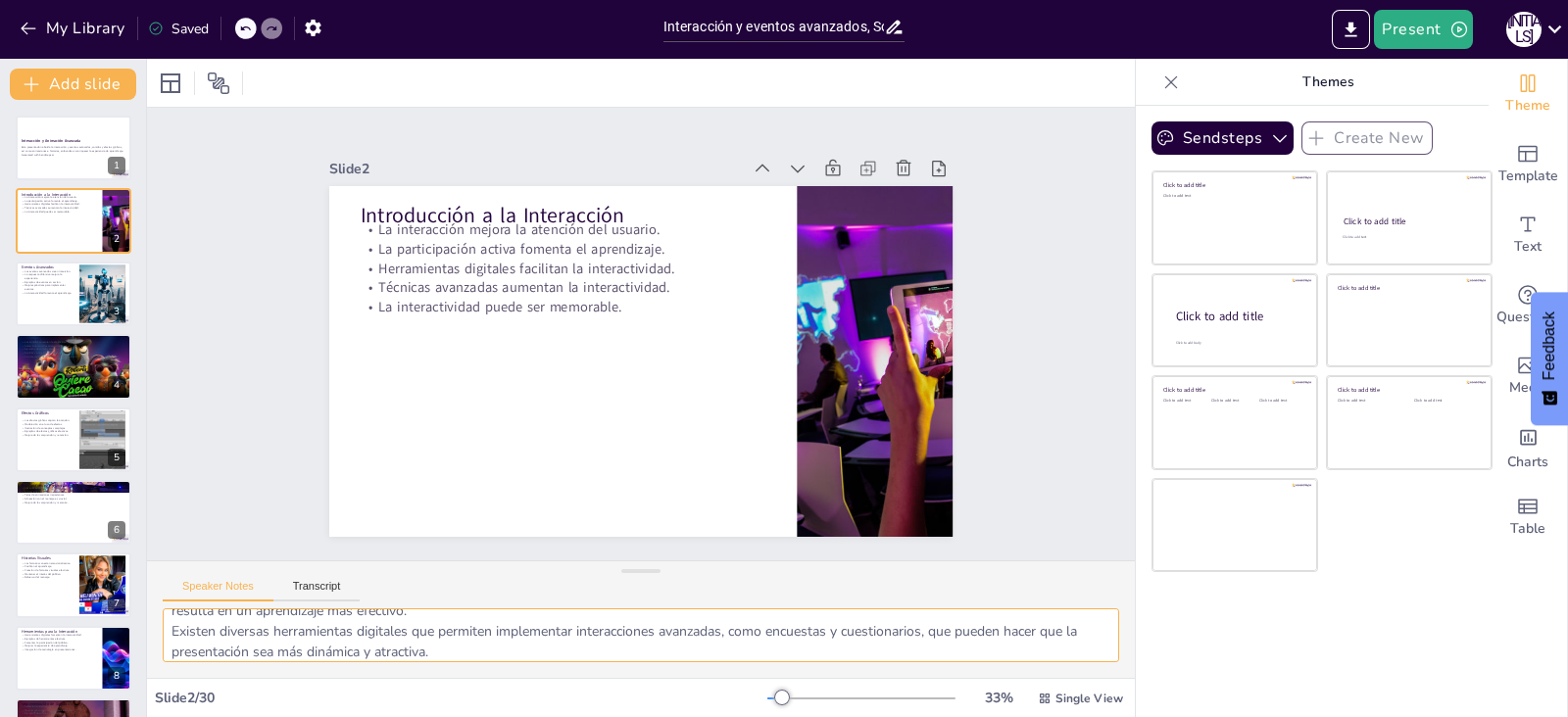 scroll, scrollTop: 160, scrollLeft: 0, axis: vertical 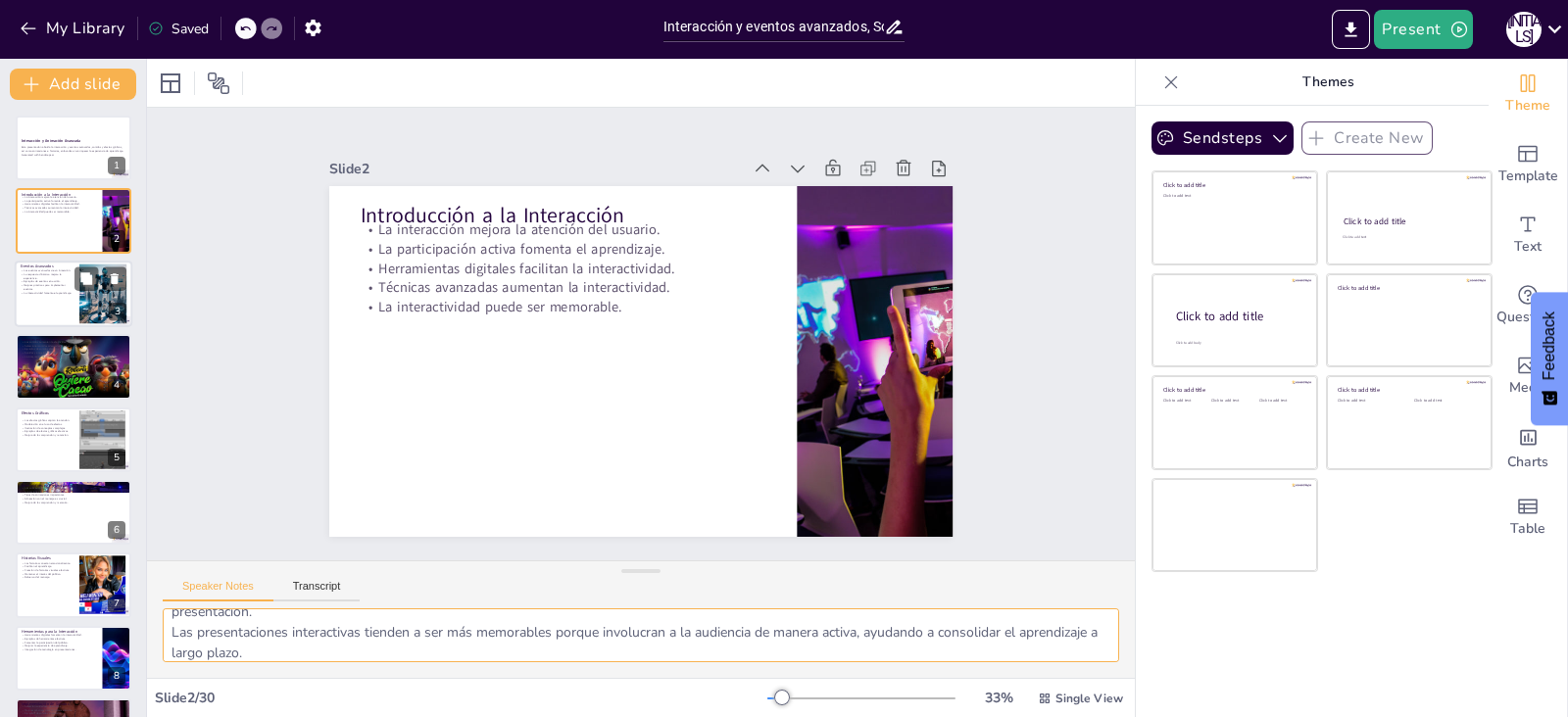 click at bounding box center (74, 294) 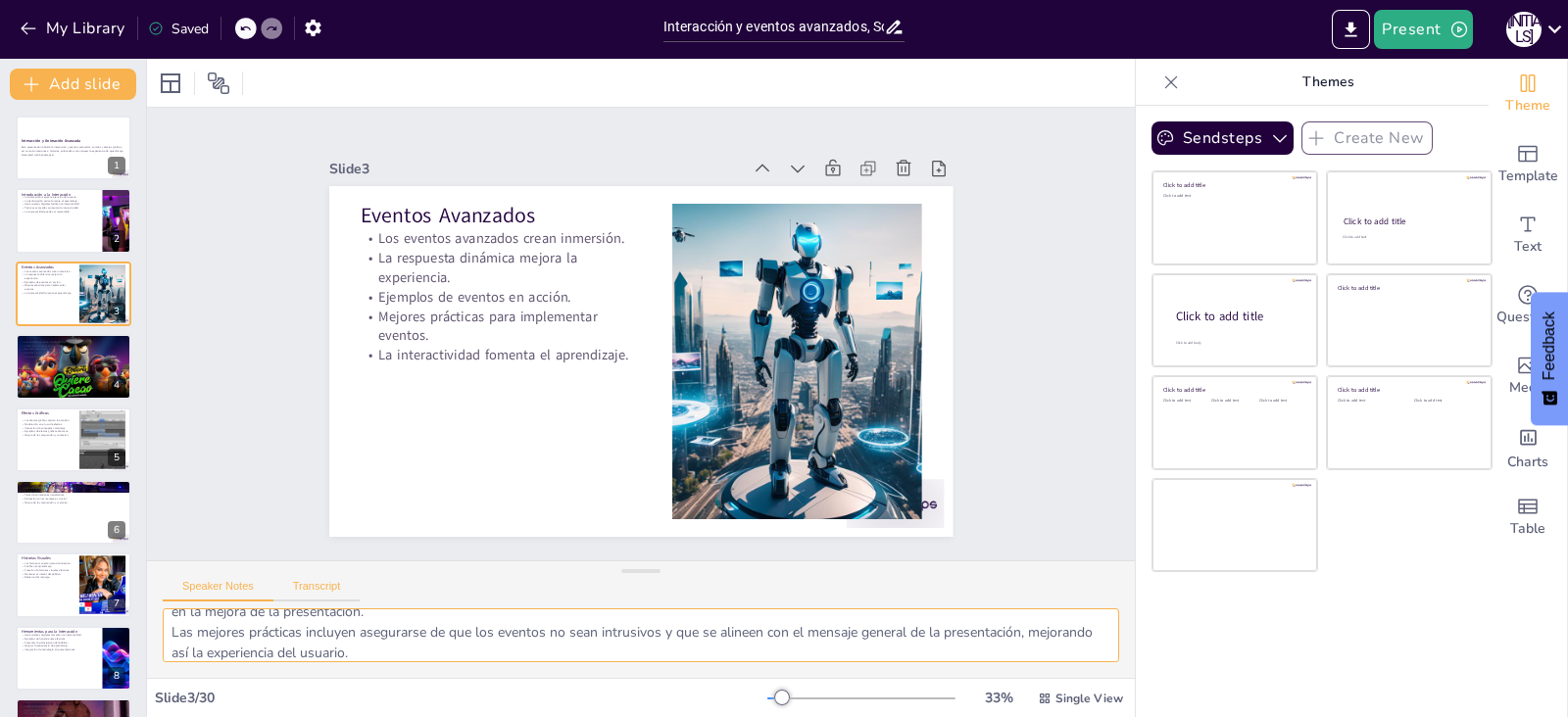 scroll, scrollTop: 160, scrollLeft: 0, axis: vertical 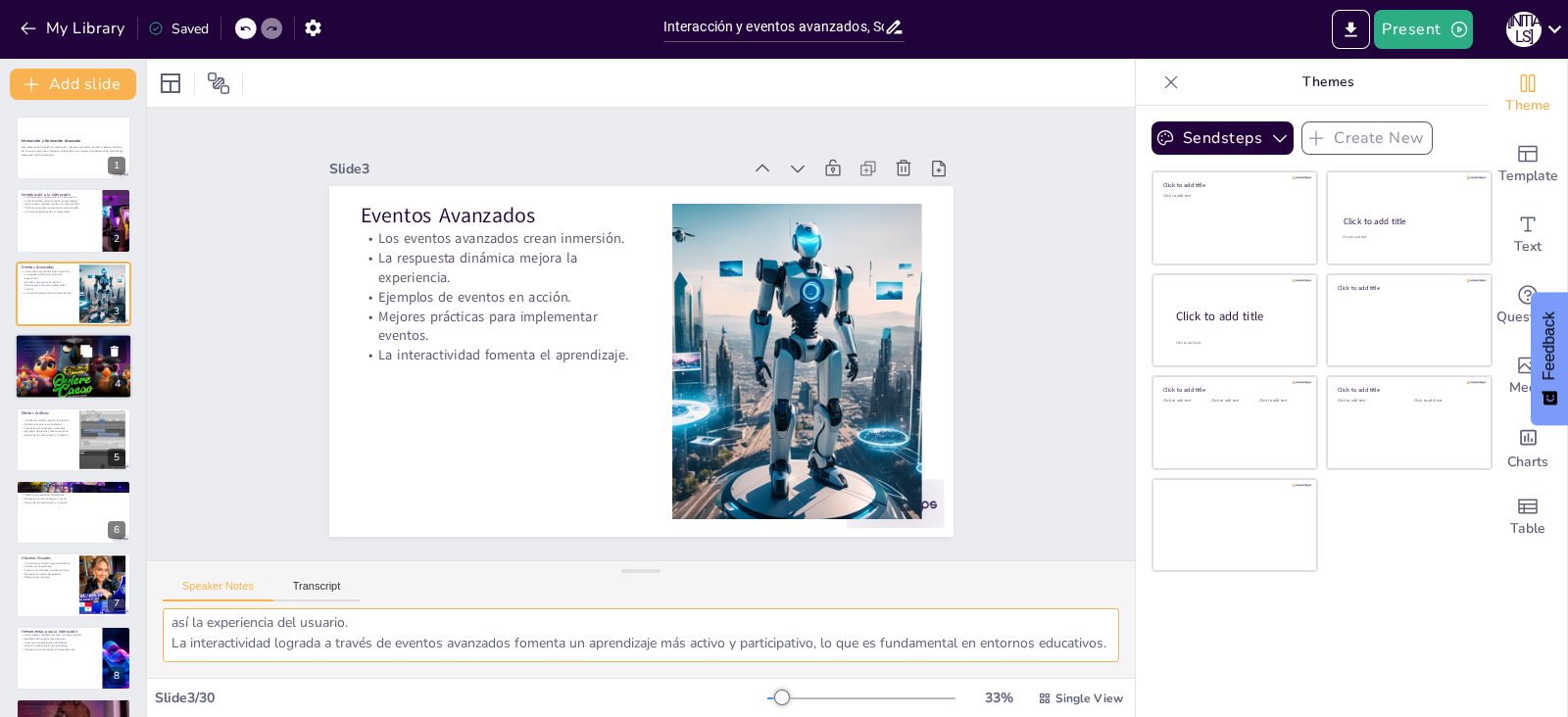 click at bounding box center (73, 366) 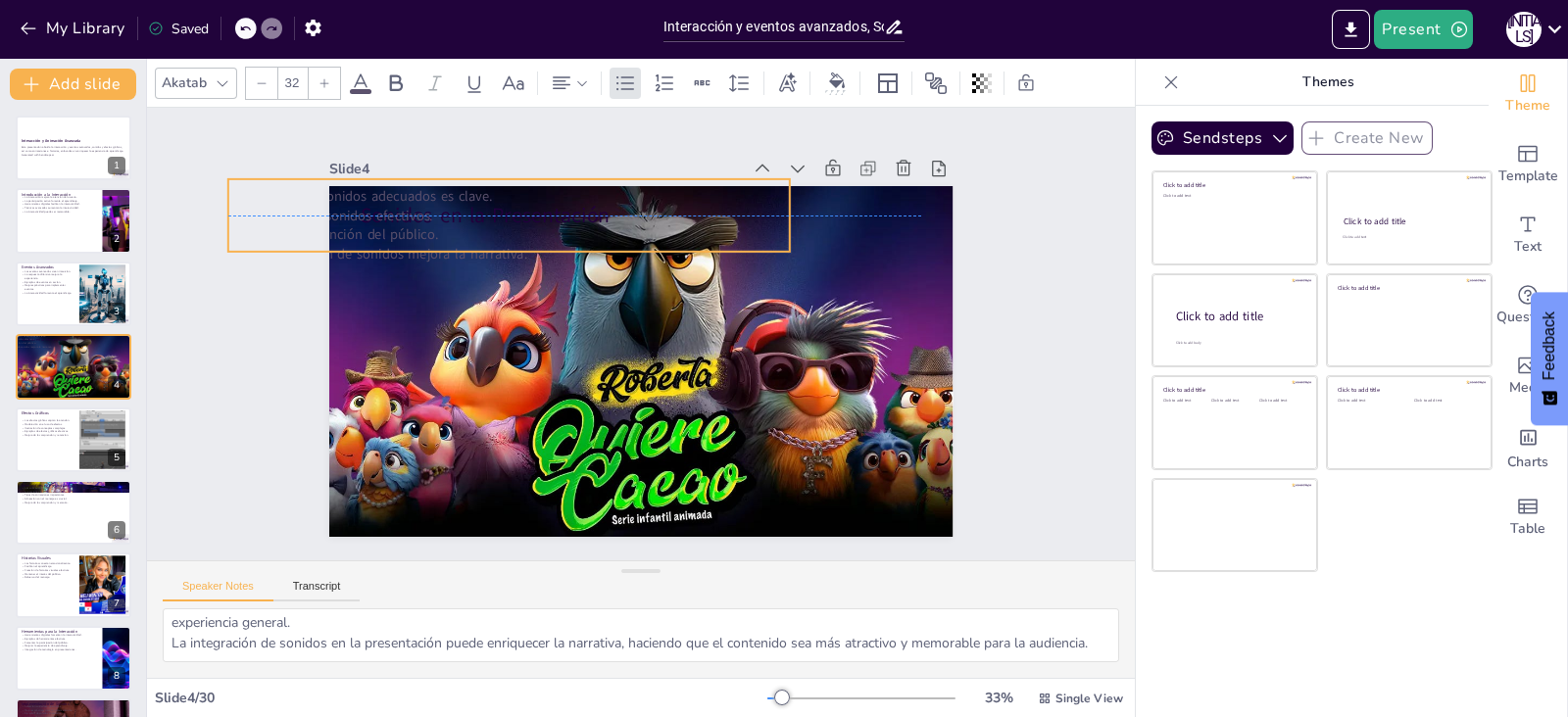 drag, startPoint x: 539, startPoint y: 283, endPoint x: 407, endPoint y: 226, distance: 143.78108 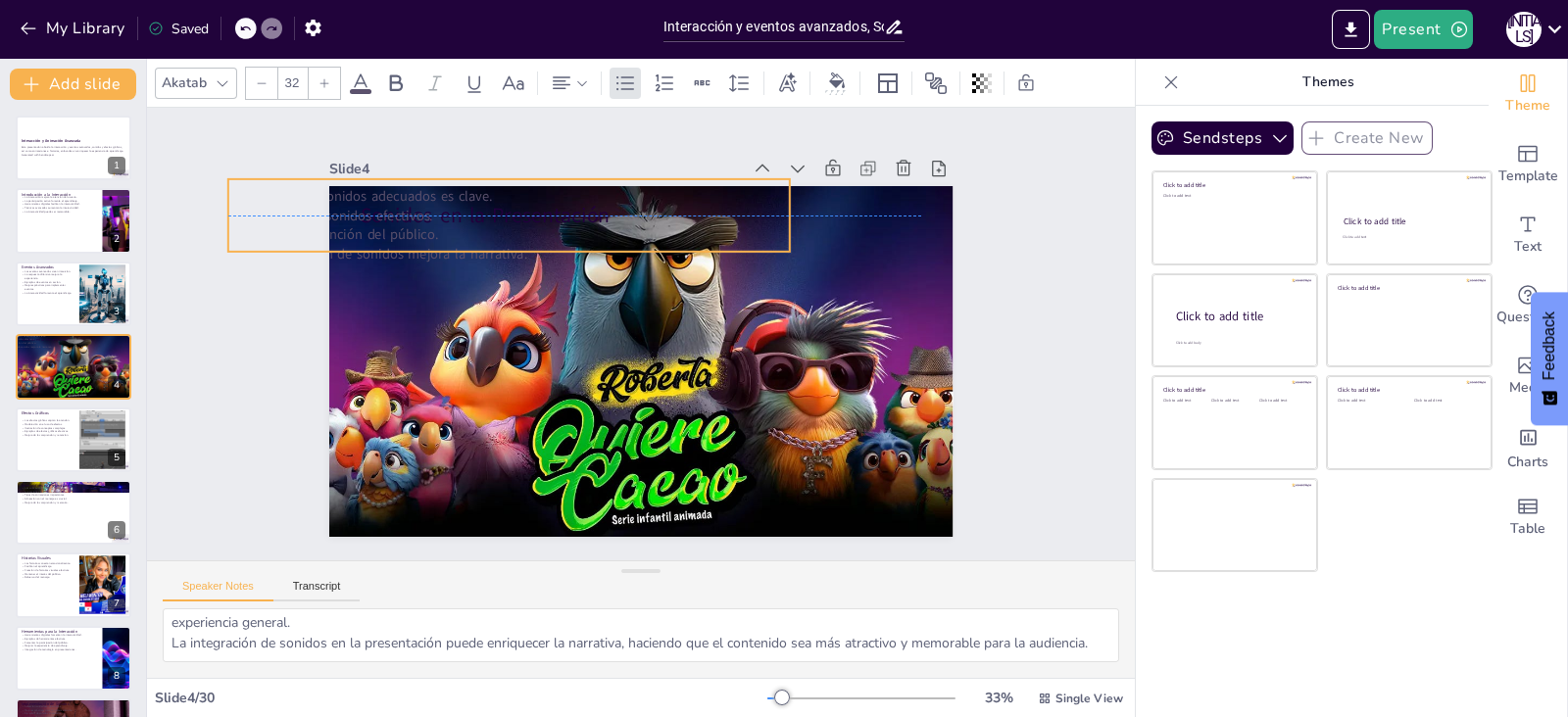 click on "Sonidos y atención del público." at bounding box center [621, 499] 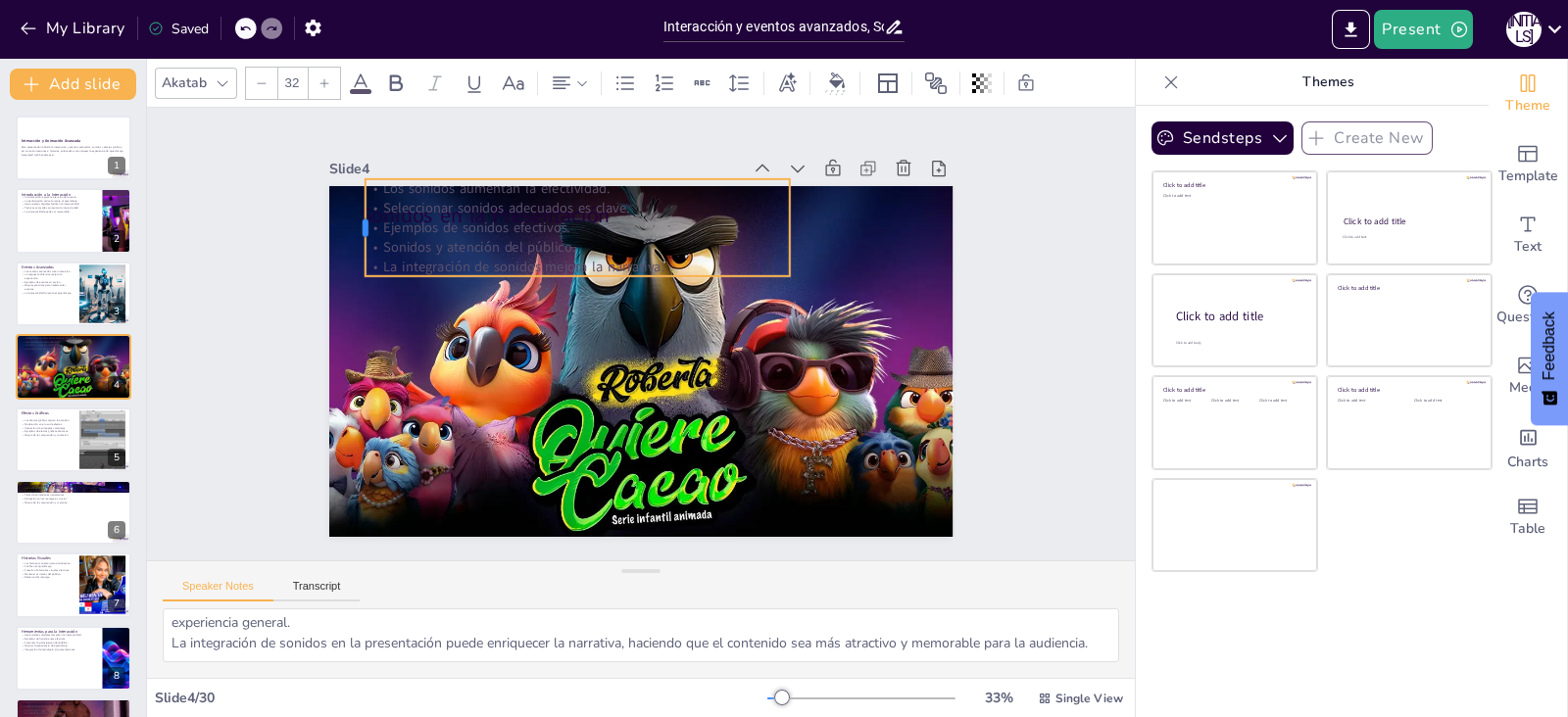 drag, startPoint x: 209, startPoint y: 188, endPoint x: 346, endPoint y: 226, distance: 142.17243 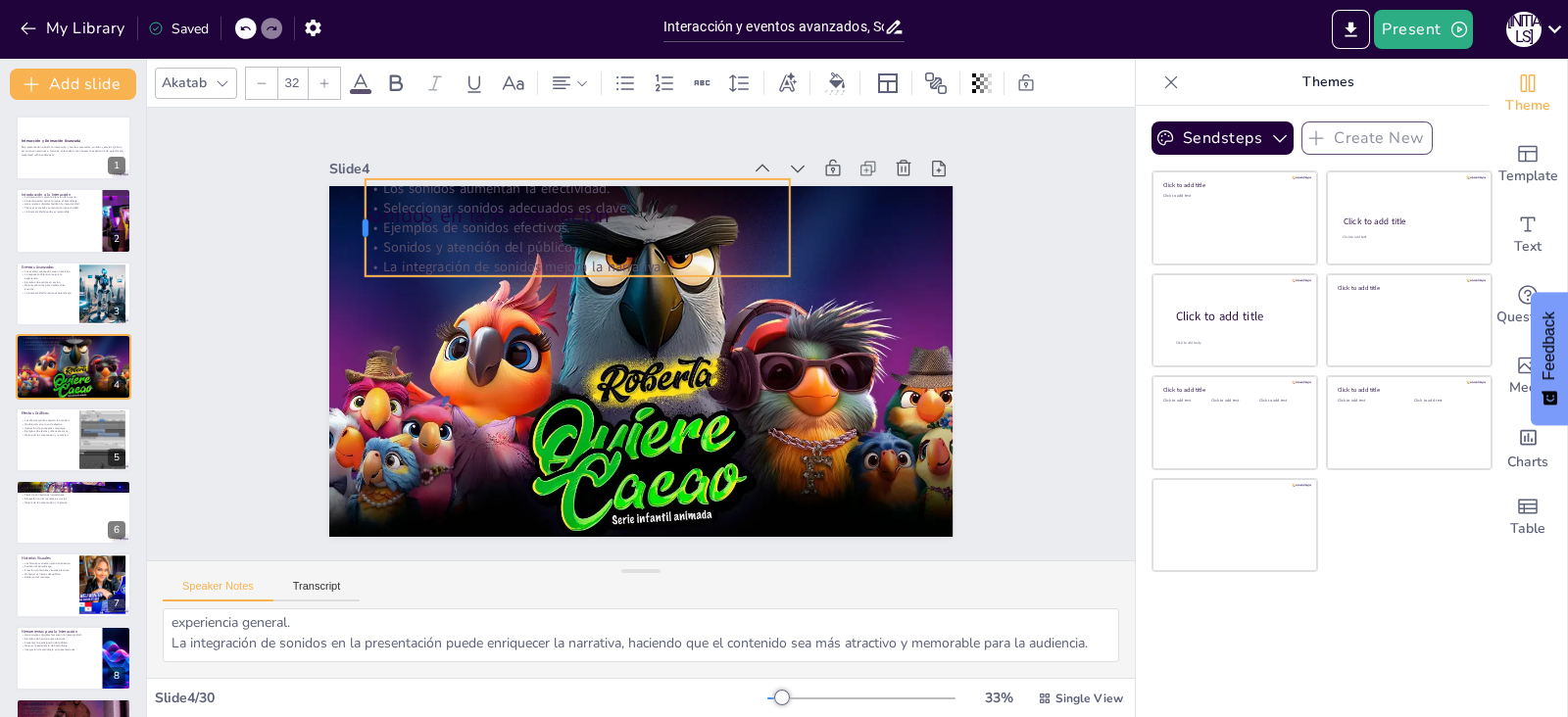 click at bounding box center (686, 34) 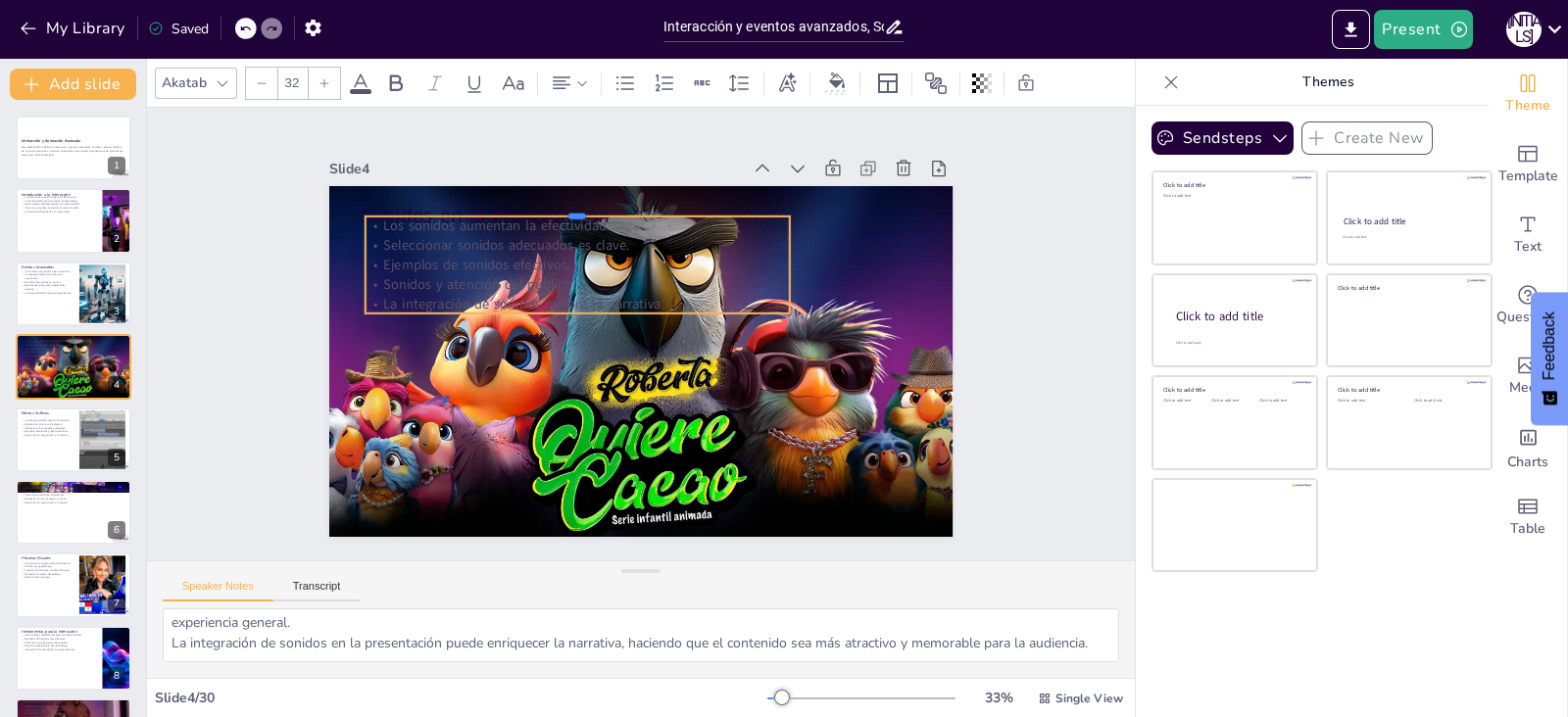 drag, startPoint x: 492, startPoint y: 165, endPoint x: 492, endPoint y: 203, distance: 38 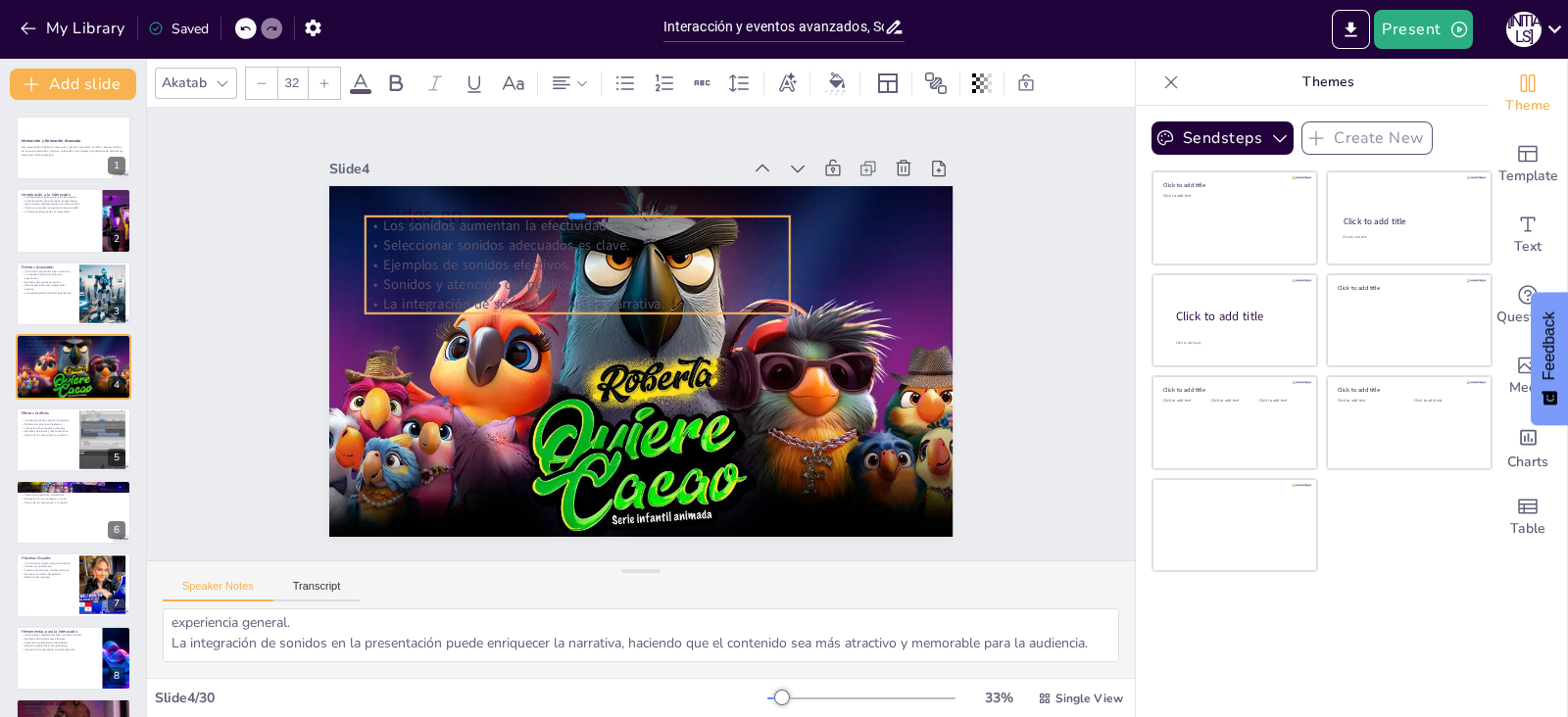 click at bounding box center (772, 385) 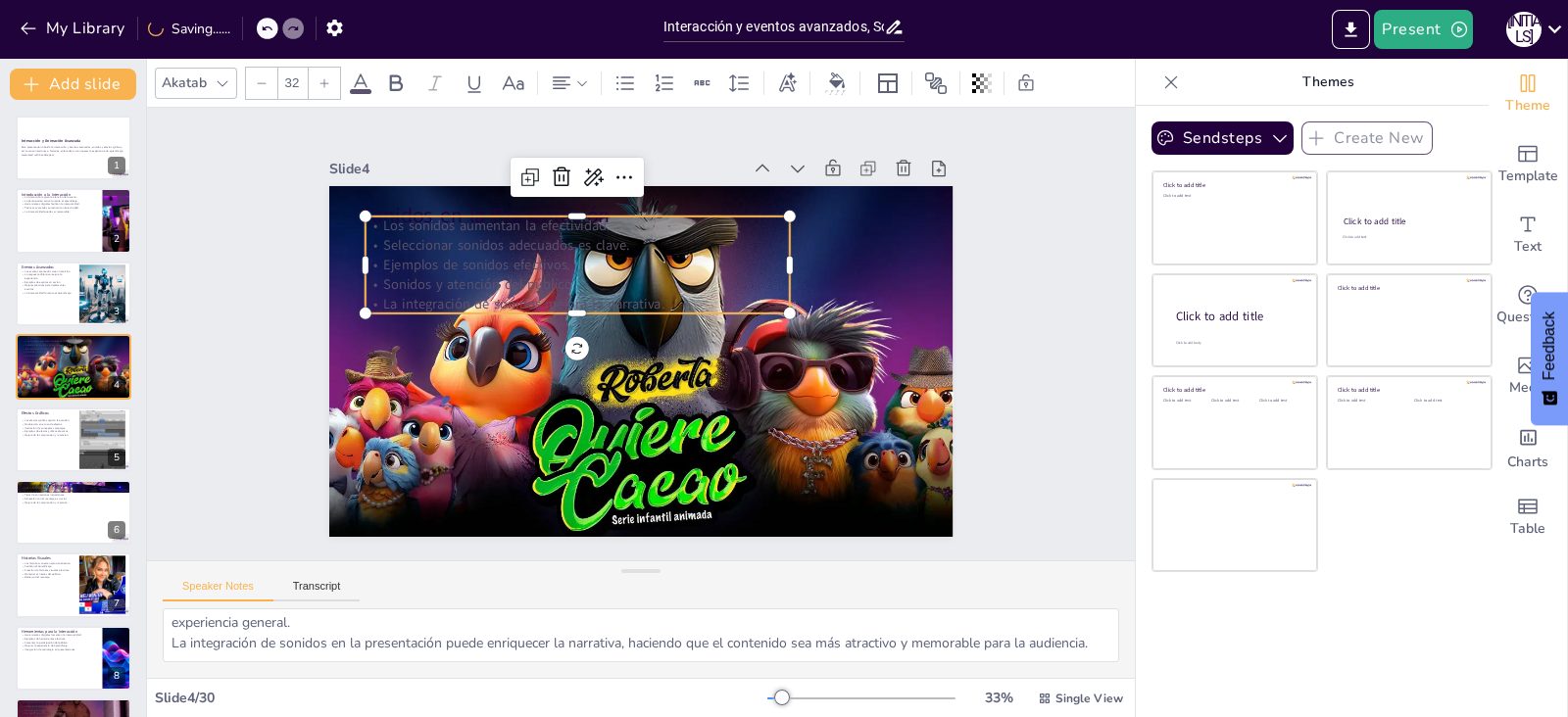 click on "La integración de sonidos mejora la narrativa." at bounding box center [700, 294] 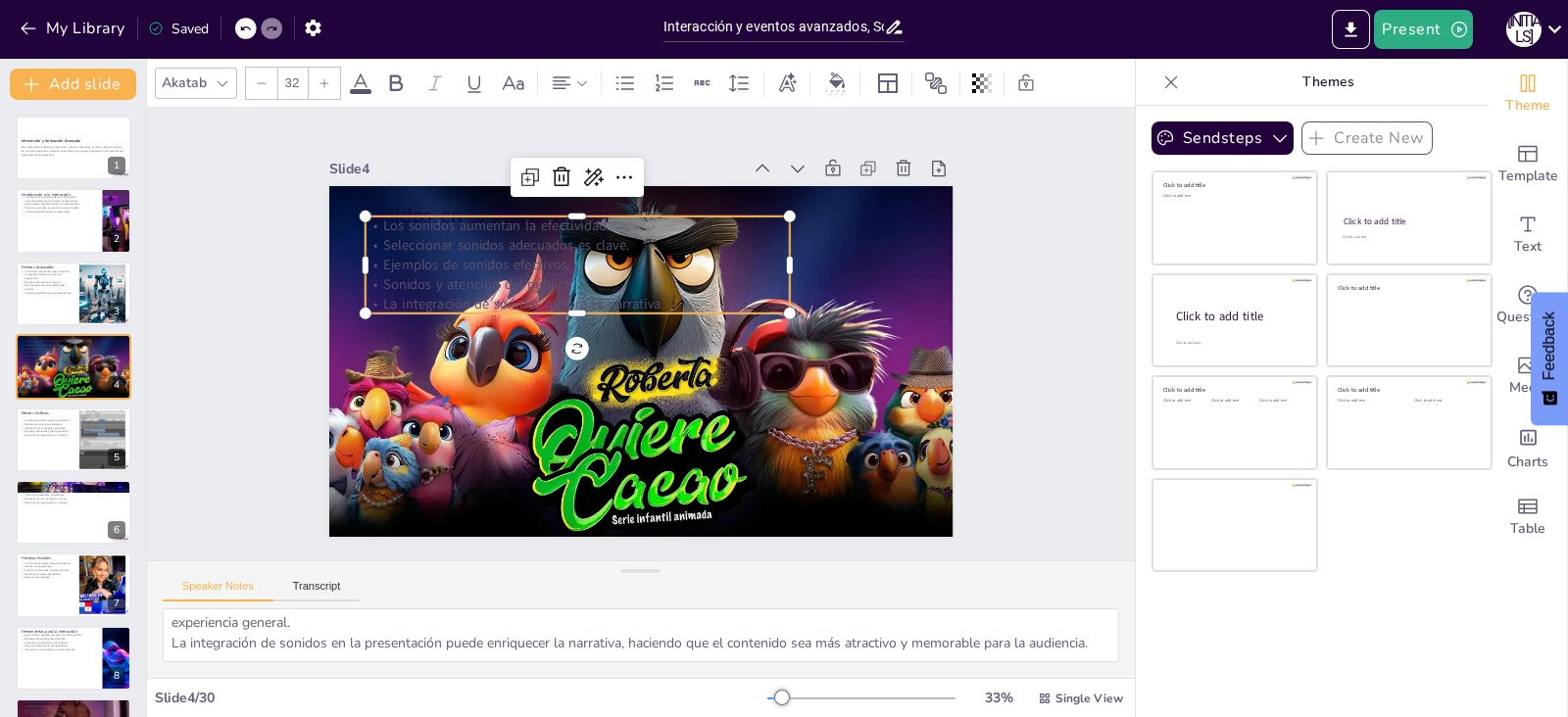 click on "La integración de sonidos mejora la narrativa." at bounding box center [663, 267] 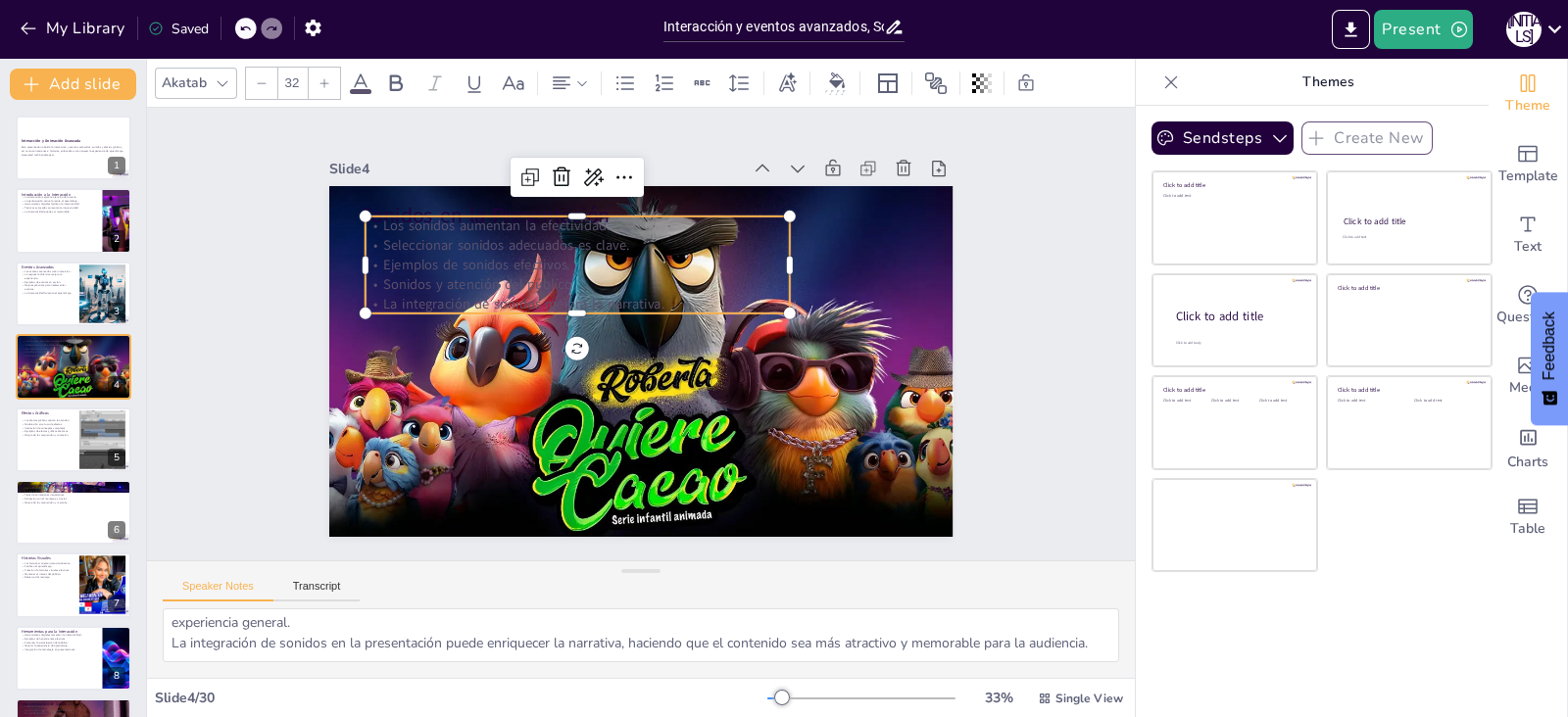 click on "Seleccionar sonidos adecuados es clave." at bounding box center [754, 448] 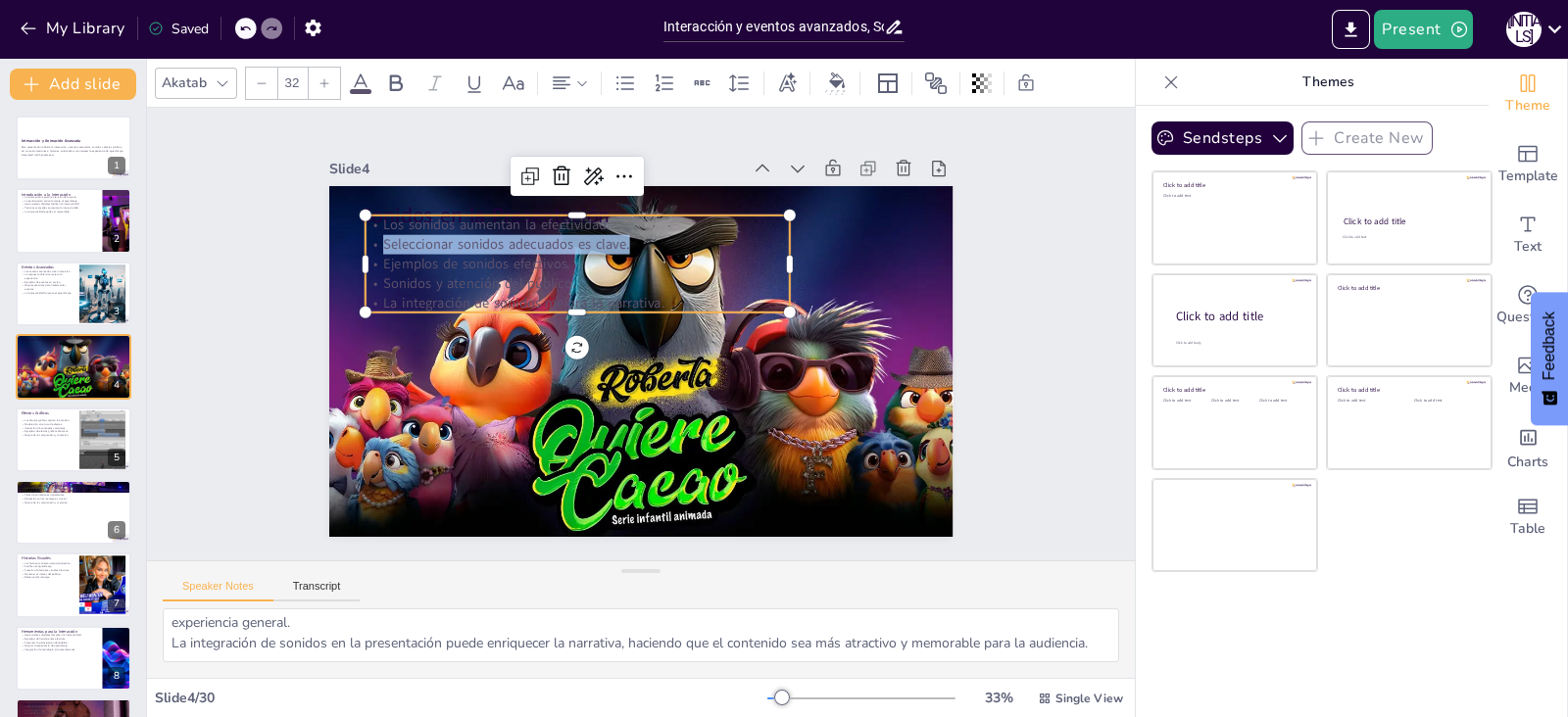 click on "Seleccionar sonidos adecuados es clave." at bounding box center (617, 174) 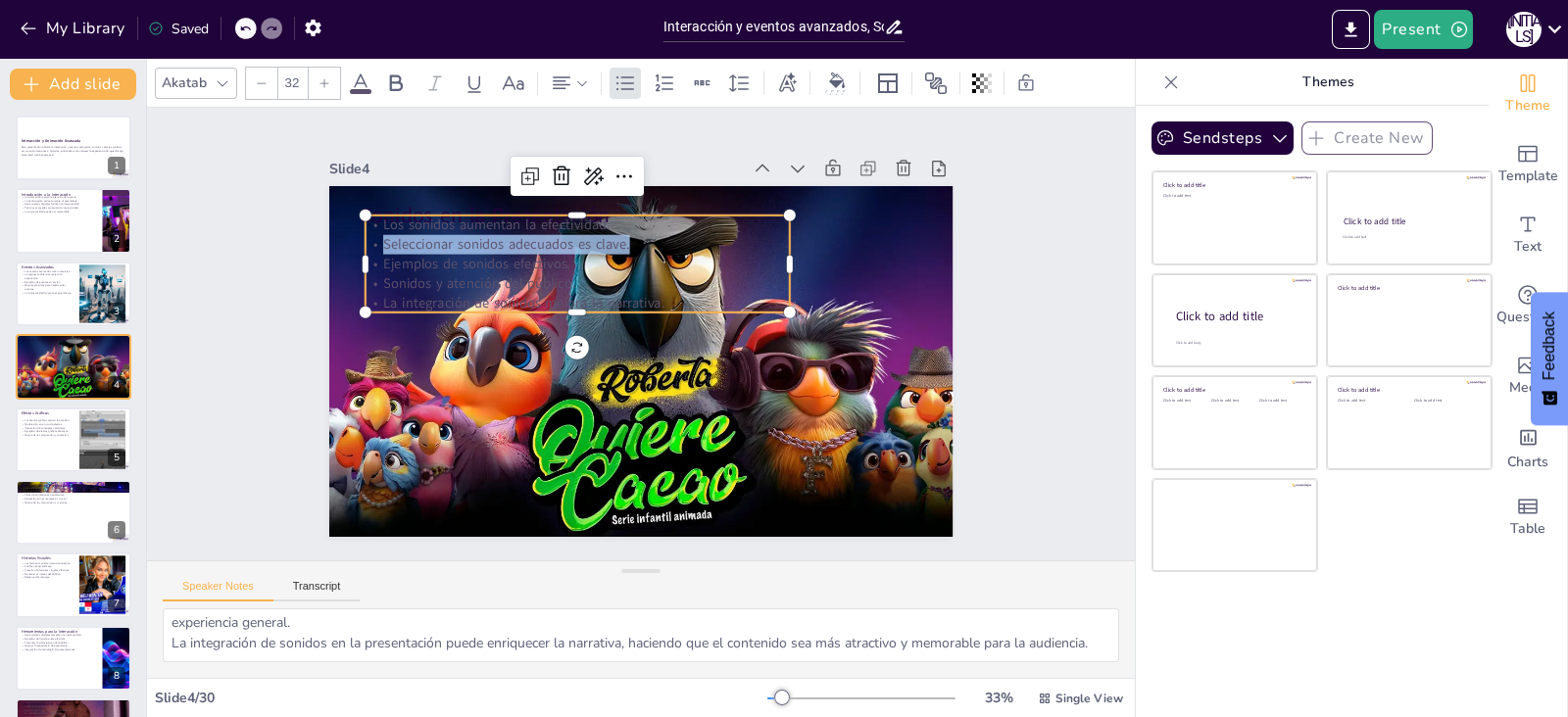 click on "Seleccionar sonidos adecuados es clave." at bounding box center (731, 200) 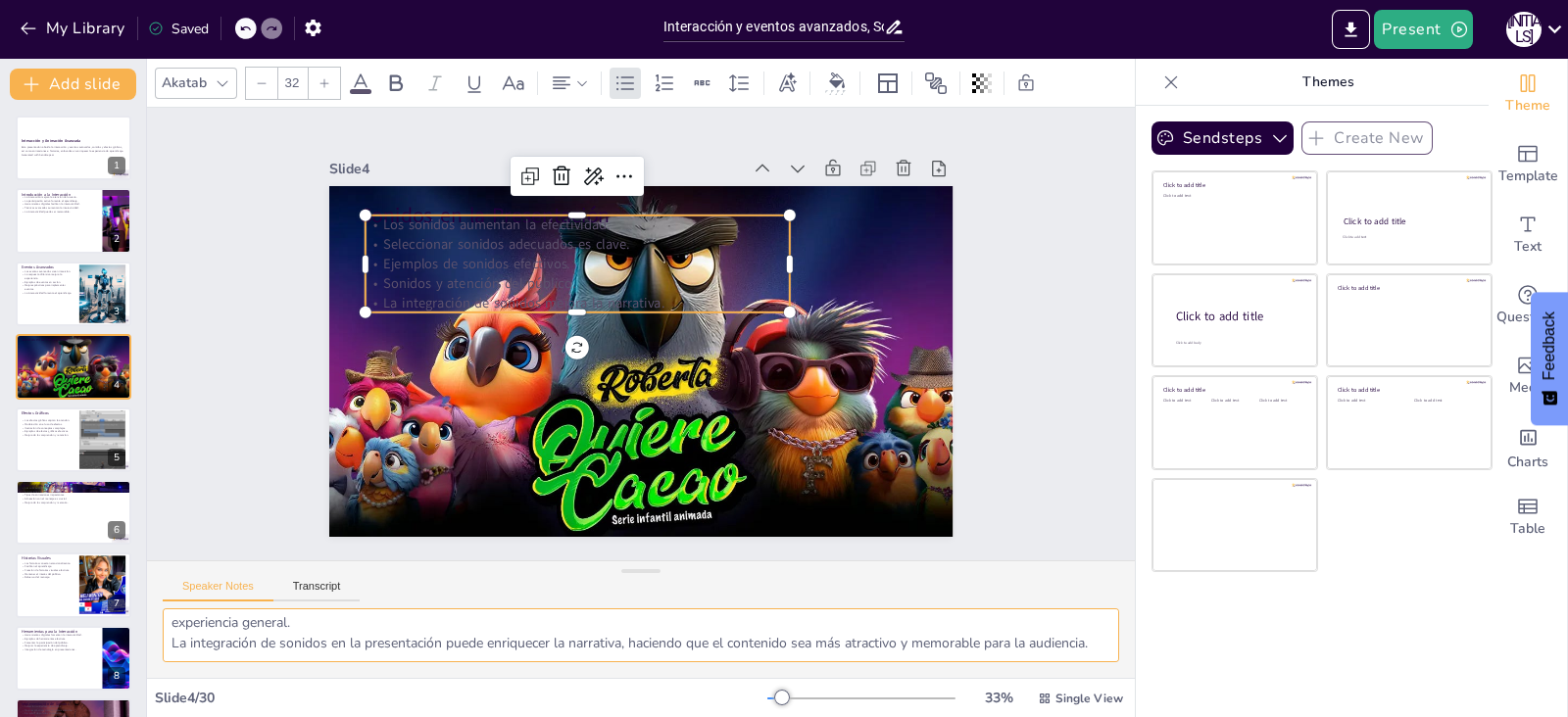 click on "La efectividad de la comunicación puede ser significativamente mejorada a través del uso de sonidos que resalten y complementen el mensaje que se desea transmitir.
La selección de sonidos debe hacerse cuidadosamente, considerando el contexto y el mensaje de la presentación para evitar distracciones y mantener el enfoque del público.
Proporcionar ejemplos de sonidos que han sido utilizados con éxito en presentaciones puede ayudar a los presentadores a entender mejor cómo aplicarlos en su propio trabajo.
Los sonidos pueden captar la atención del público de manera efectiva, haciendo que se sientan más involucrados en la presentación y mejorando su experiencia general.
La integración de sonidos en la presentación puede enriquecer la narrativa, haciendo que el contenido sea más atractivo y memorable para la audiencia." at bounding box center [641, 635] 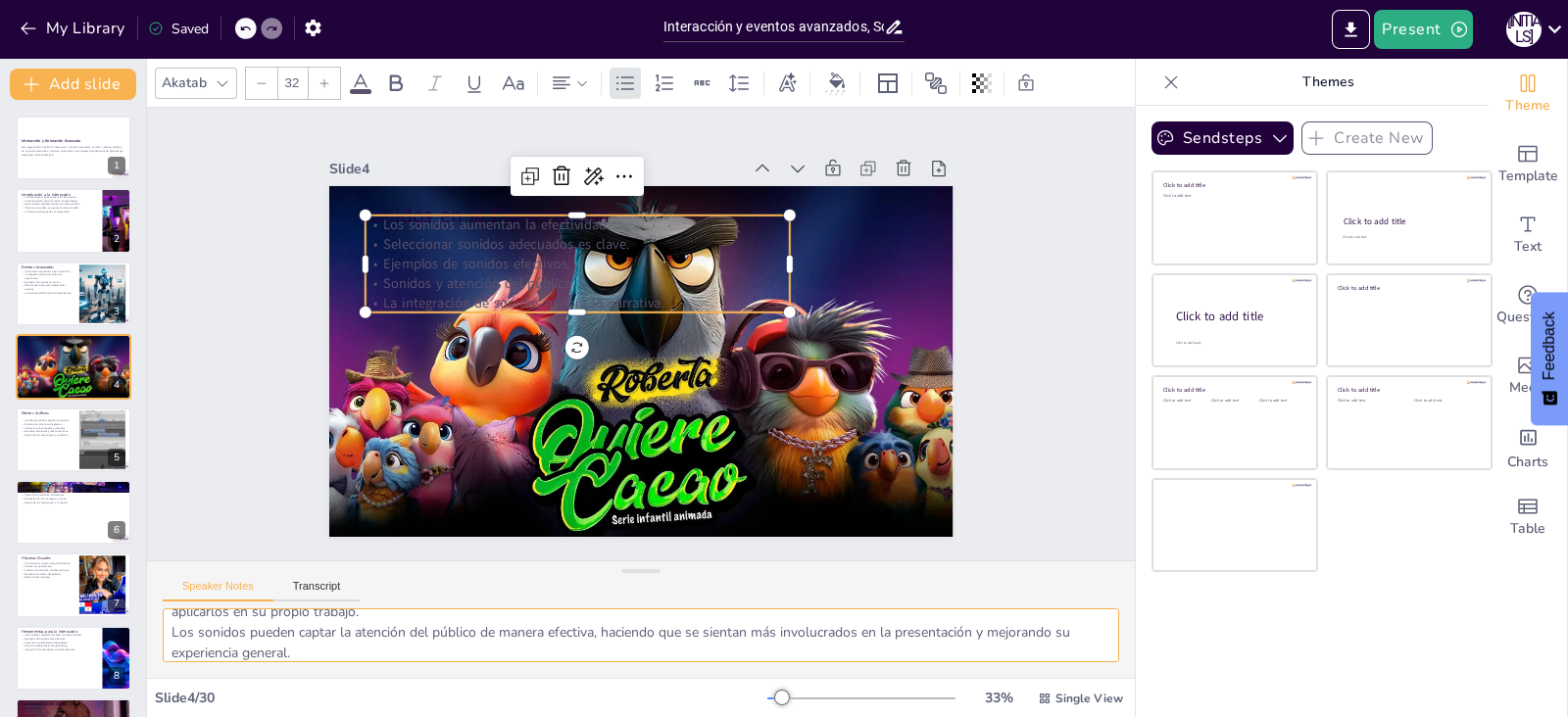 scroll, scrollTop: 160, scrollLeft: 0, axis: vertical 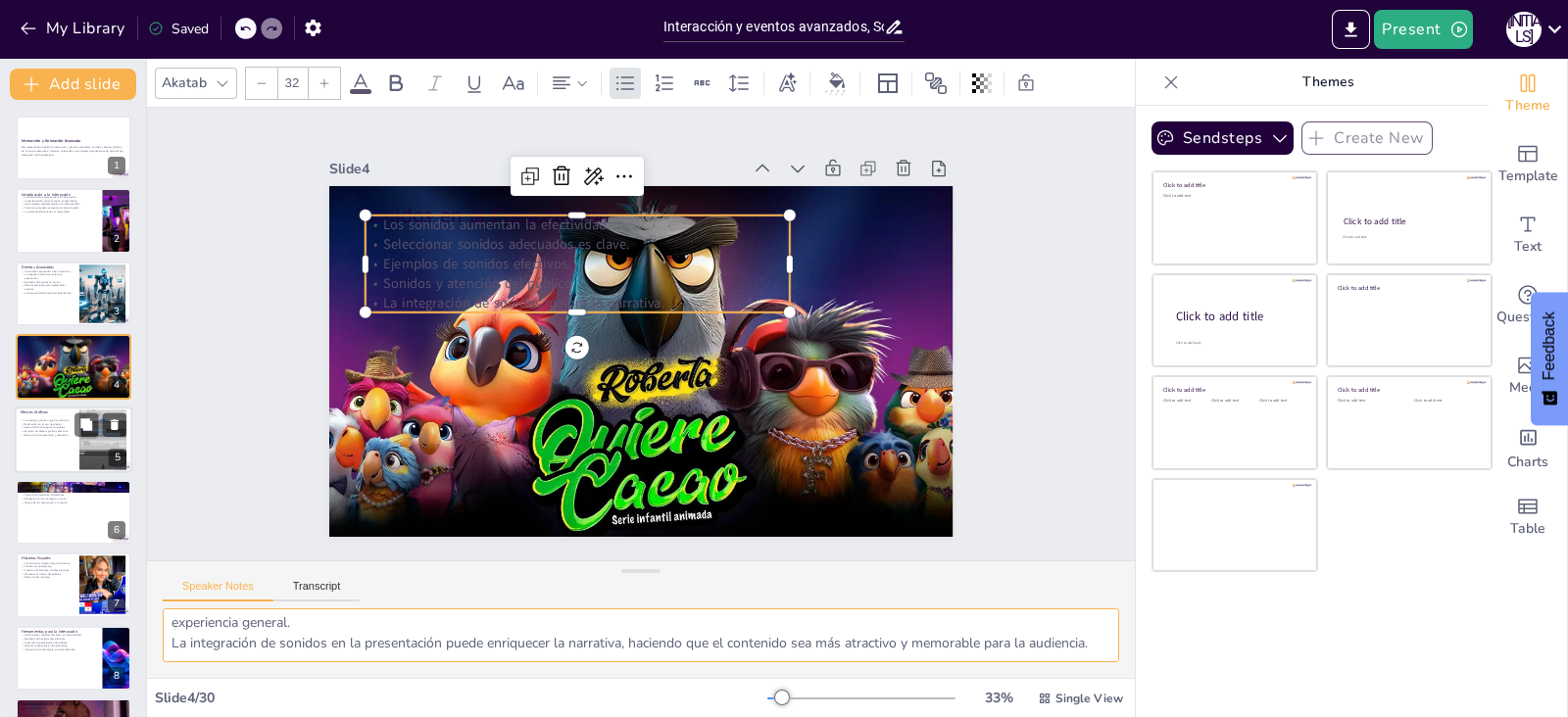 click at bounding box center (74, 440) 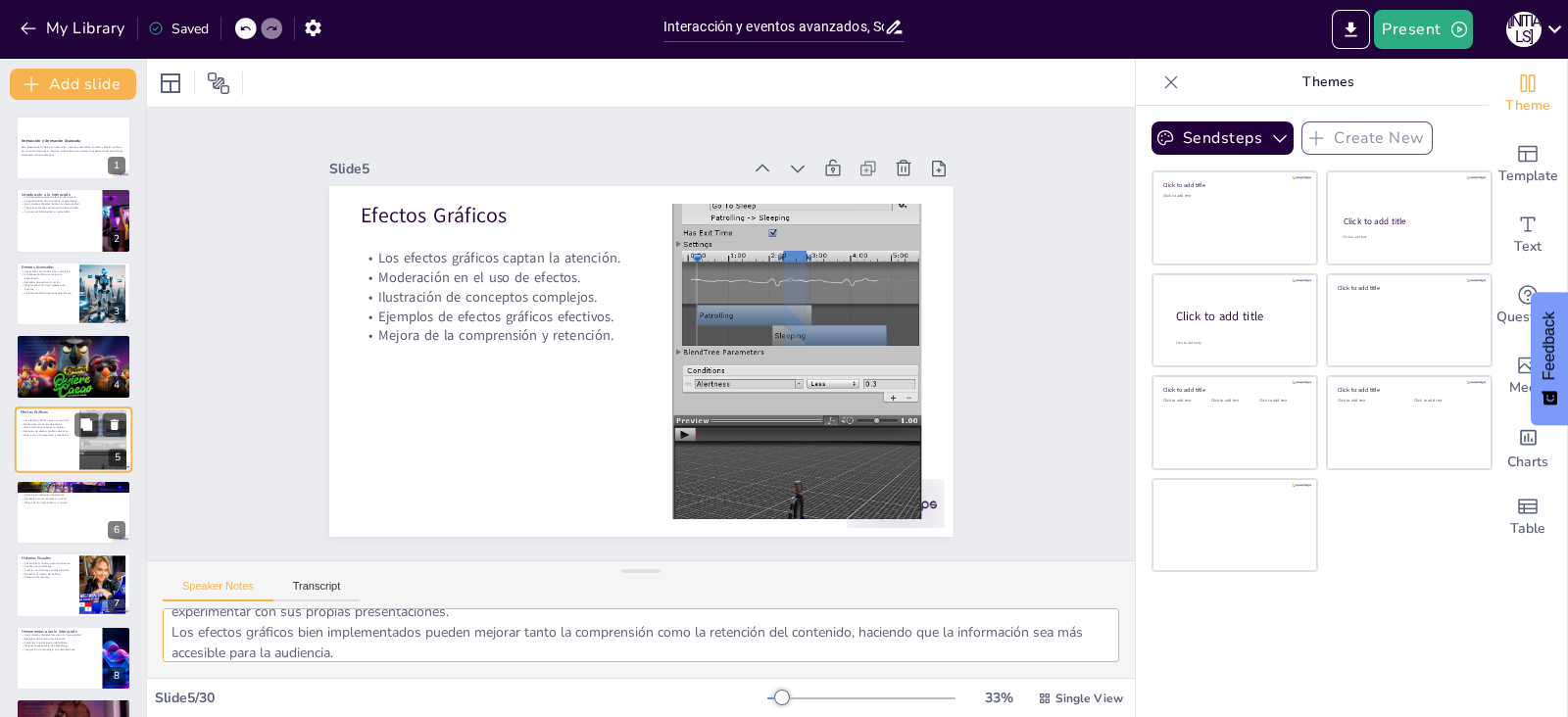 scroll, scrollTop: 30, scrollLeft: 0, axis: vertical 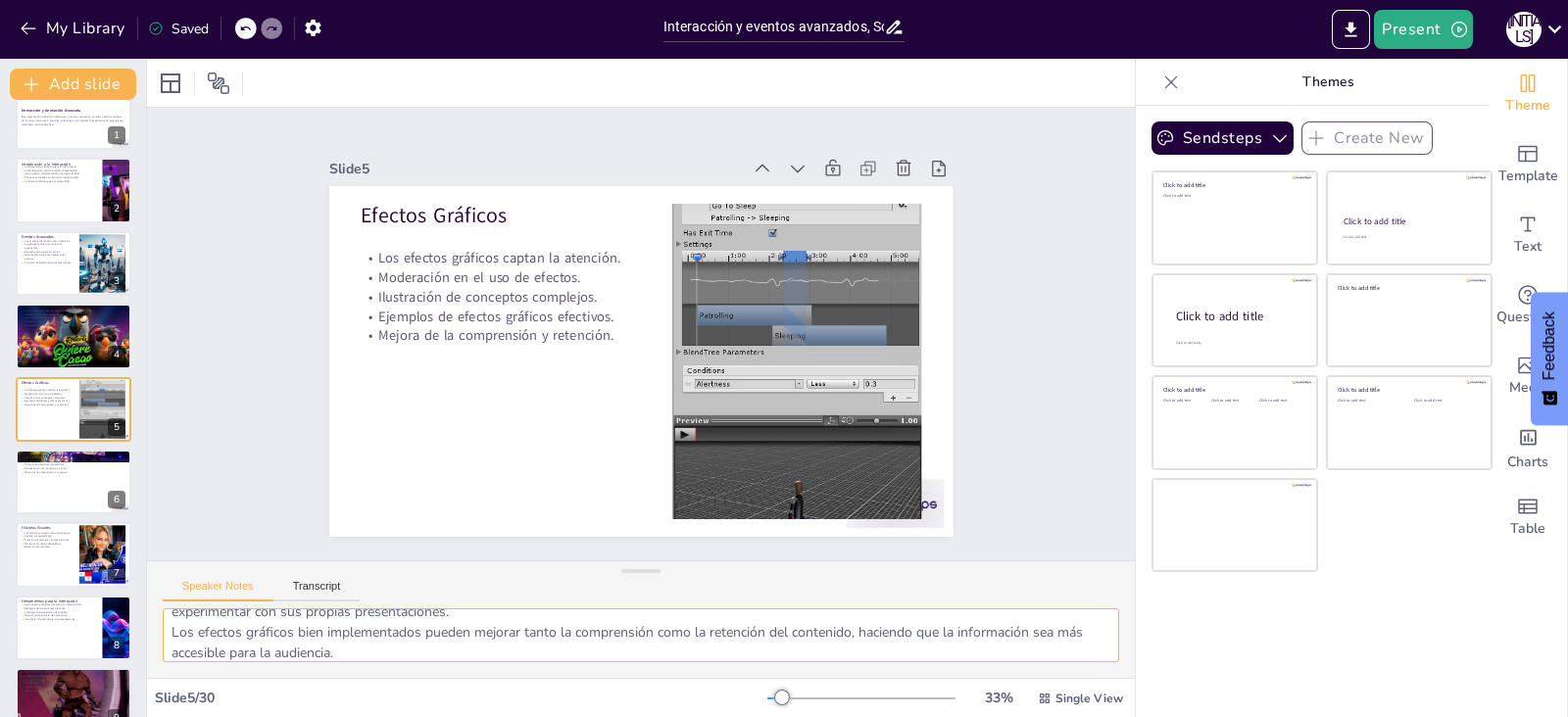 click on "Captar la atención del público es fundamental para mantener su interés. Los efectos gráficos bien utilizados pueden hacer que la presentación sea más atractiva y memorable.
Es importante utilizar efectos gráficos con moderación para evitar distracciones y asegurar que el contenido principal se mantenga en el foco de la presentación.
Los efectos gráficos pueden ser especialmente útiles para ilustrar conceptos complejos, facilitando la comprensión visual del contenido por parte del público.
Proporcionar ejemplos concretos de efectos gráficos que han sido utilizados con éxito en presentaciones puede inspirar a los presentadores a experimentar con sus propias presentaciones.
Los efectos gráficos bien implementados pueden mejorar tanto la comprensión como la retención del contenido, haciendo que la información sea más accesible para la audiencia." at bounding box center (641, 635) 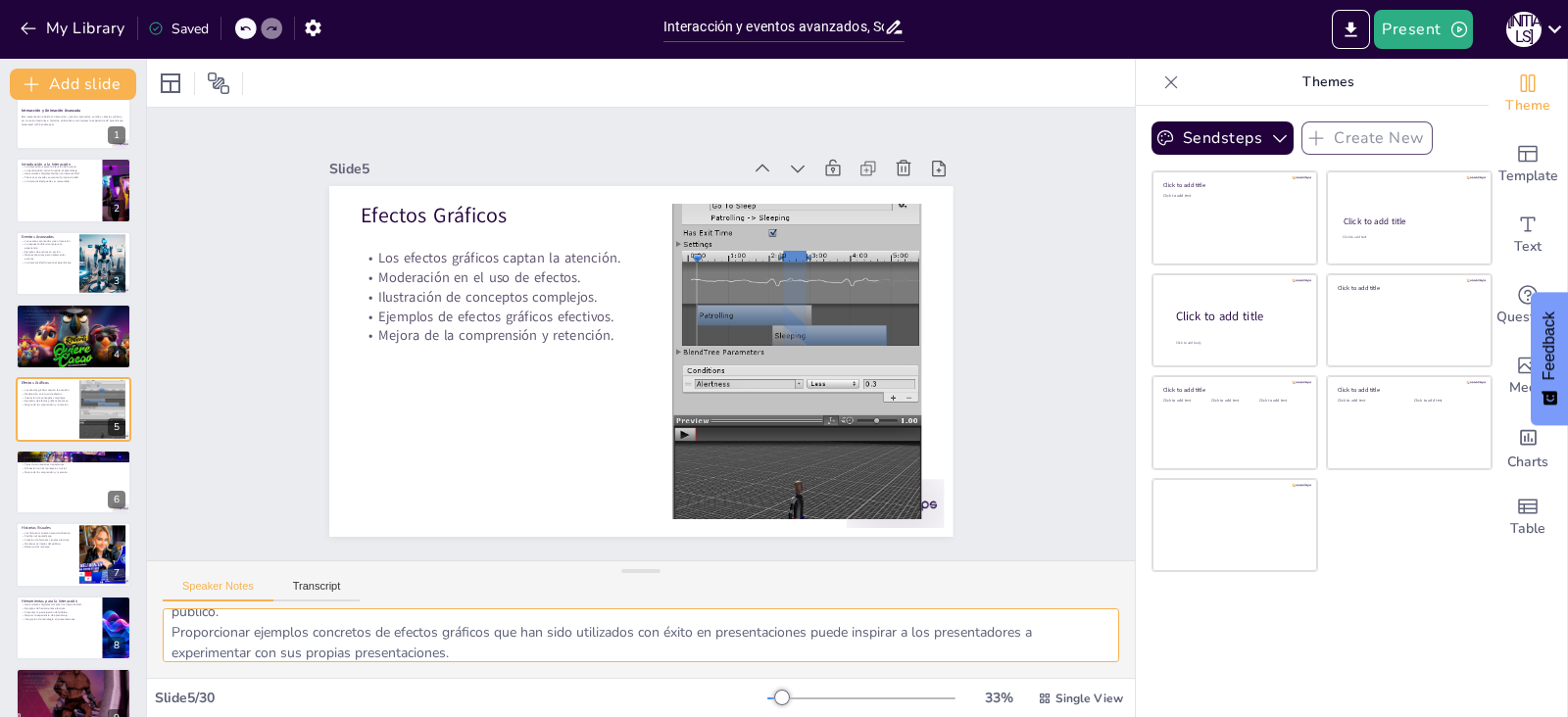 scroll, scrollTop: 160, scrollLeft: 0, axis: vertical 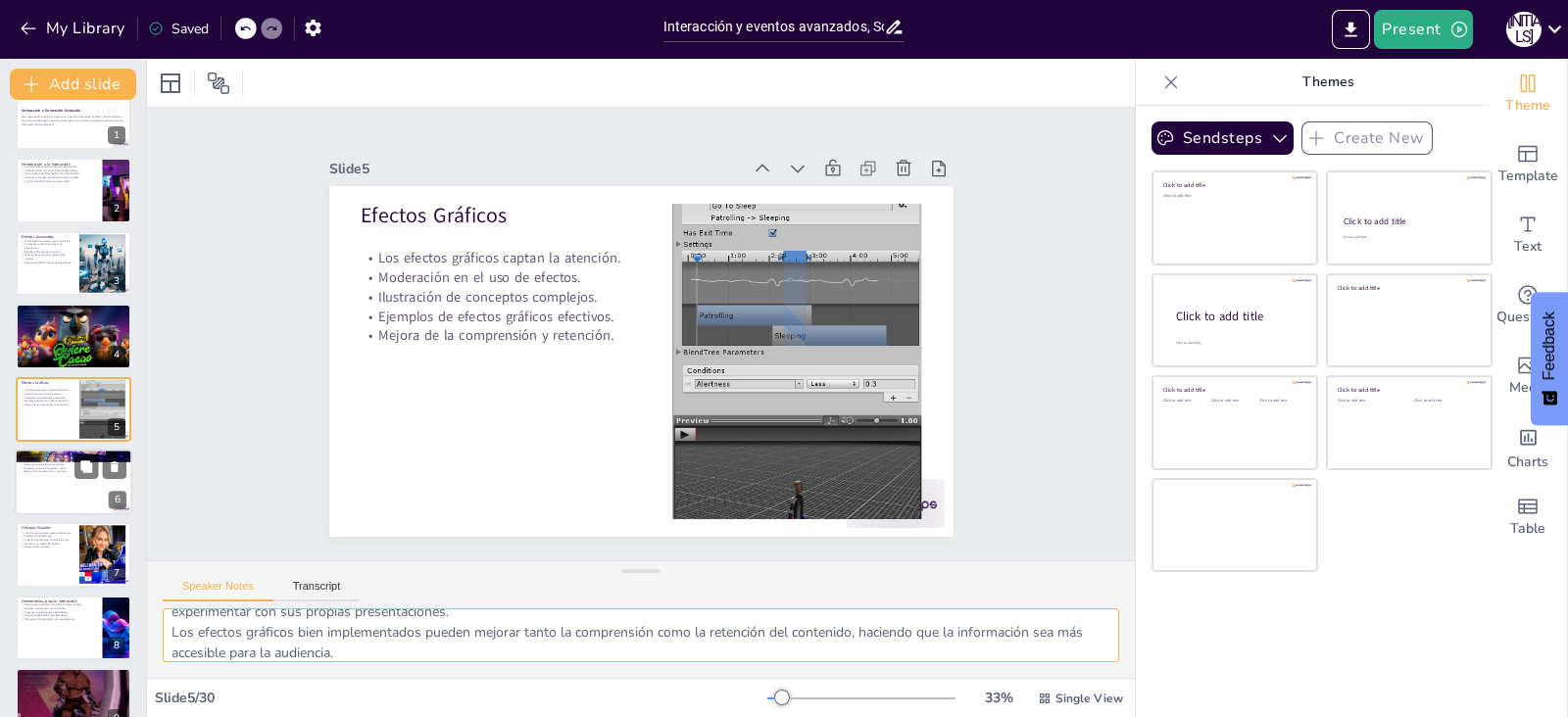 click at bounding box center (74, 482) 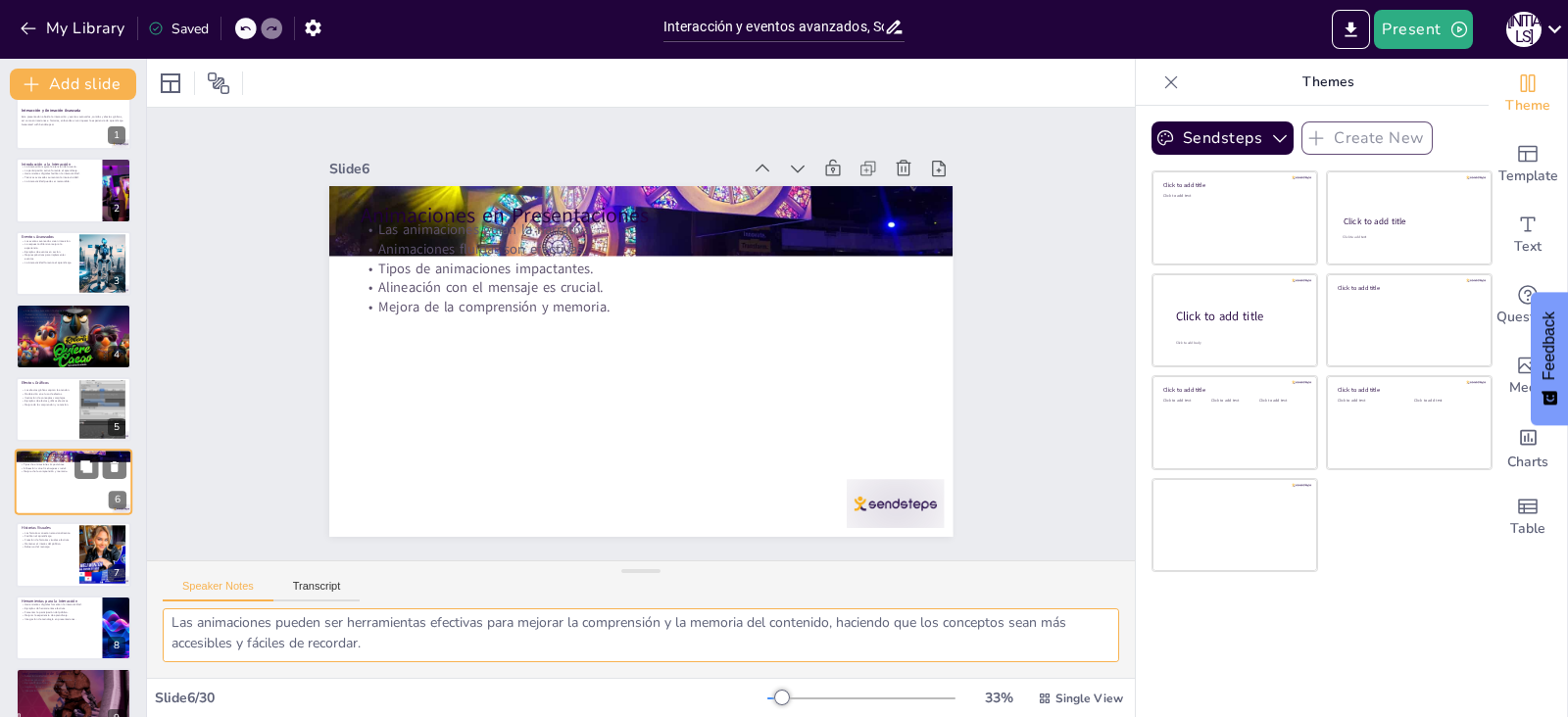 scroll, scrollTop: 103, scrollLeft: 0, axis: vertical 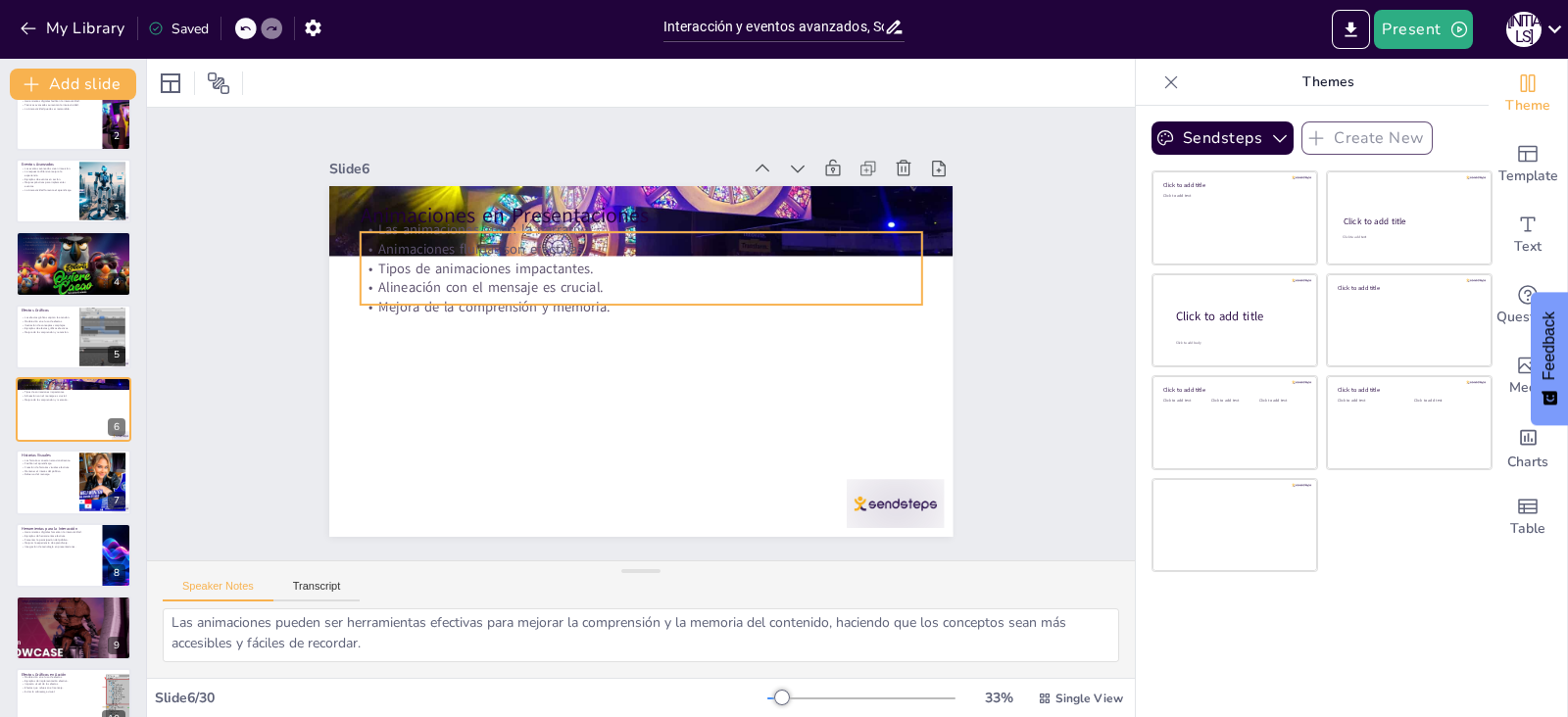 click on "Mejora de la comprensión y memoria." at bounding box center (644, 308) 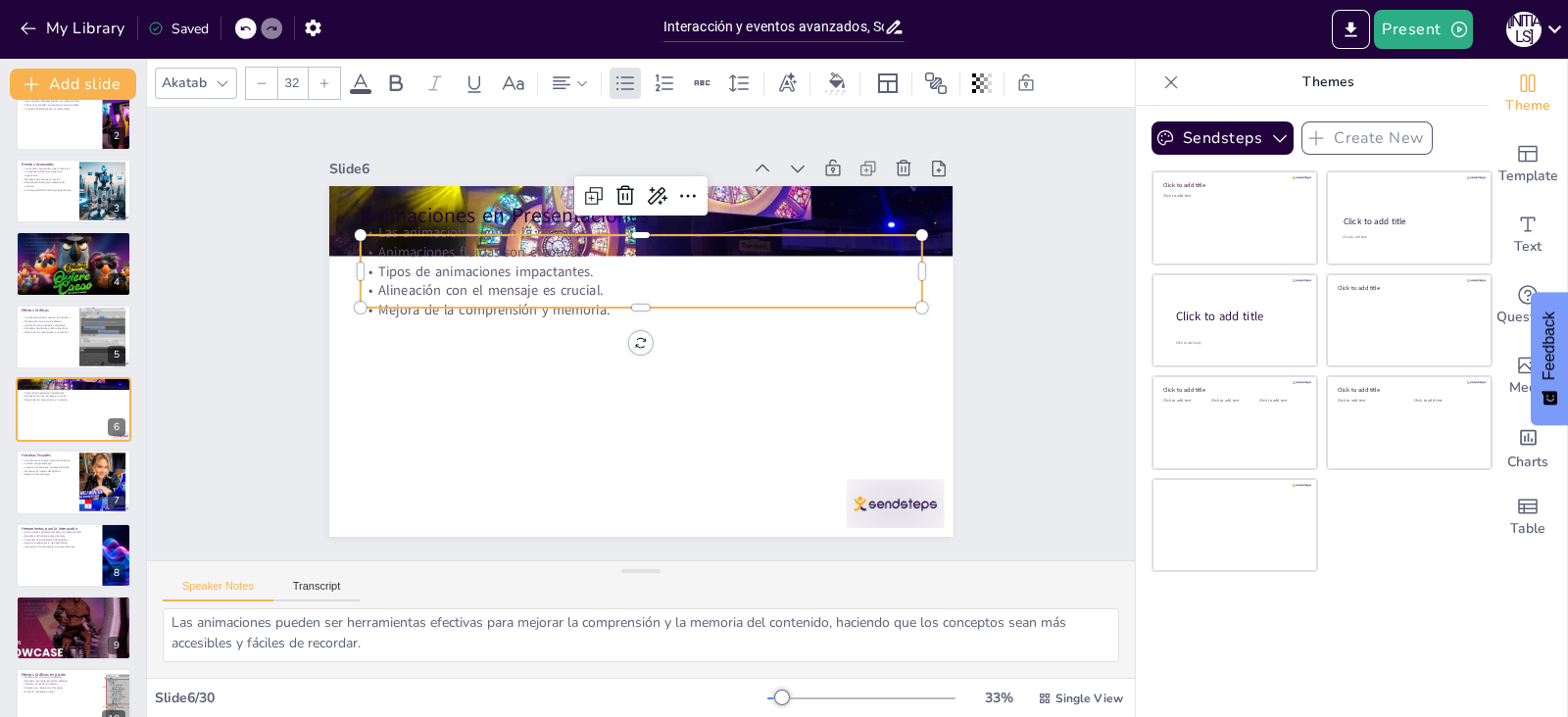 click on "Alineación con el mensaje es crucial." at bounding box center (650, 292) 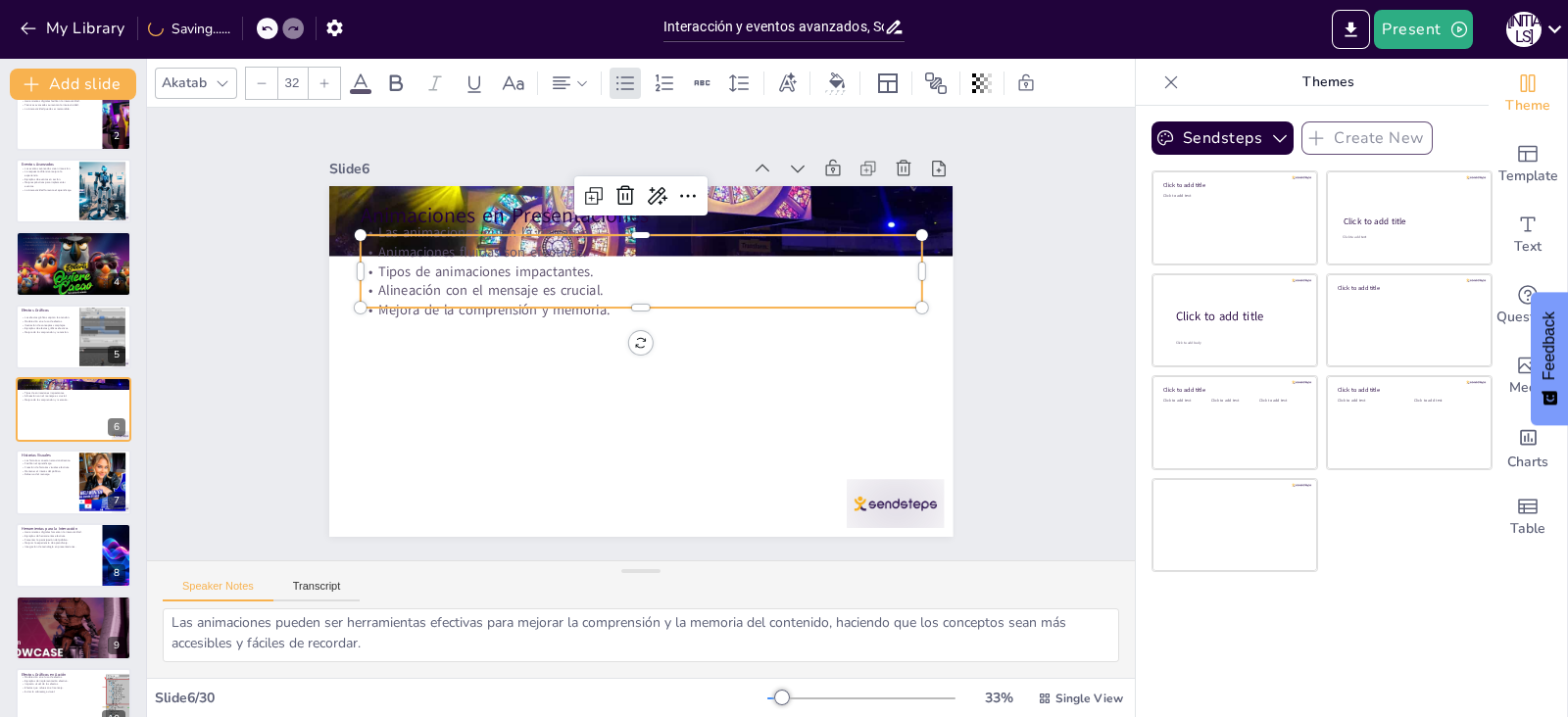 click on "Alineación con el mensaje es crucial." at bounding box center (658, 294) 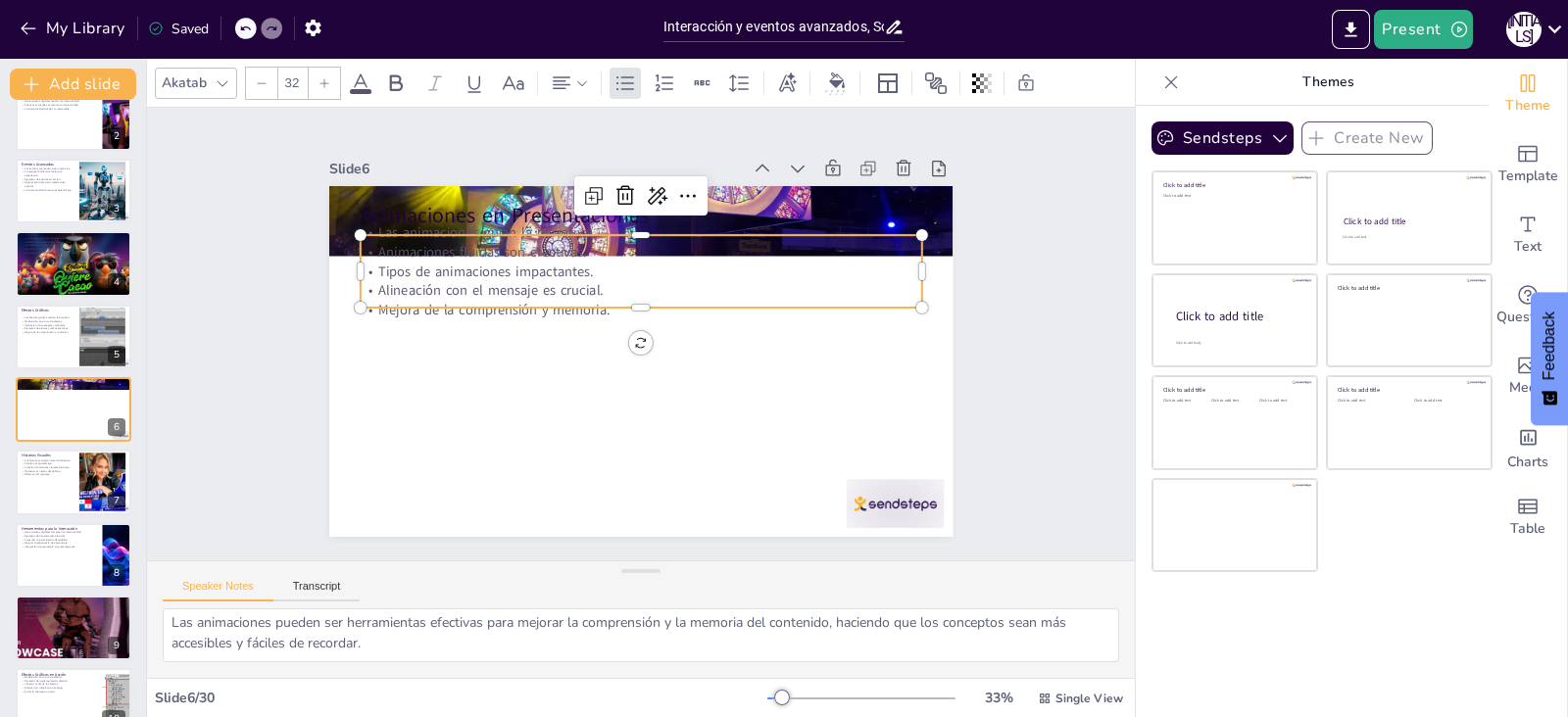 drag, startPoint x: 752, startPoint y: 225, endPoint x: 751, endPoint y: 271, distance: 46.010868 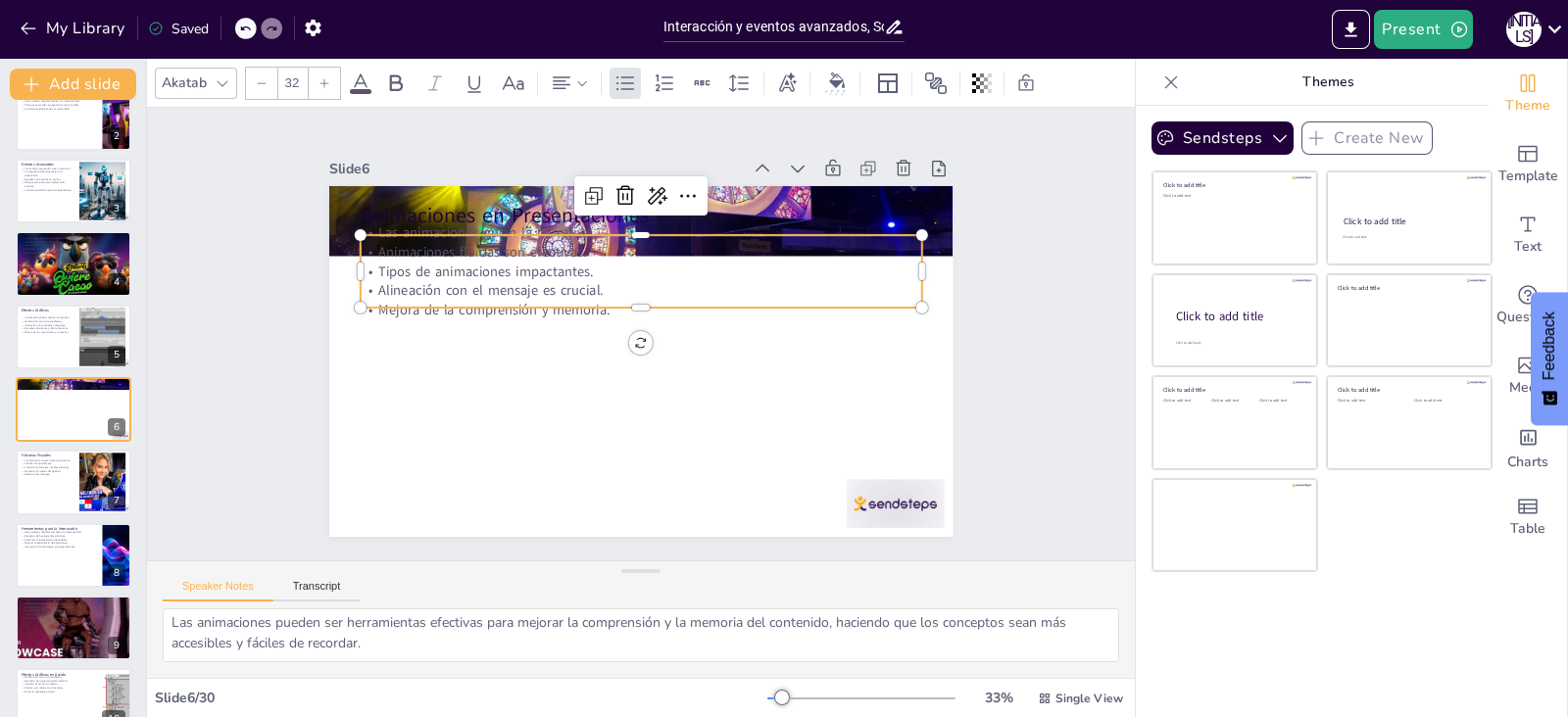 click on "Slide  1 Interacción y Animación Avanzada Esta presentación aborda la interacción y eventos avanzados, sonidos y efectos gráficos, así como animaciones e historias, enfocados en enriquecer la experiencia de aprendizaje. Generated with Sendsteps.ai Slide  2 Introducción a la Interacción La interacción mejora la atención del usuario. La participación activa fomenta el aprendizaje. Herramientas digitales facilitan la interactividad. Técnicas avanzadas aumentan la interactividad. La interactividad puede ser memorable. Slide  3 Eventos Avanzados Los eventos avanzados crean inmersión. La respuesta dinámica mejora la experiencia. Ejemplos de eventos en acción. Mejores prácticas para implementar eventos. La interactividad fomenta el aprendizaje. Slide  4 Sonidos en la Presentación Los sonidos aumentan la efectividad. Seleccionar sonidos adecuados es clave. Ejemplos de sonidos efectivos. Sonidos y atención del público. La integración de sonidos mejora la narrativa. Slide  5 Efectos Gráficos Slide" at bounding box center (641, 334) 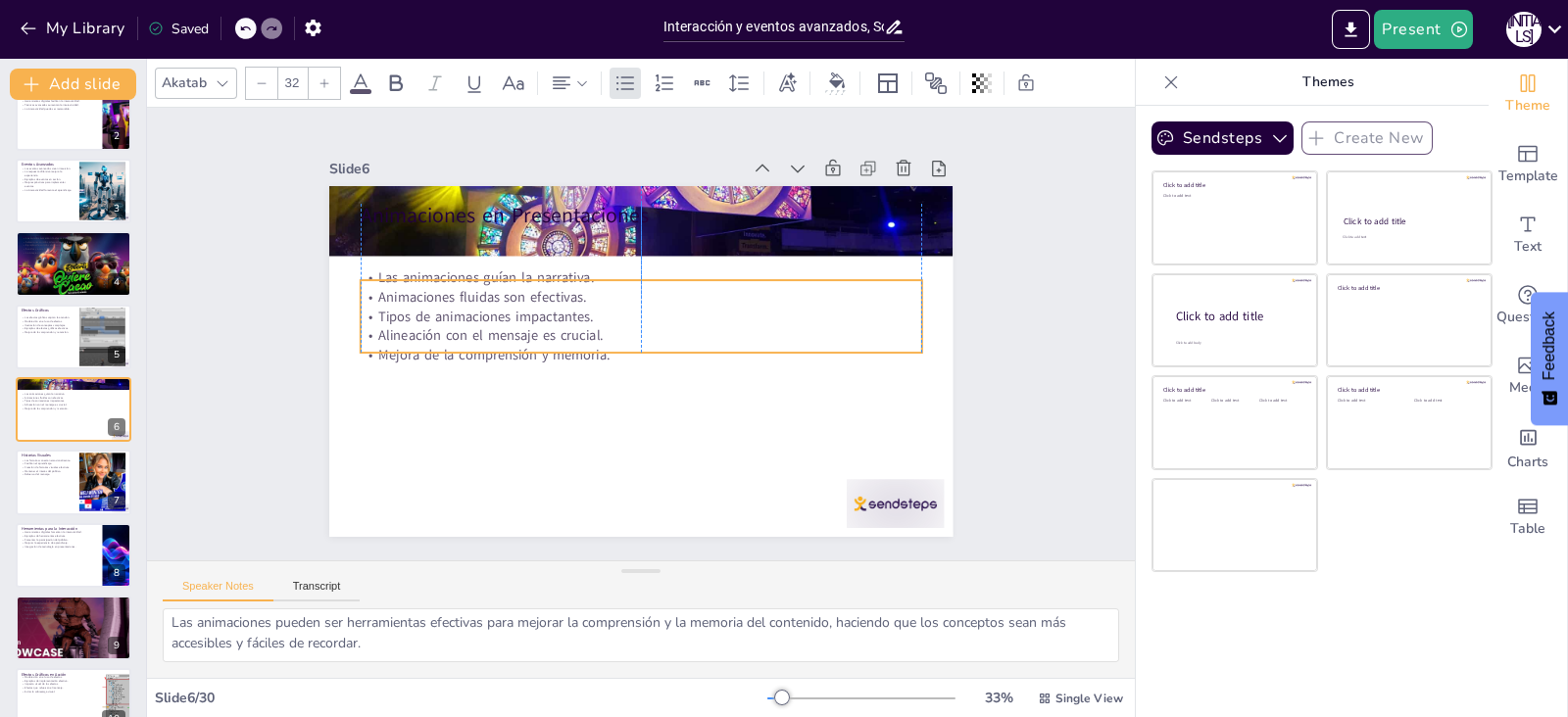 drag, startPoint x: 677, startPoint y: 225, endPoint x: 675, endPoint y: 270, distance: 45.044423 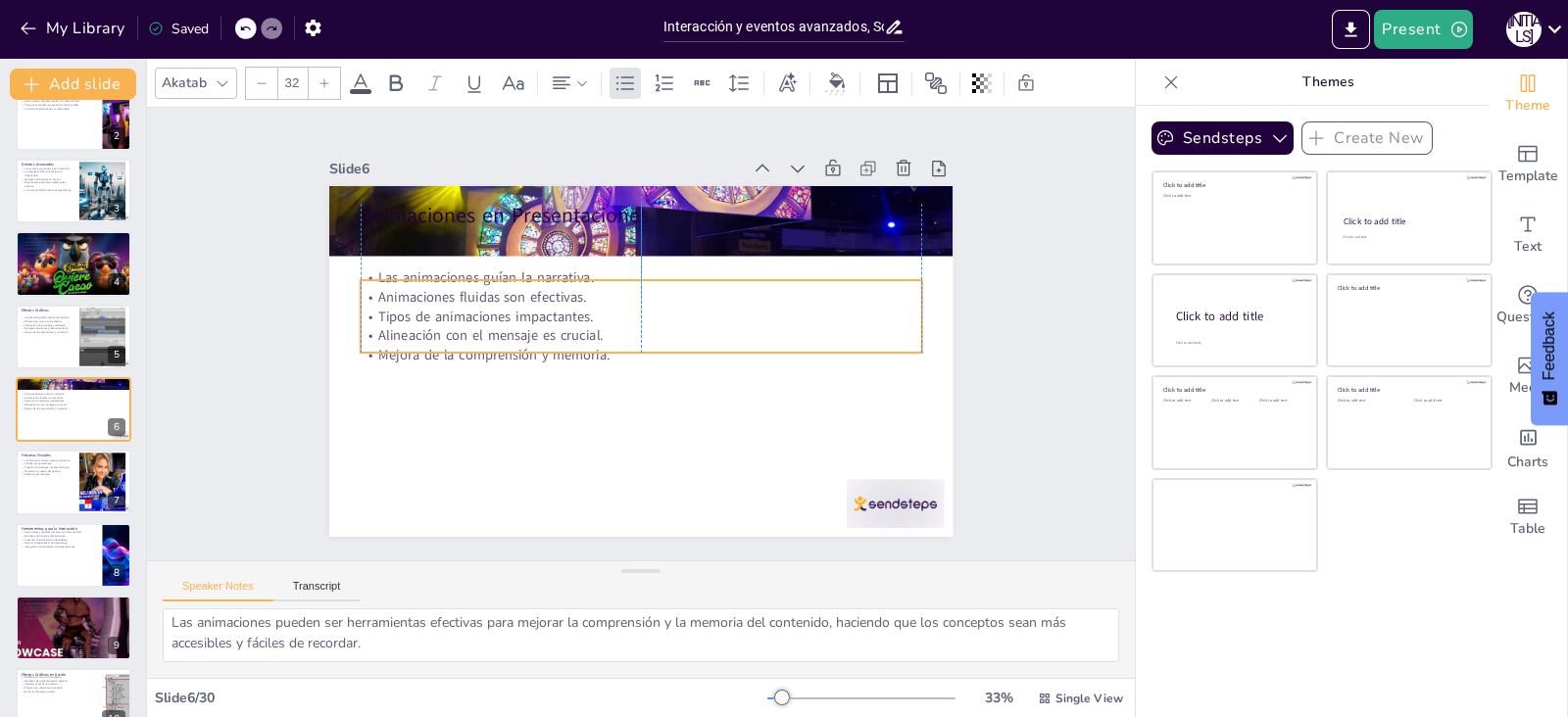 click on "Las animaciones guían la narrativa." at bounding box center (658, 280) 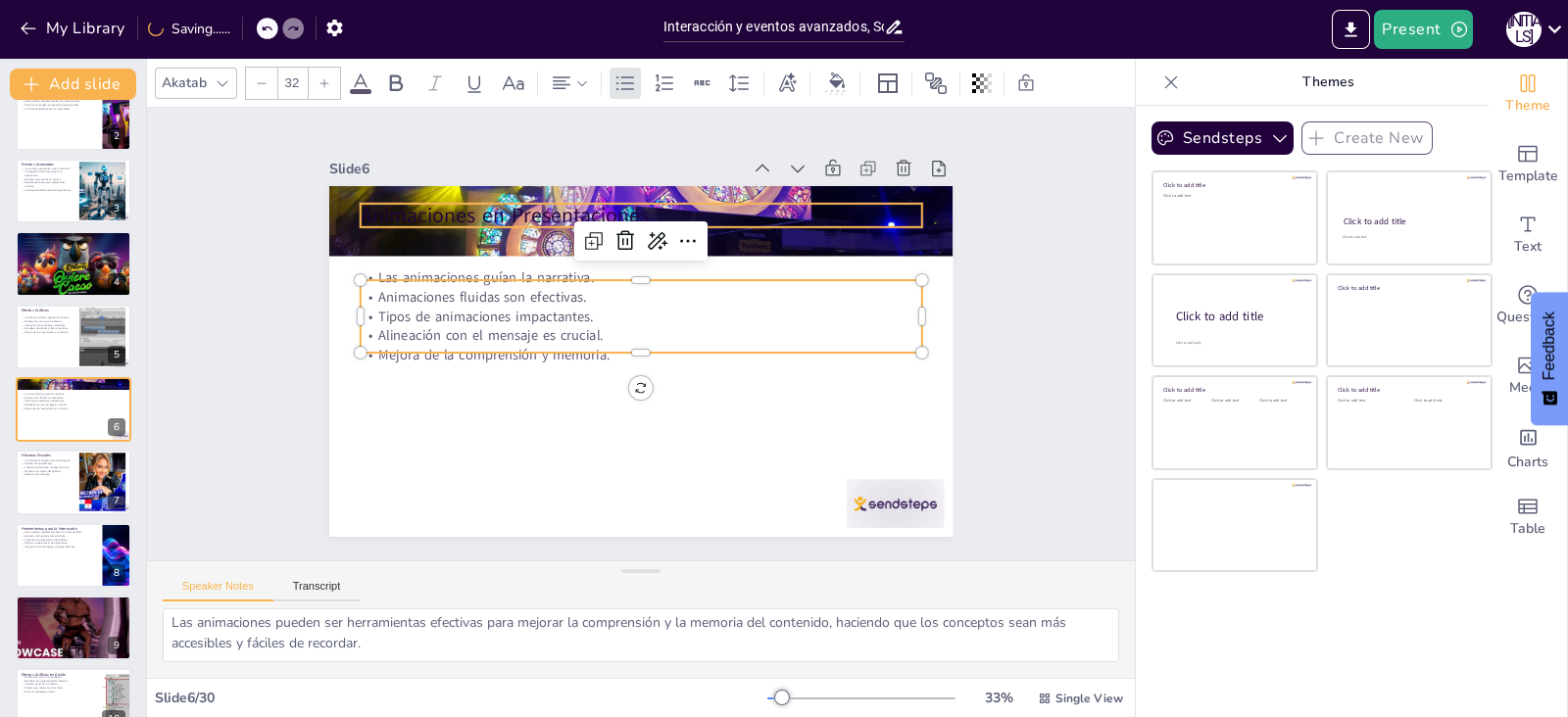 click on "Animaciones en Presentaciones" at bounding box center (689, 225) 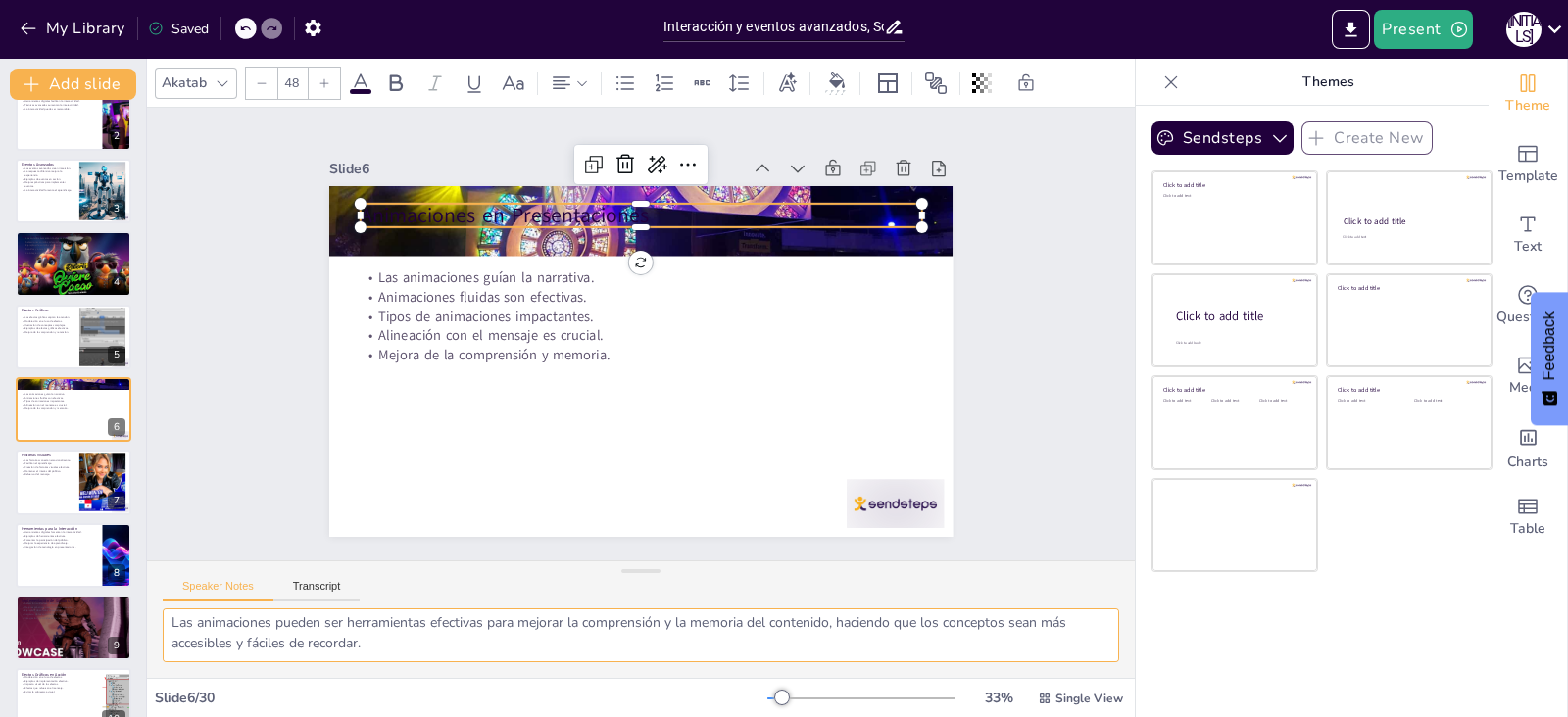 click on "La capacidad de las animaciones para guiar la narrativa es esencial para mantener el interés del público y asegurar que sigan el flujo de la presentación.
Las animaciones que fluyen suavemente pueden hacer que la presentación se sienta más profesional y atractiva, mejorando la experiencia general del usuario.
Discutir los diferentes tipos de animaciones que pueden ser utilizadas en presentaciones ayuda a los presentadores a seleccionar las más adecuadas para su contenido y audiencia.
Alinear las animaciones con el mensaje que se desea transmitir es fundamental para reforzar el contenido y evitar confusiones en la audiencia.
Las animaciones pueden ser herramientas efectivas para mejorar la comprensión y la memoria del contenido, haciendo que los conceptos sean más accesibles y fáciles de recordar." at bounding box center [641, 635] 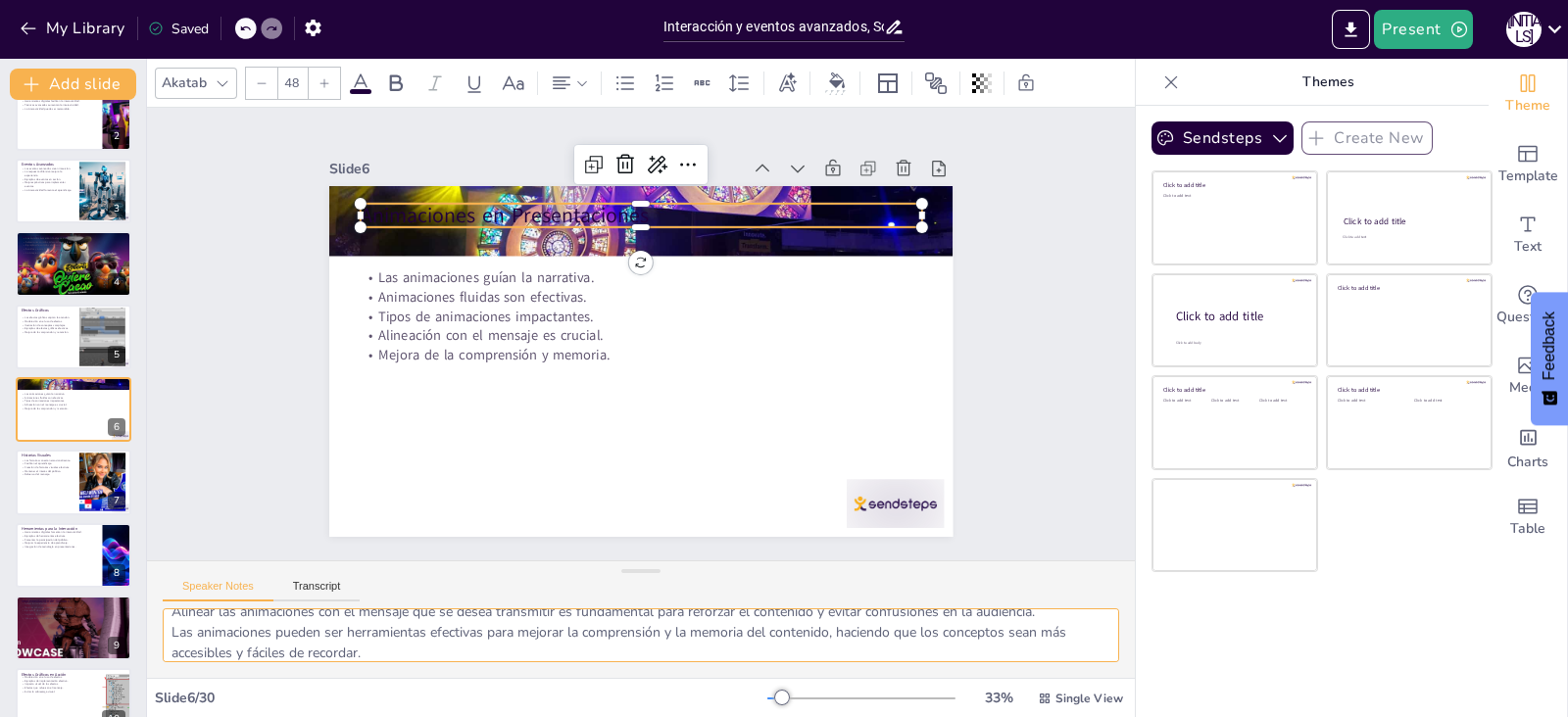 scroll, scrollTop: 139, scrollLeft: 0, axis: vertical 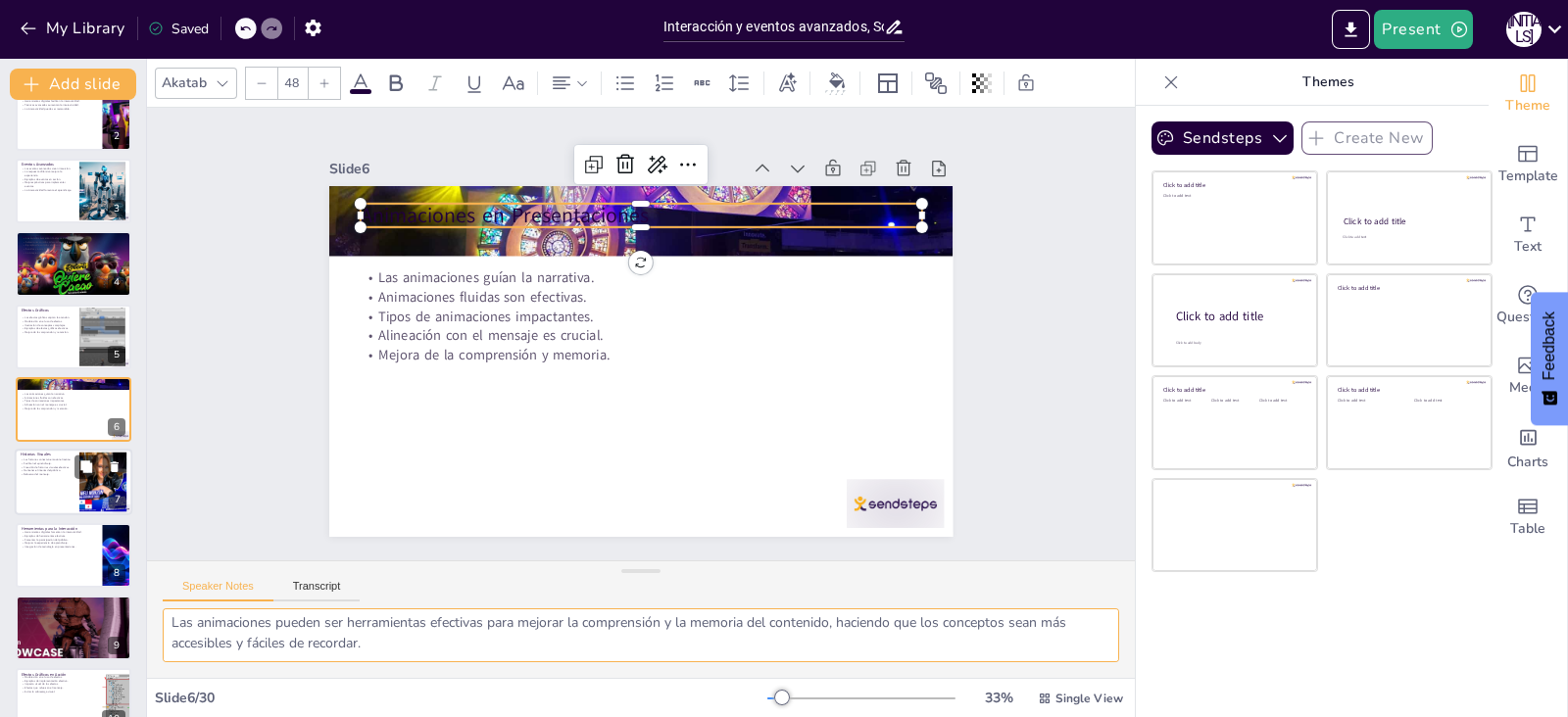 click at bounding box center [74, 483] 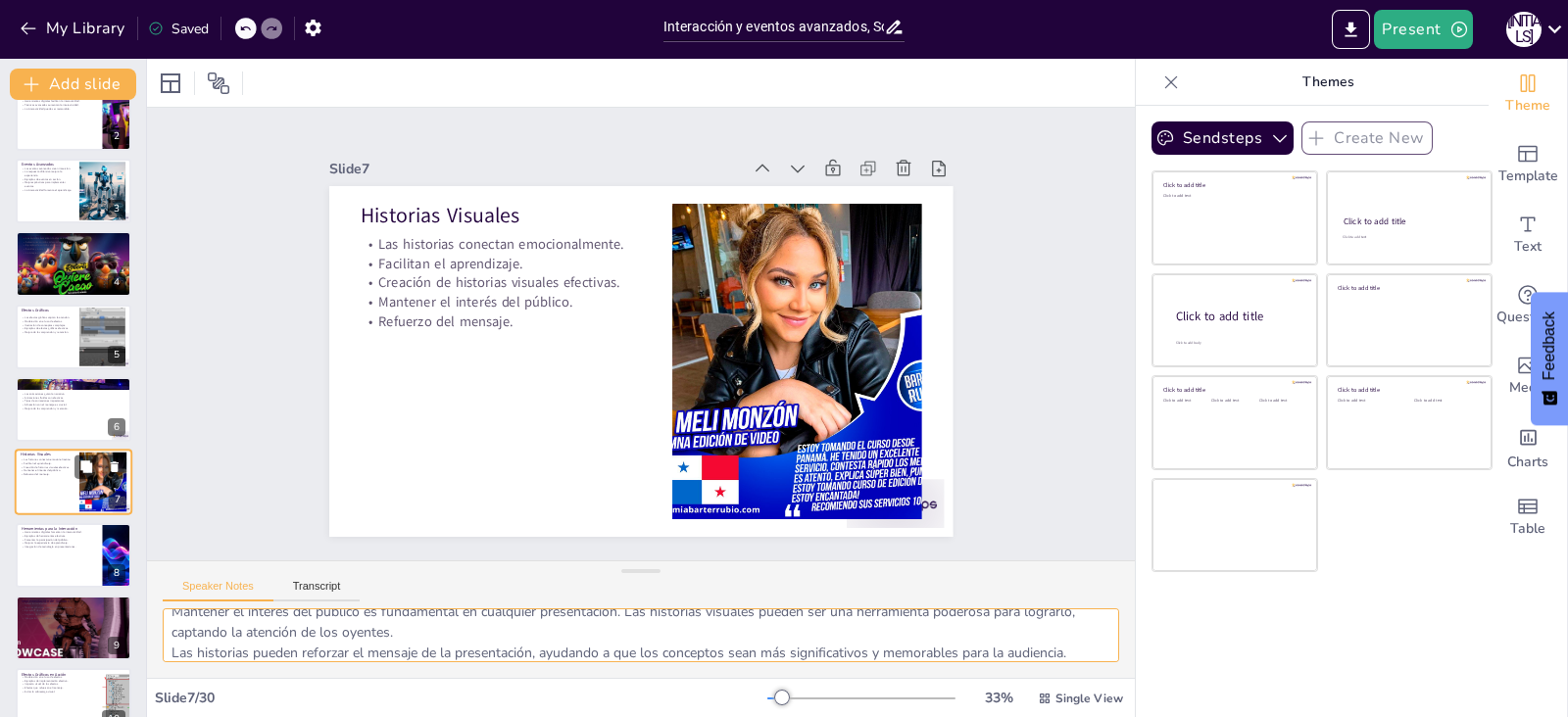 scroll, scrollTop: 176, scrollLeft: 0, axis: vertical 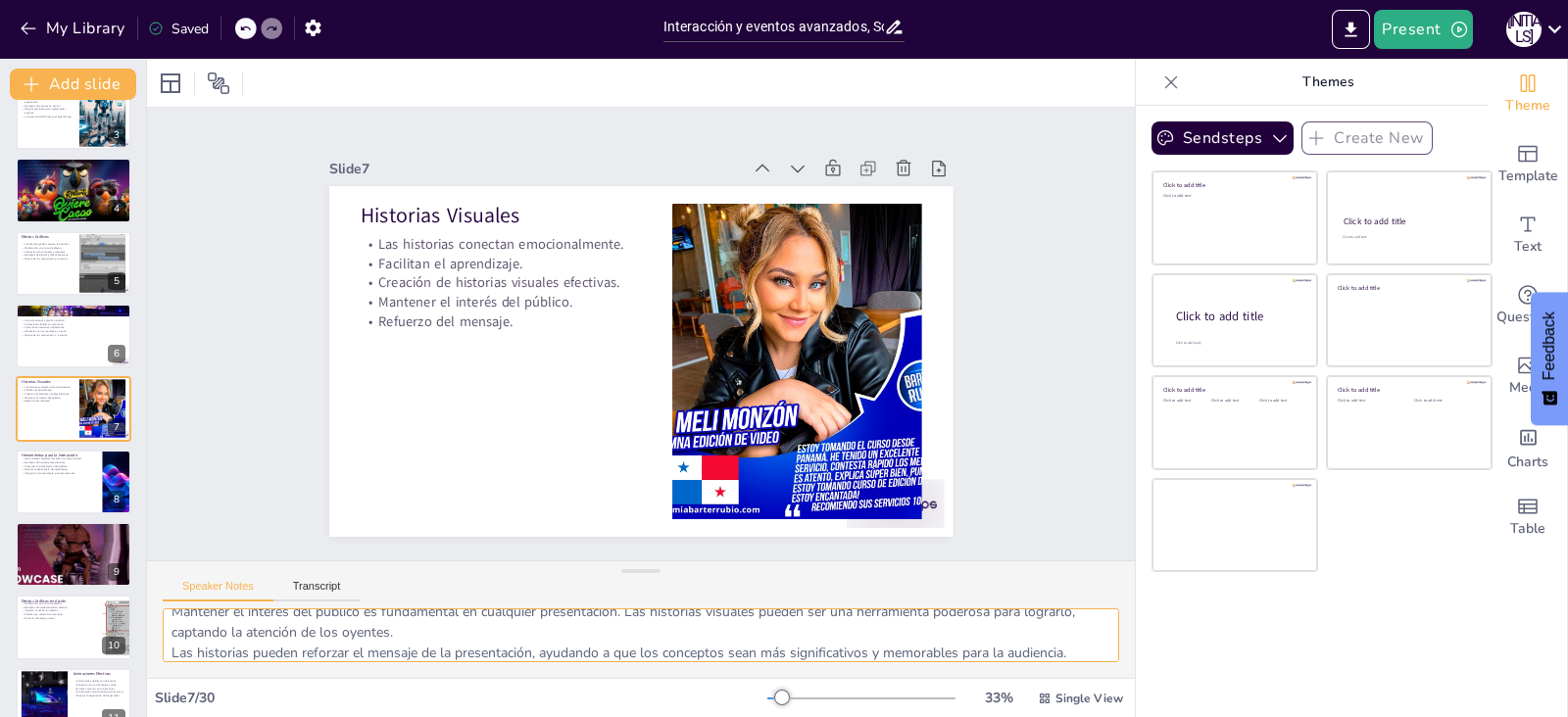 click on "La conexión emocional es clave para involucrar a la audiencia. Las historias bien contadas pueden hacer que el contenido resuene más profundamente con los oyentes.
Las historias pueden facilitar el aprendizaje al presentar información de manera narrativa, lo que ayuda a los oyentes a recordar y comprender mejor los conceptos.
La creación de historias visuales efectivas implica considerar la estructura narrativa y el diseño visual, asegurando que el contenido sea atractivo y fácil de seguir.
Mantener el interés del público es fundamental en cualquier presentación. Las historias visuales pueden ser una herramienta poderosa para lograrlo, captando la atención de los oyentes.
Las historias pueden reforzar el mensaje de la presentación, ayudando a que los conceptos sean más significativos y memorables para la audiencia." at bounding box center [641, 635] 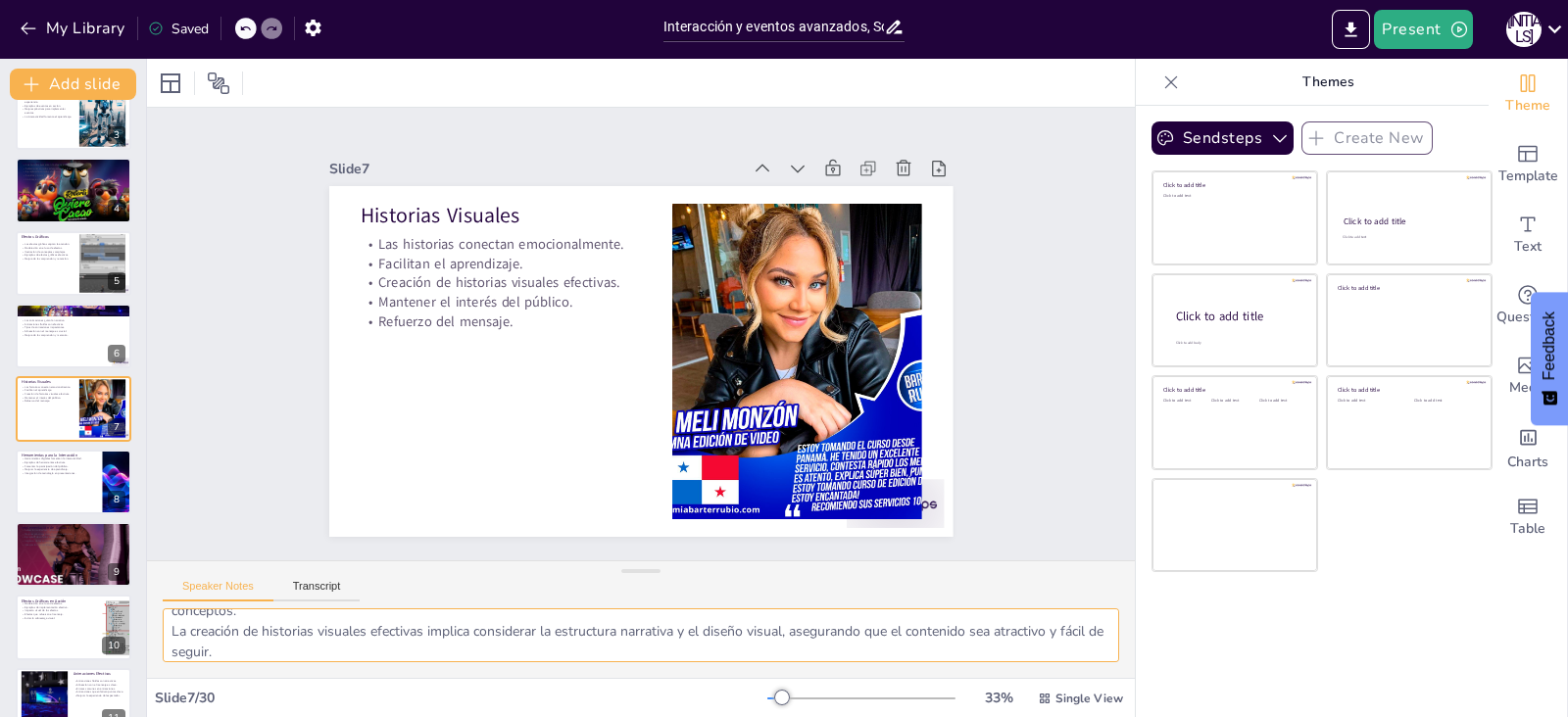 scroll, scrollTop: 139, scrollLeft: 0, axis: vertical 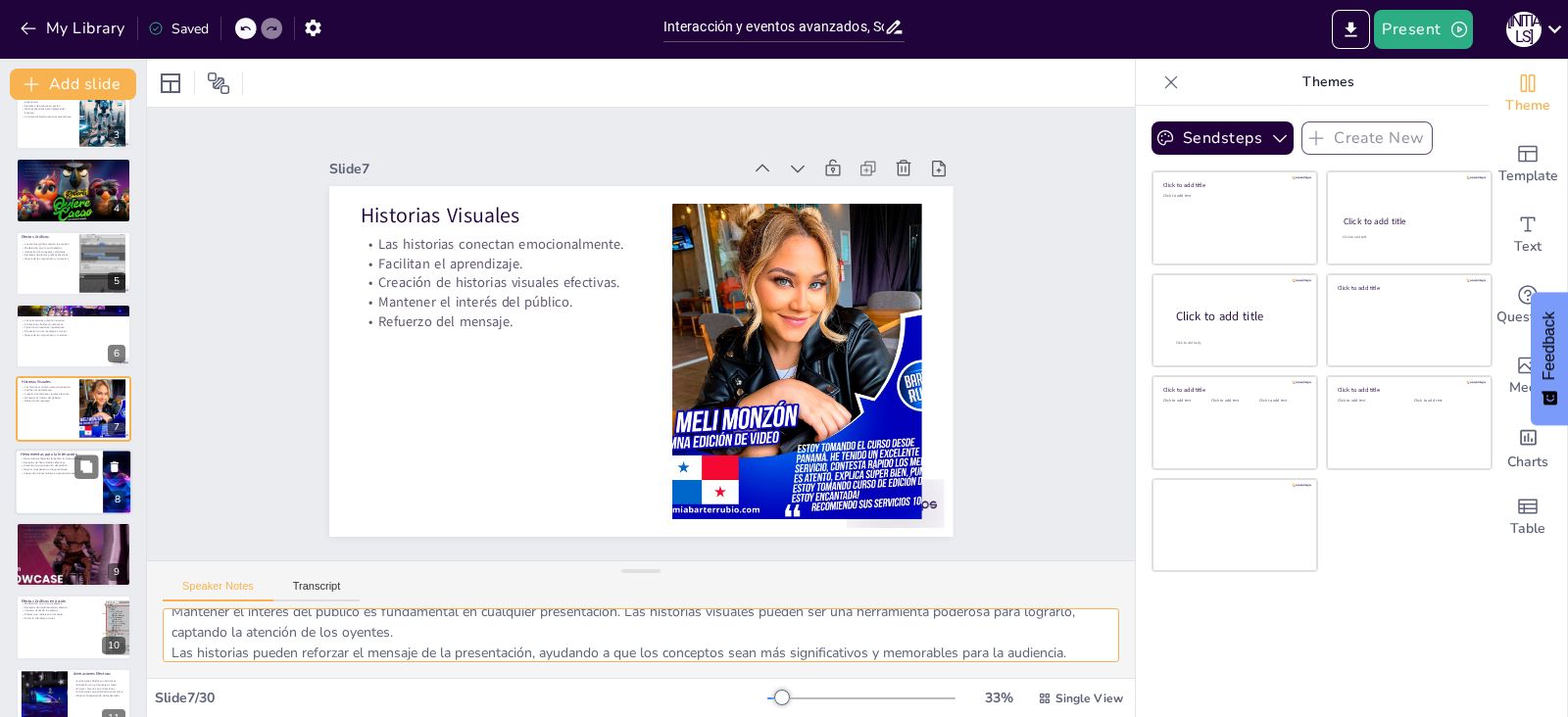 click at bounding box center [74, 482] 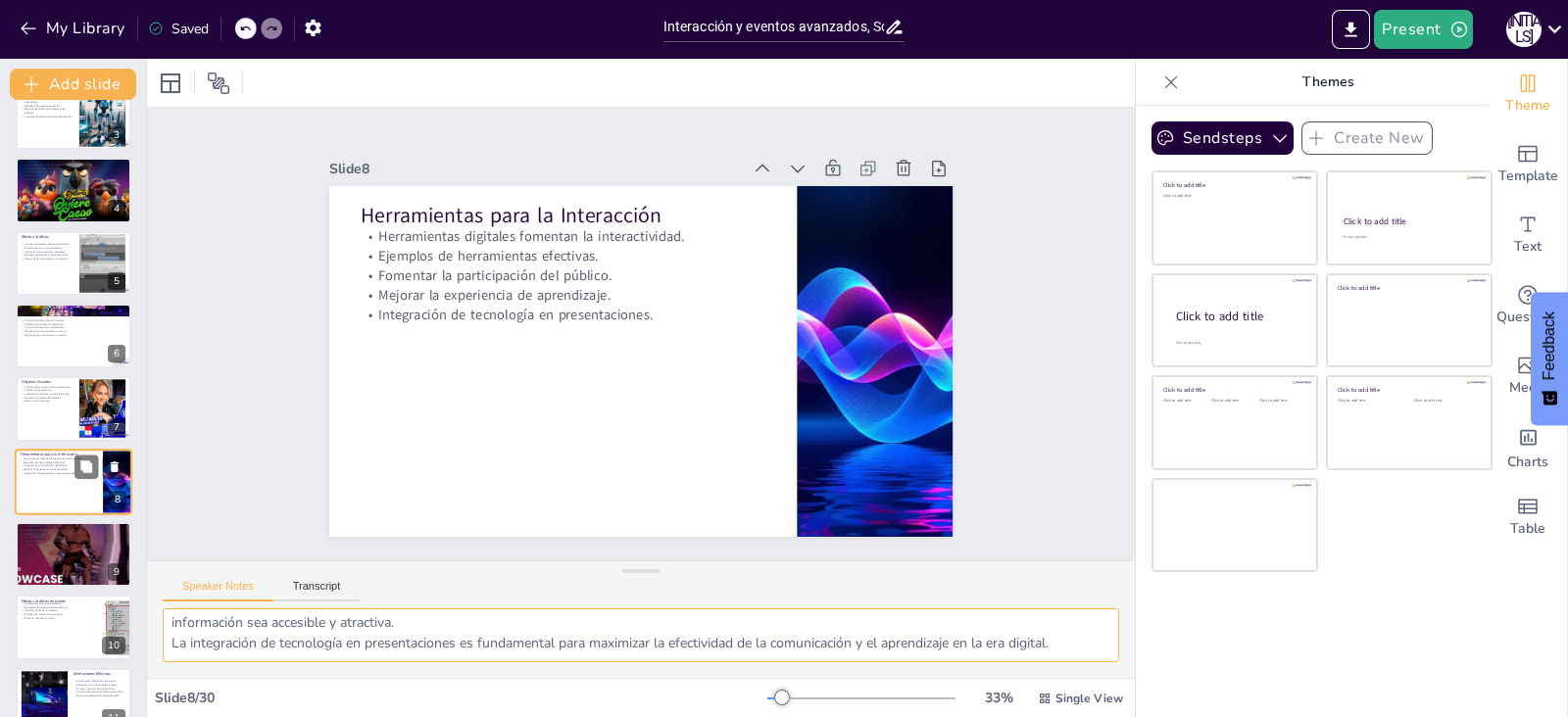 scroll, scrollTop: 249, scrollLeft: 0, axis: vertical 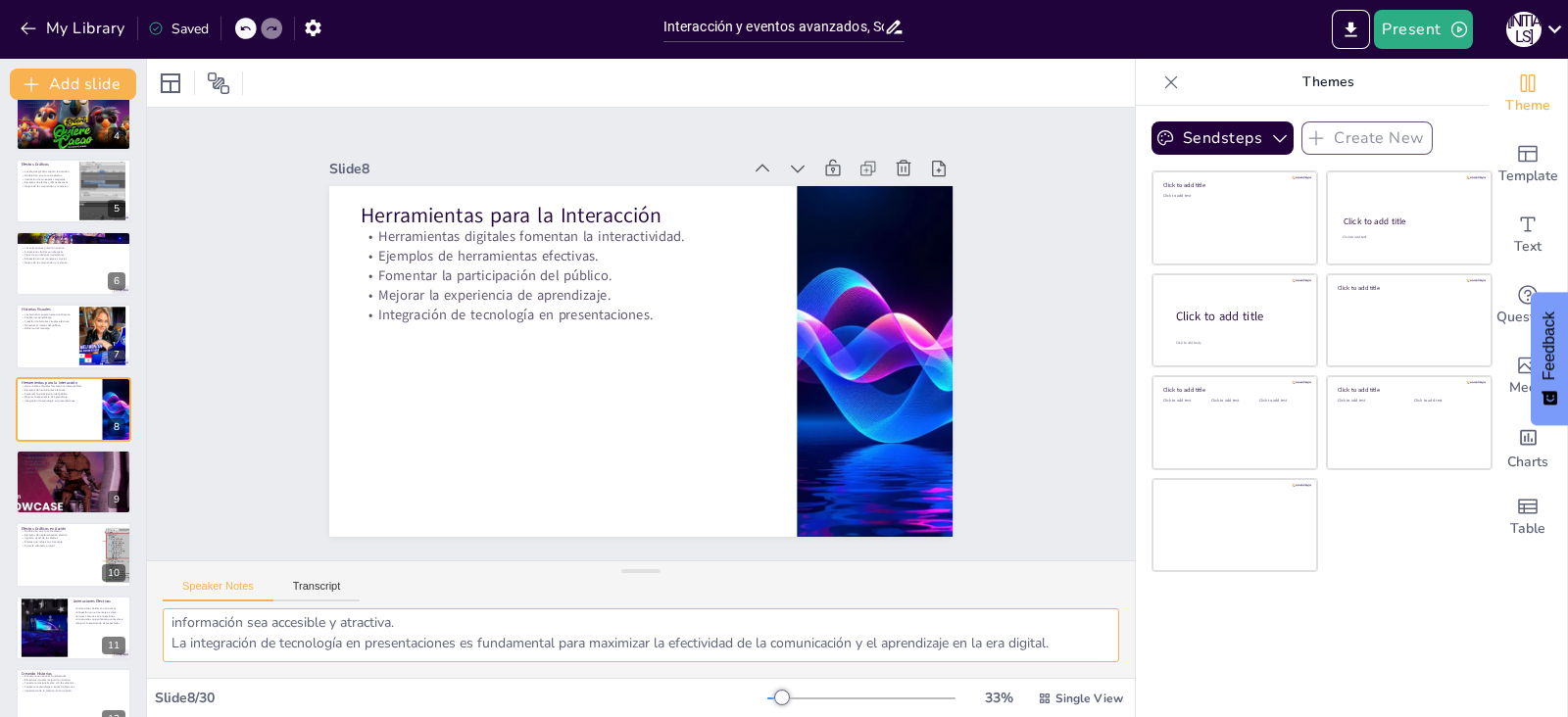 click on "Las herramientas digitales son esenciales para implementar interacciones avanzadas que pueden hacer que una presentación sea más dinámica y atractiva para el público.
Proporcionar ejemplos de herramientas efectivas ayuda a los presentadores a seleccionar las que mejor se adapten a su contenido y objetivos de presentación.
Fomentar la participación del público es crucial para mantener su atención y compromiso, lo que puede ser logrado a través de herramientas interactivas.
Mejorar la experiencia de aprendizaje es uno de los principales objetivos de utilizar herramientas digitales en presentaciones, asegurando que la información sea accesible y atractiva.
La integración de tecnología en presentaciones es fundamental para maximizar la efectividad de la comunicación y el aprendizaje en la era digital." at bounding box center (641, 635) 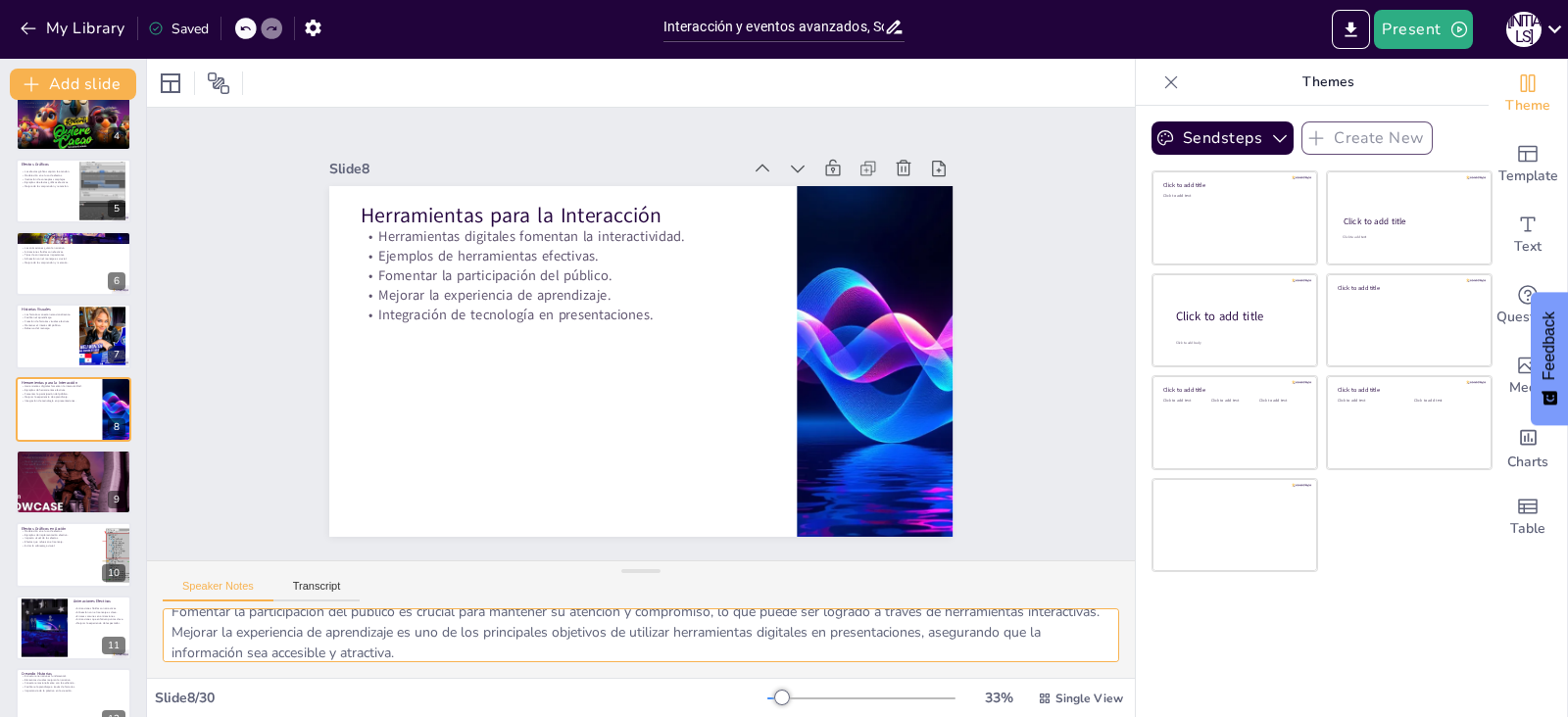 scroll, scrollTop: 139, scrollLeft: 0, axis: vertical 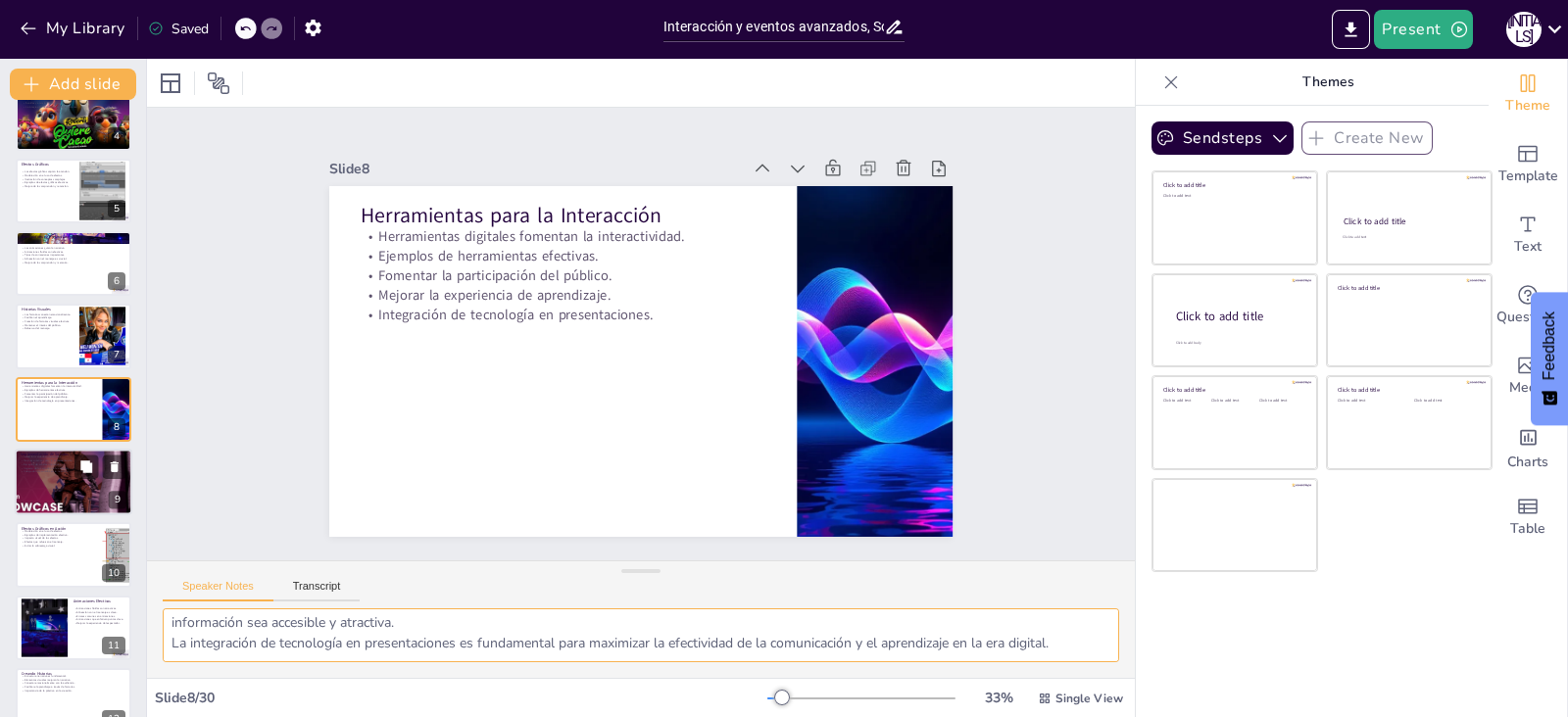 click on "Integración de sonidos en la narrativa." at bounding box center [74, 472] 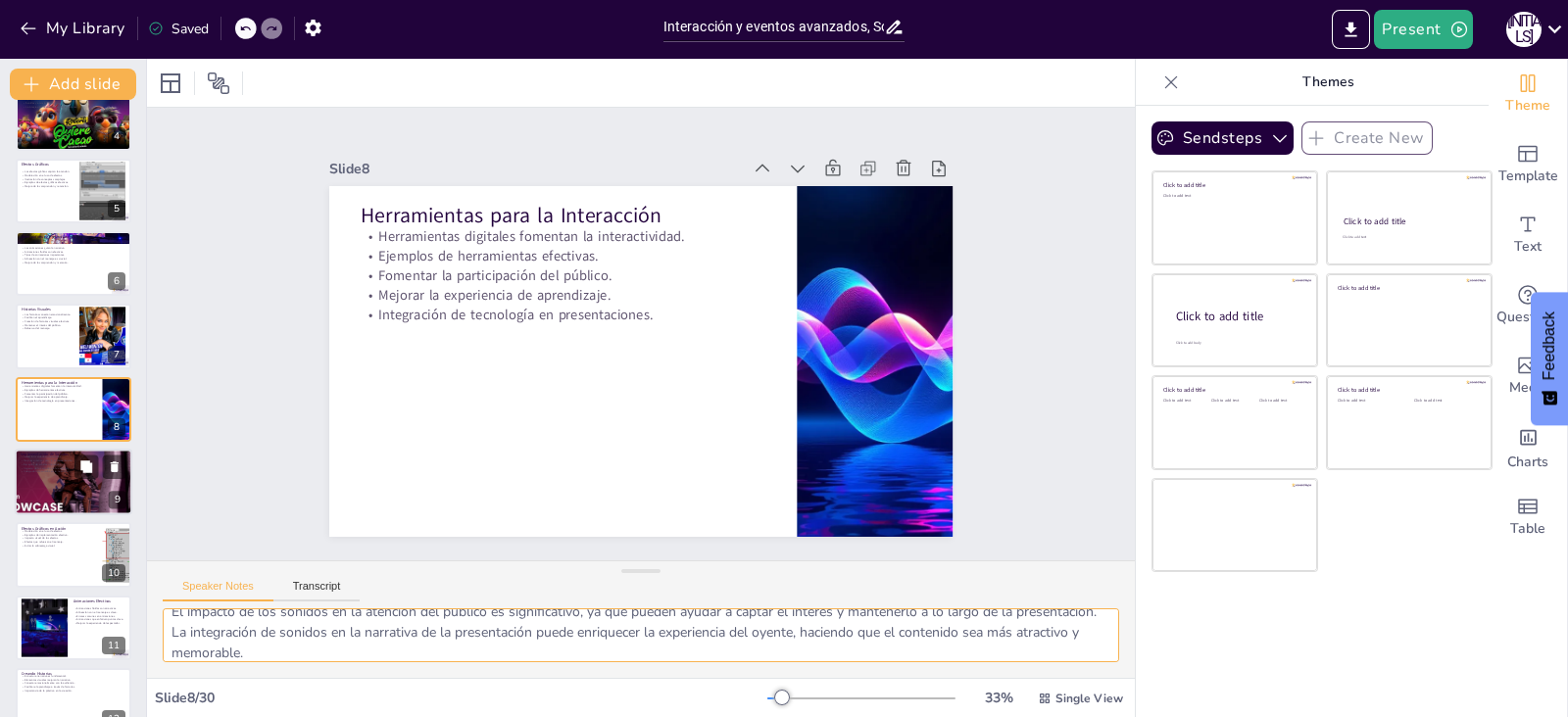 scroll, scrollTop: 322, scrollLeft: 0, axis: vertical 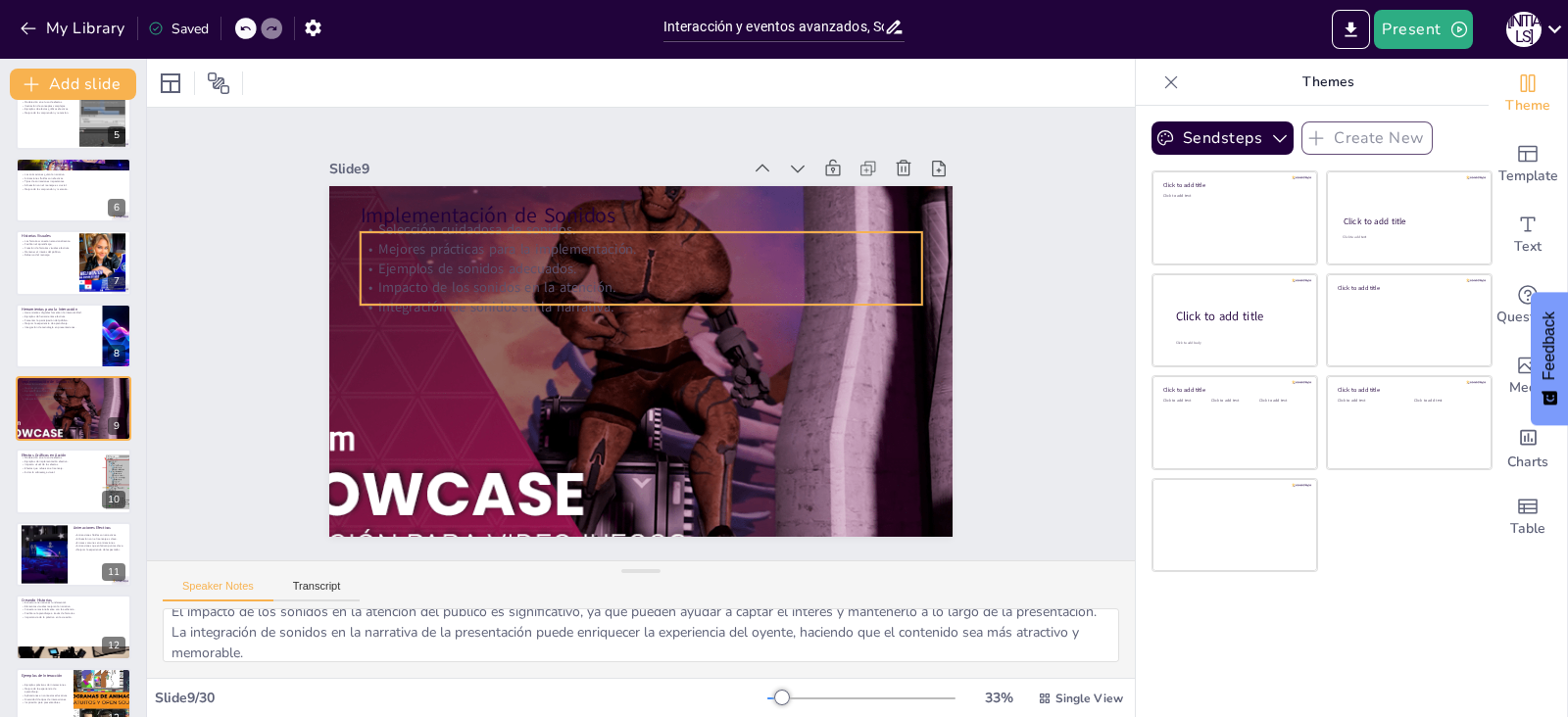 click on "Impacto de los sonidos en la atención." at bounding box center [664, 294] 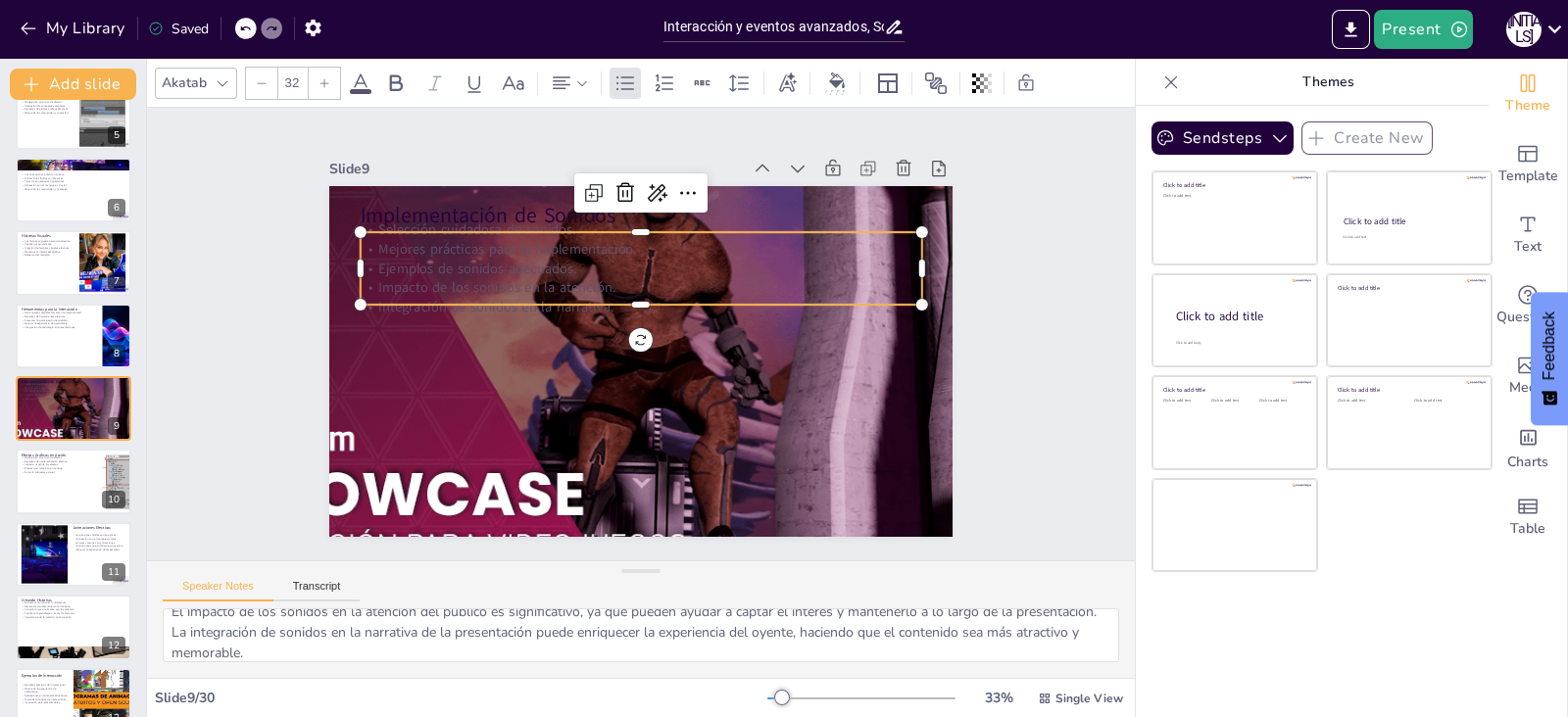 click on "Impacto de los sonidos en la atención." at bounding box center [655, 290] 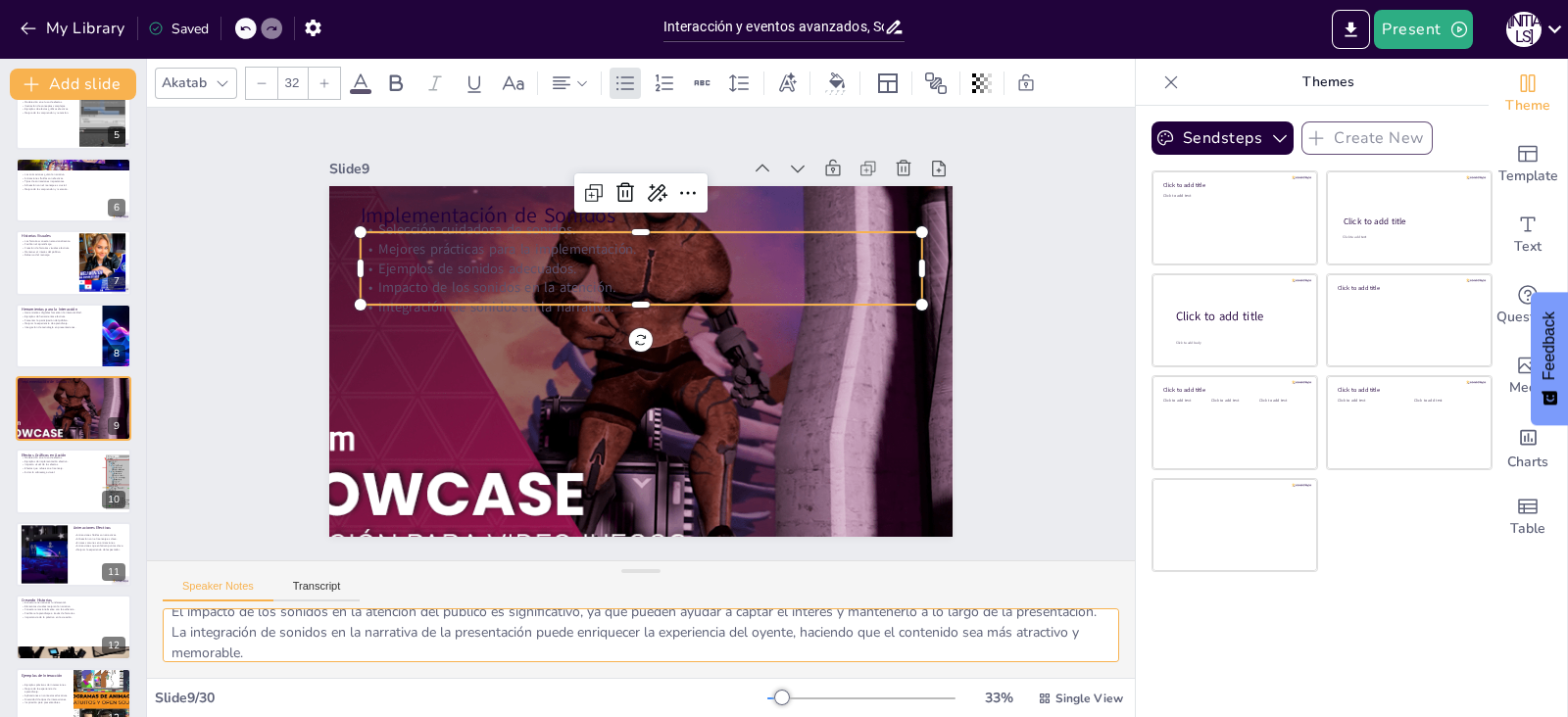 click on "La selección cuidadosa de sonidos es fundamental para asegurar que complementen el contenido y no distraigan al público, lo que puede afectar negativamente la experiencia de aprendizaje.
Conocer las mejores prácticas para la implementación de sonidos ayuda a los presentadores a utilizarlos de manera efectiva, mejorando la comunicación y la retención del contenido.
Proporcionar ejemplos de sonidos que han sido utilizados con éxito en presentaciones puede inspirar a los presentadores a experimentar con su propia selección de sonidos.
El impacto de los sonidos en la atención del público es significativo, ya que pueden ayudar a captar el interés y mantenerlo a lo largo de la presentación.
La integración de sonidos en la narrativa de la presentación puede enriquecer la experiencia del oyente, haciendo que el contenido sea más atractivo y memorable." at bounding box center [641, 635] 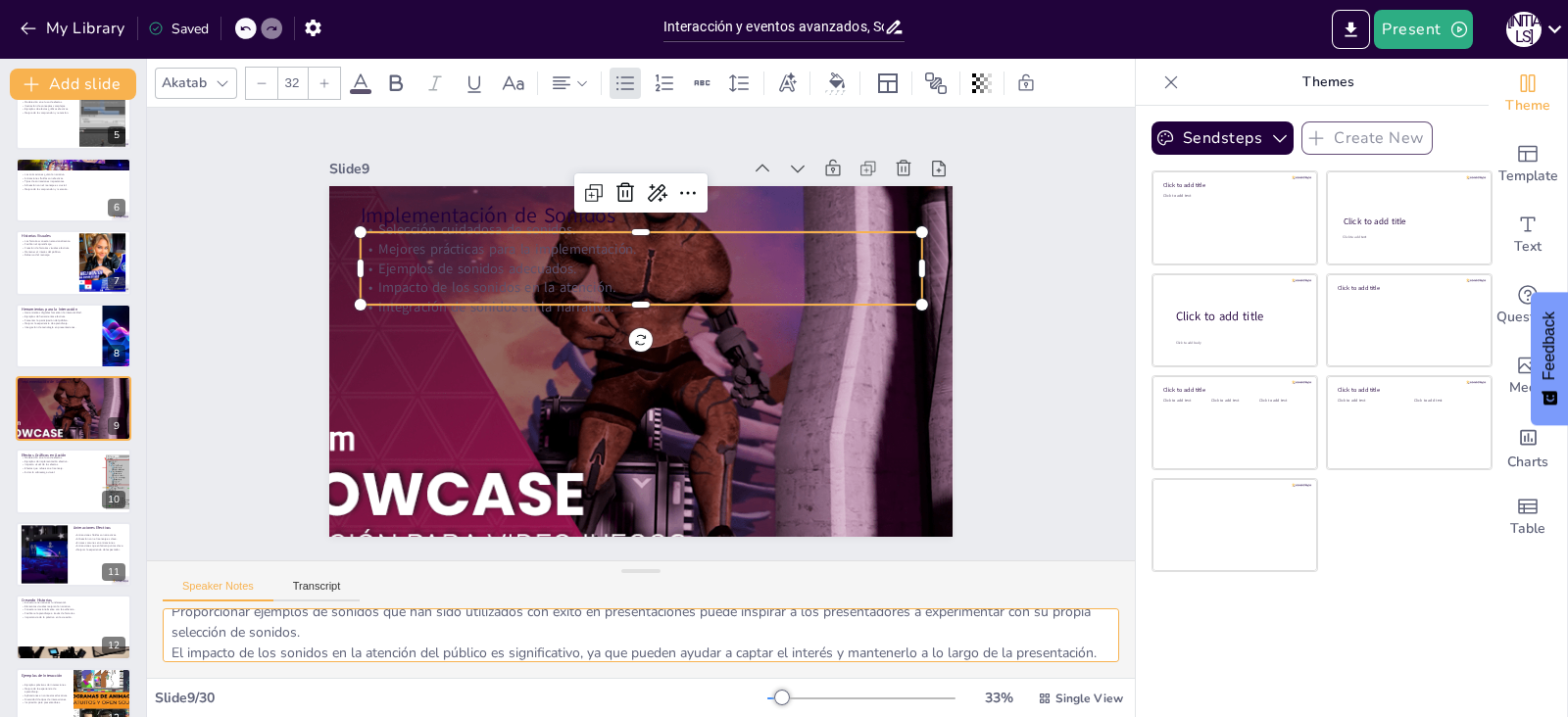 scroll, scrollTop: 160, scrollLeft: 0, axis: vertical 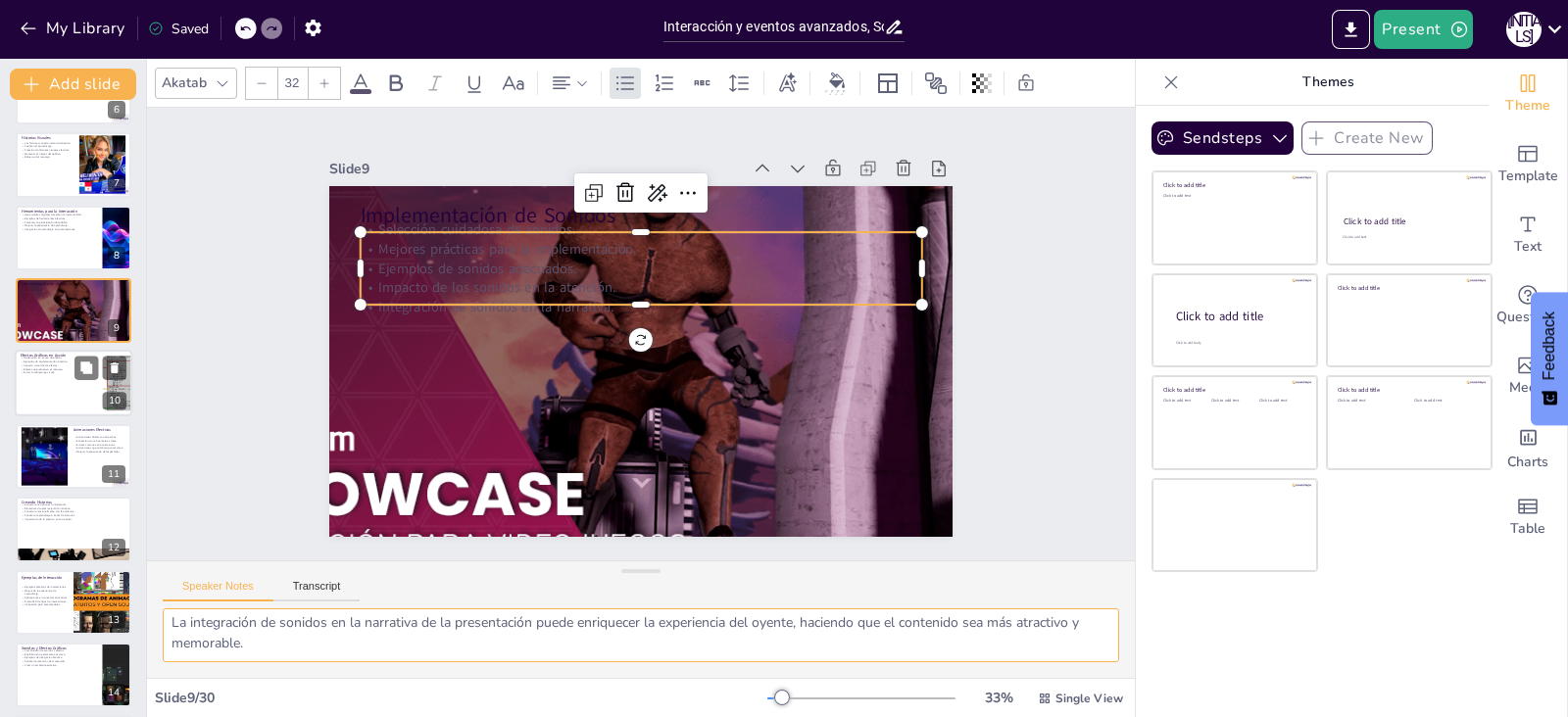 click on "Efectos que refuerzan el mensaje." at bounding box center [59, 369] 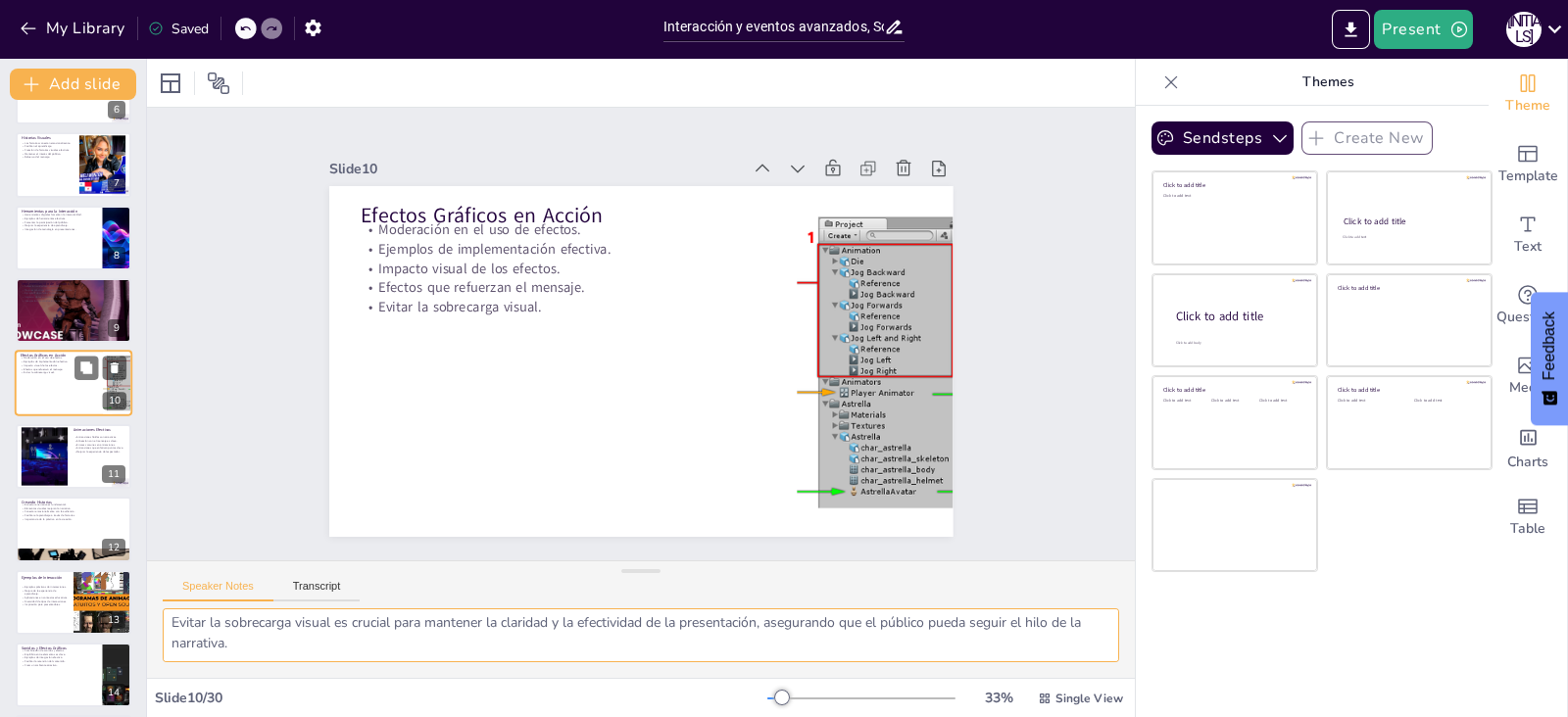 scroll, scrollTop: 395, scrollLeft: 0, axis: vertical 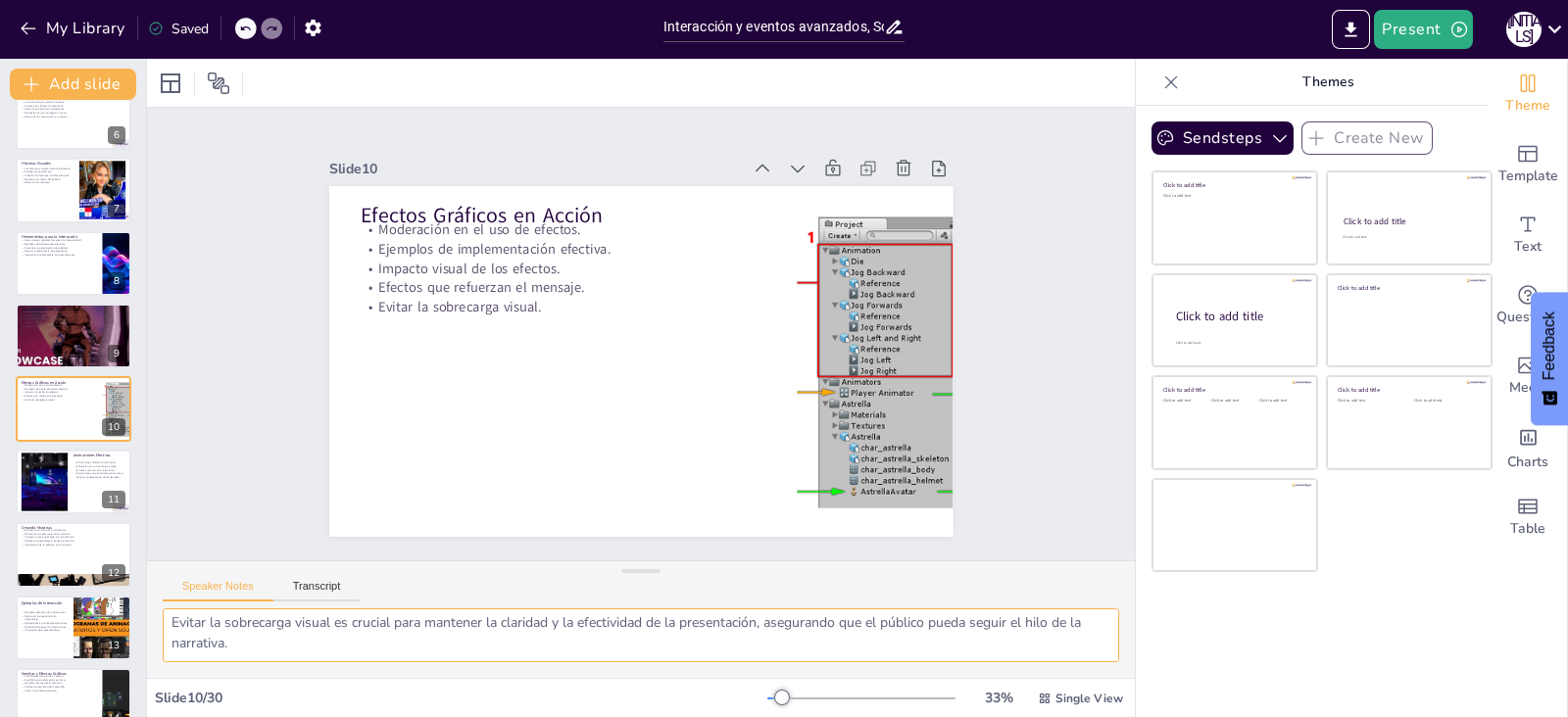 click on "La moderación en el uso de efectos gráficos es esencial para mantener el enfoque en el contenido principal de la presentación, evitando distracciones innecesarias.
Proporcionar ejemplos de efectos gráficos utilizados de manera efectiva ayuda a ilustrar cómo se pueden aplicar en diferentes contextos y mejorar la presentación.
El impacto visual de los efectos gráficos puede ser significativo, ayudando a captar la atención del público y a comunicar conceptos de manera más efectiva.
Los efectos gráficos deben ser seleccionados para reforzar el mensaje de la presentación, asegurando que contribuyan al entendimiento del contenido.
Evitar la sobrecarga visual es crucial para mantener la claridad y la efectividad de la presentación, asegurando que el público pueda seguir el hilo de la narrativa." at bounding box center (641, 635) 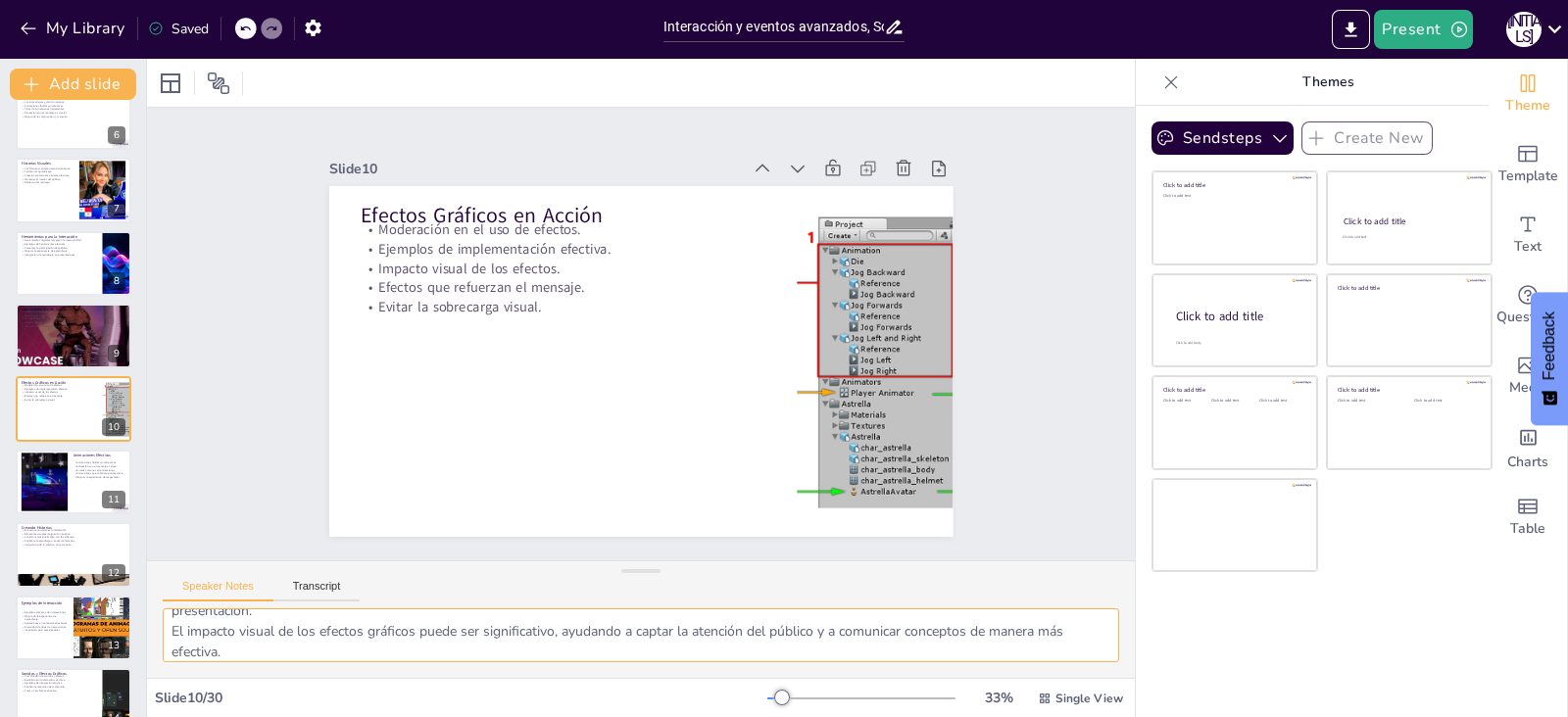 scroll, scrollTop: 160, scrollLeft: 0, axis: vertical 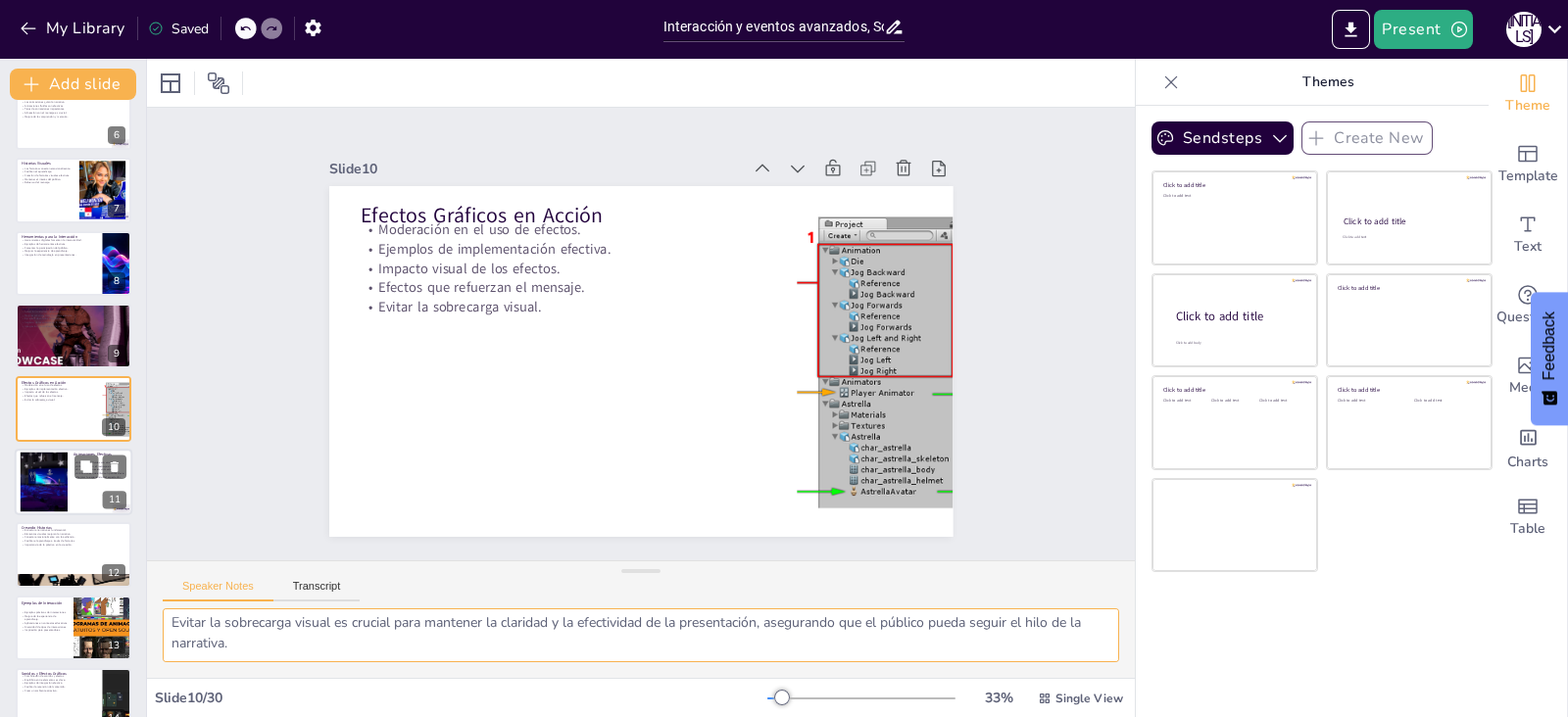 click at bounding box center (44, 481) 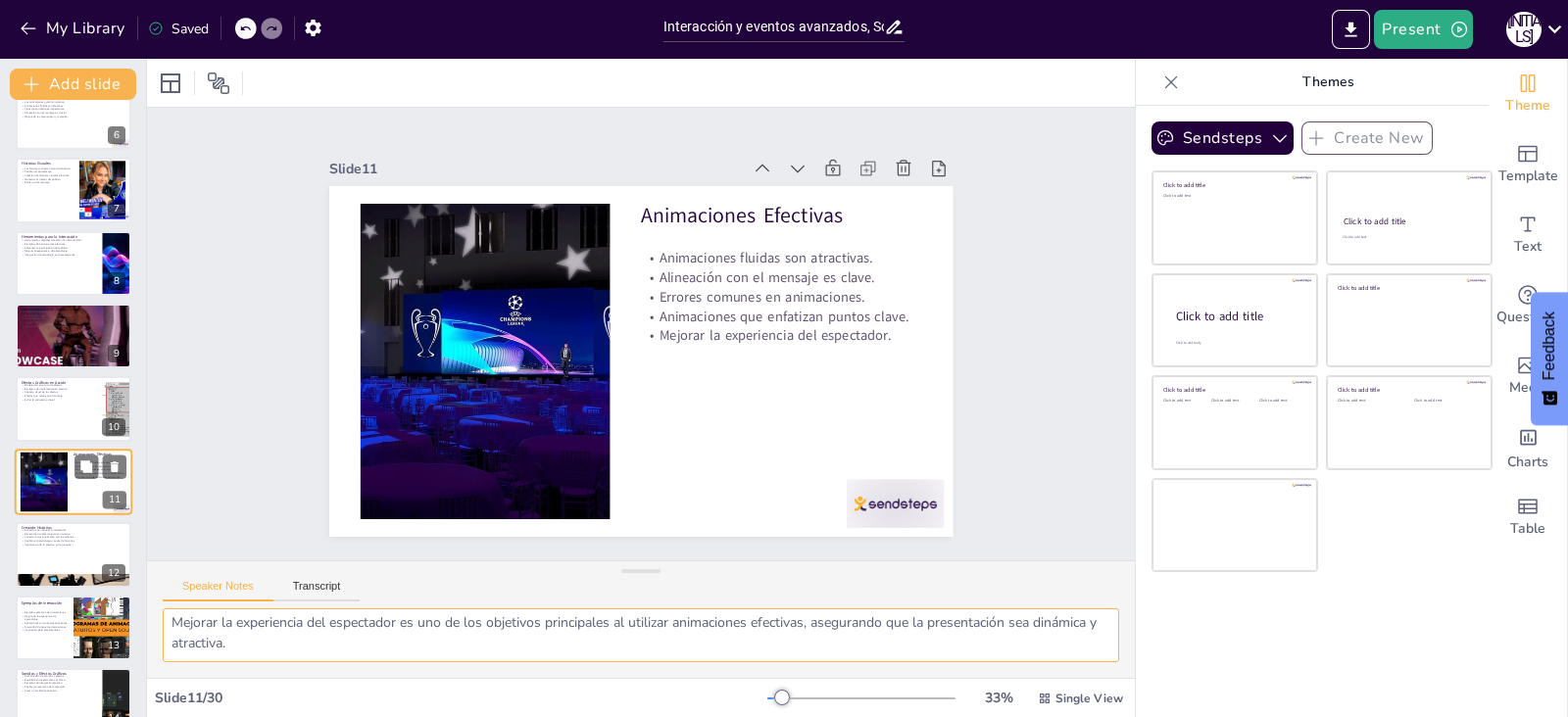 scroll, scrollTop: 468, scrollLeft: 0, axis: vertical 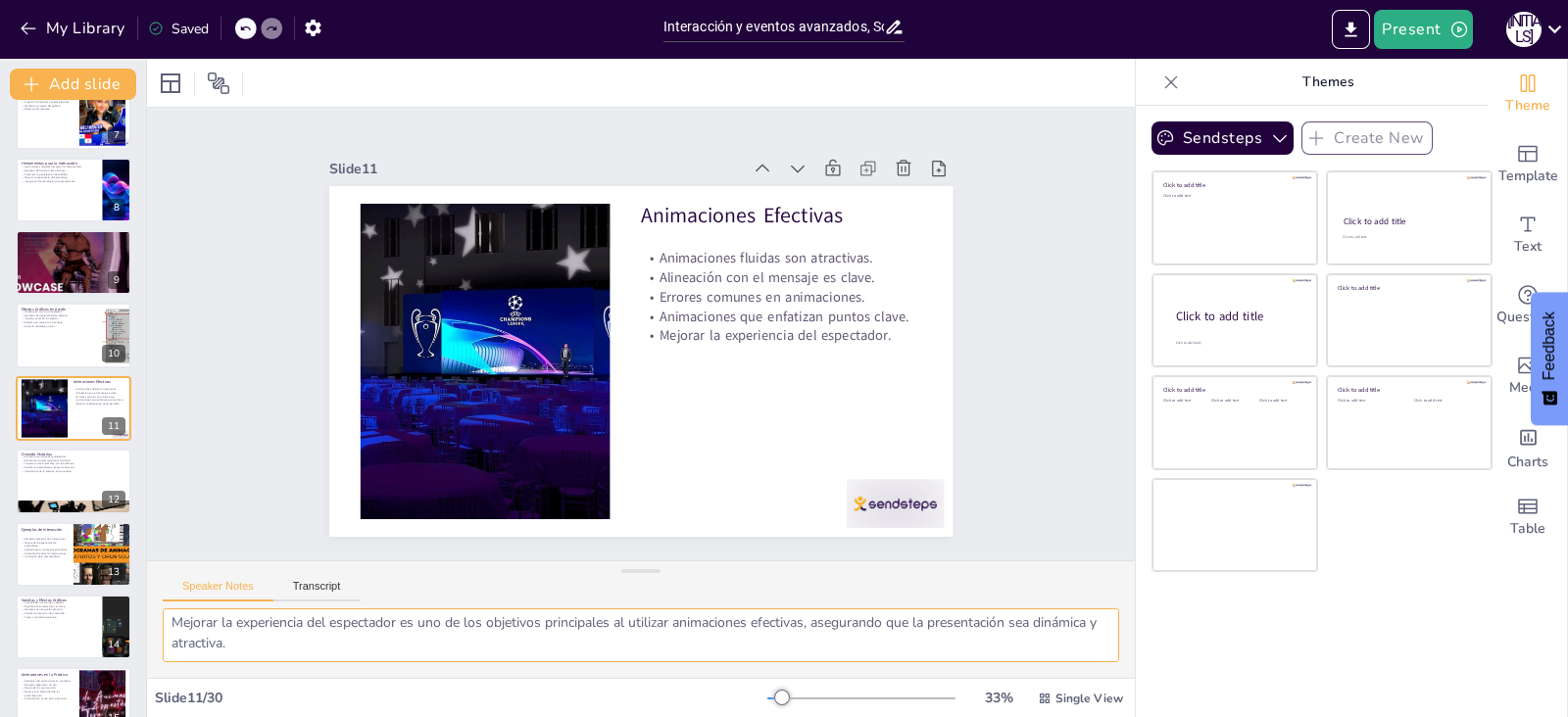 click on "Las animaciones fluidas pueden hacer que la presentación se sienta más profesional y mantener el interés del público, mejorando la experiencia general.
Alinear las animaciones con el mensaje que se desea transmitir es fundamental para reforzar el contenido y evitar confusiones en la audiencia.
Identificar y evitar errores comunes en la creación de animaciones puede ayudar a los presentadores a mejorar la calidad de sus presentaciones y la efectividad de su comunicación.
Las animaciones que enfatizan puntos clave pueden ayudar a que el público se concentre en la información más importante, facilitando la comprensión y retención.
Mejorar la experiencia del espectador es uno de los objetivos principales al utilizar animaciones efectivas, asegurando que la presentación sea dinámica y atractiva." at bounding box center (641, 635) 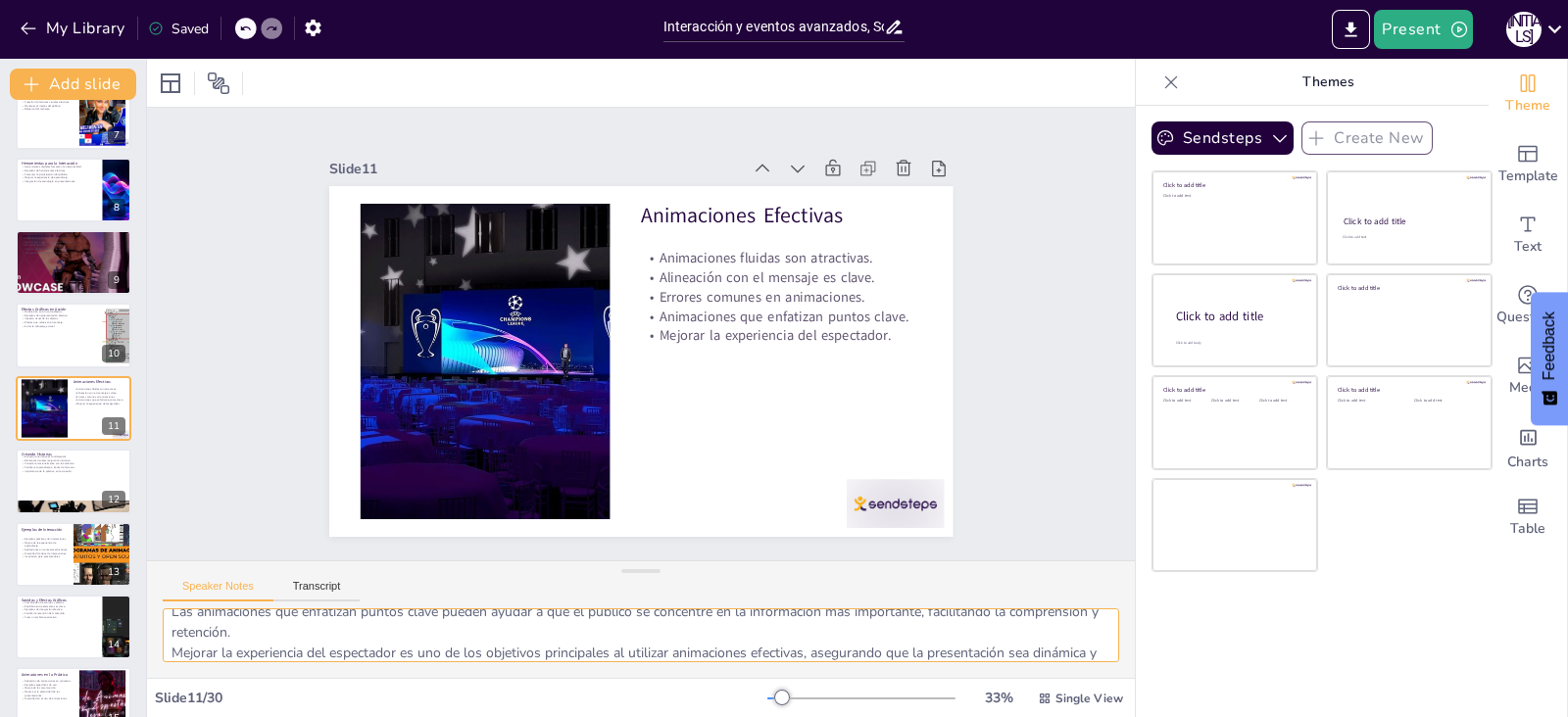 scroll, scrollTop: 139, scrollLeft: 0, axis: vertical 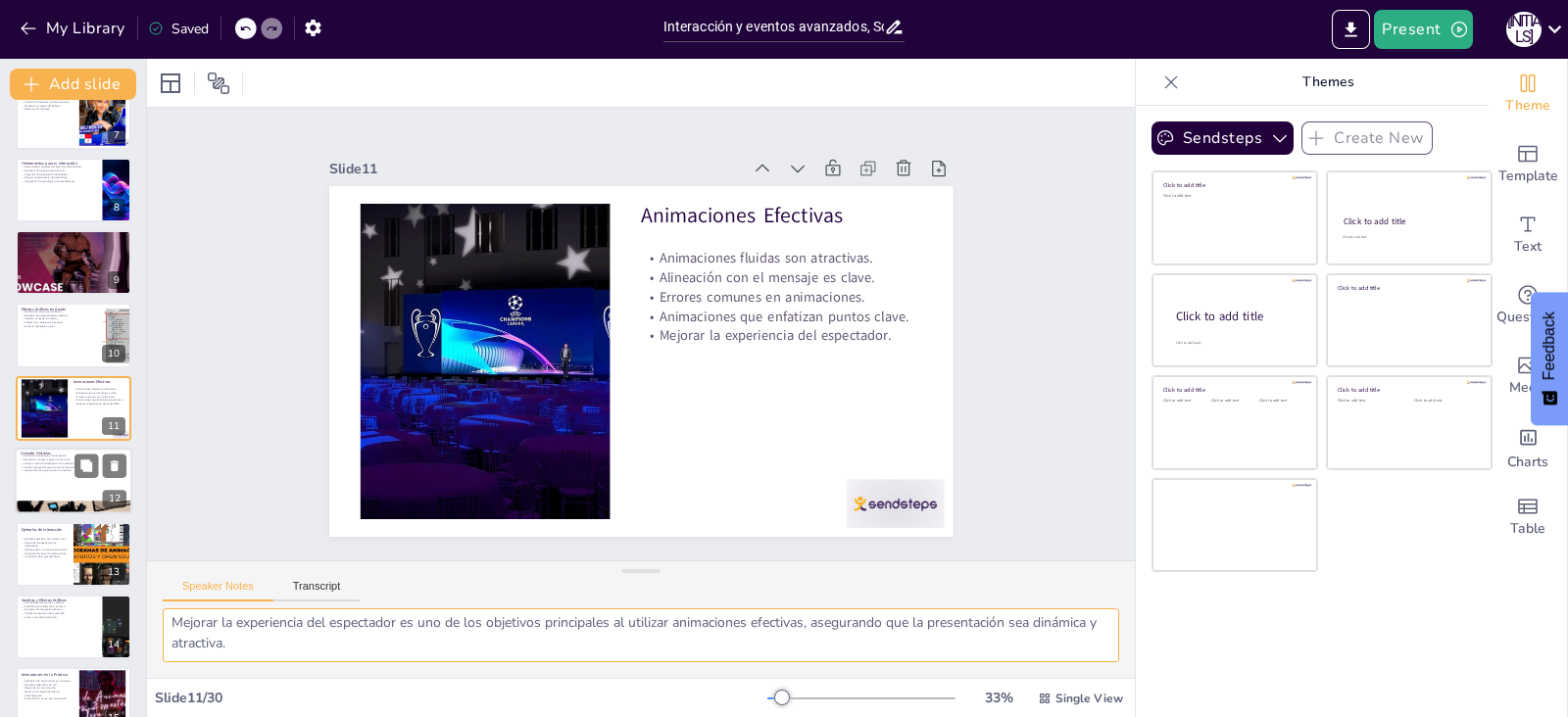 click on "Estructura narrativa es fundamental." at bounding box center (74, 456) 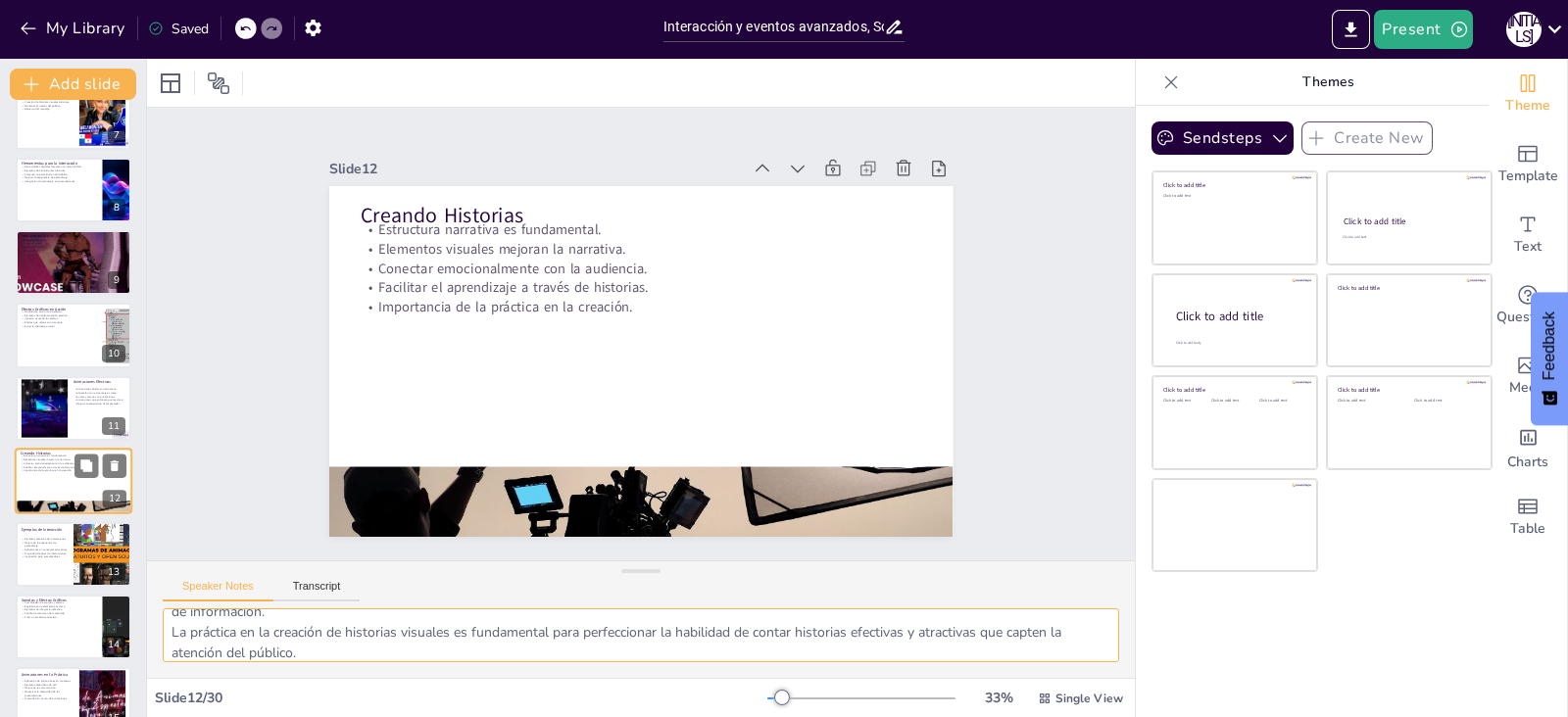 scroll, scrollTop: 541, scrollLeft: 0, axis: vertical 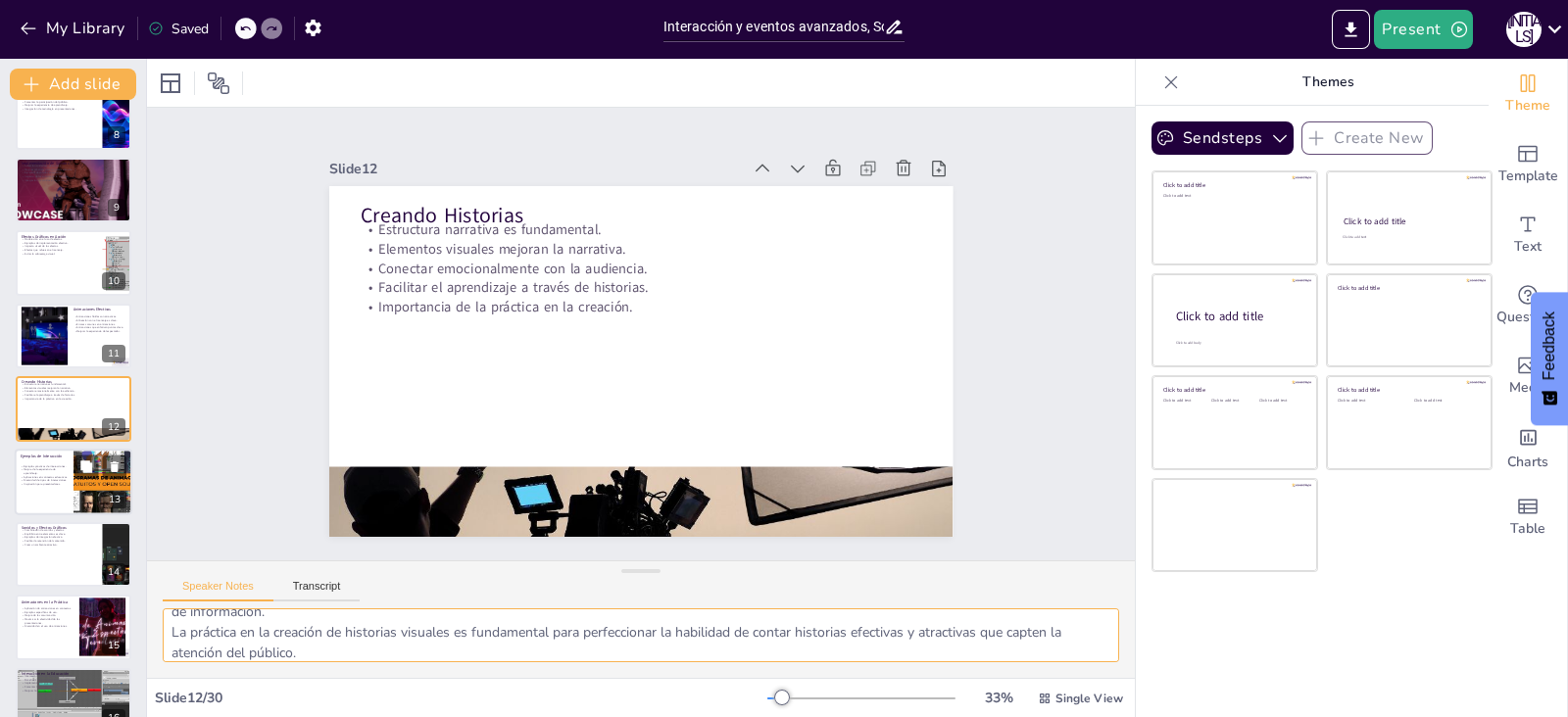 click on "Aplicaciones en contextos educativos." at bounding box center (44, 477) 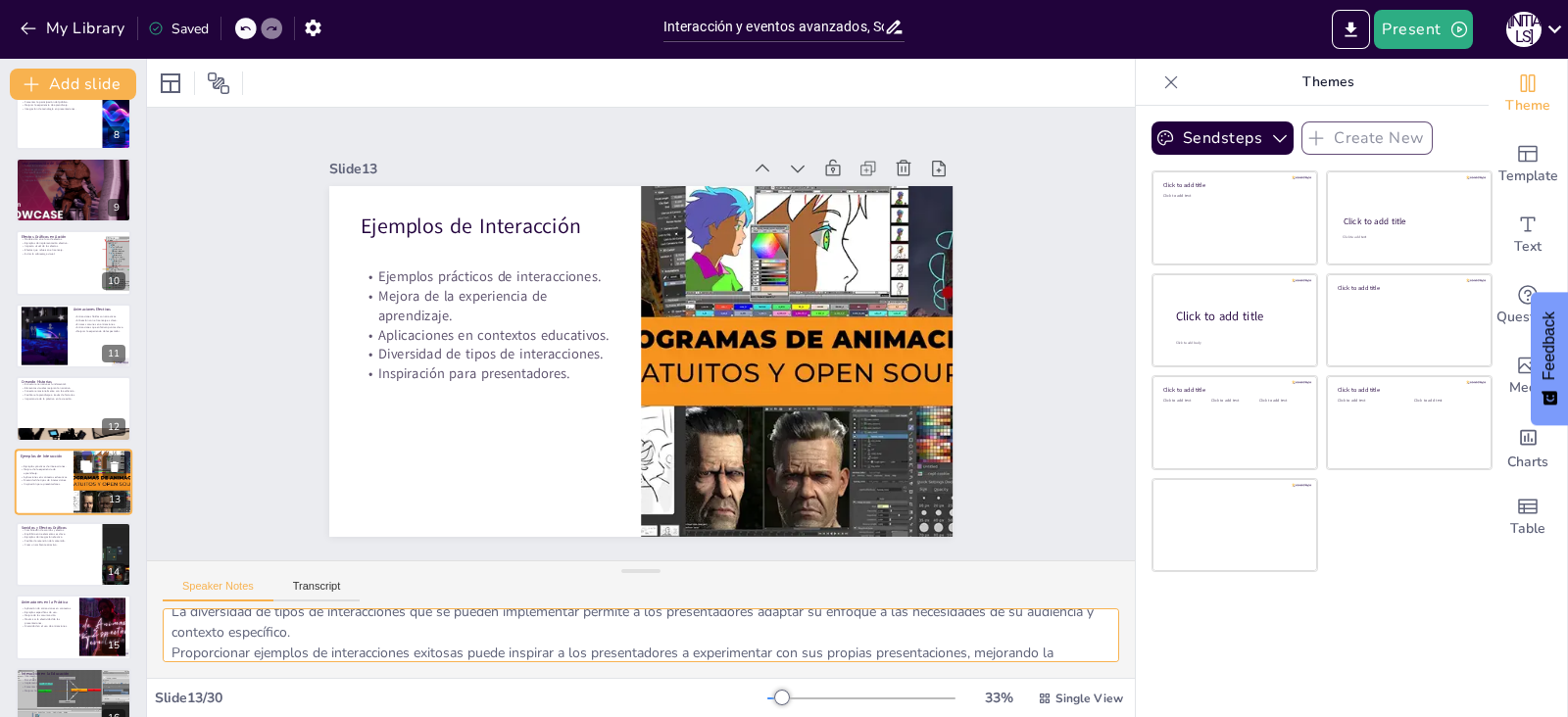 scroll, scrollTop: 613, scrollLeft: 0, axis: vertical 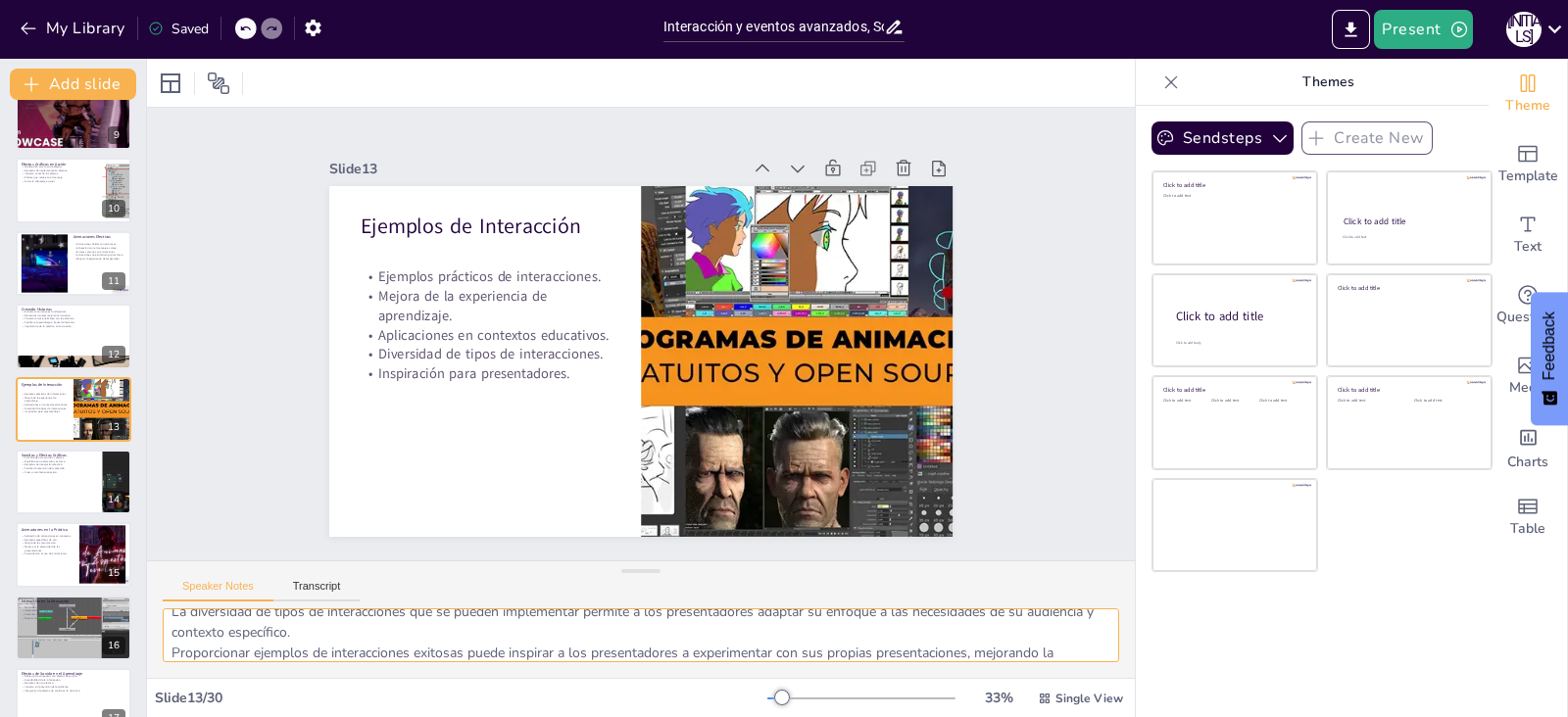click on "Los ejemplos prácticos ayudan a ilustrar cómo las interacciones pueden ser implementadas de manera efectiva, proporcionando inspiración a los presentadores en sus propias presentaciones.
La mejora de la experiencia de aprendizaje es uno de los principales beneficios de implementar interacciones avanzadas en las presentaciones, manteniendo el interés del público.
Las aplicaciones de interacciones avanzadas en contextos educativos son especialmente valiosas, ya que fomentan la participación activa y mejoran la retención del contenido.
La diversidad de tipos de interacciones que se pueden implementar permite a los presentadores adaptar su enfoque a las necesidades de su audiencia y contexto específico.
Proporcionar ejemplos de interacciones exitosas puede inspirar a los presentadores a experimentar con sus propias presentaciones, mejorando la efectividad y el compromiso." at bounding box center [641, 635] 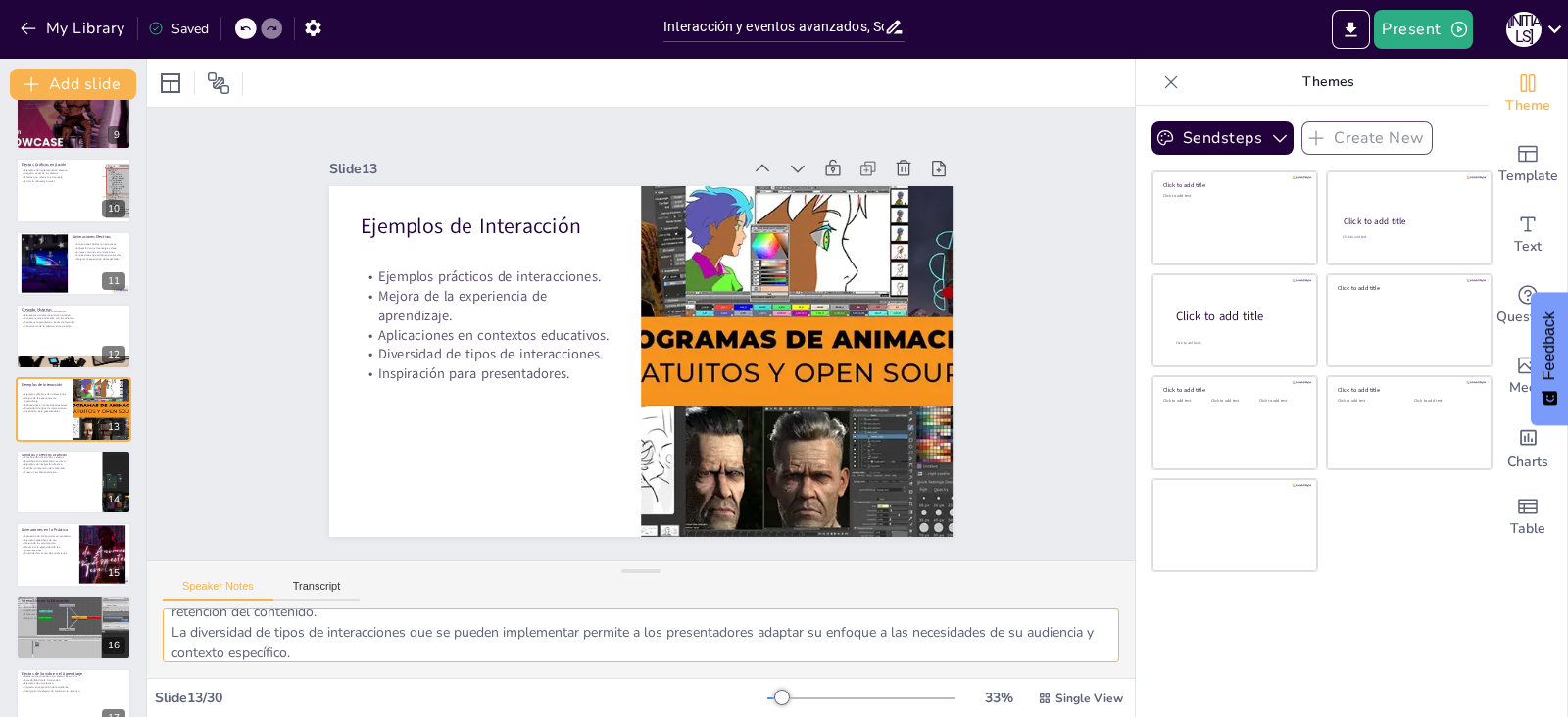 scroll, scrollTop: 160, scrollLeft: 0, axis: vertical 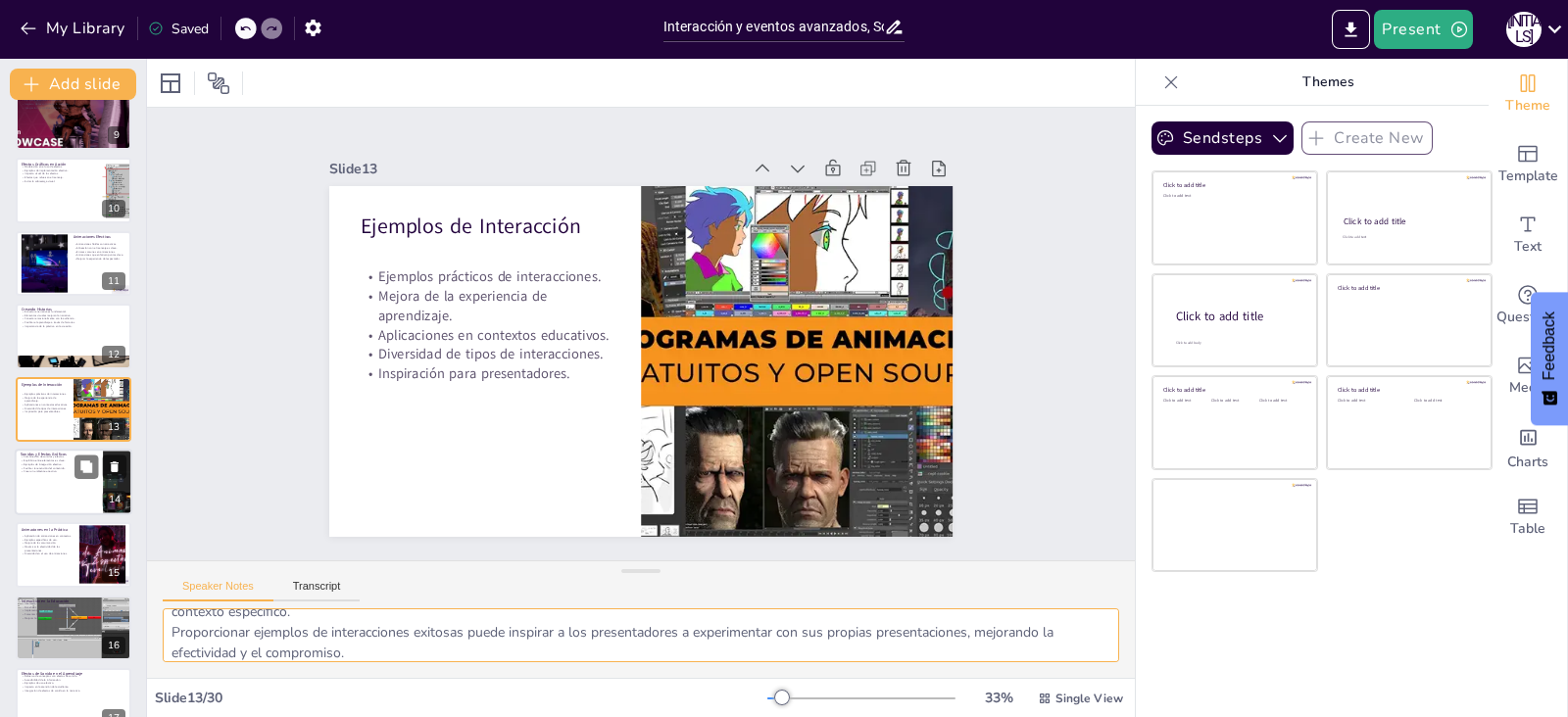 click on "Crear un ambiente atractivo." at bounding box center (59, 472) 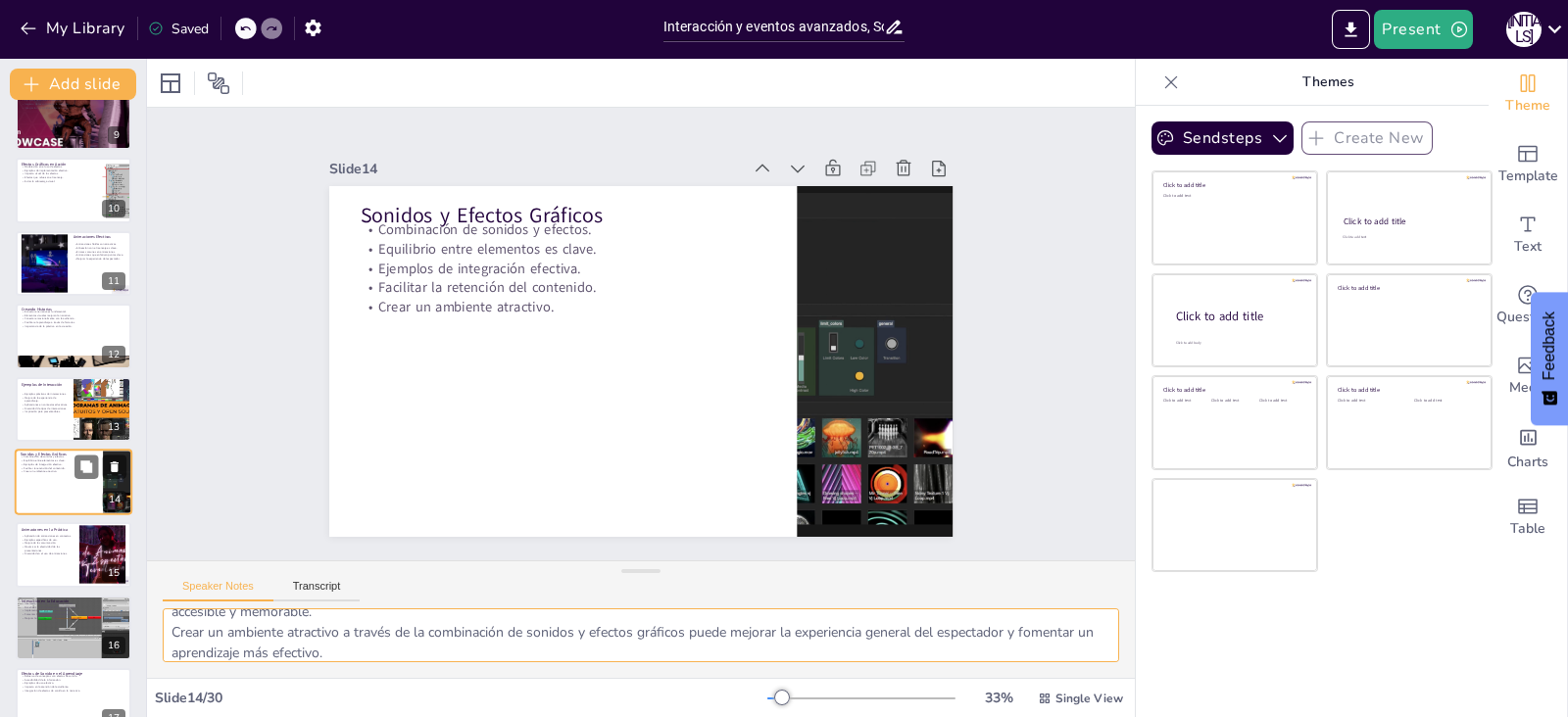 scroll, scrollTop: 686, scrollLeft: 0, axis: vertical 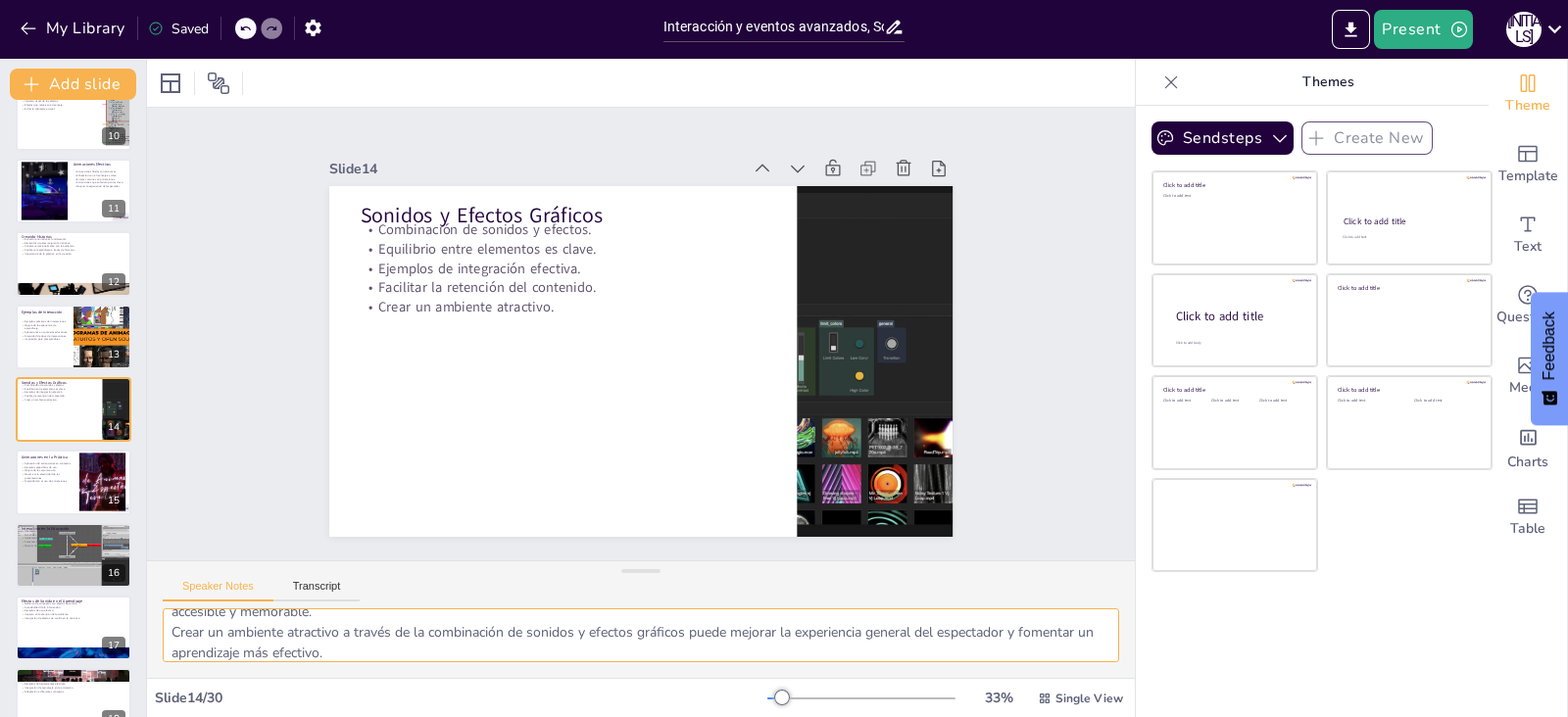click on "La combinación de sonidos y efectos gráficos puede enriquecer la experiencia del espectador, haciendo que la presentación sea más atractiva y memorable.
Encontrar el equilibrio adecuado entre sonidos y efectos gráficos es fundamental para evitar distracciones y asegurar que el contenido principal se mantenga en el foco de la presentación.
Proporcionar ejemplos de cómo se han integrado sonidos y efectos gráficos de manera efectiva puede ayudar a los presentadores a visualizar su aplicación en sus propias presentaciones.
Facilitar la retención del contenido es uno de los objetivos principales al combinar sonidos y efectos gráficos, ayudando a que la información sea más accesible y memorable.
Crear un ambiente atractivo a través de la combinación de sonidos y efectos gráficos puede mejorar la experiencia general del espectador y fomentar un aprendizaje más efectivo." at bounding box center [641, 635] 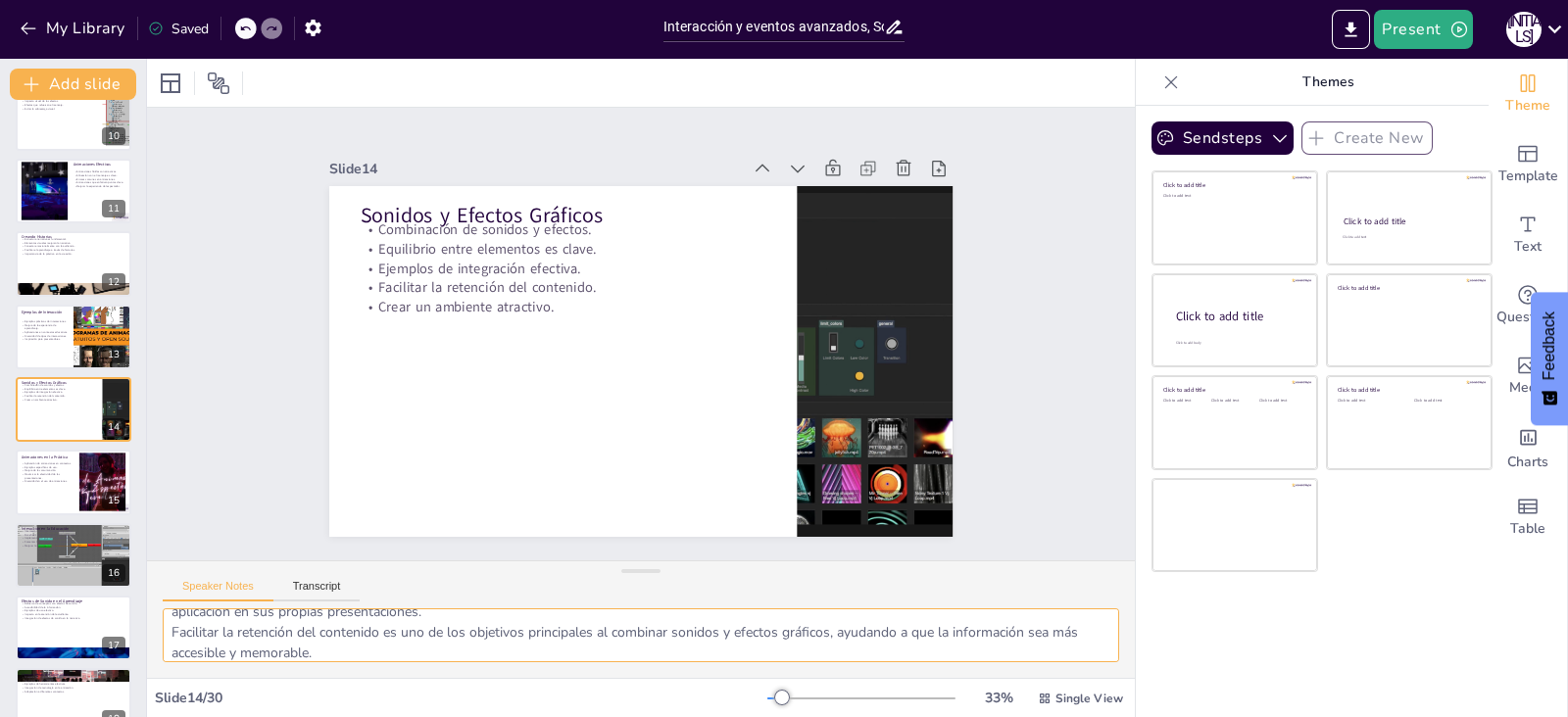 scroll, scrollTop: 160, scrollLeft: 0, axis: vertical 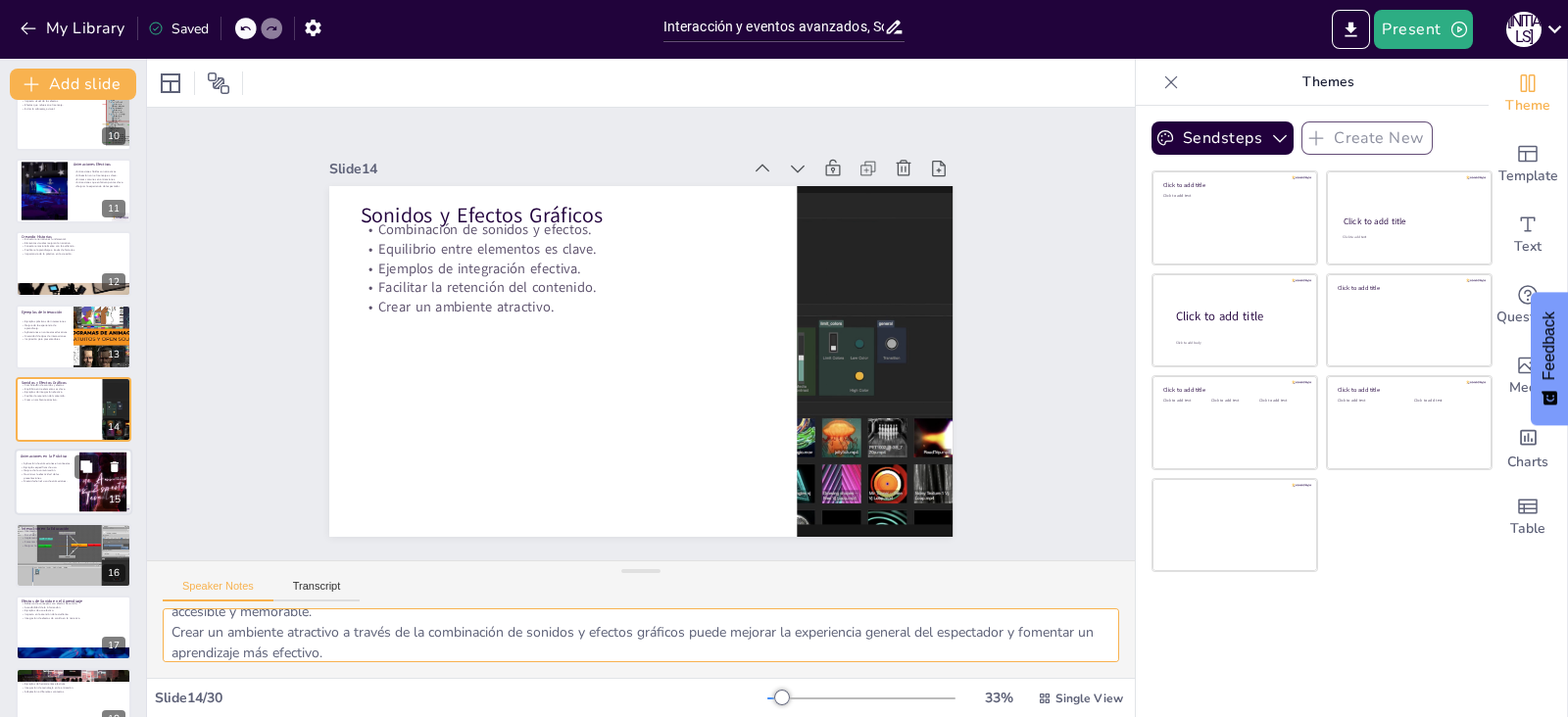 click on "Mejora de la comunicación." at bounding box center [47, 471] 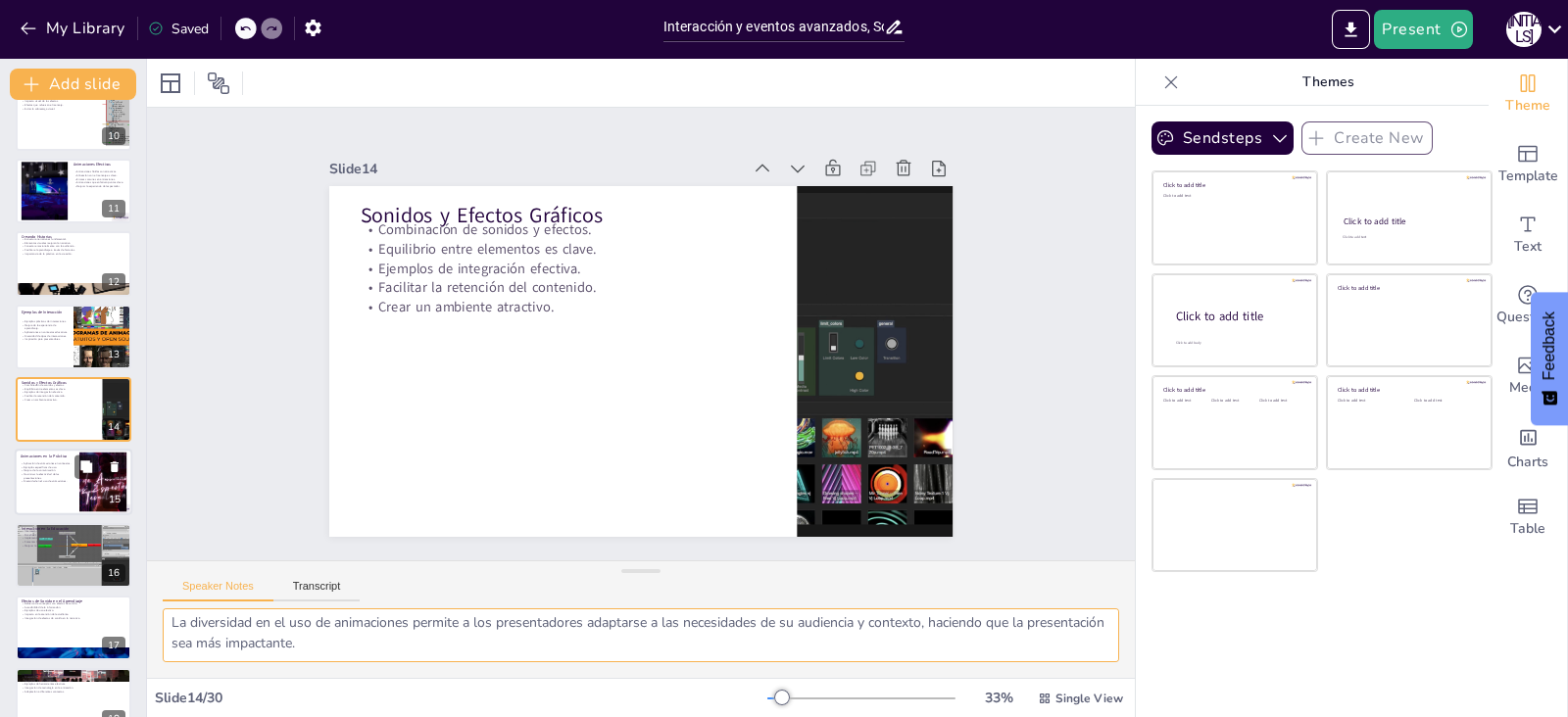 scroll, scrollTop: 758, scrollLeft: 0, axis: vertical 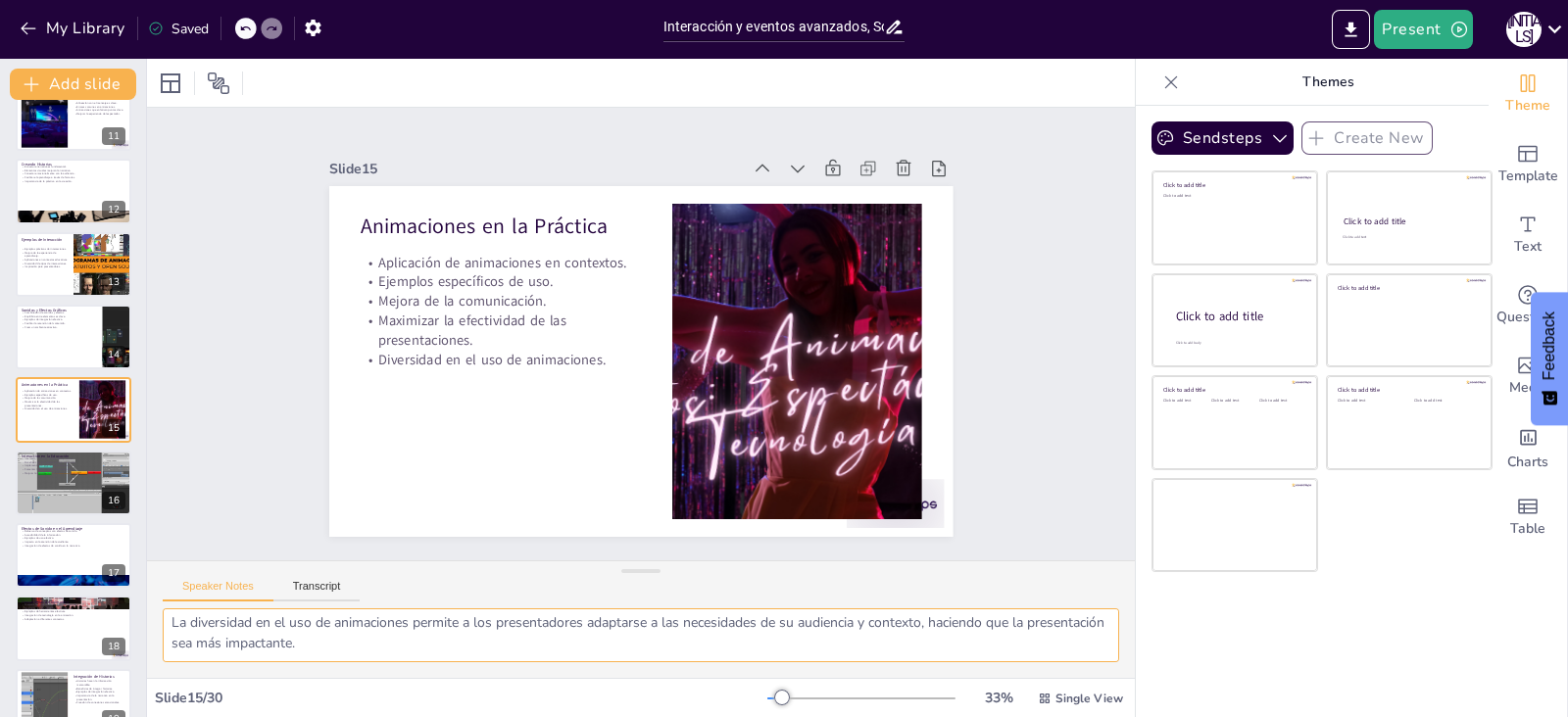 click on "La aplicación de animaciones en diferentes contextos es esencial para maximizar su efectividad y garantizar que se alineen con los objetivos de la presentación.
Proporcionar ejemplos específicos de cómo las animaciones han sido utilizadas con éxito en diferentes contextos ayuda a los presentadores a comprender su potencial.
Las animaciones pueden mejorar la comunicación al hacer que los conceptos sean más visuales y atractivos, facilitando la comprensión del contenido.
Maximizar la efectividad de las presentaciones es uno de los objetivos principales al utilizar animaciones, asegurando que el mensaje se transmita de manera clara y atractiva.
La diversidad en el uso de animaciones permite a los presentadores adaptarse a las necesidades de su audiencia y contexto, haciendo que la presentación sea más impactante." at bounding box center [641, 635] 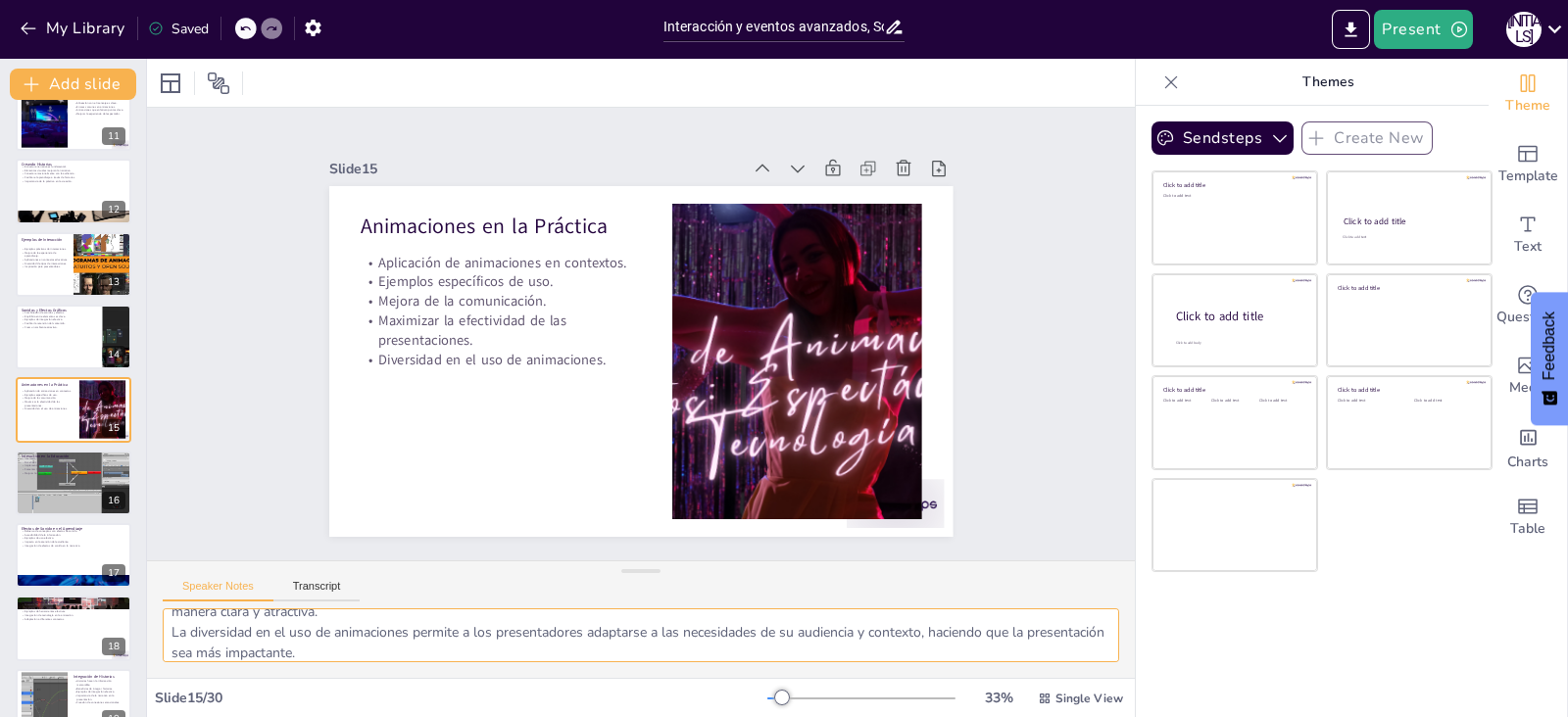 scroll, scrollTop: 160, scrollLeft: 0, axis: vertical 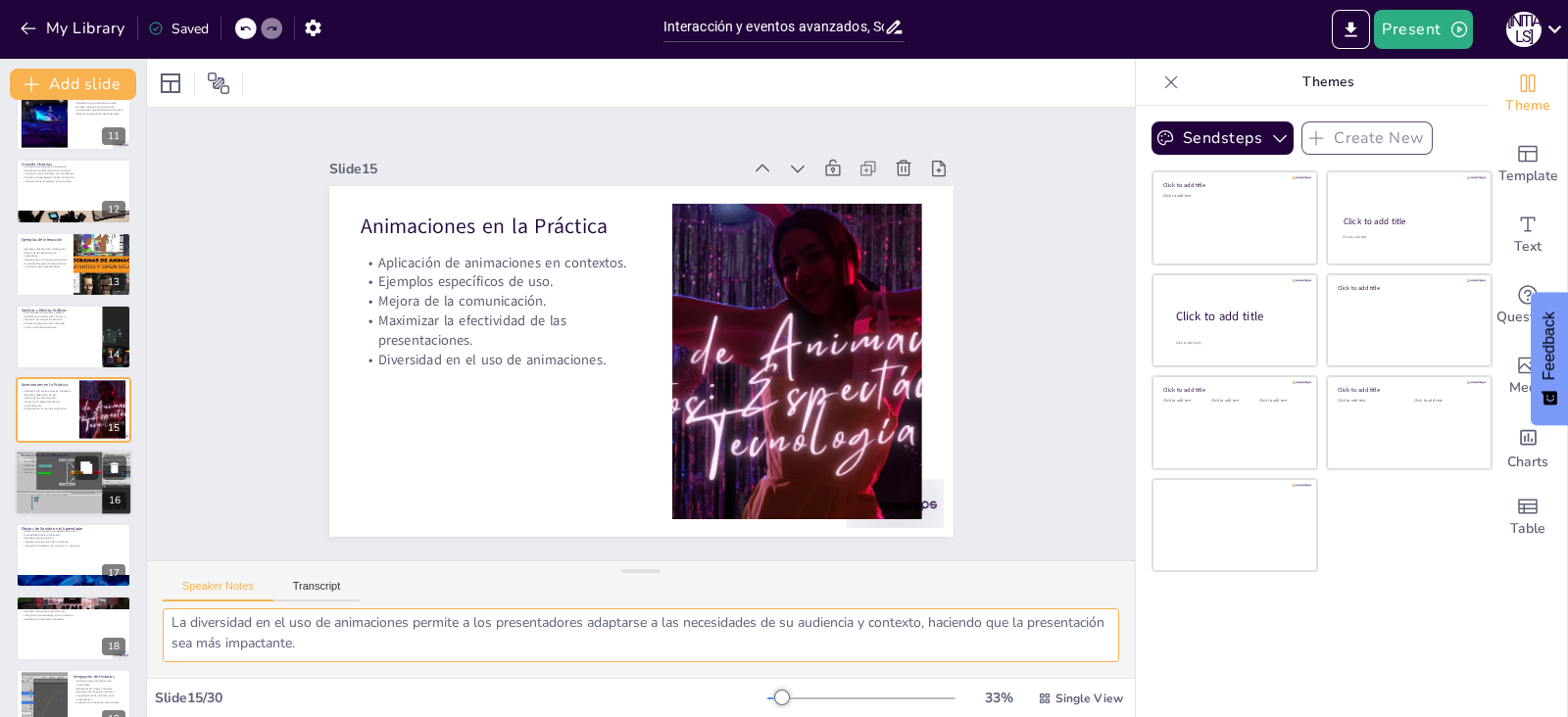 click on "Beneficios de la interactividad en educación." at bounding box center (74, 461) 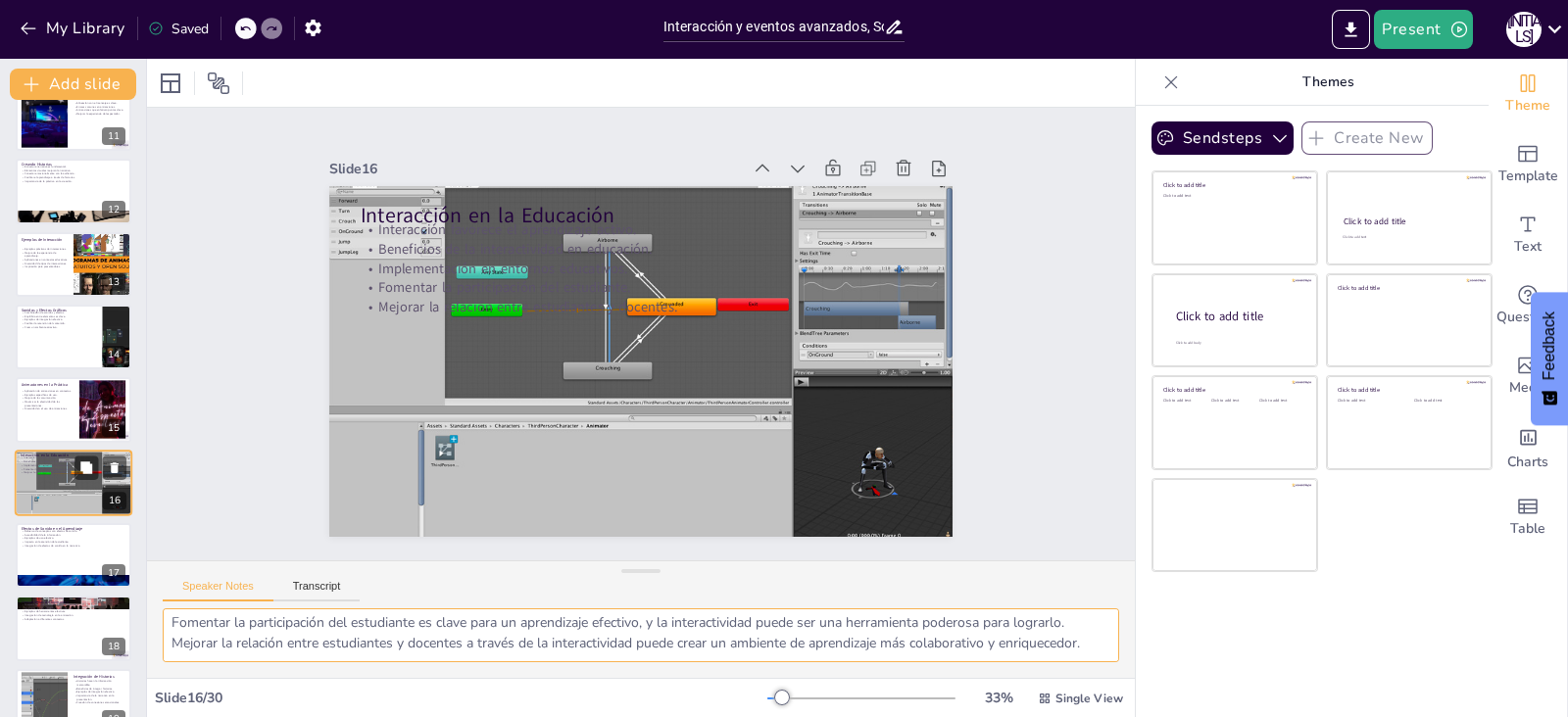 scroll, scrollTop: 832, scrollLeft: 0, axis: vertical 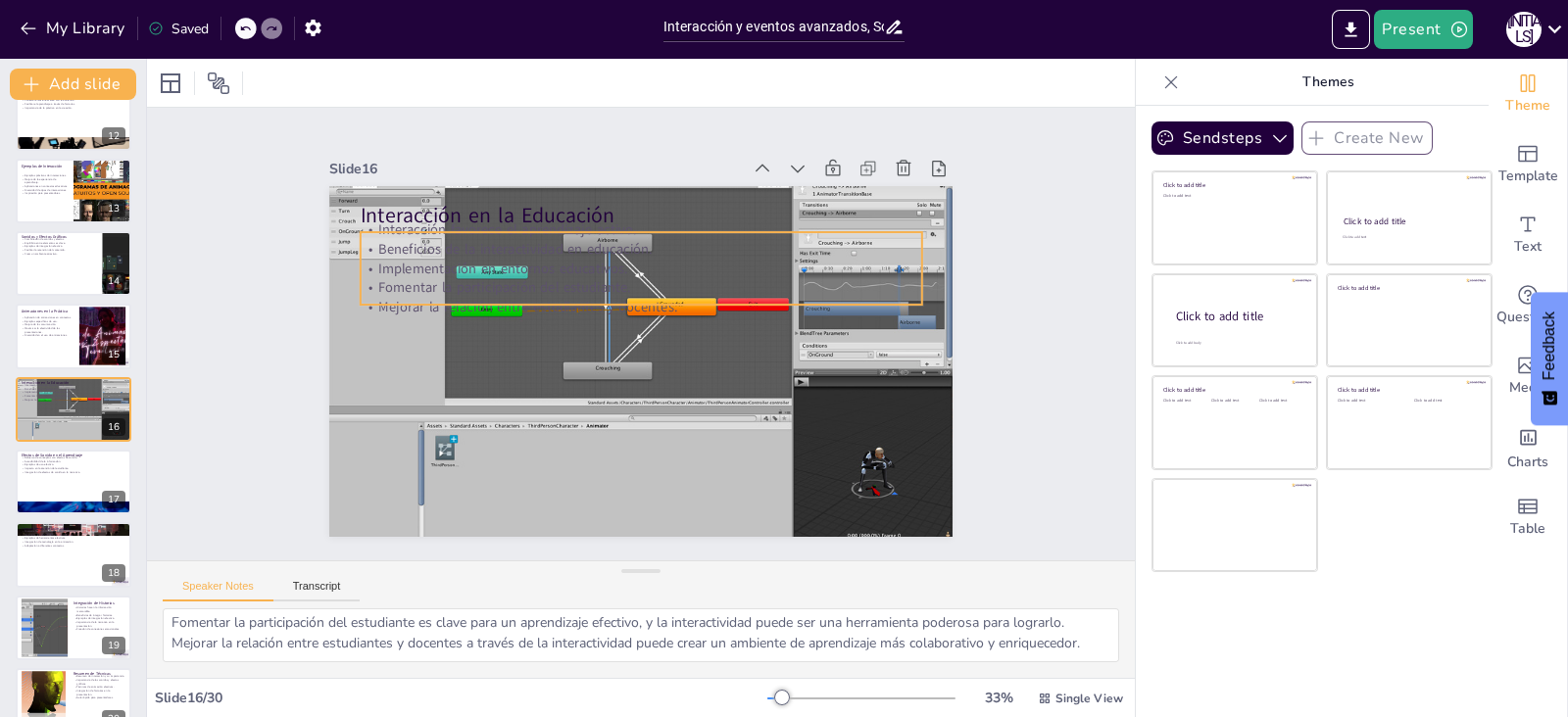 click on "Beneficios de la interactividad en educación." at bounding box center [714, 292] 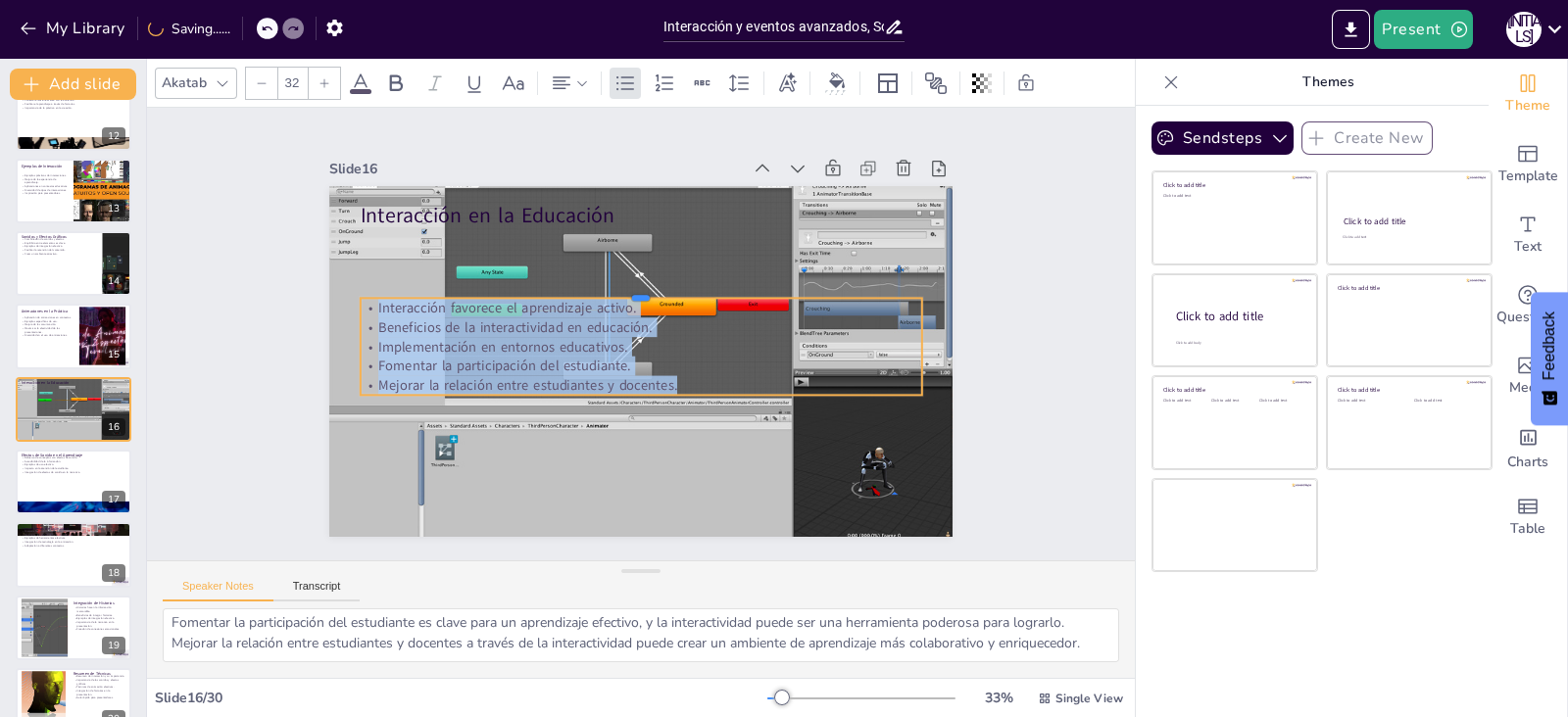 drag, startPoint x: 725, startPoint y: 220, endPoint x: 694, endPoint y: 342, distance: 125.87692 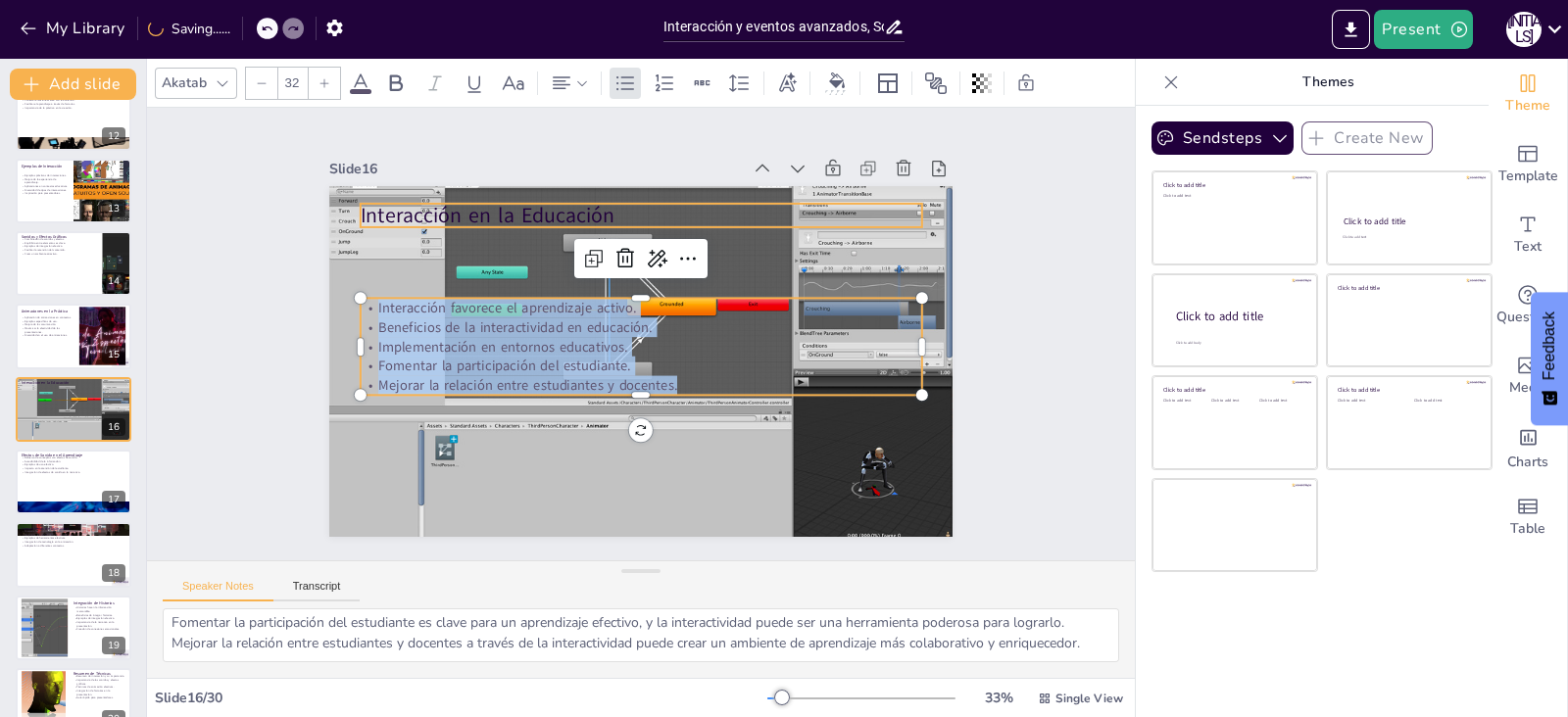 click on "Interacción en la Educación" at bounding box center (759, 346) 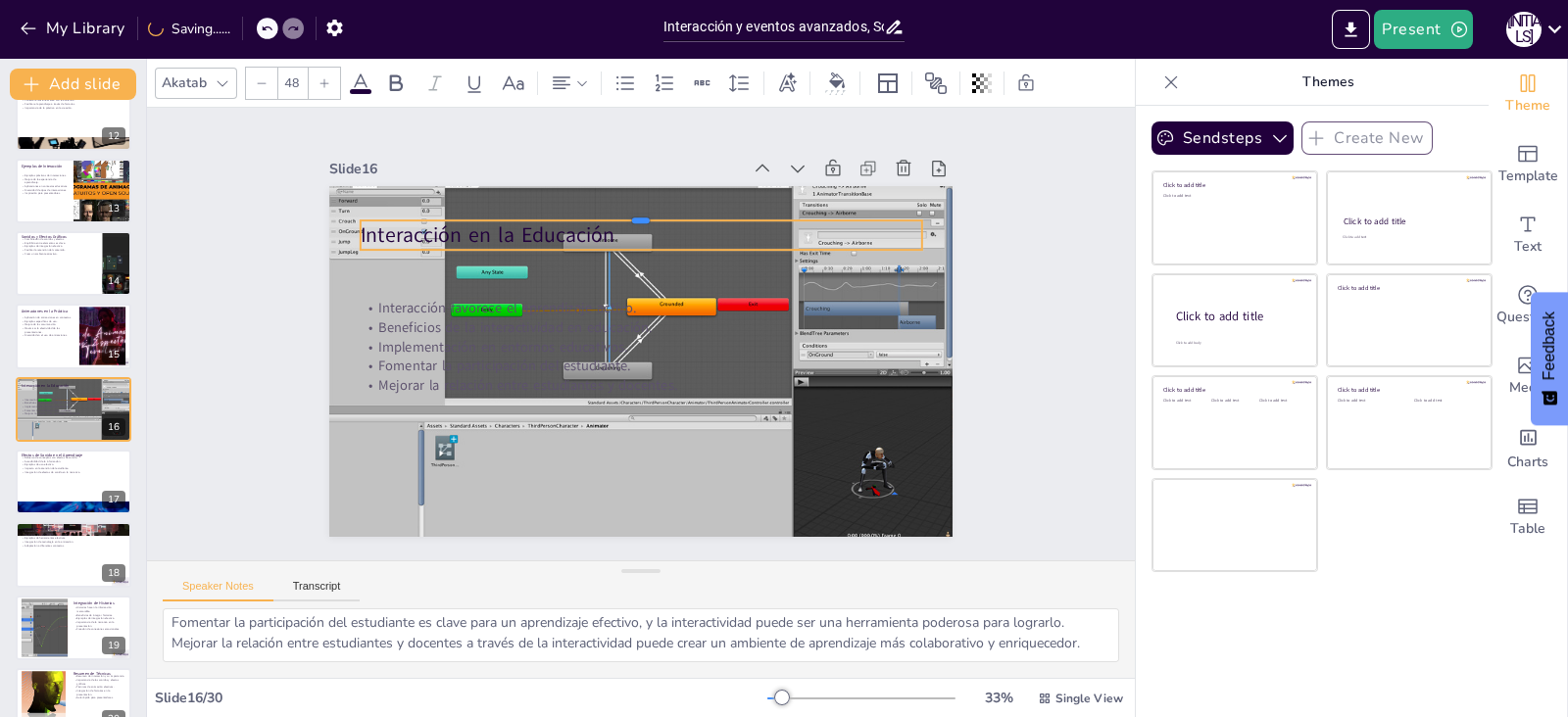 drag, startPoint x: 669, startPoint y: 193, endPoint x: 657, endPoint y: 263, distance: 71.0211 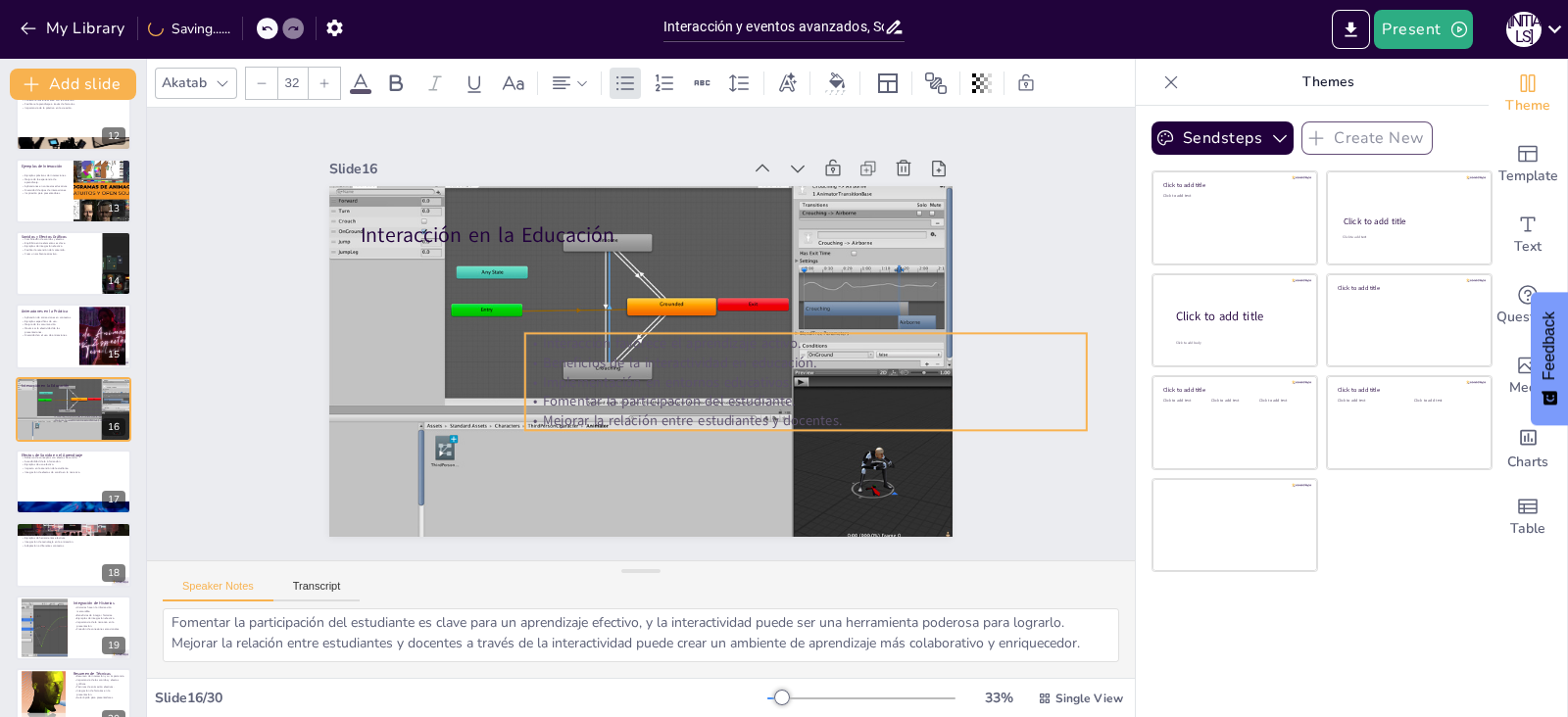 drag, startPoint x: 358, startPoint y: 293, endPoint x: 522, endPoint y: 328, distance: 167.69317 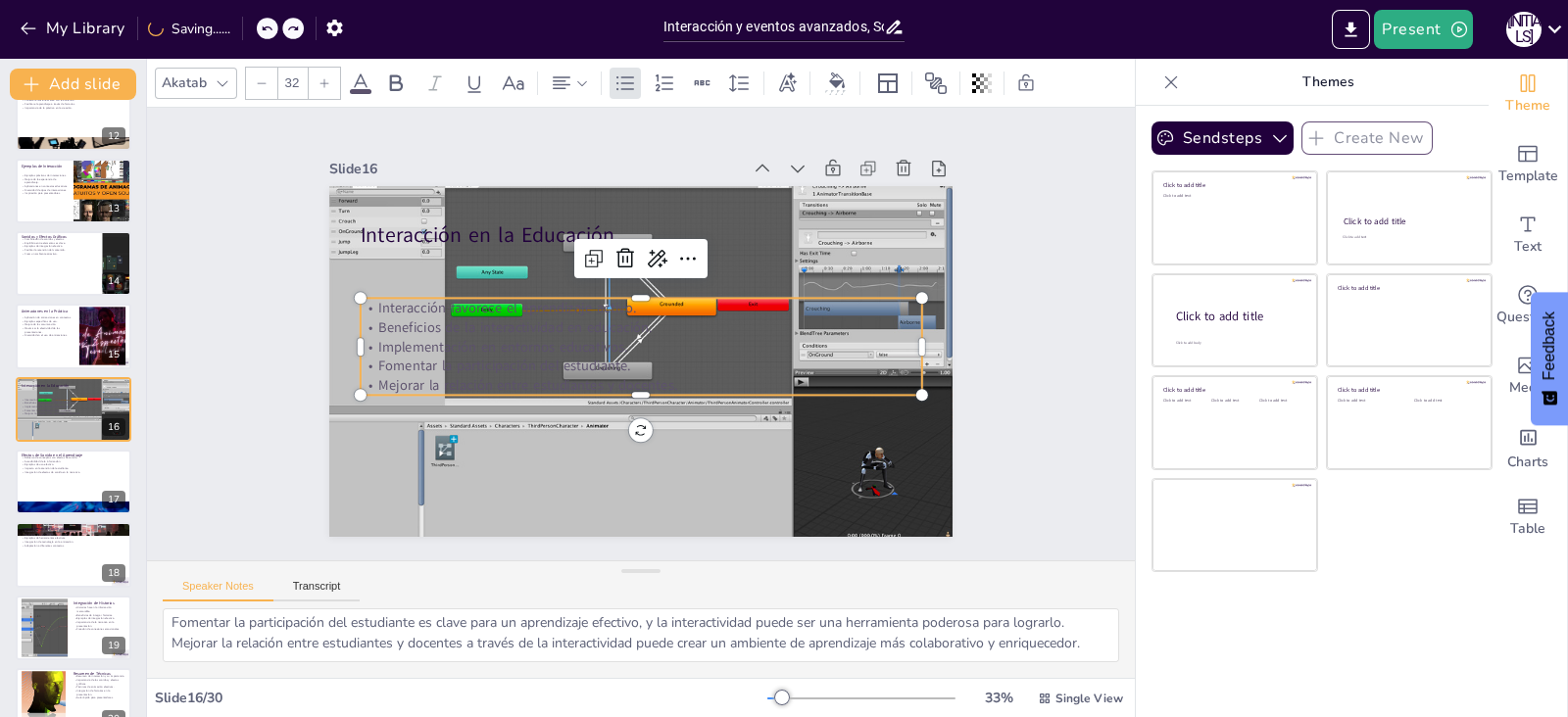 click on "Fomentar la participación del estudiante." at bounding box center [638, 365] 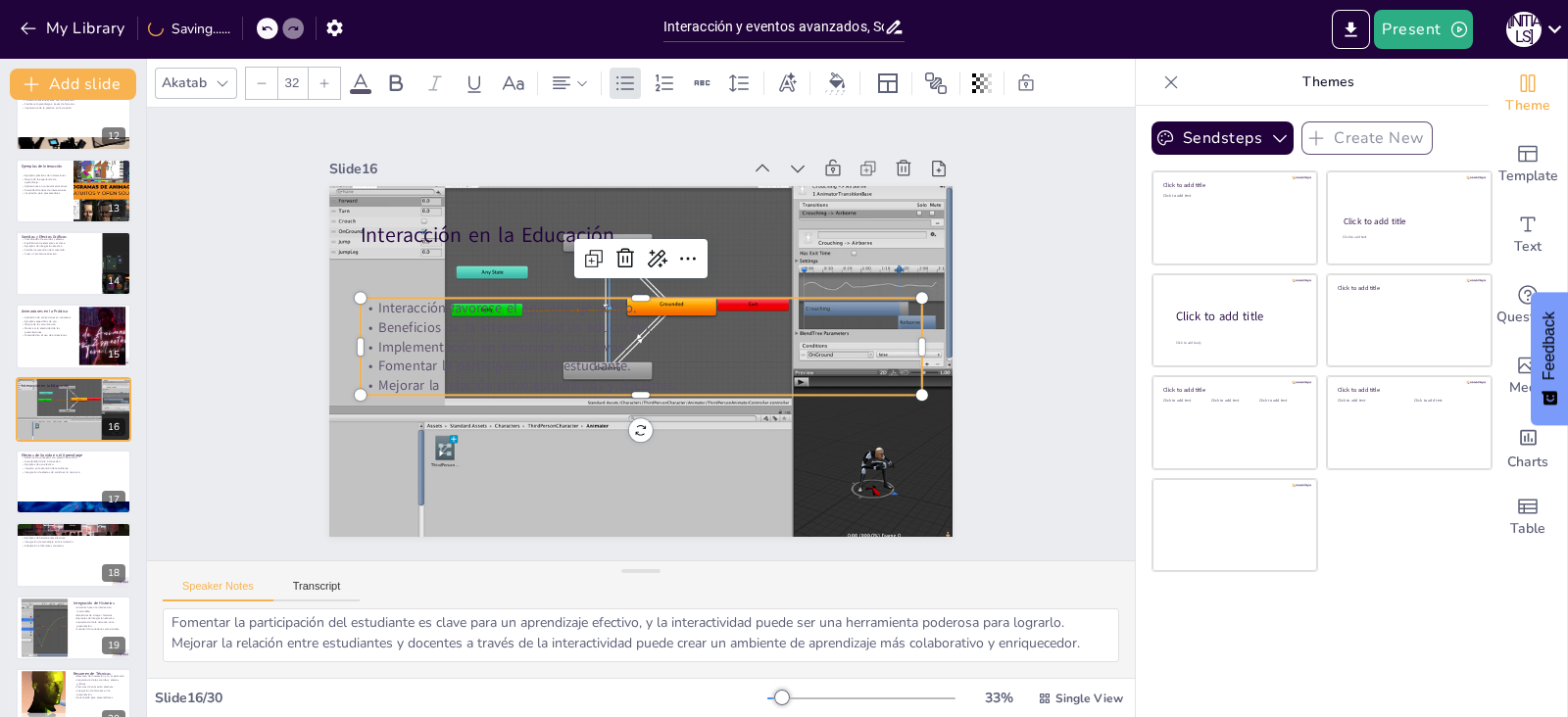 click on "Fomentar la participación del estudiante." at bounding box center (525, 254) 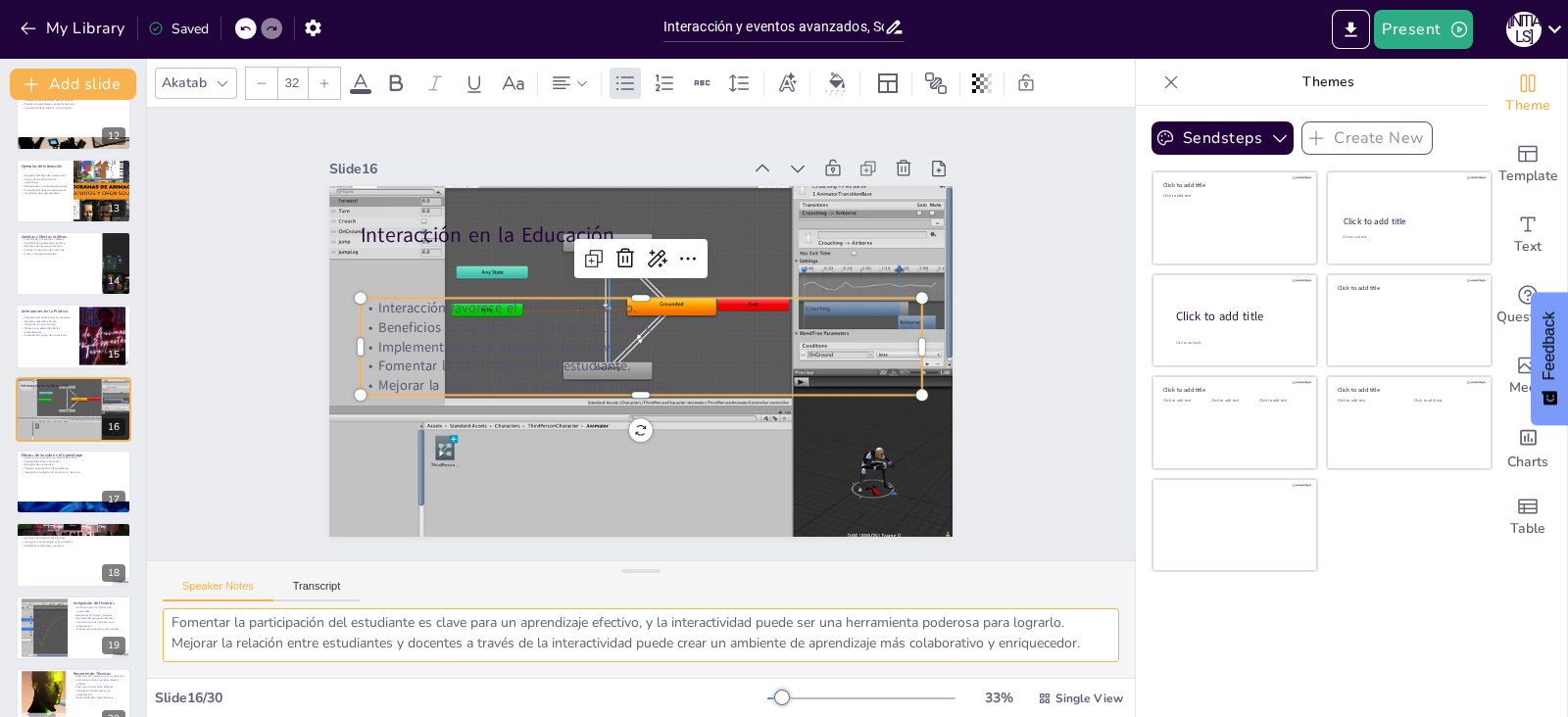click on "La interactividad favorece un aprendizaje activo, donde los estudiantes participan activamente en su proceso de aprendizaje, lo que resulta en una mayor retención de información.
Los beneficios de la interactividad en educación son múltiples, incluyendo una mayor motivación y compromiso por parte de los estudiantes, así como una mejor comprensión del contenido.
La implementación de técnicas interactivas en entornos educativos puede transformar la experiencia de aprendizaje, haciendo que sea más atractiva y efectiva.
Fomentar la participación del estudiante es clave para un aprendizaje efectivo, y la interactividad puede ser una herramienta poderosa para lograrlo.
Mejorar la relación entre estudiantes y docentes a través de la interactividad puede crear un ambiente de aprendizaje más colaborativo y enriquecedor." at bounding box center [641, 635] 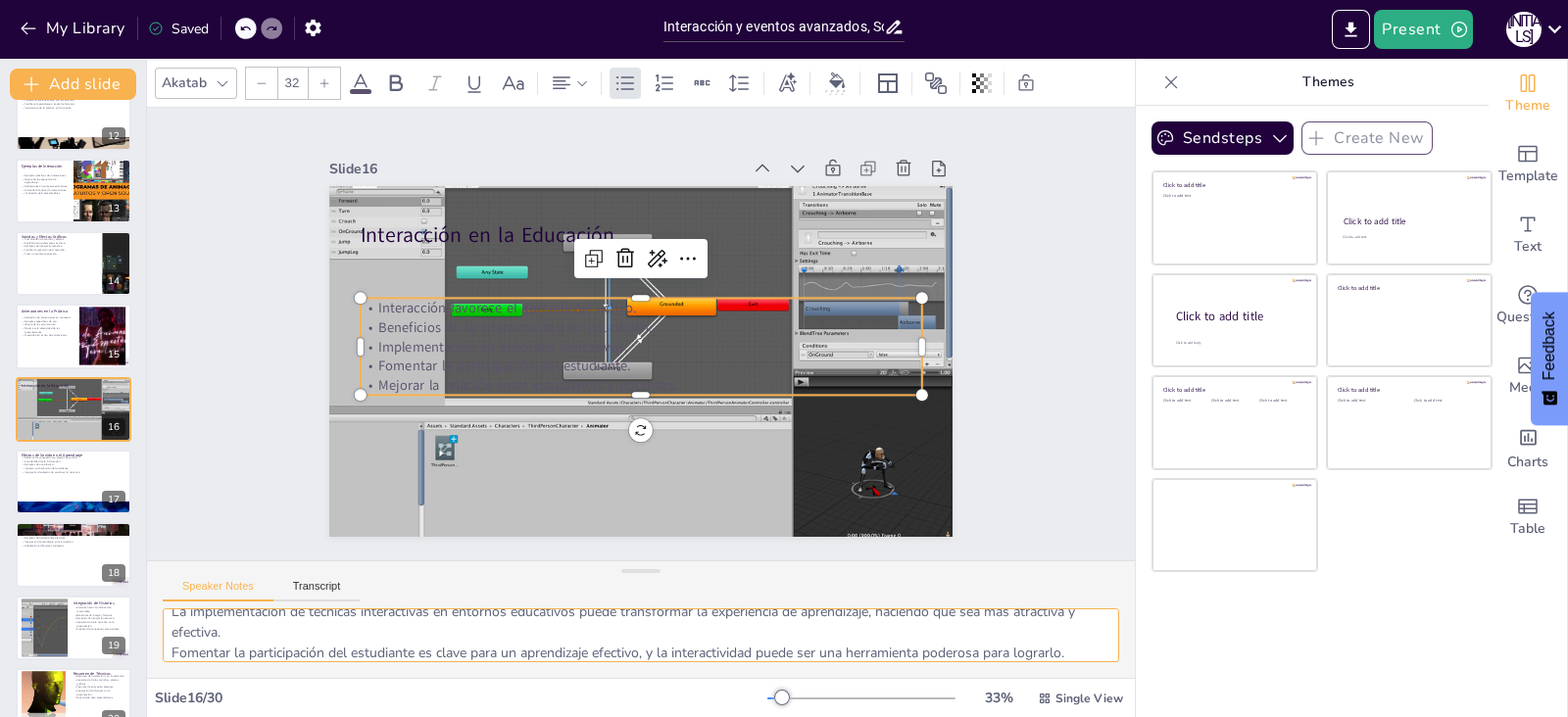scroll, scrollTop: 160, scrollLeft: 0, axis: vertical 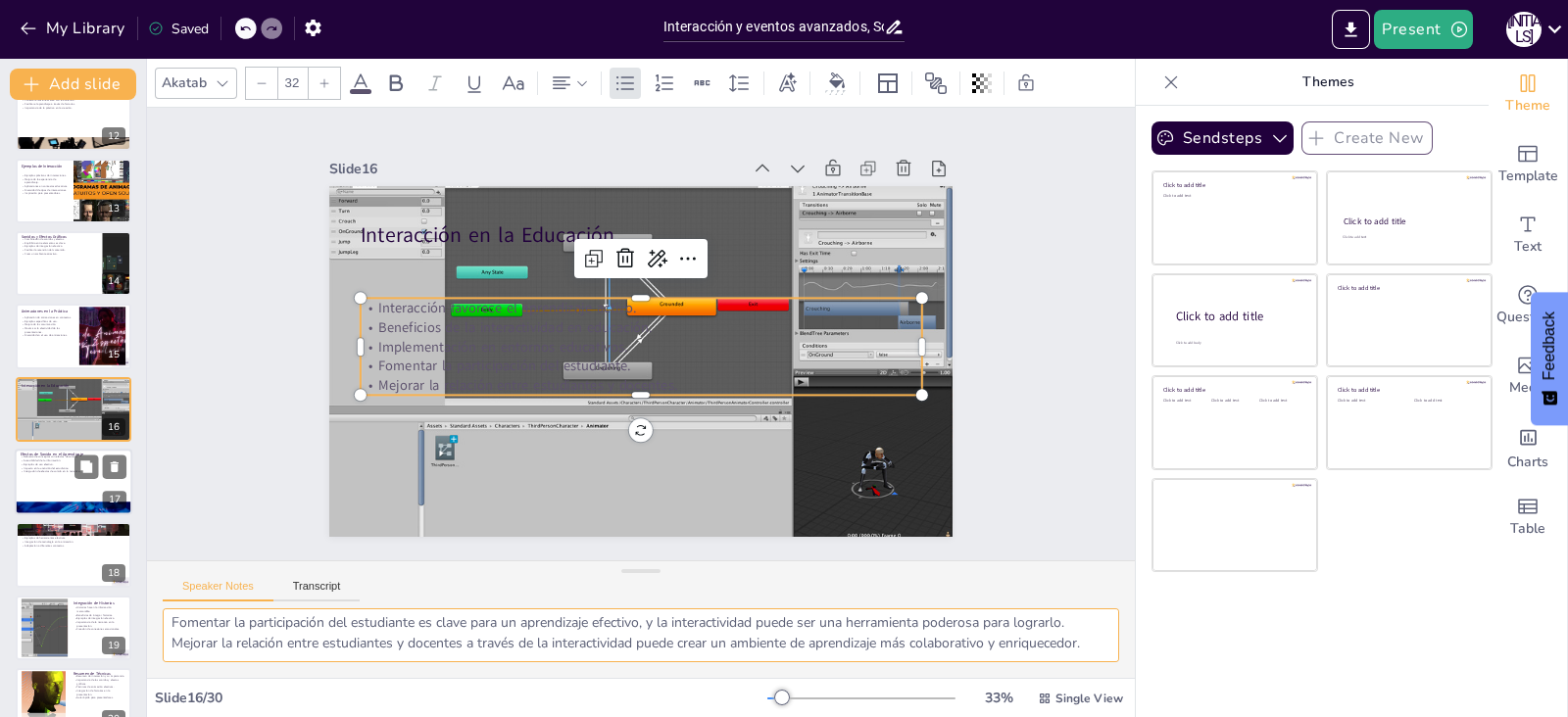 click on "Impacto en la atención del estudiante." at bounding box center [74, 468] 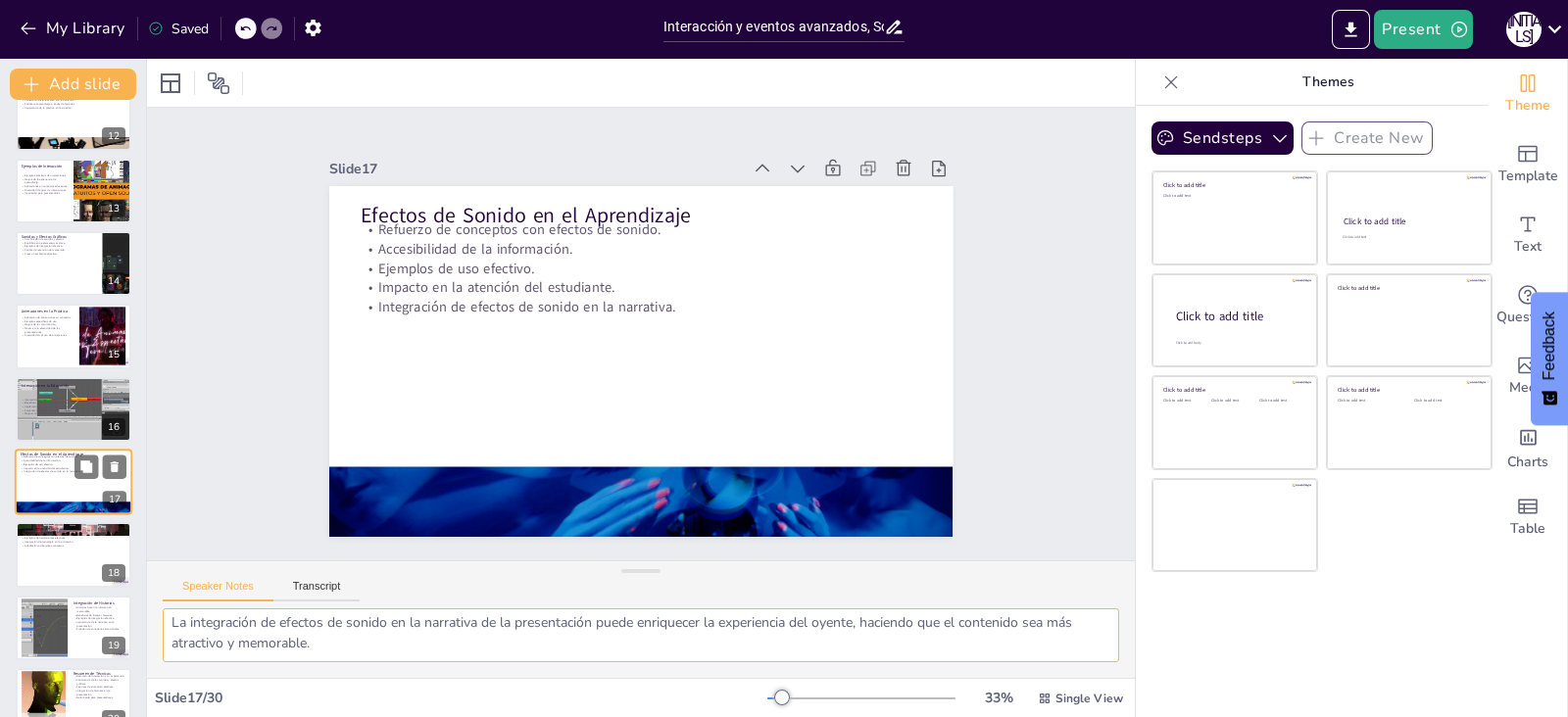 scroll, scrollTop: 905, scrollLeft: 0, axis: vertical 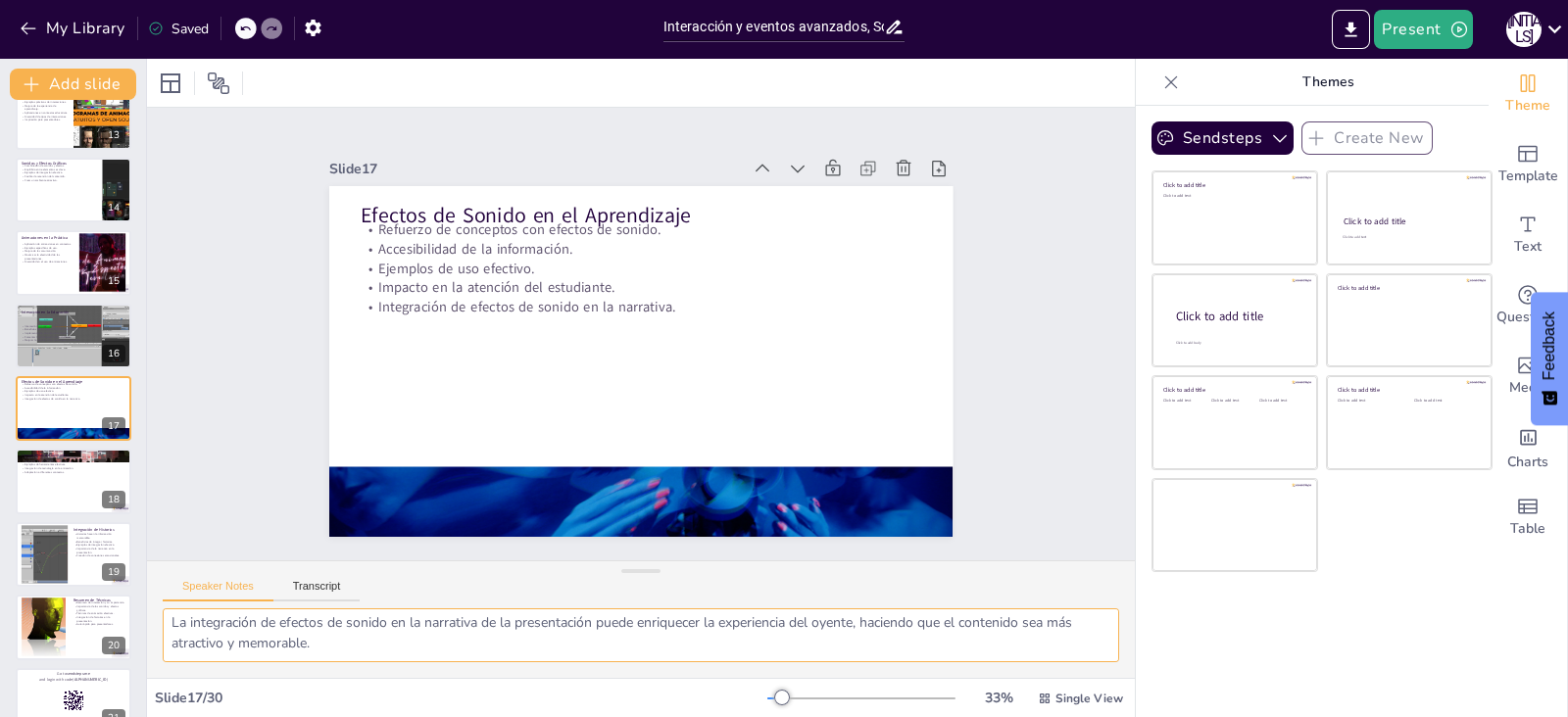 click on "El uso de efectos de sonido puede reforzar conceptos clave, ayudando a que la información sea más memorable y fácil de recordar para los estudiantes.
La accesibilidad de la información se ve mejorada a través de efectos de sonido que complementan el contenido, facilitando la comprensión y retención por parte de los estudiantes.
Proporcionar ejemplos de cómo se han utilizado efectos de sonido de manera efectiva en presentaciones educativas puede inspirar a los presentadores a experimentar con su propio contenido.
El impacto de los efectos de sonido en la atención del estudiante es significativo, ya que pueden ayudar a captar el interés y mantenerlo a lo largo de la presentación.
La integración de efectos de sonido en la narrativa de la presentación puede enriquecer la experiencia del oyente, haciendo que el contenido sea más atractivo y memorable." at bounding box center [641, 635] 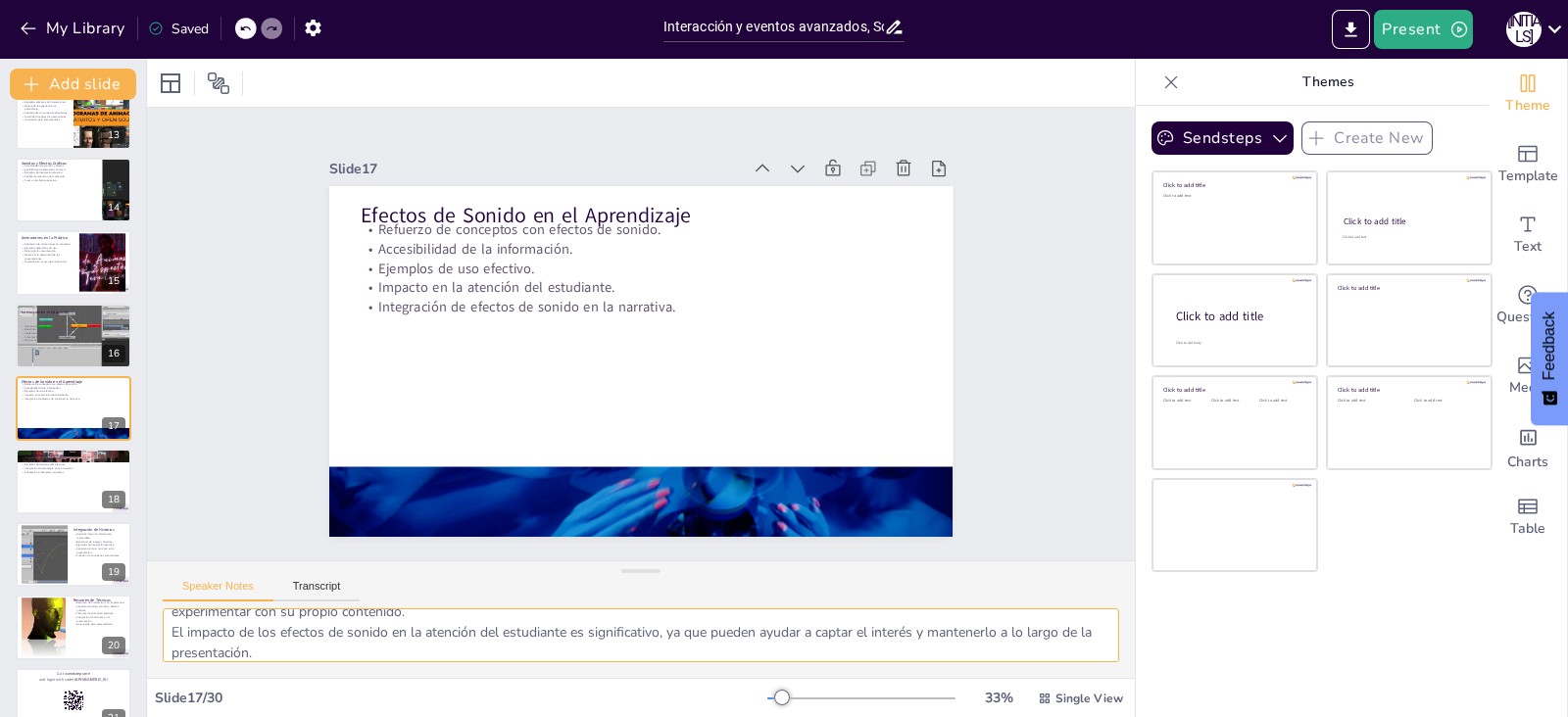 scroll, scrollTop: 160, scrollLeft: 0, axis: vertical 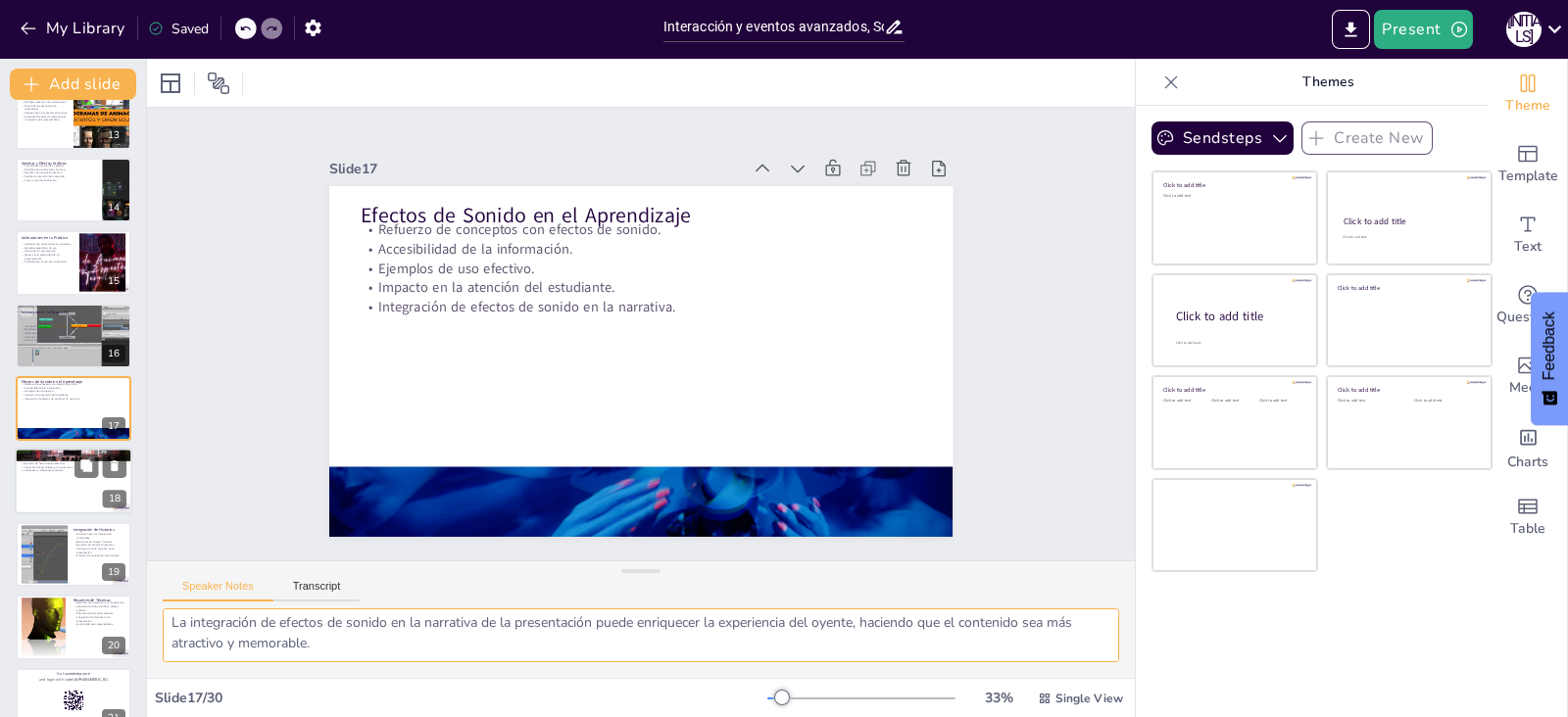 click at bounding box center [74, 482] 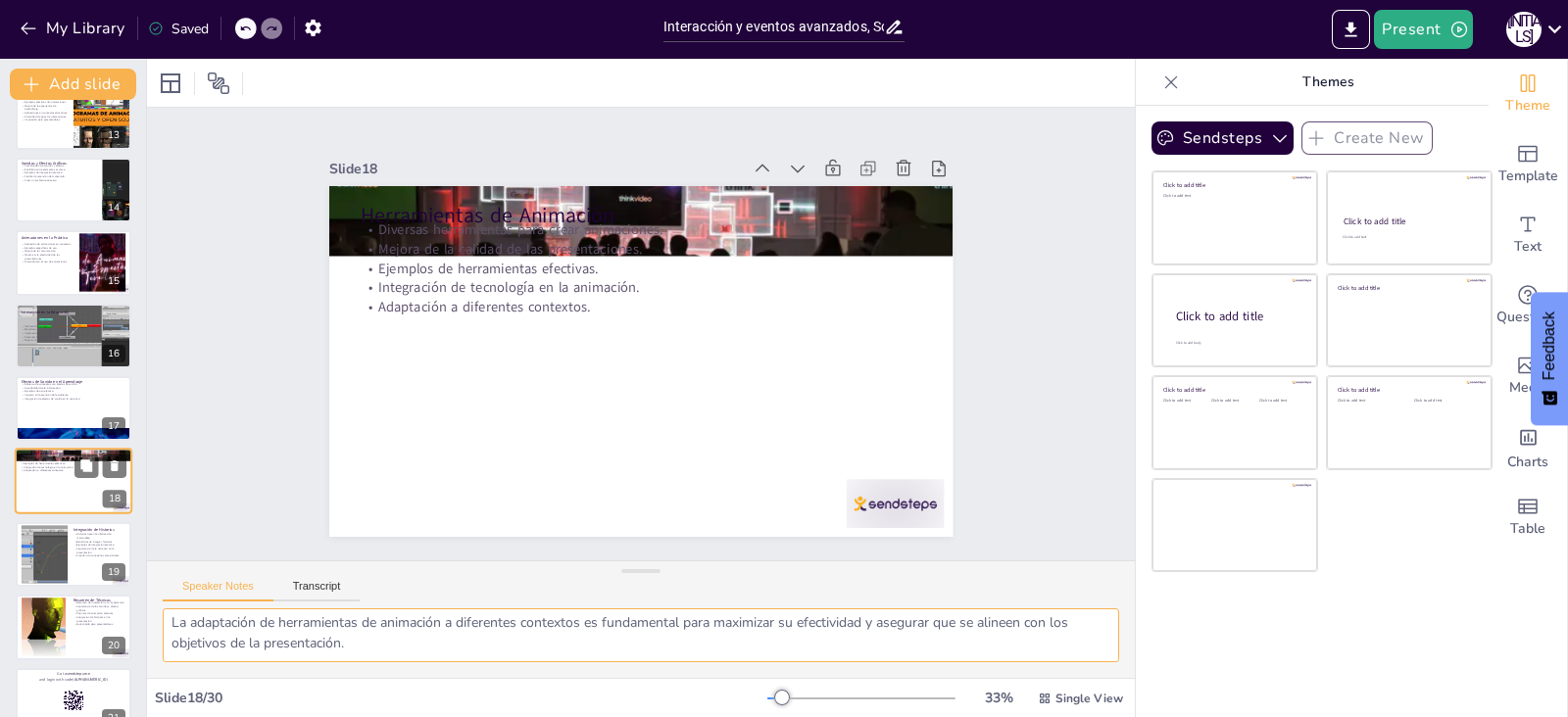 scroll, scrollTop: 978, scrollLeft: 0, axis: vertical 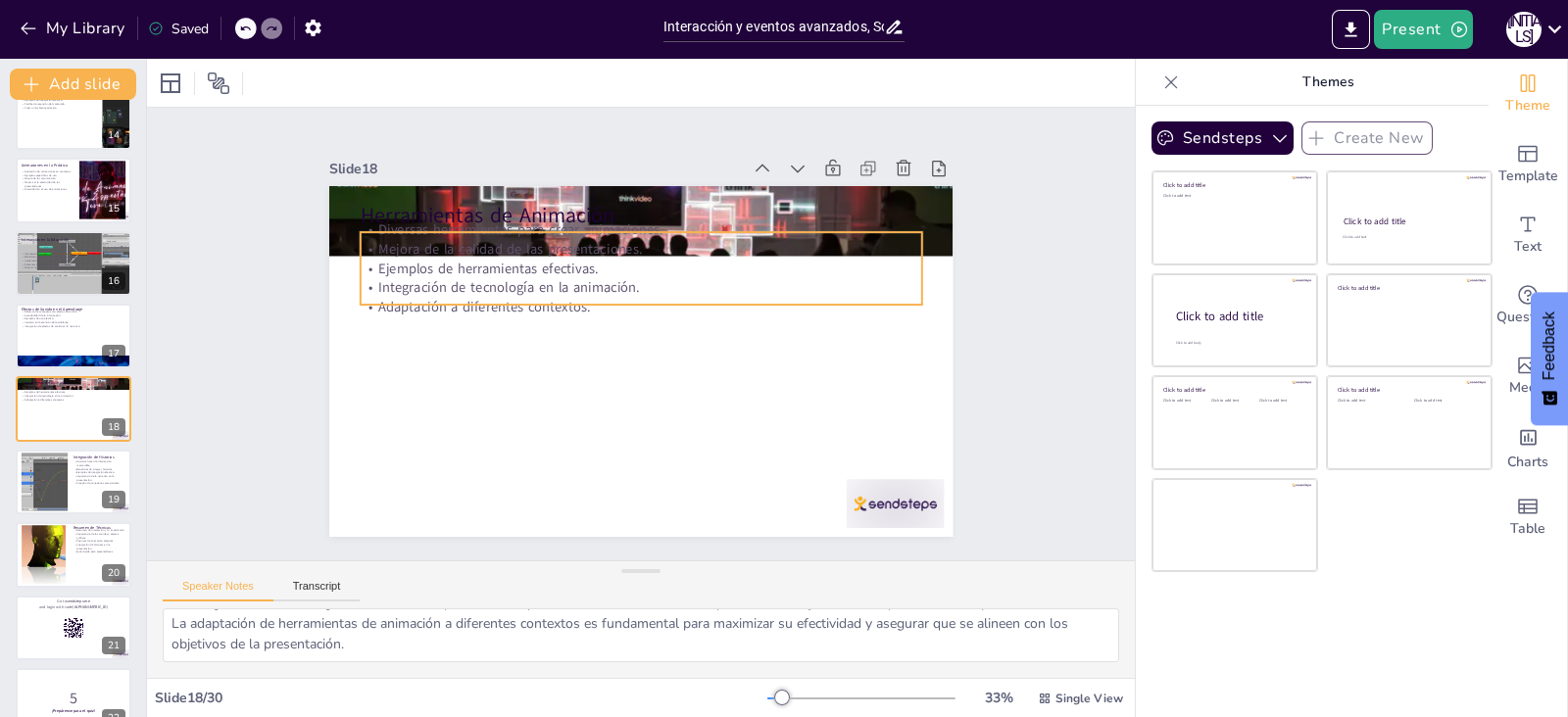 click on "Herramientas de Animación Diversas herramientas para crear animaciones. Mejora de la calidad de las presentaciones. Ejemplos de herramientas efectivas. Integración de tecnología en la animación. Adaptación a diferentes contextos." at bounding box center (632, 359) 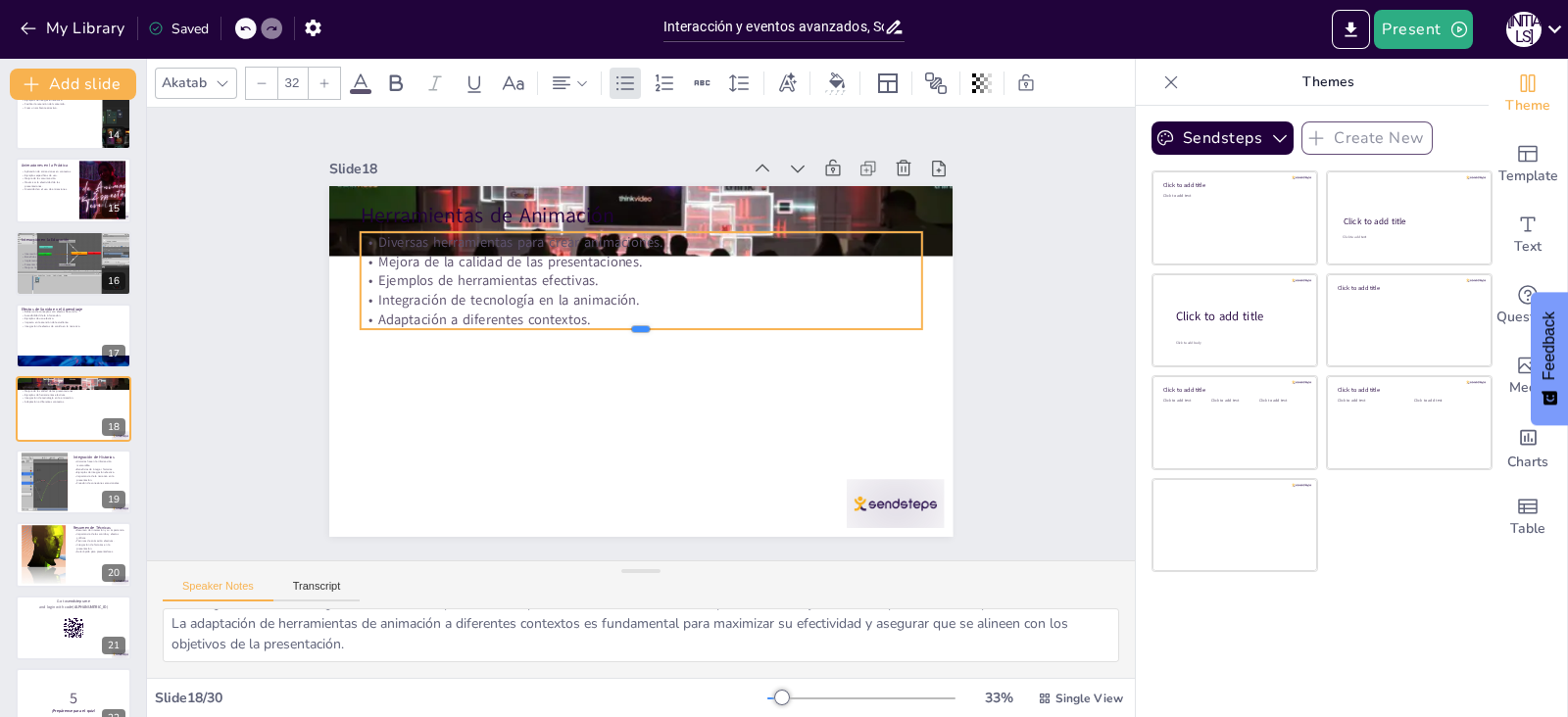 drag, startPoint x: 581, startPoint y: 300, endPoint x: 486, endPoint y: 262, distance: 102.31813 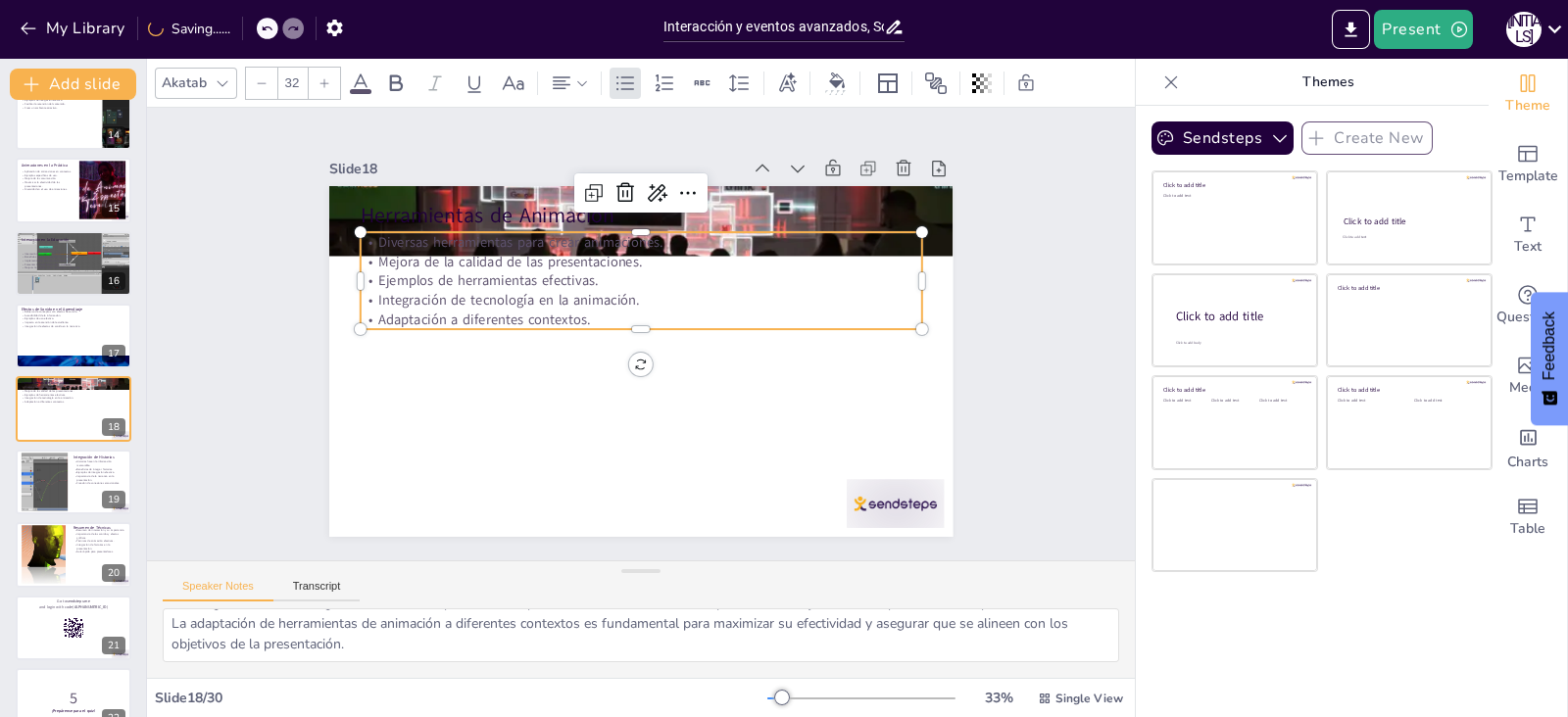 click on "Ejemplos de herramientas efectivas." at bounding box center [652, 282] 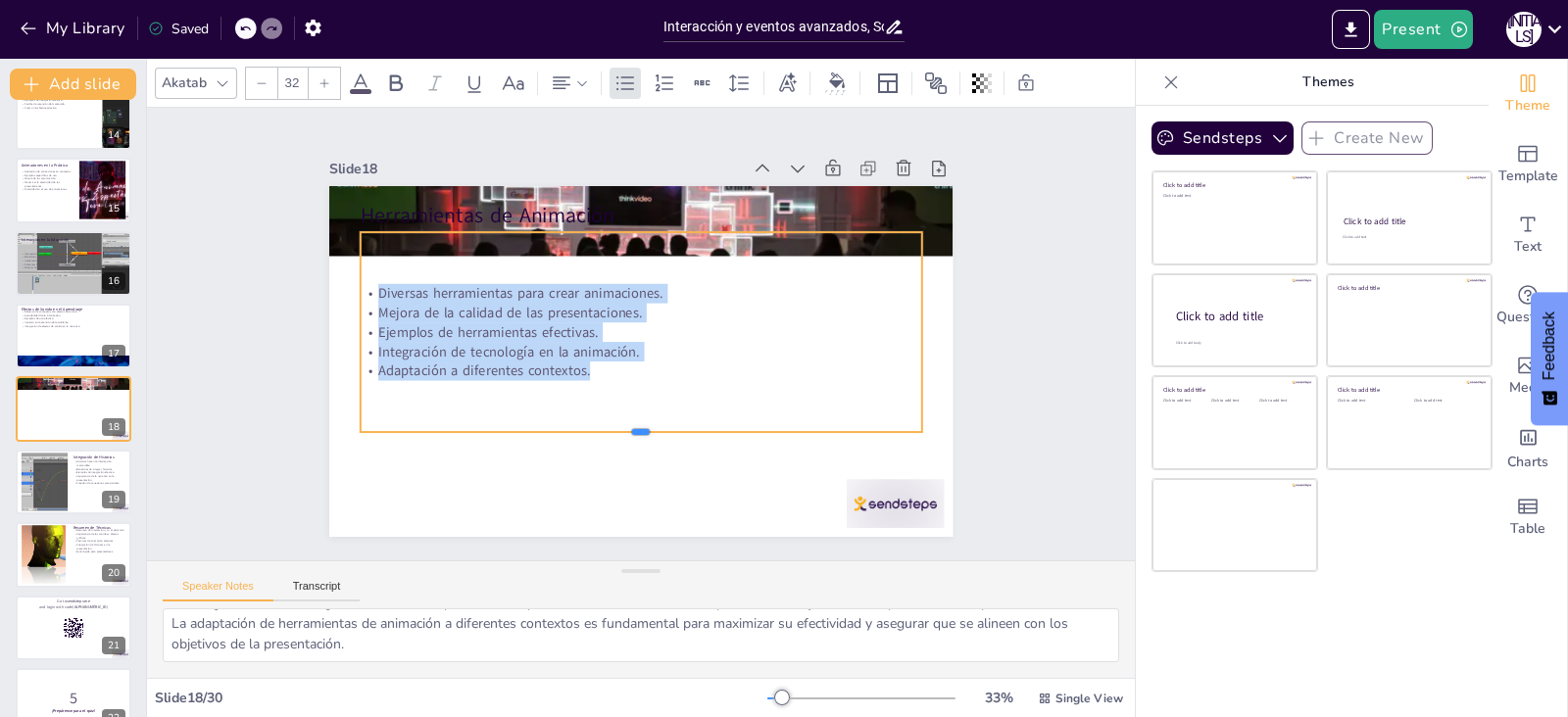 drag, startPoint x: 734, startPoint y: 320, endPoint x: 716, endPoint y: 423, distance: 104.560987 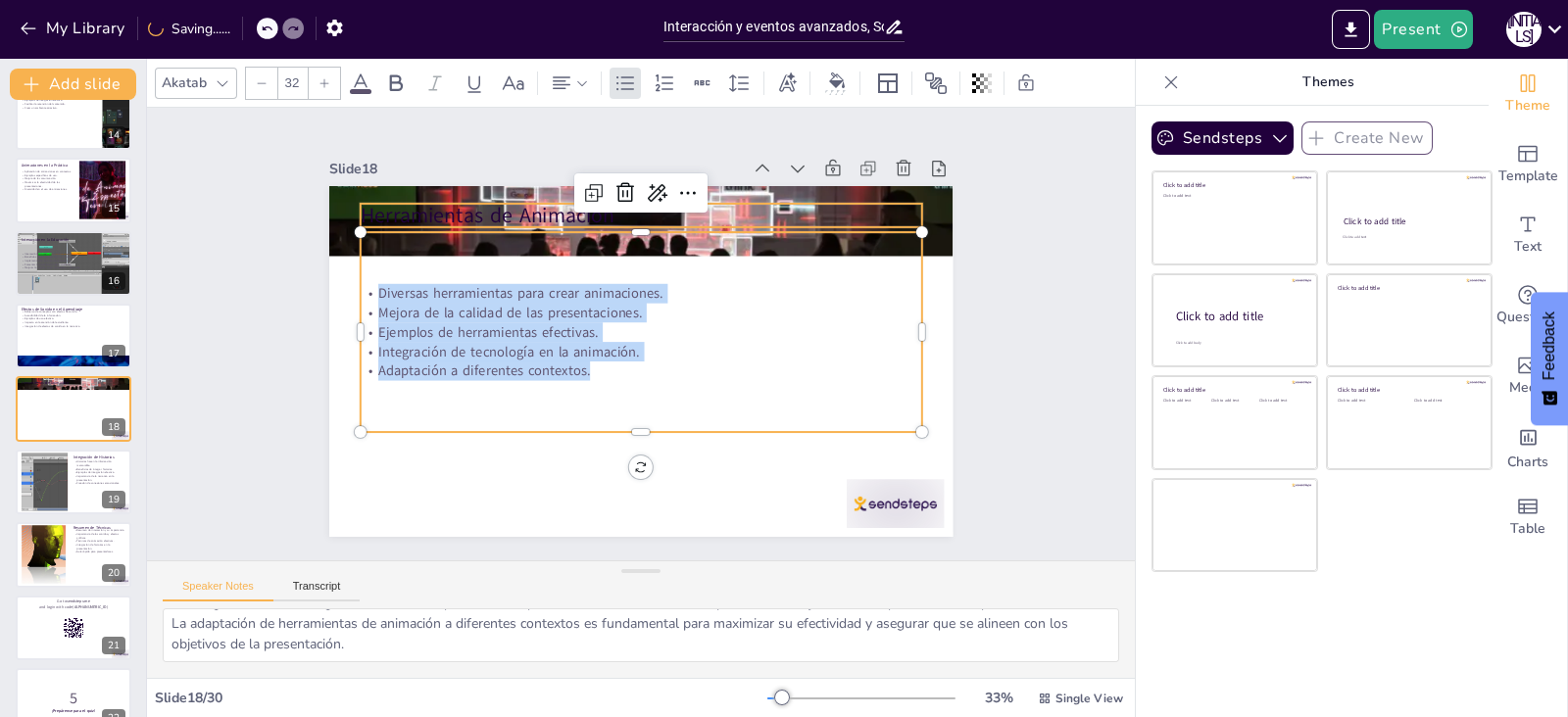 click on "Herramientas de Animación" at bounding box center (678, 220) 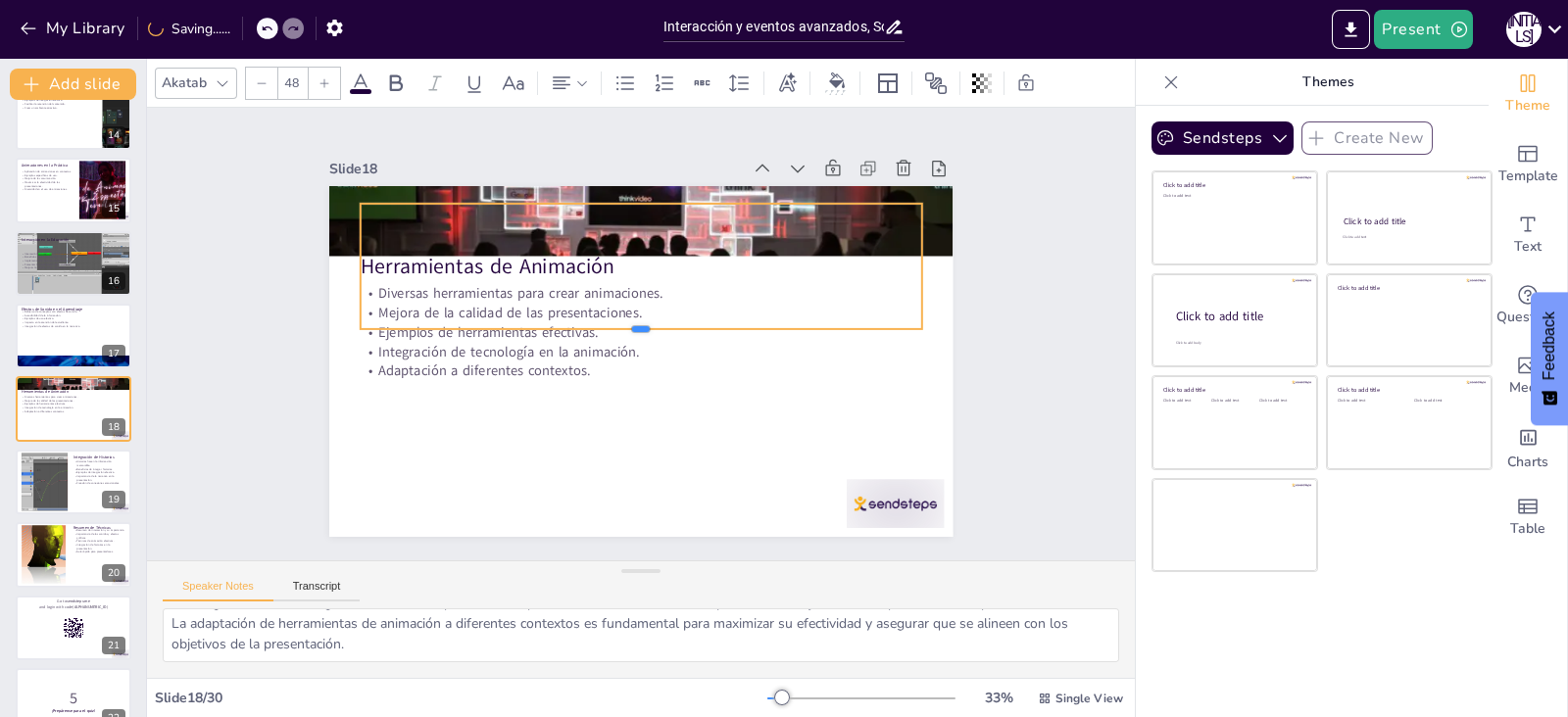 drag, startPoint x: 841, startPoint y: 217, endPoint x: 803, endPoint y: 358, distance: 146.03082 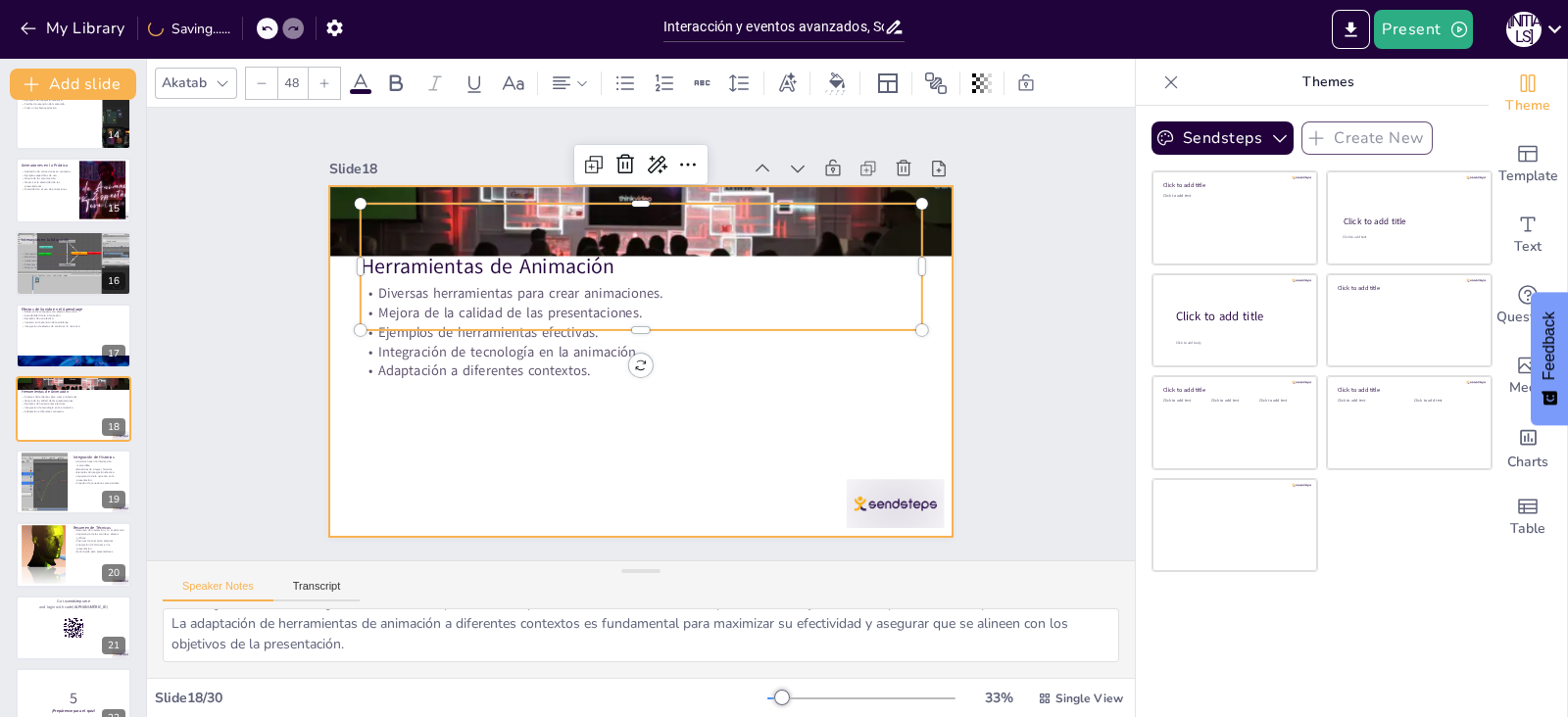 click at bounding box center (635, 360) 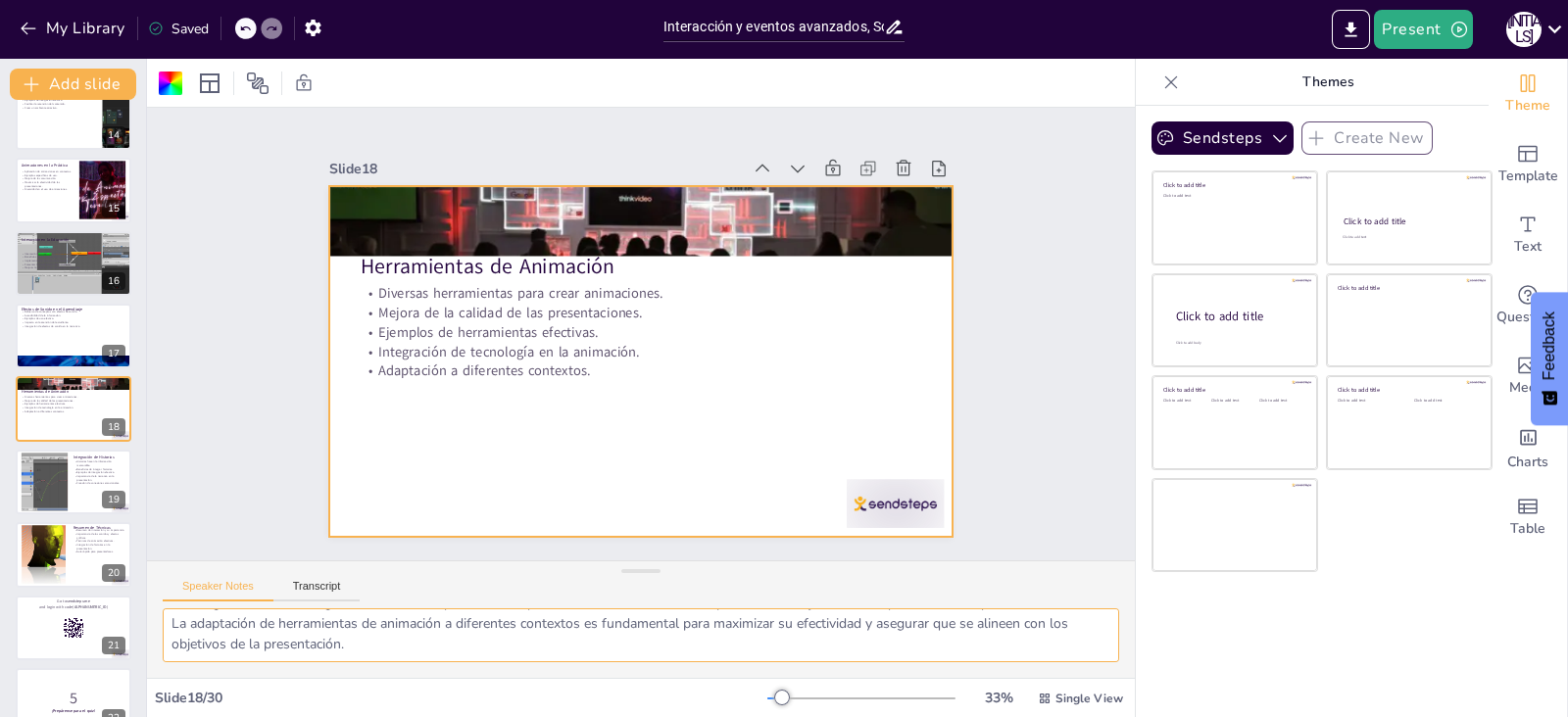 click on "La disponibilidad de diversas herramientas para crear animaciones permite a los presentadores elegir las que mejor se adapten a sus necesidades y estilo de presentación.
La mejora de la calidad de las presentaciones es uno de los principales beneficios de utilizar herramientas de animación efectivas, asegurando que el contenido sea visualmente atractivo.
Proporcionar ejemplos de herramientas de animación que han sido utilizadas con éxito puede inspirar a los presentadores a experimentar con sus propias presentaciones.
La integración de tecnología en la animación permite crear presentaciones más dinámicas y atractivas, mejorando la experiencia del espectador.
La adaptación de herramientas de animación a diferentes contextos es fundamental para maximizar su efectividad y asegurar que se alineen con los objetivos de la presentación." at bounding box center (641, 635) 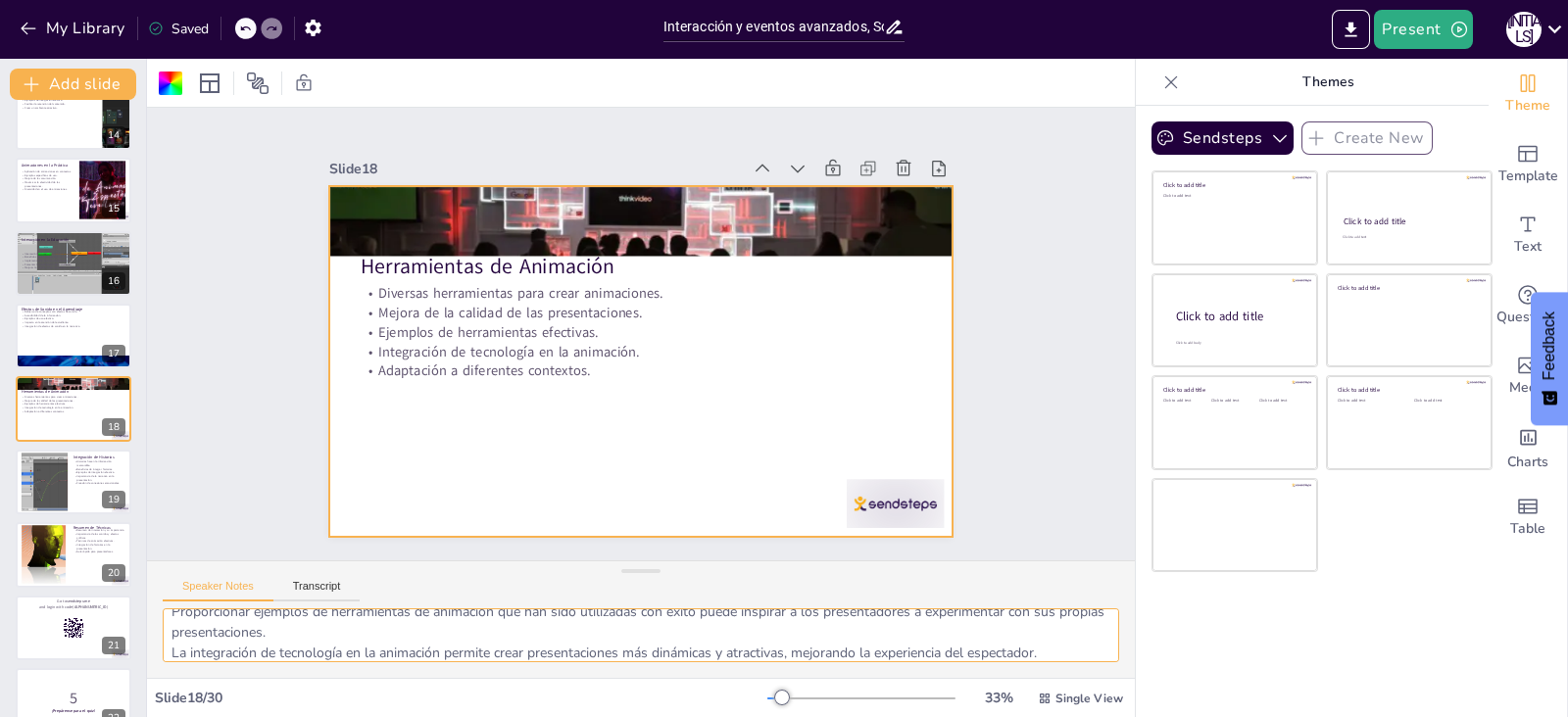 scroll, scrollTop: 139, scrollLeft: 0, axis: vertical 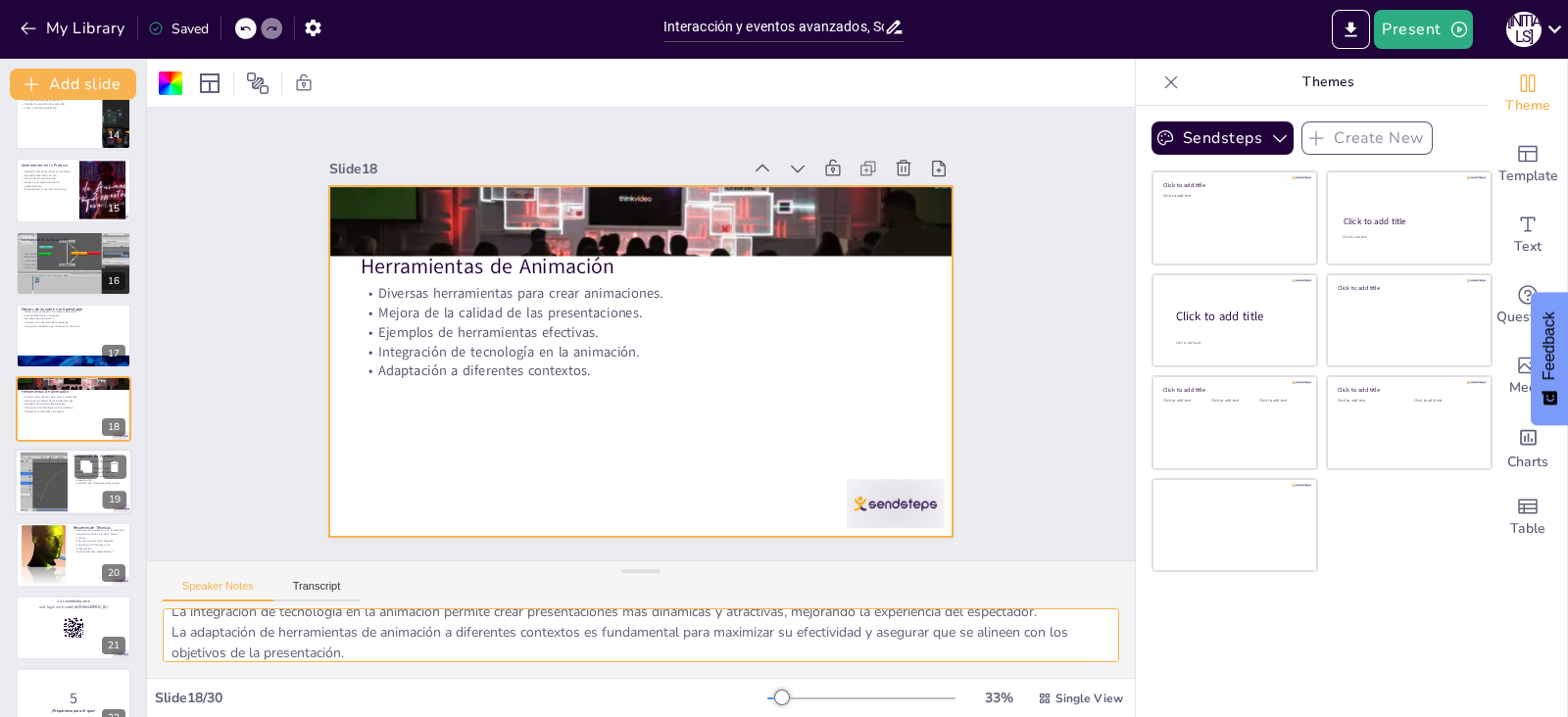 click at bounding box center (44, 481) 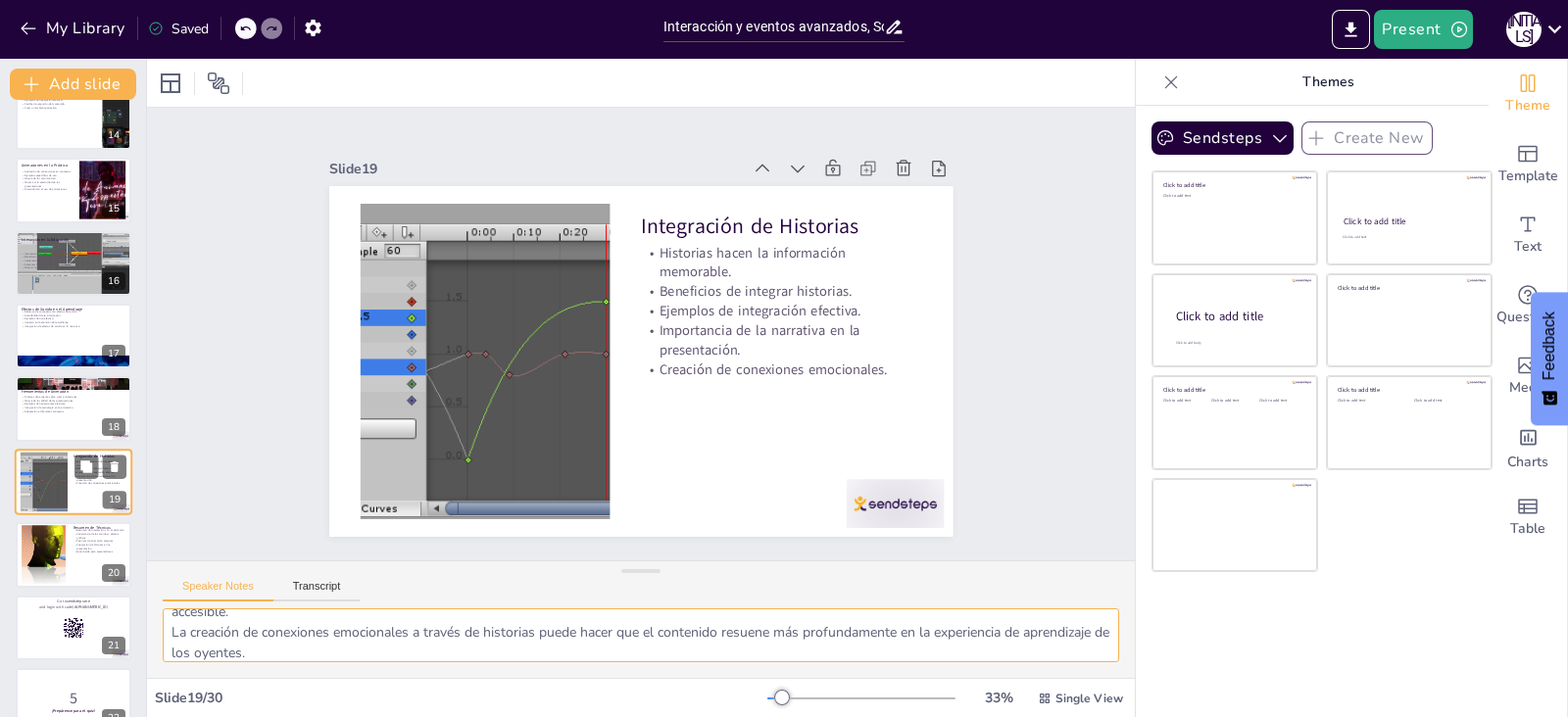 scroll, scrollTop: 1050, scrollLeft: 0, axis: vertical 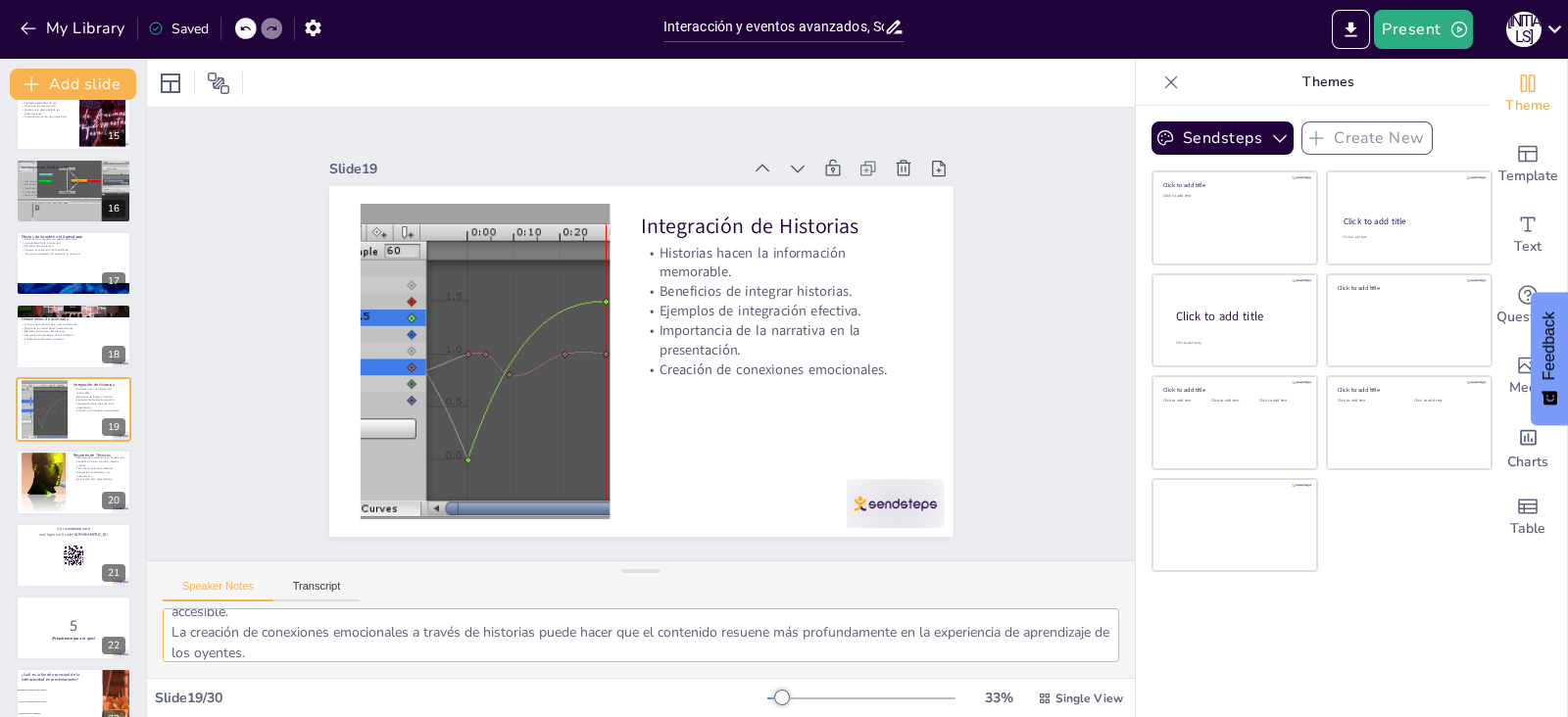 click on "Las historias pueden hacer que la información sea más memorable al presentar conceptos de manera narrativa, facilitando la retención de información.
Integrar historias en las presentaciones puede aportar numerosos beneficios, incluyendo una mayor conexión emocional con la audiencia y un aprendizaje más efectivo.
Proporcionar ejemplos de cómo se han integrado historias de manera efectiva puede ayudar a los presentadores a comprender su potencial en la presentación.
La importancia de la narrativa en la presentación radica en su capacidad para conectar emocionalmente con la audiencia y hacer que el contenido sea más accesible.
La creación de conexiones emocionales a través de historias puede hacer que el contenido resuene más profundamente en la experiencia de aprendizaje de los oyentes." at bounding box center [641, 635] 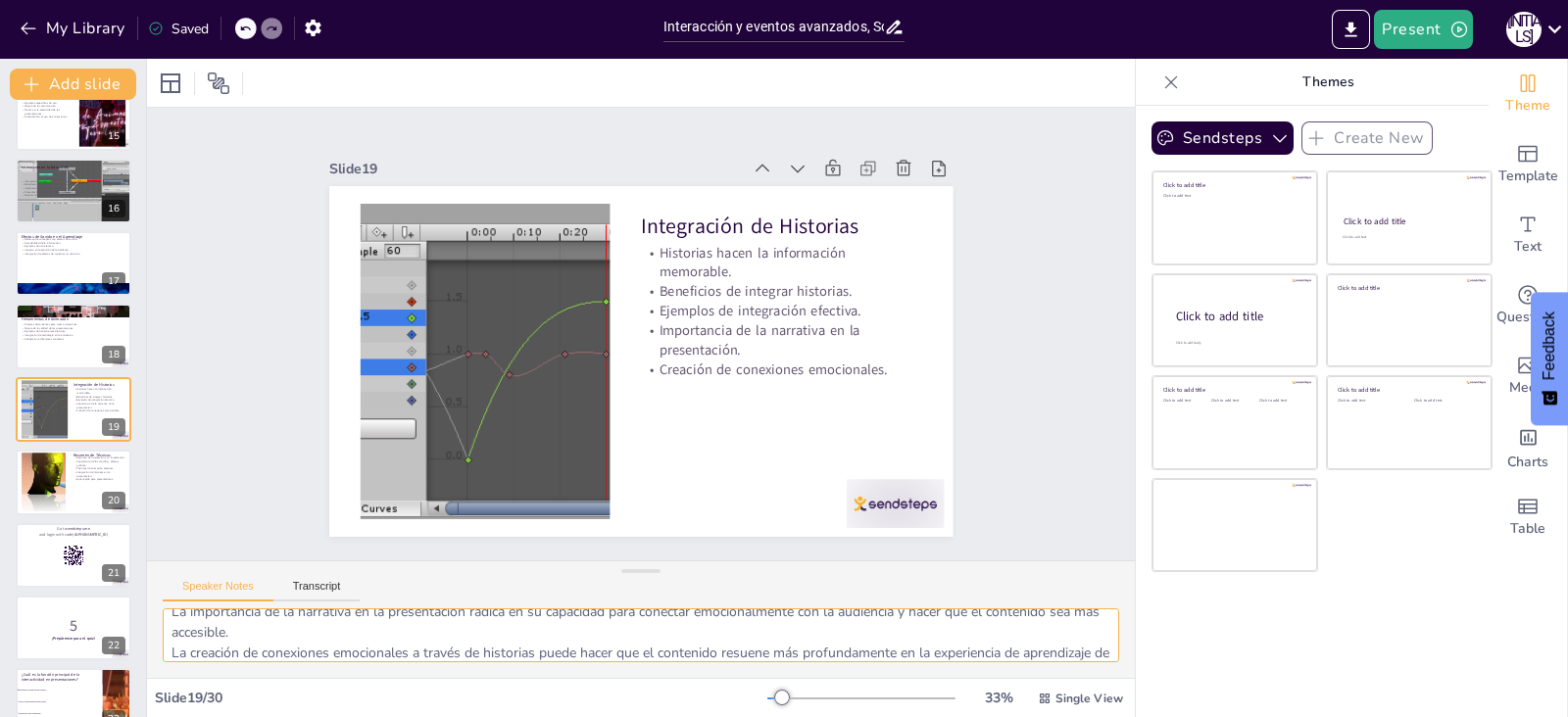 scroll, scrollTop: 160, scrollLeft: 0, axis: vertical 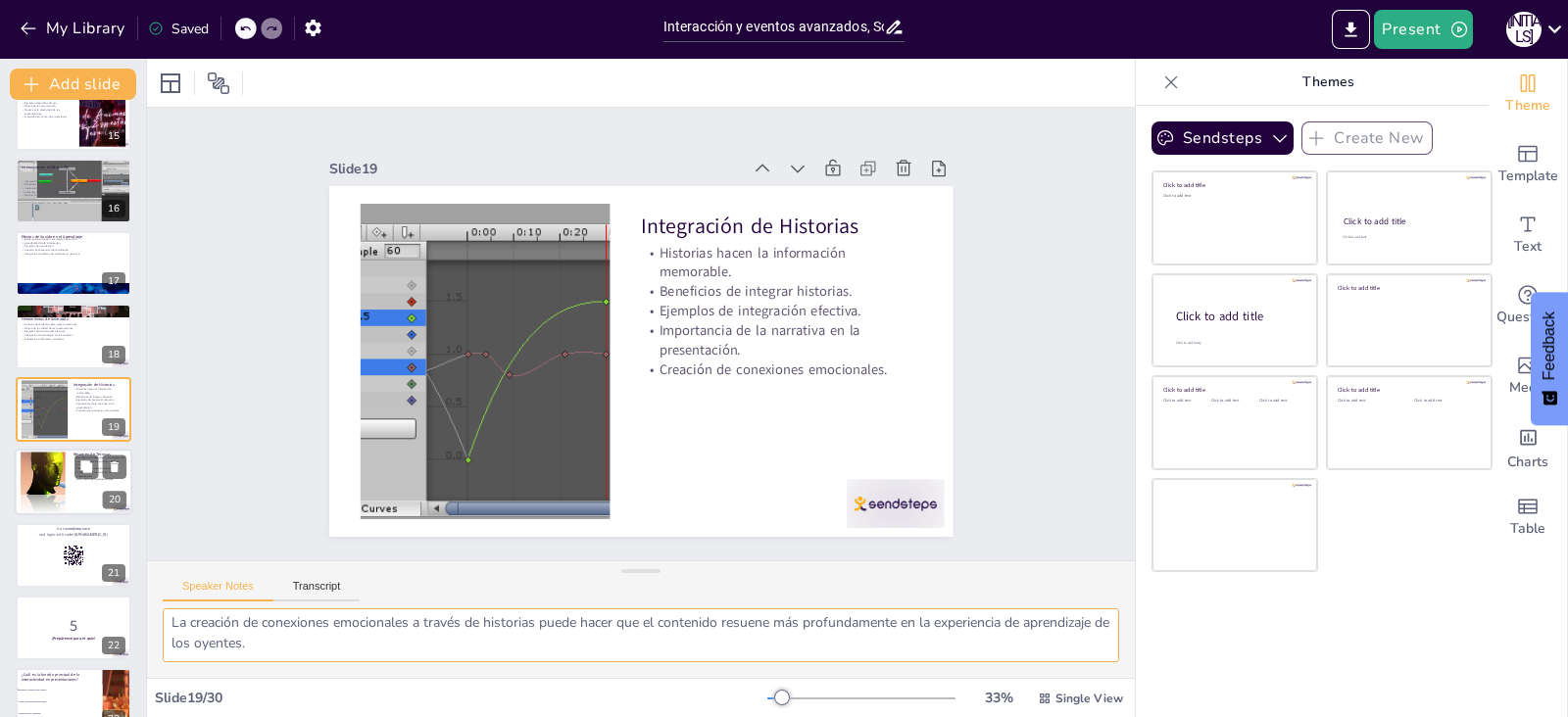 click at bounding box center (44, 482) 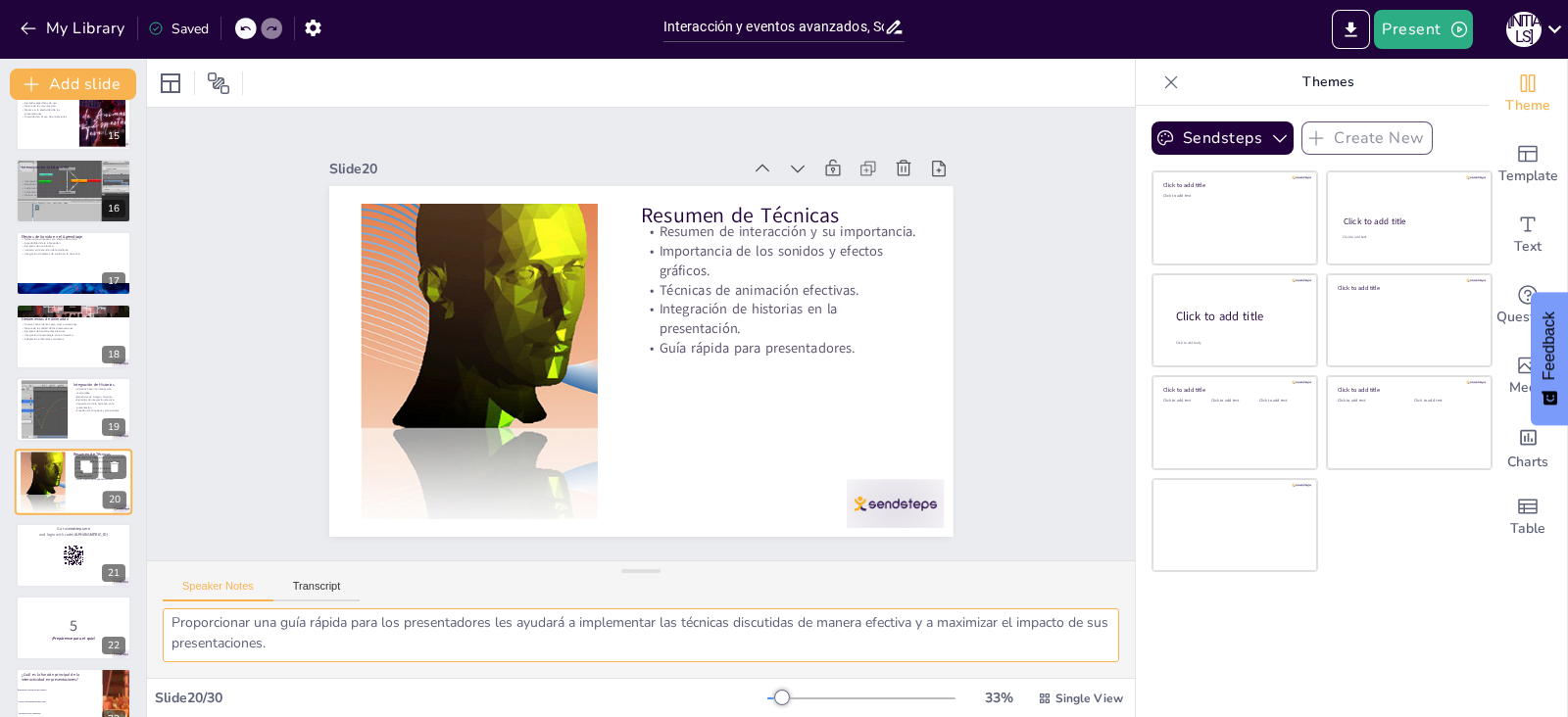 scroll, scrollTop: 1123, scrollLeft: 0, axis: vertical 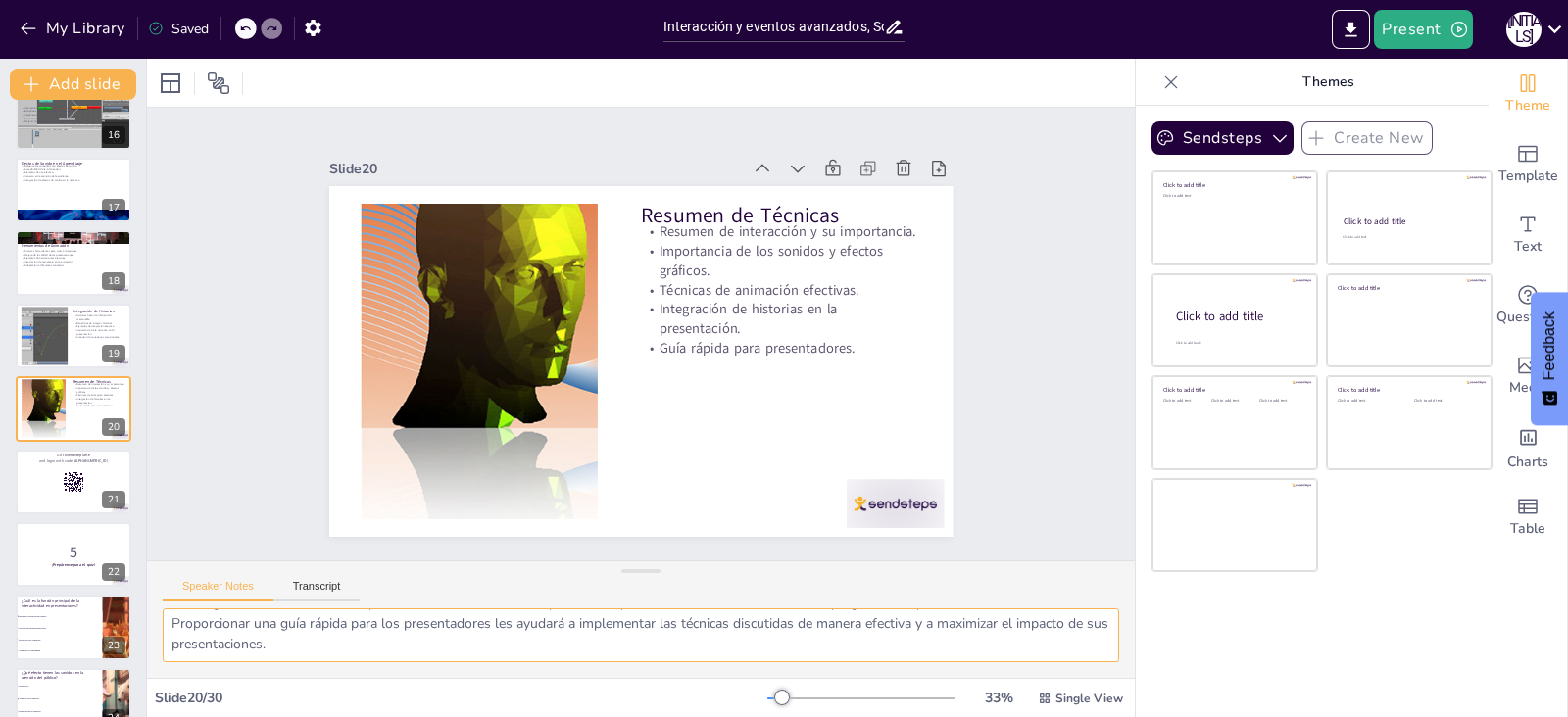 click on "El resumen de la interacción y su importancia ayuda a los presentadores a recordar los puntos clave y a enfocarse en lo que es más relevante para su audiencia.
La importancia de los sonidos y efectos gráficos radica en su capacidad para captar la atención y mejorar la experiencia de aprendizaje del público.
Discutir las técnicas de animación efectivas proporciona a los presentadores herramientas útiles para mejorar la calidad de sus presentaciones.
La integración de historias en la presentación es fundamental para hacer que el contenido sea más atractivo y significativo para la audiencia.
Proporcionar una guía rápida para los presentadores les ayudará a implementar las técnicas discutidas de manera efectiva y a maximizar el impacto de sus presentaciones." at bounding box center [641, 635] 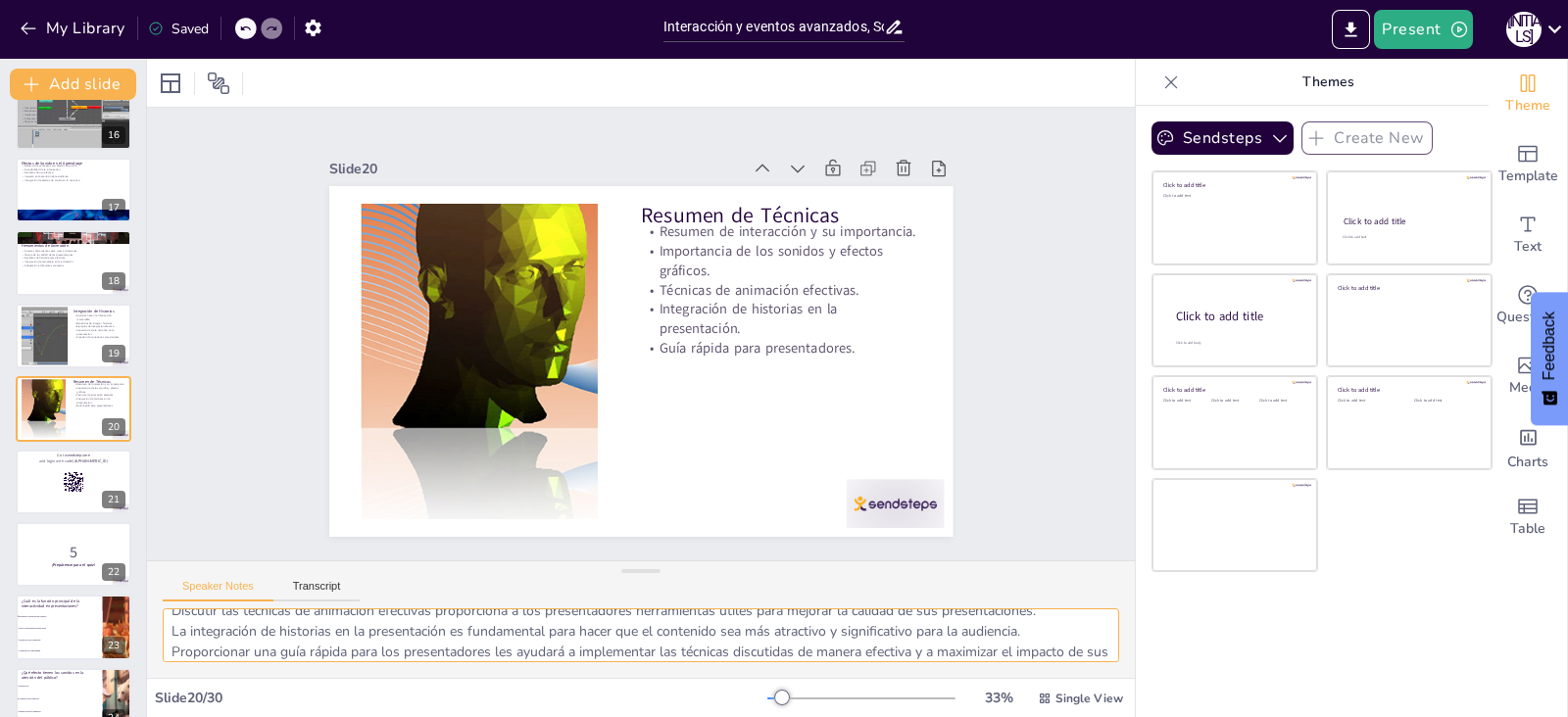 scroll, scrollTop: 98, scrollLeft: 0, axis: vertical 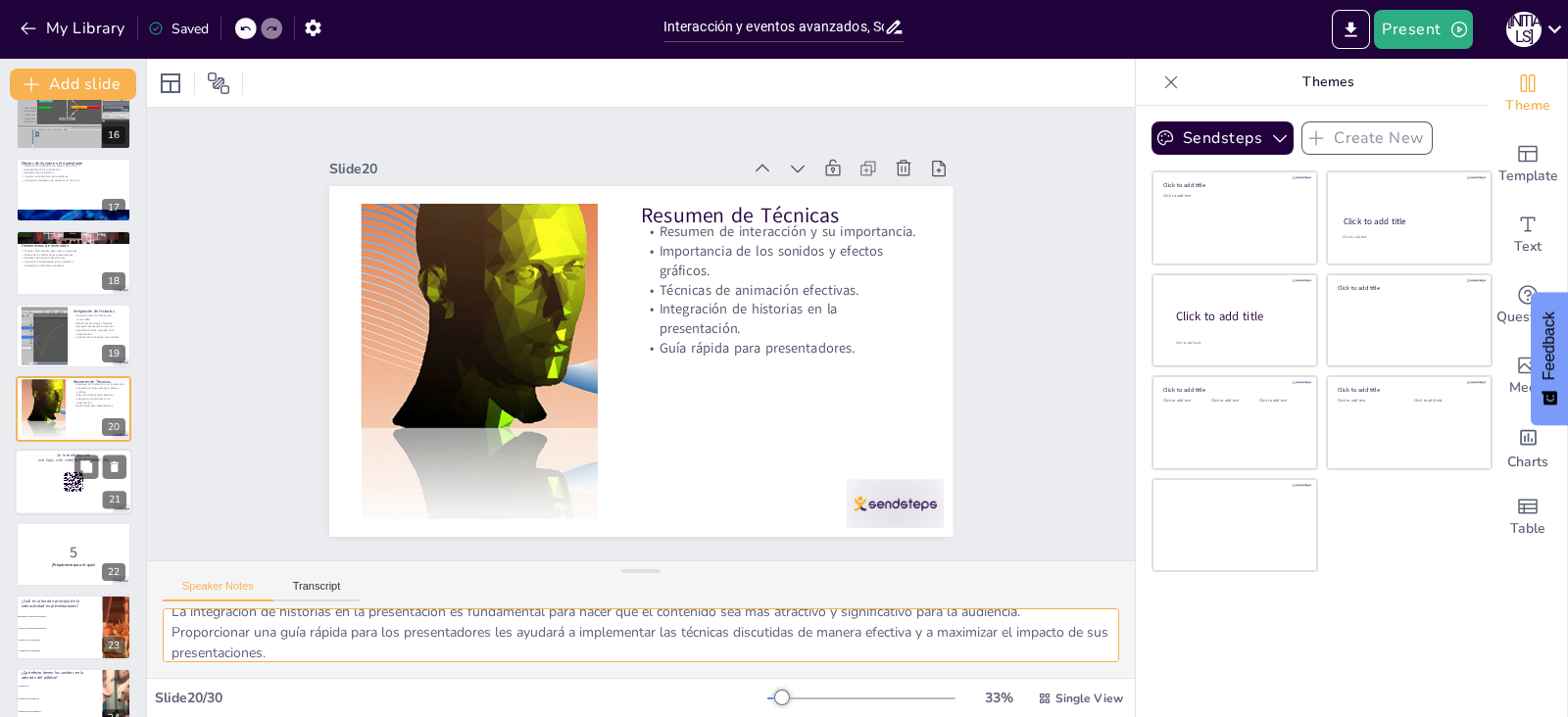 click at bounding box center (74, 482) 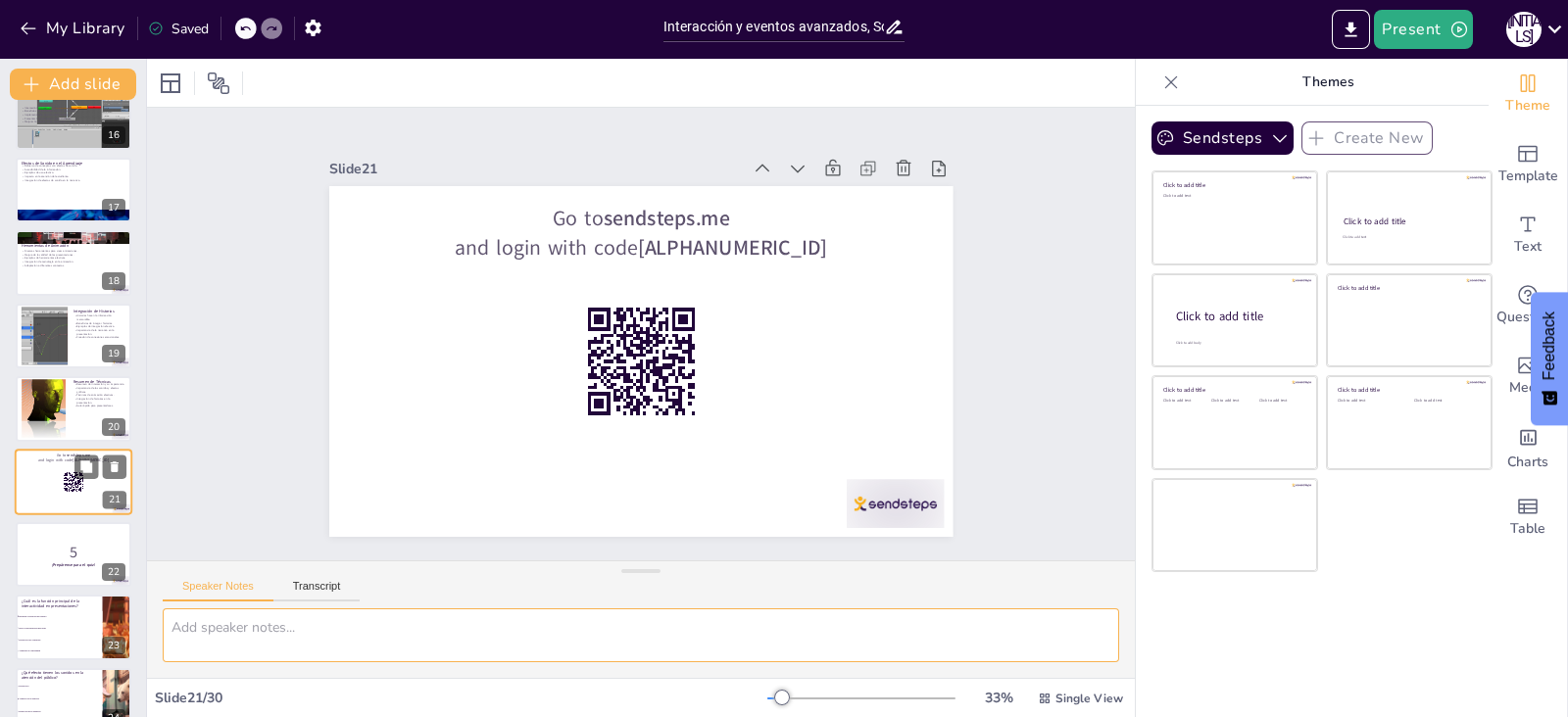 scroll, scrollTop: 1196, scrollLeft: 0, axis: vertical 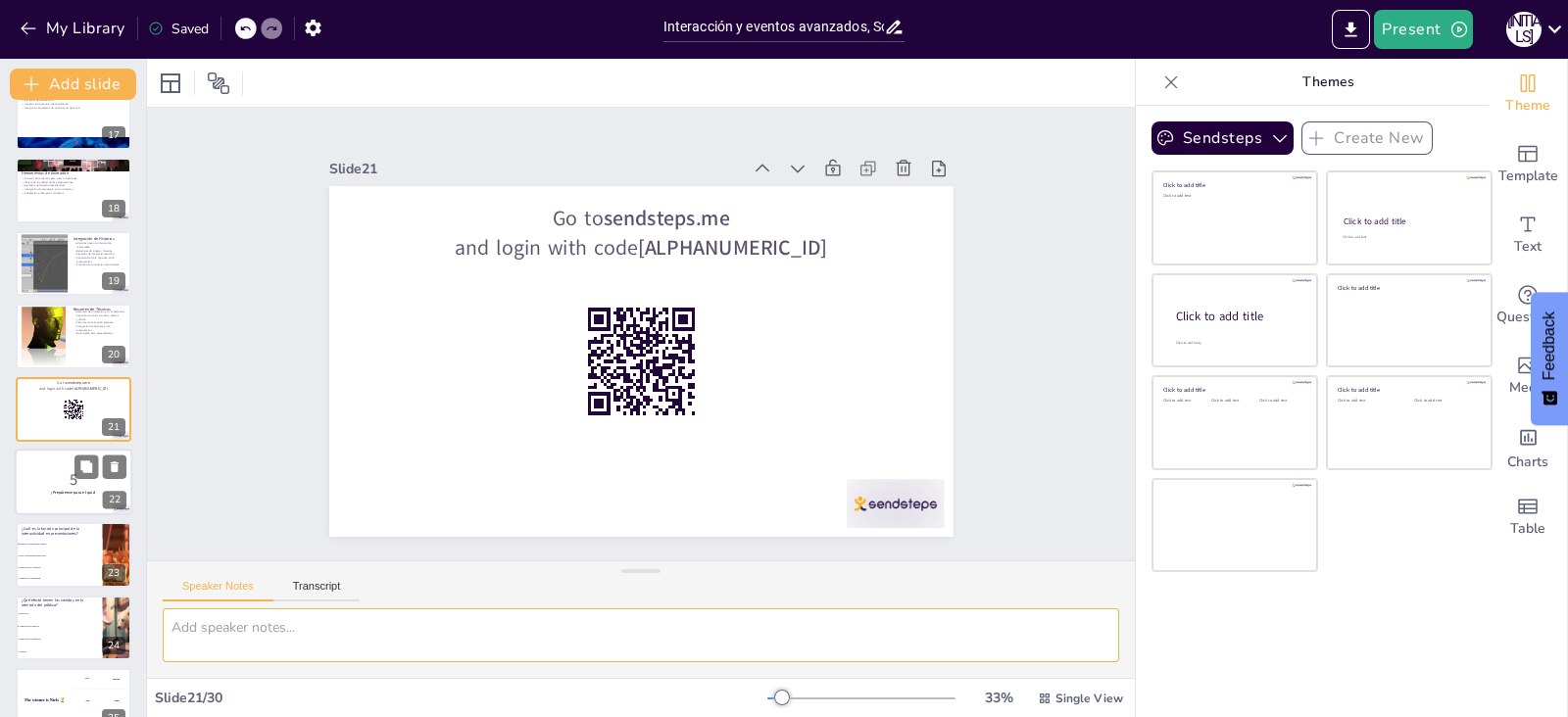 click on "5" at bounding box center [74, 480] 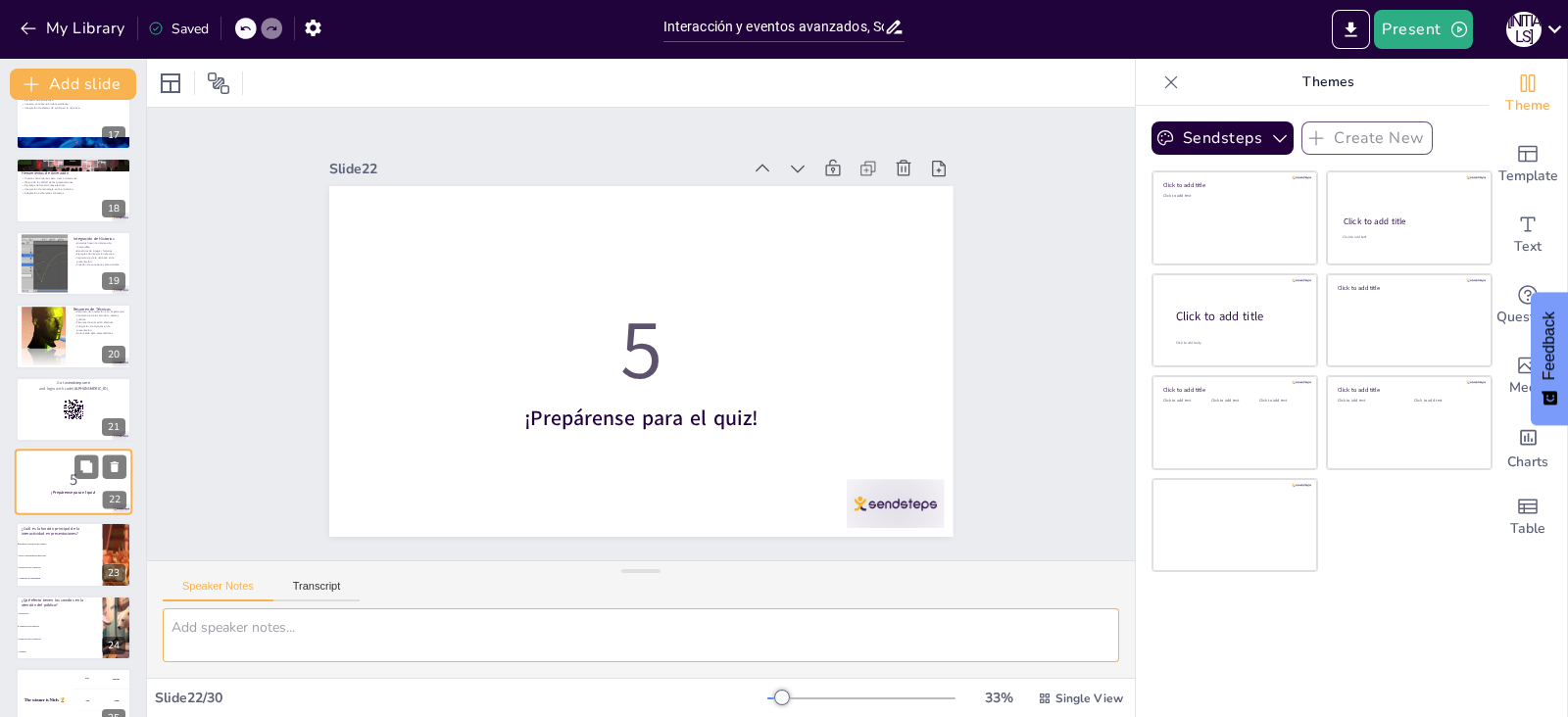 scroll, scrollTop: 1268, scrollLeft: 0, axis: vertical 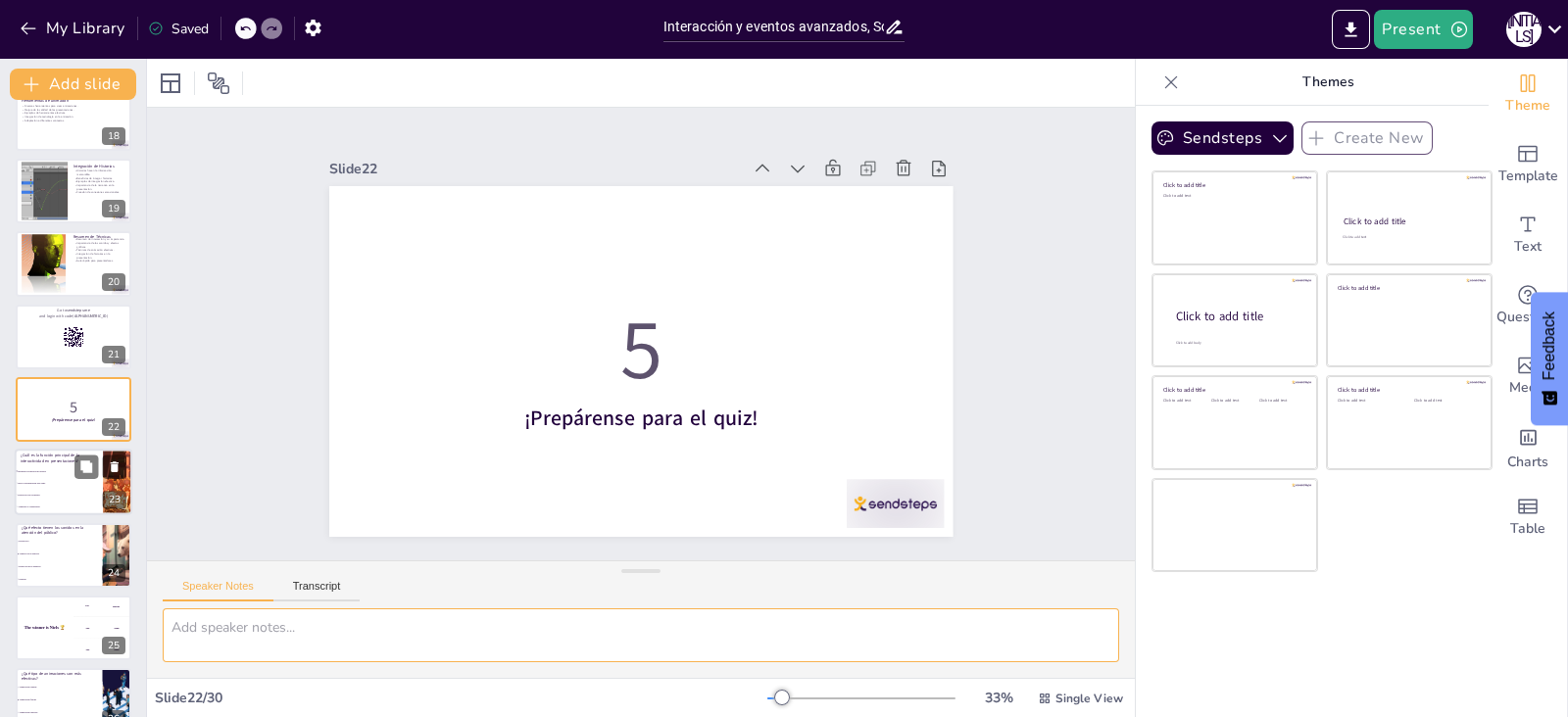 click on "Hacer la presentación más larga" at bounding box center [60, 483] 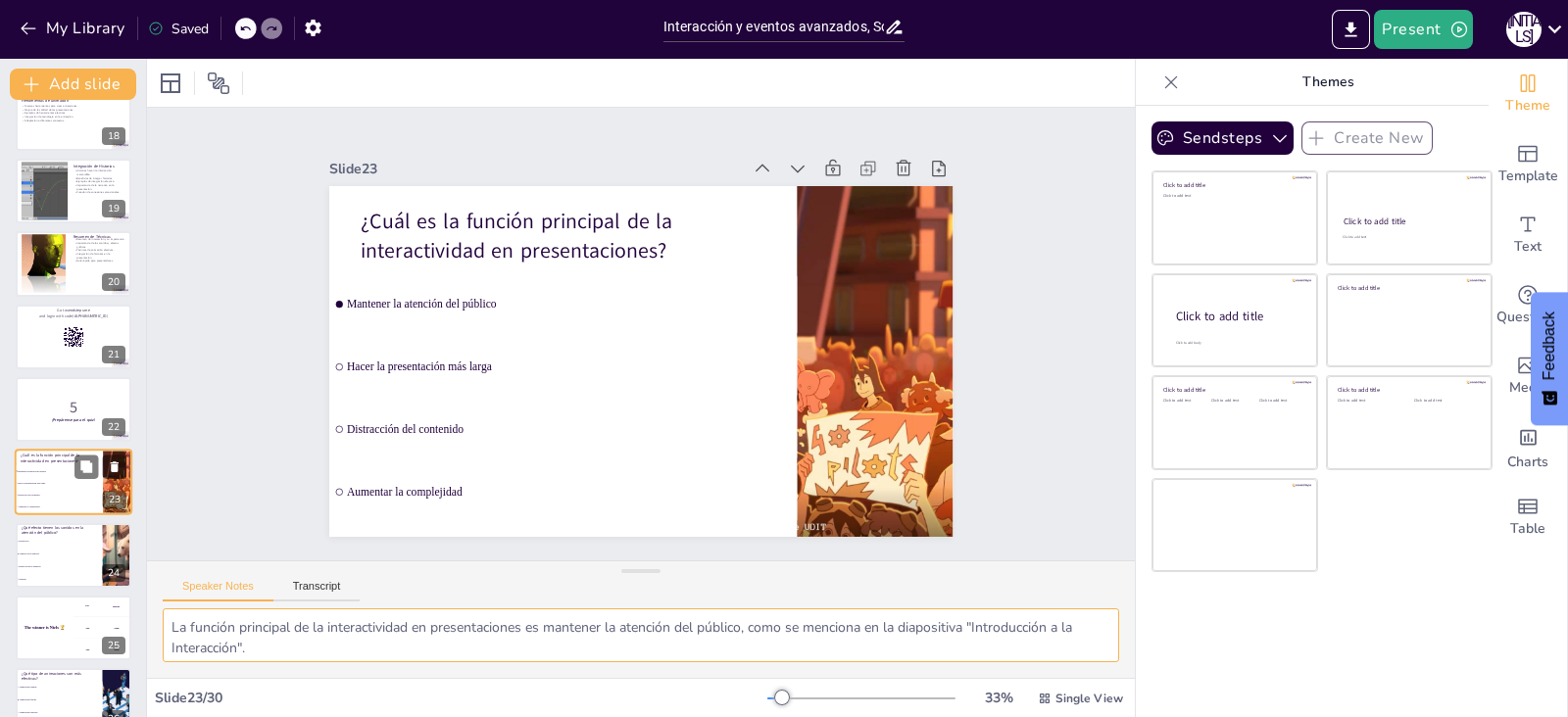 scroll, scrollTop: 1342, scrollLeft: 0, axis: vertical 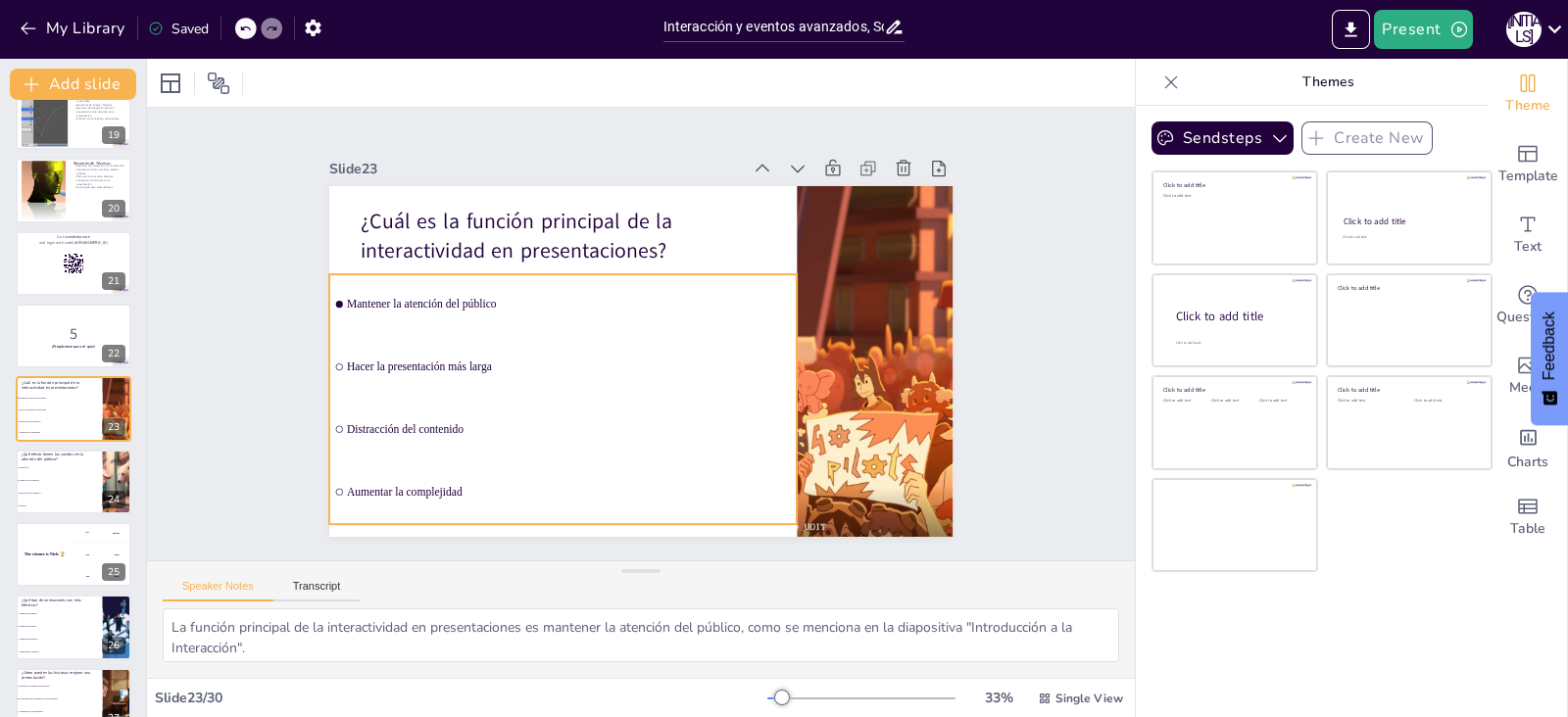 click on "Mantener la atención del público" at bounding box center [571, 288] 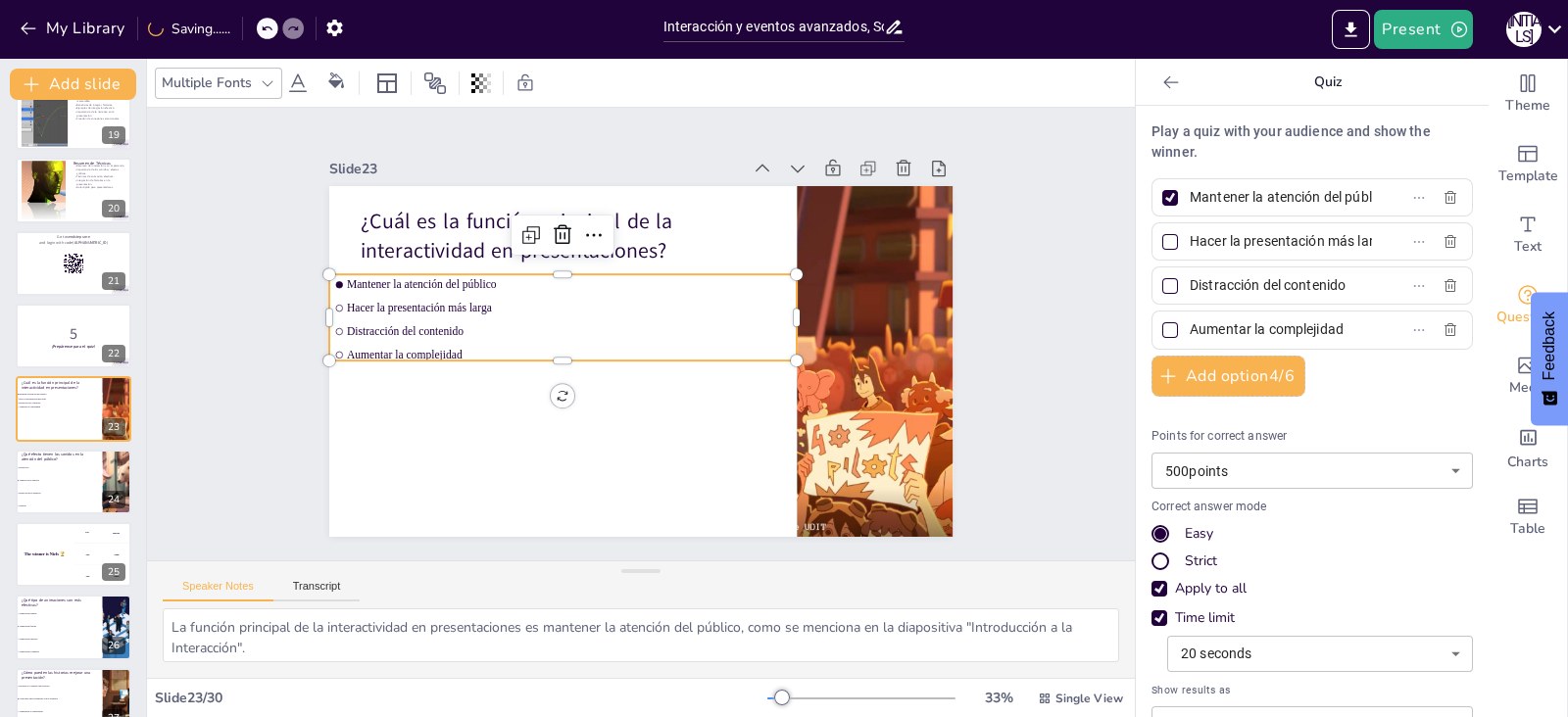 click at bounding box center [1170, 198] 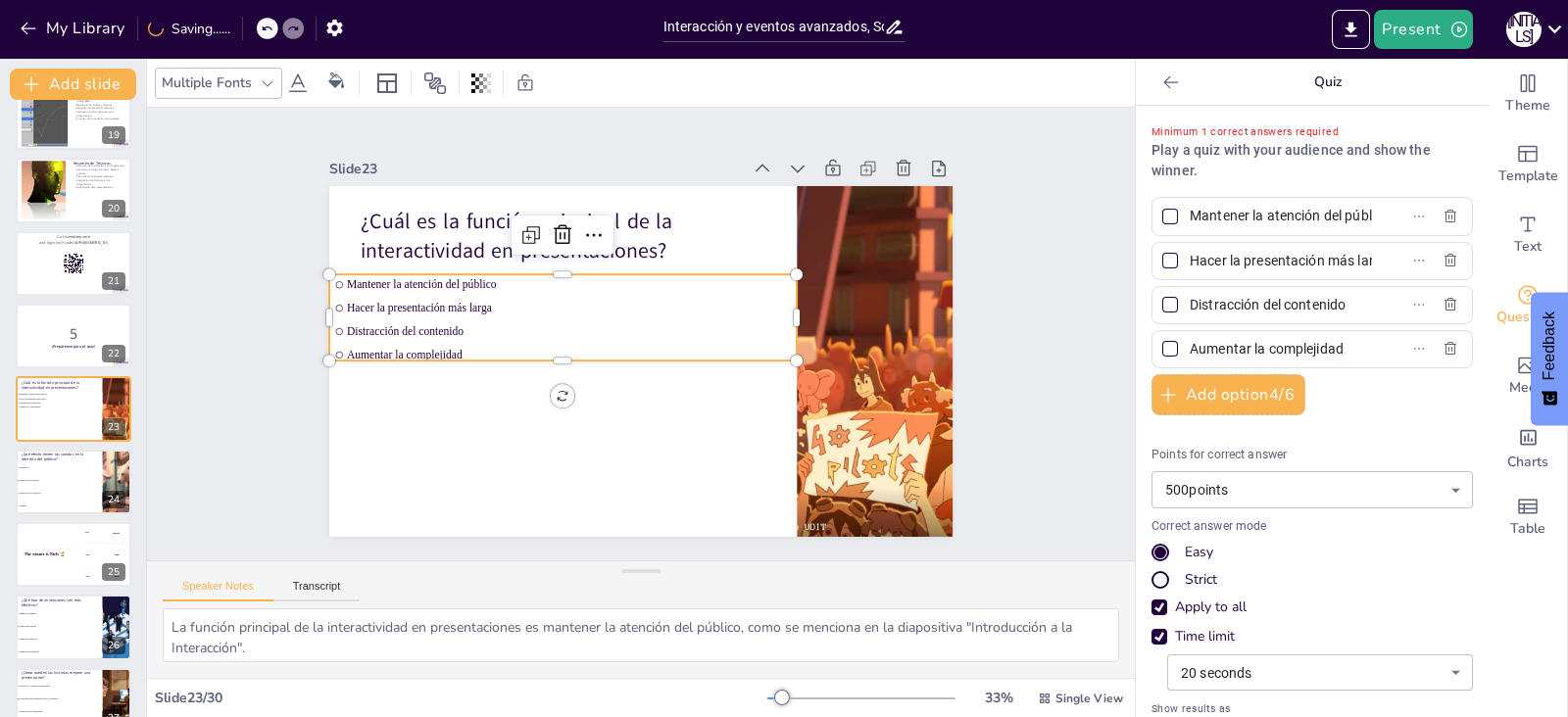 scroll, scrollTop: 0, scrollLeft: 38, axis: horizontal 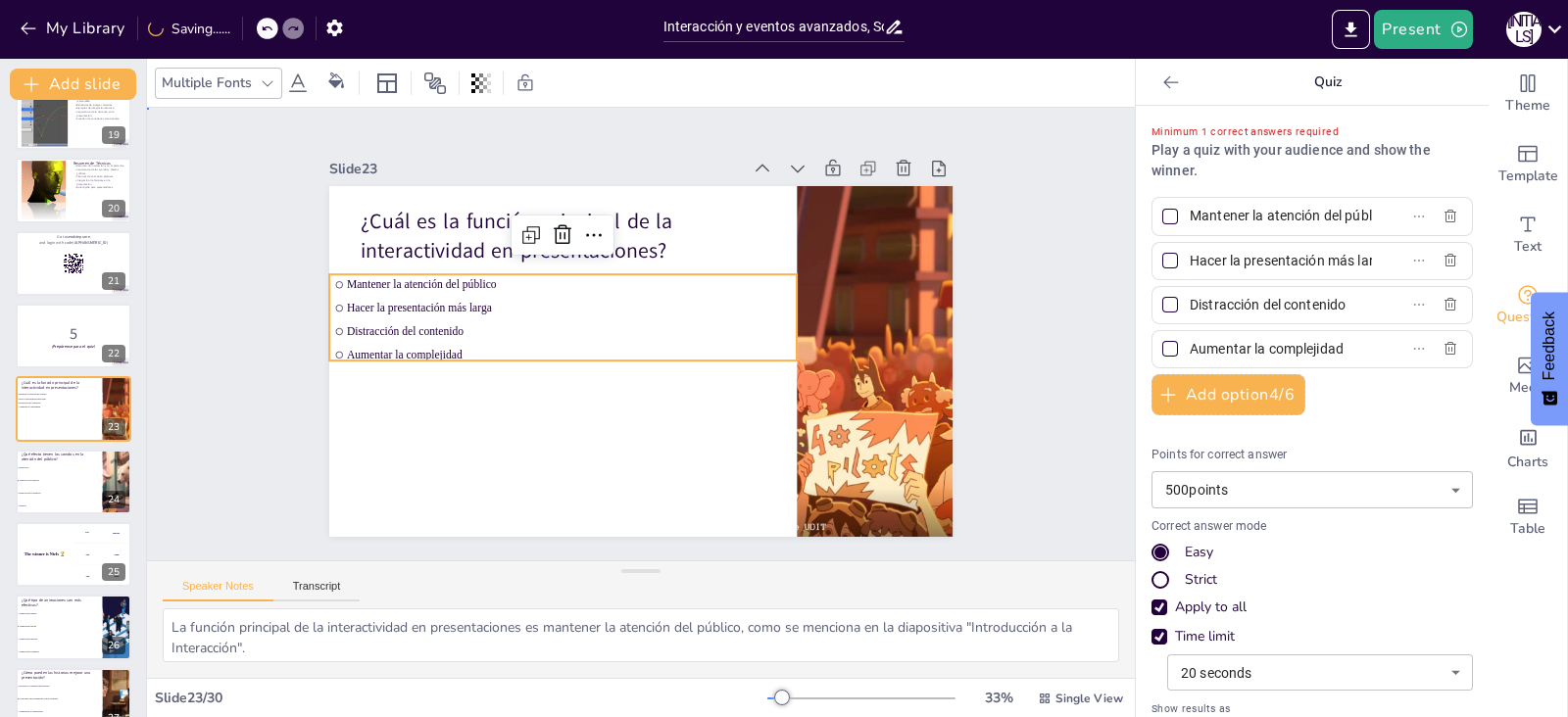 click on "Slide  1 Interacción y Animación Avanzada Esta presentación aborda la interacción y eventos avanzados, sonidos y efectos gráficos, así como animaciones e historias, enfocados en enriquecer la experiencia de aprendizaje. Generated with Sendsteps.ai Slide  2 Introducción a la Interacción La interacción mejora la atención del usuario. La participación activa fomenta el aprendizaje. Herramientas digitales facilitan la interactividad. Técnicas avanzadas aumentan la interactividad. La interactividad puede ser memorable. Slide  3 Eventos Avanzados Los eventos avanzados crean inmersión. La respuesta dinámica mejora la experiencia. Ejemplos de eventos en acción. Mejores prácticas para implementar eventos. La interactividad fomenta el aprendizaje. Slide  4 Sonidos en la Presentación Los sonidos aumentan la efectividad. Seleccionar sonidos adecuados es clave. Ejemplos de sonidos efectivos. Sonidos y atención del público. La integración de sonidos mejora la narrativa. Slide  5 Efectos Gráficos Slide" at bounding box center [641, 334] 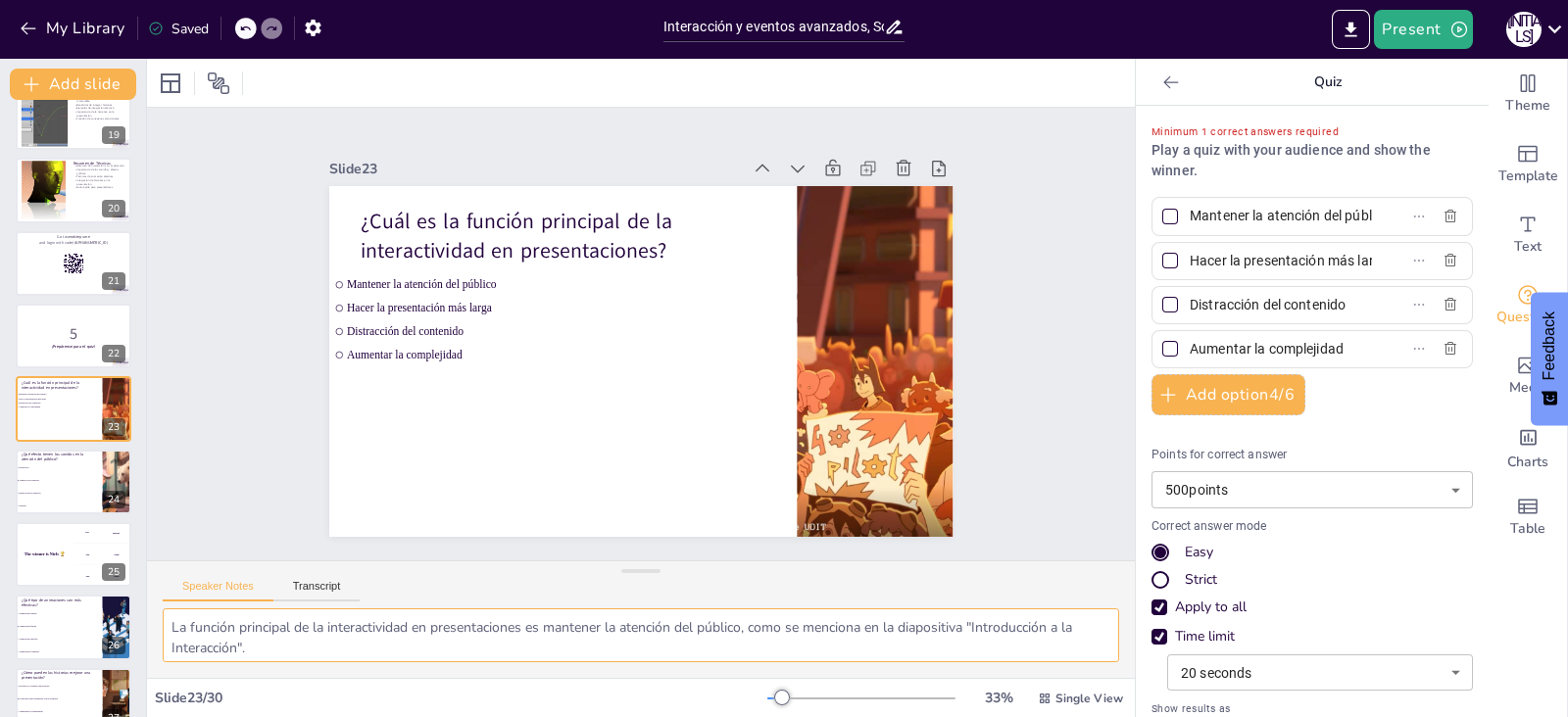 click on "La función principal de la interactividad en presentaciones es mantener la atención del público, como se menciona en la diapositiva "Introducción a la Interacción"." at bounding box center (641, 635) 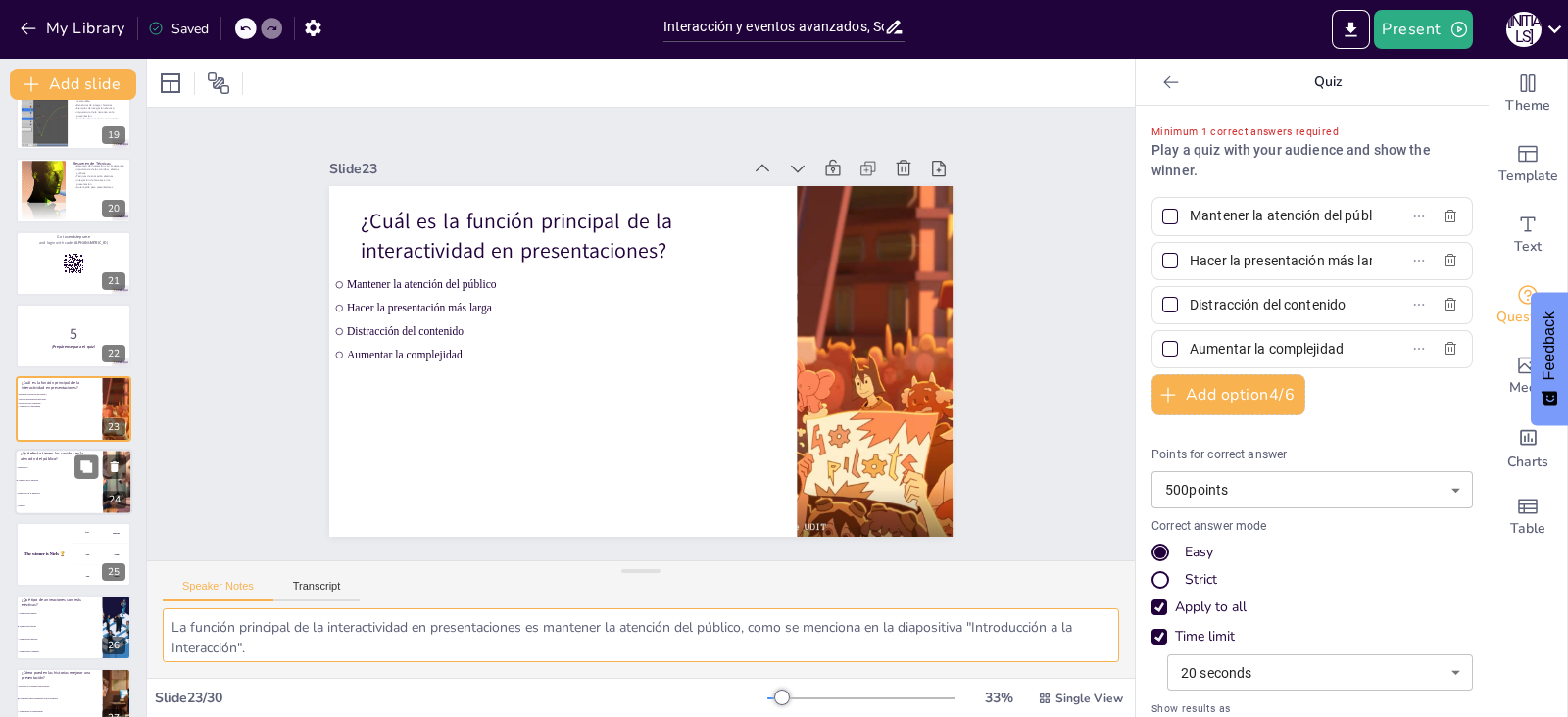 click on "Ninguno" at bounding box center (59, 505) 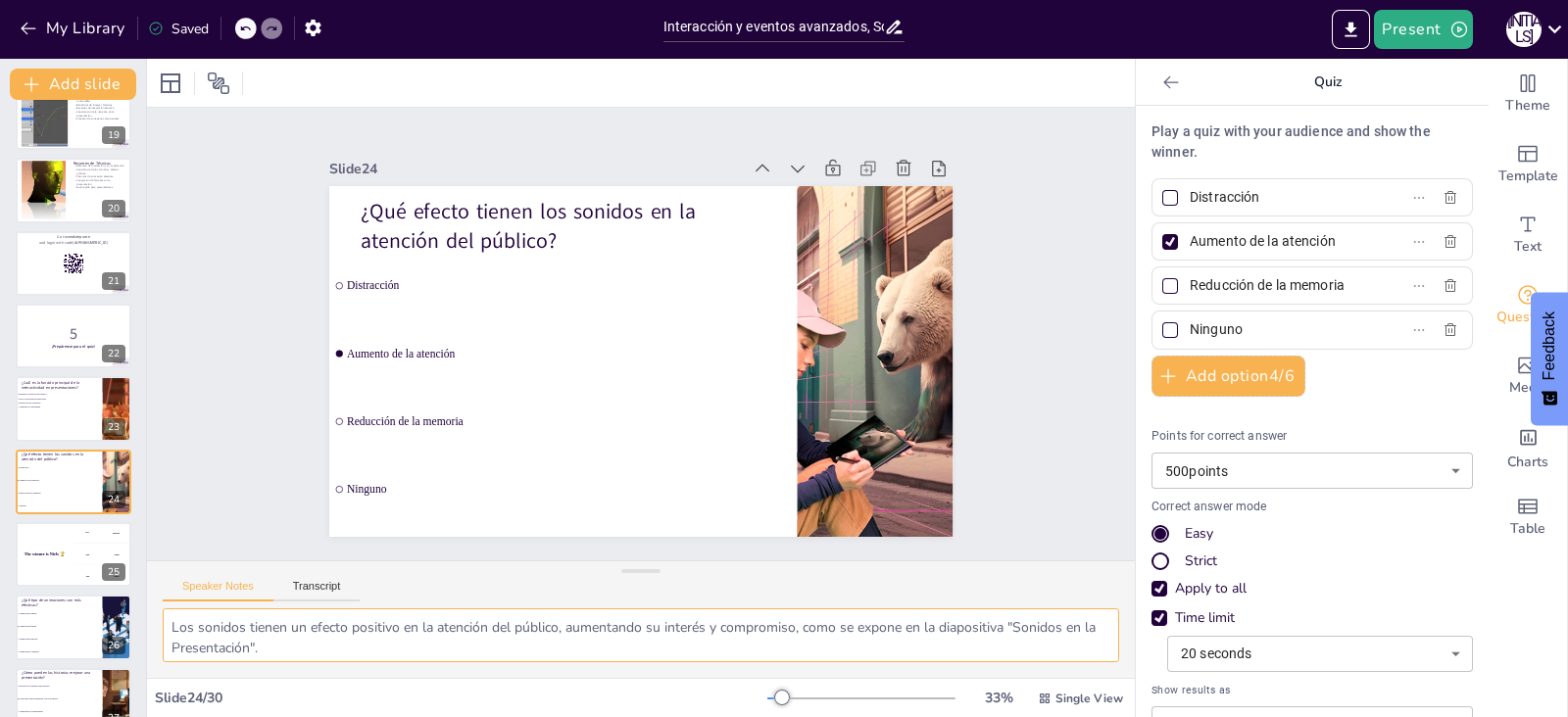 scroll, scrollTop: 1415, scrollLeft: 0, axis: vertical 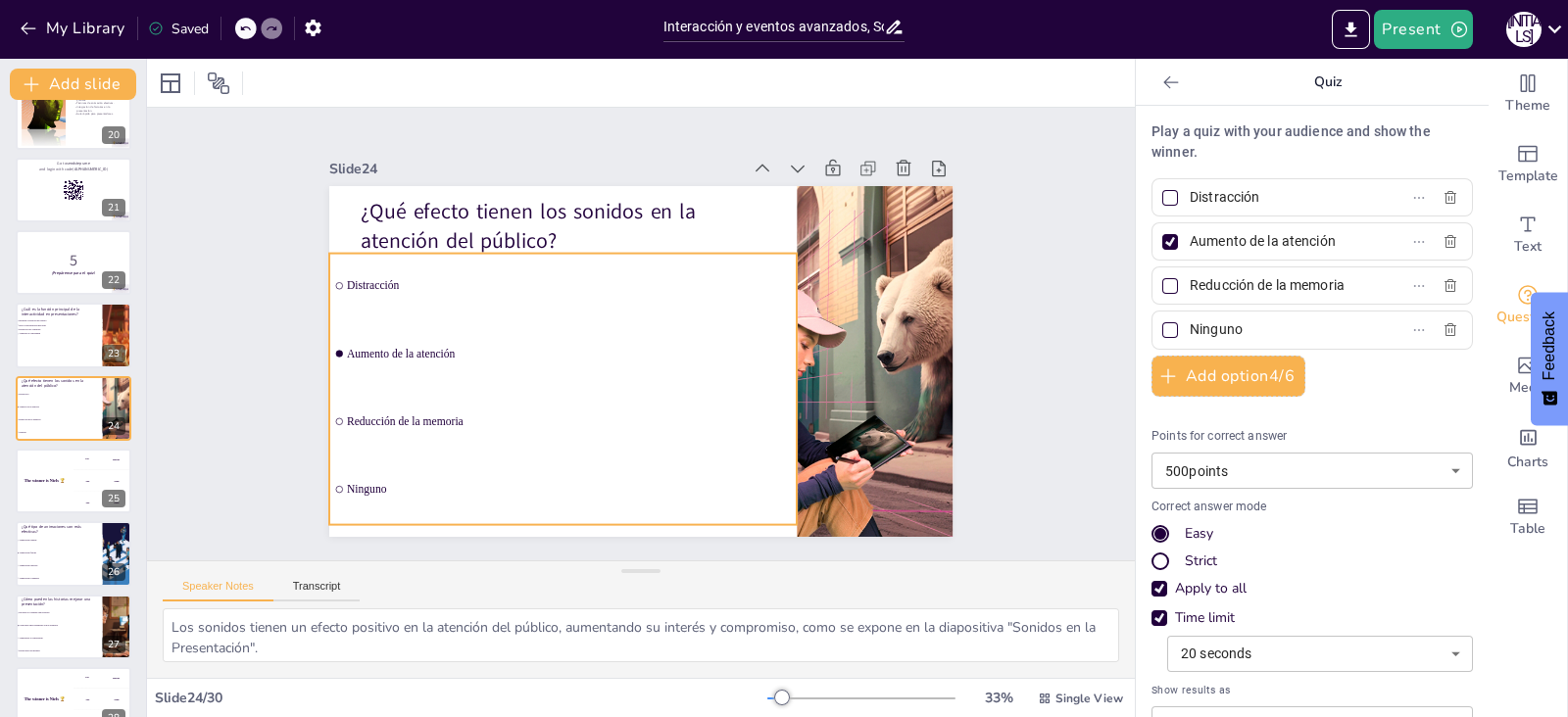 click at bounding box center (341, 290) 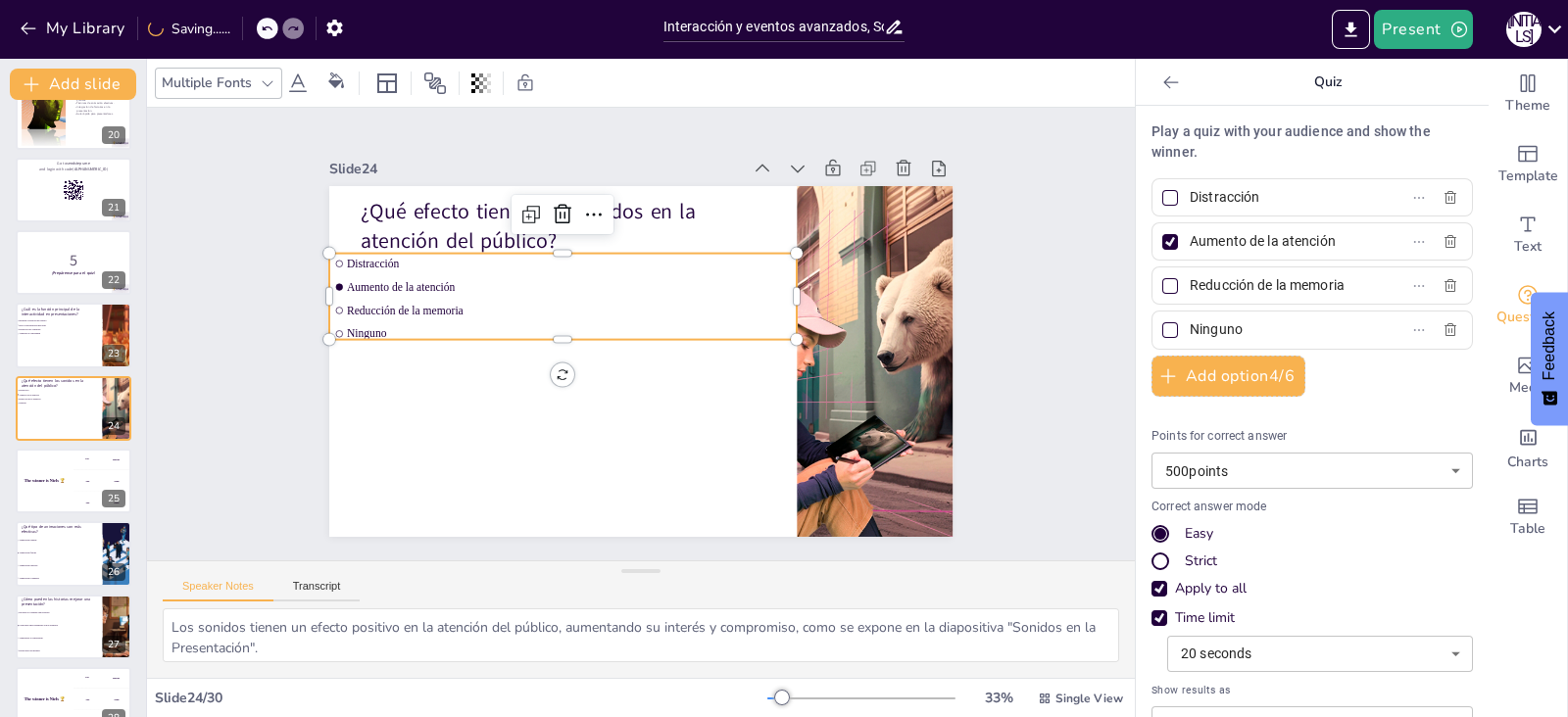 click at bounding box center (1170, 242) 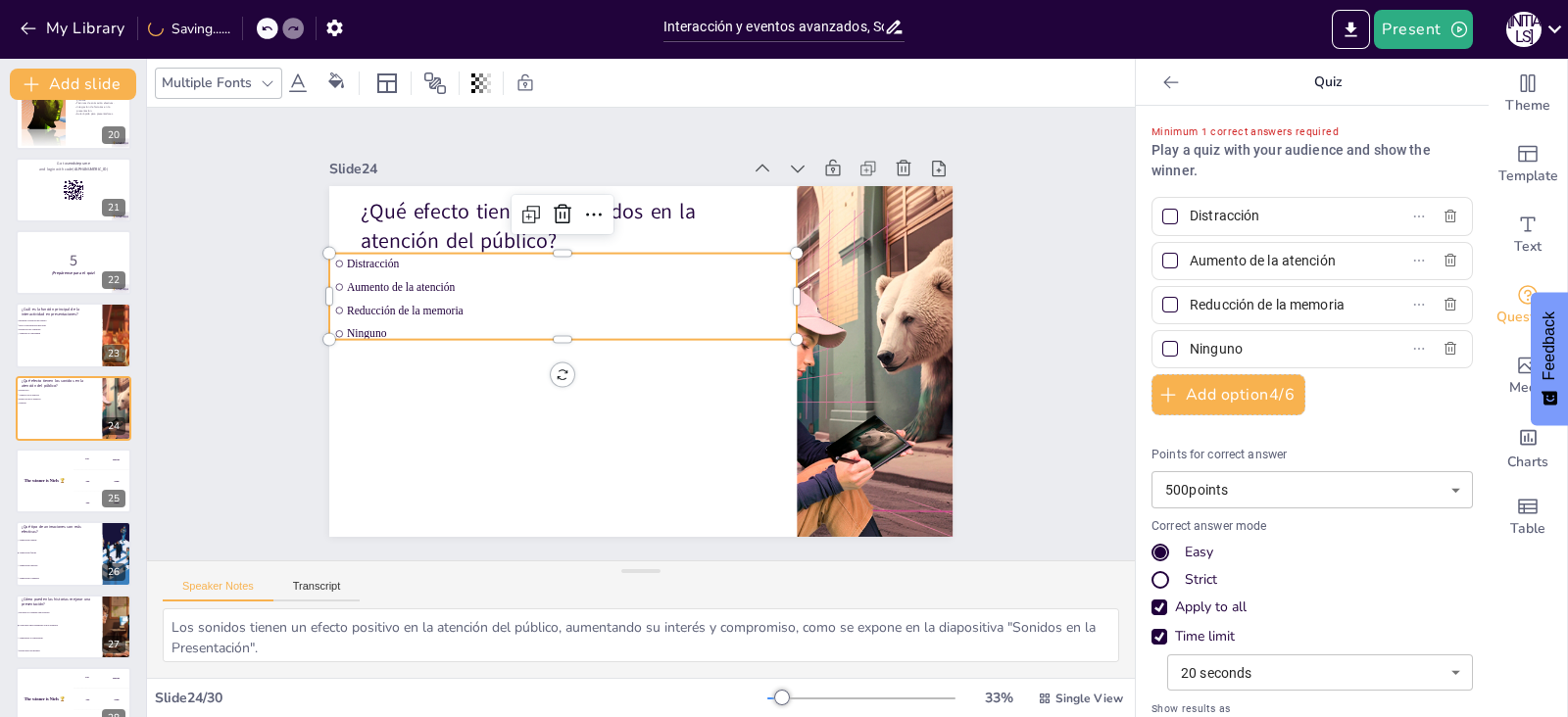 click on "Slide  1 Interacción y Animación Avanzada Esta presentación aborda la interacción y eventos avanzados, sonidos y efectos gráficos, así como animaciones e historias, enfocados en enriquecer la experiencia de aprendizaje. Generated with Sendsteps.ai Slide  2 Introducción a la Interacción La interacción mejora la atención del usuario. La participación activa fomenta el aprendizaje. Herramientas digitales facilitan la interactividad. Técnicas avanzadas aumentan la interactividad. La interactividad puede ser memorable. Slide  3 Eventos Avanzados Los eventos avanzados crean inmersión. La respuesta dinámica mejora la experiencia. Ejemplos de eventos en acción. Mejores prácticas para implementar eventos. La interactividad fomenta el aprendizaje. Slide  4 Sonidos en la Presentación Los sonidos aumentan la efectividad. Seleccionar sonidos adecuados es clave. Ejemplos de sonidos efectivos. Sonidos y atención del público. La integración de sonidos mejora la narrativa. Slide  5 Efectos Gráficos Slide" at bounding box center [641, 333] 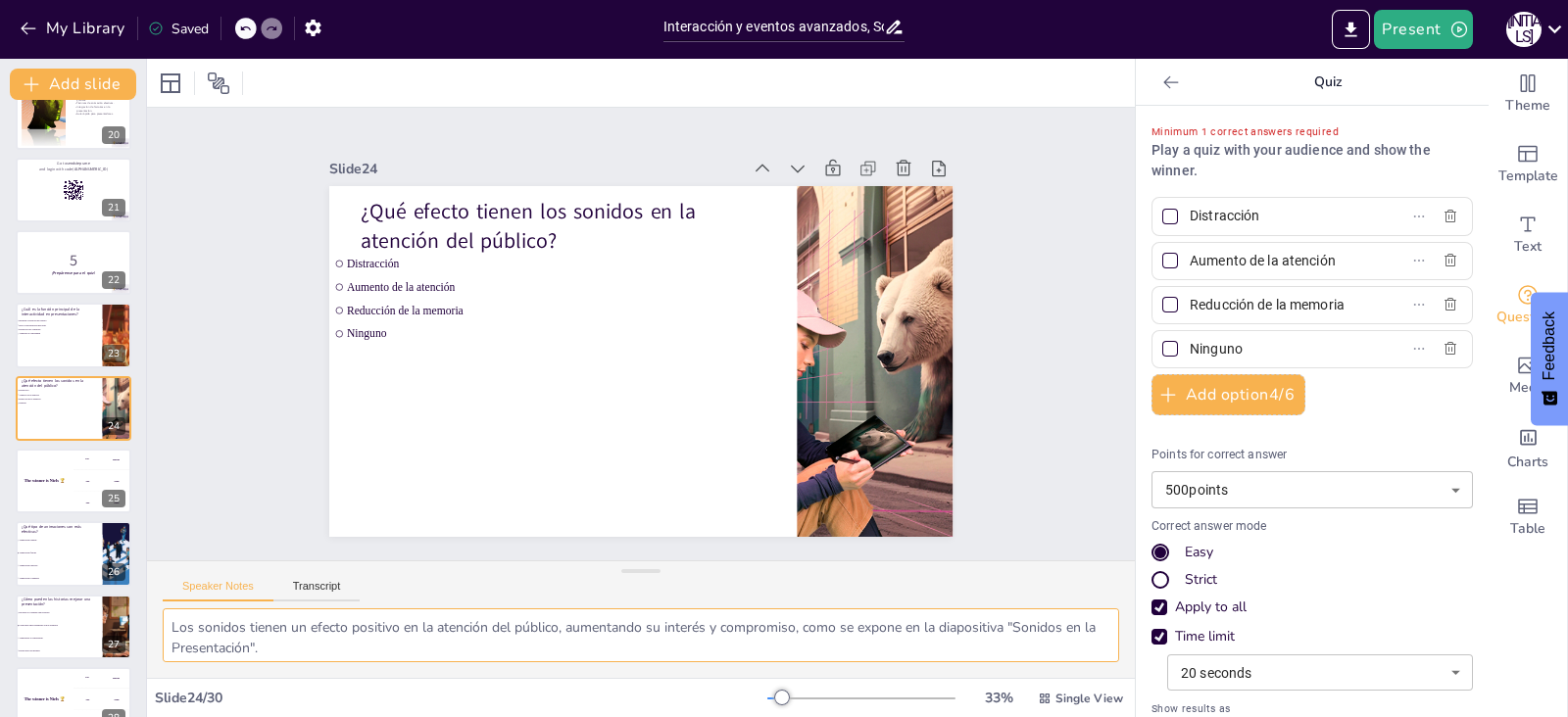 click on "Los sonidos tienen un efecto positivo en la atención del público, aumentando su interés y compromiso, como se expone en la diapositiva "Sonidos en la Presentación"." at bounding box center (641, 635) 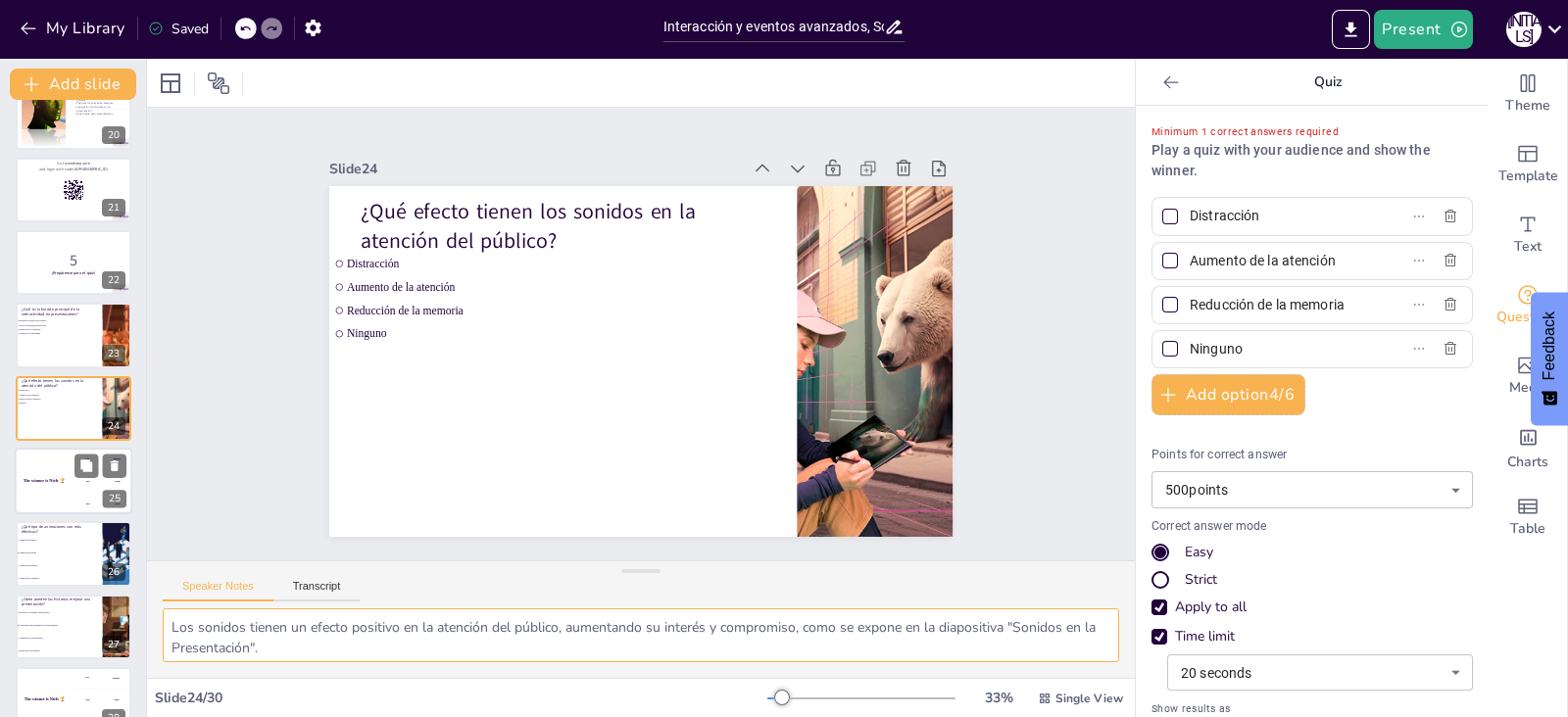 click on "The winner is   Niels 🏆" at bounding box center [44, 481] 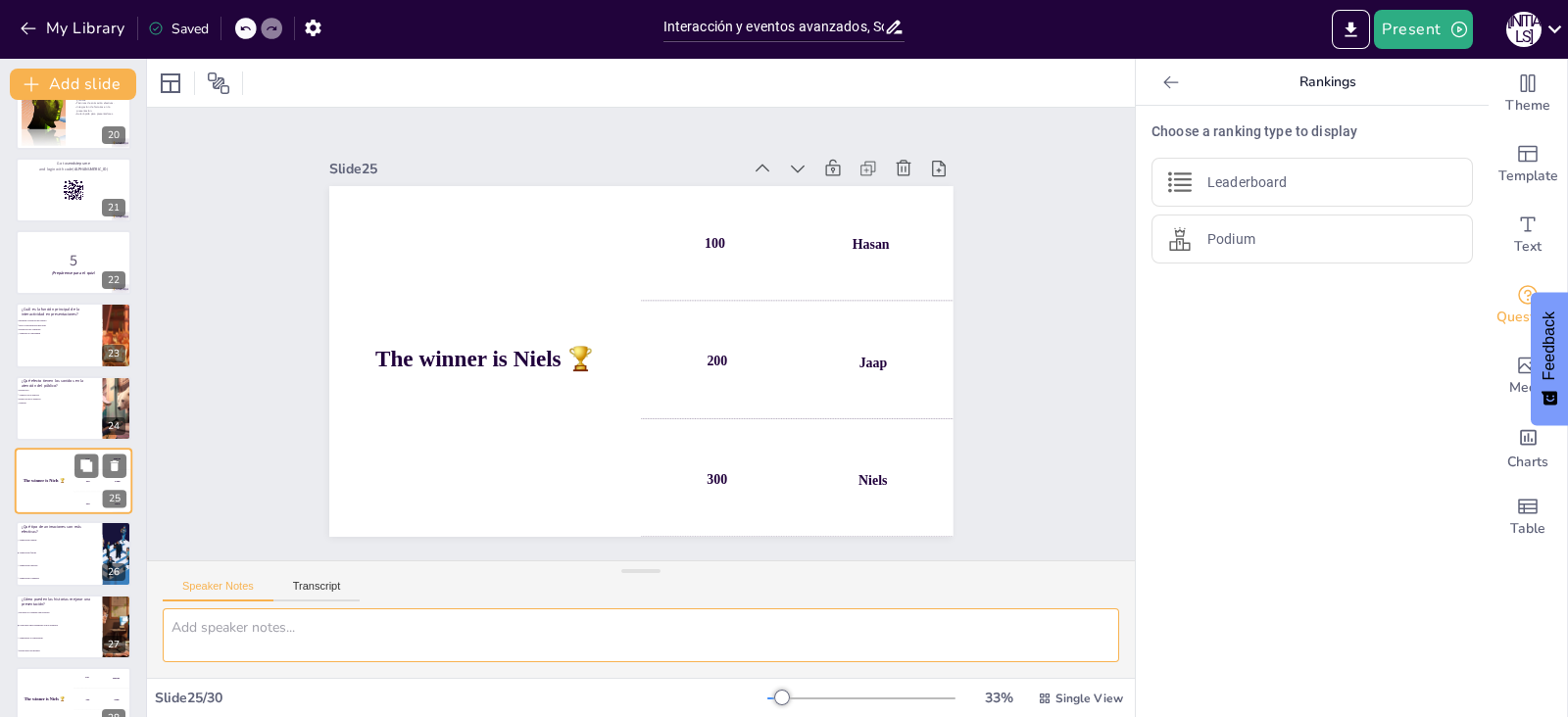 scroll, scrollTop: 1488, scrollLeft: 0, axis: vertical 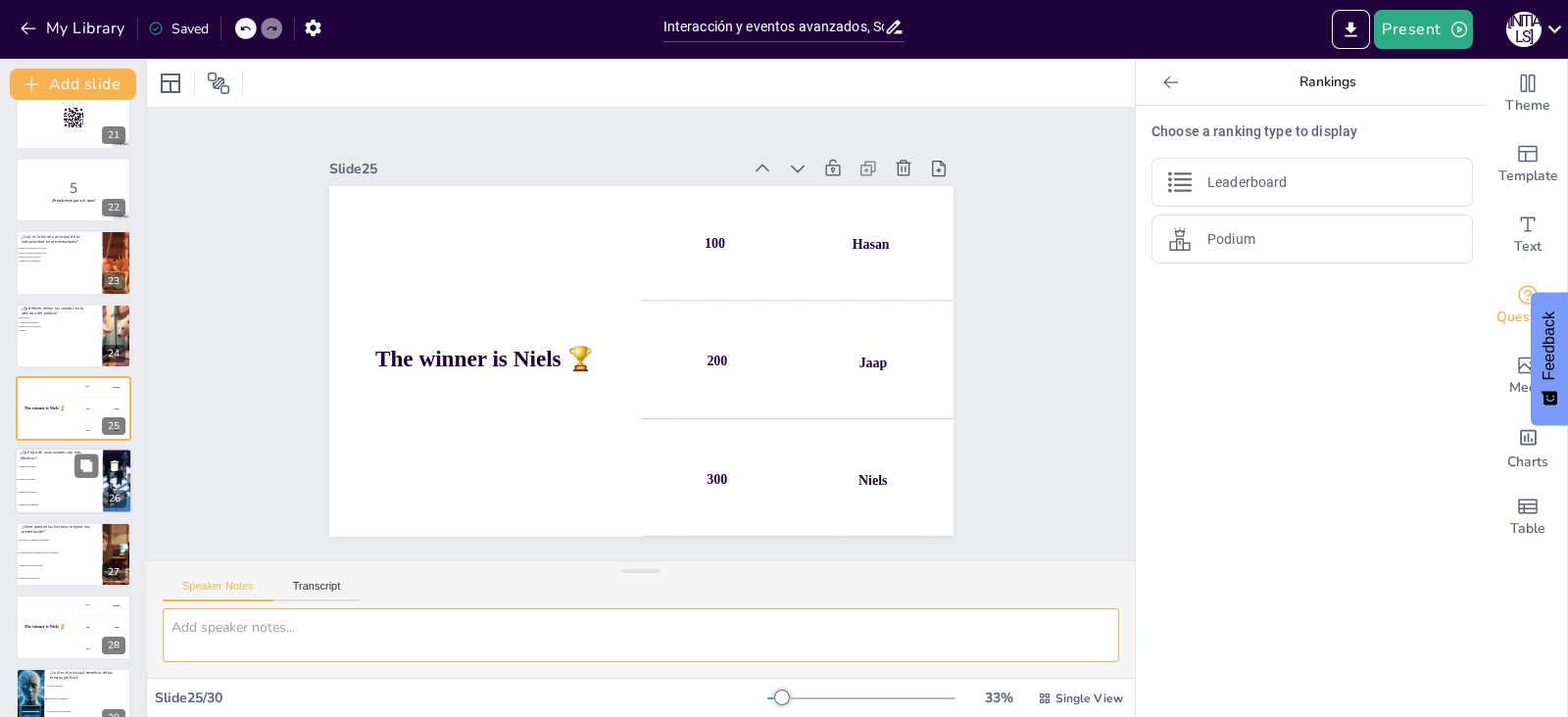 click on "Animaciones ruidosas" at bounding box center (59, 493) 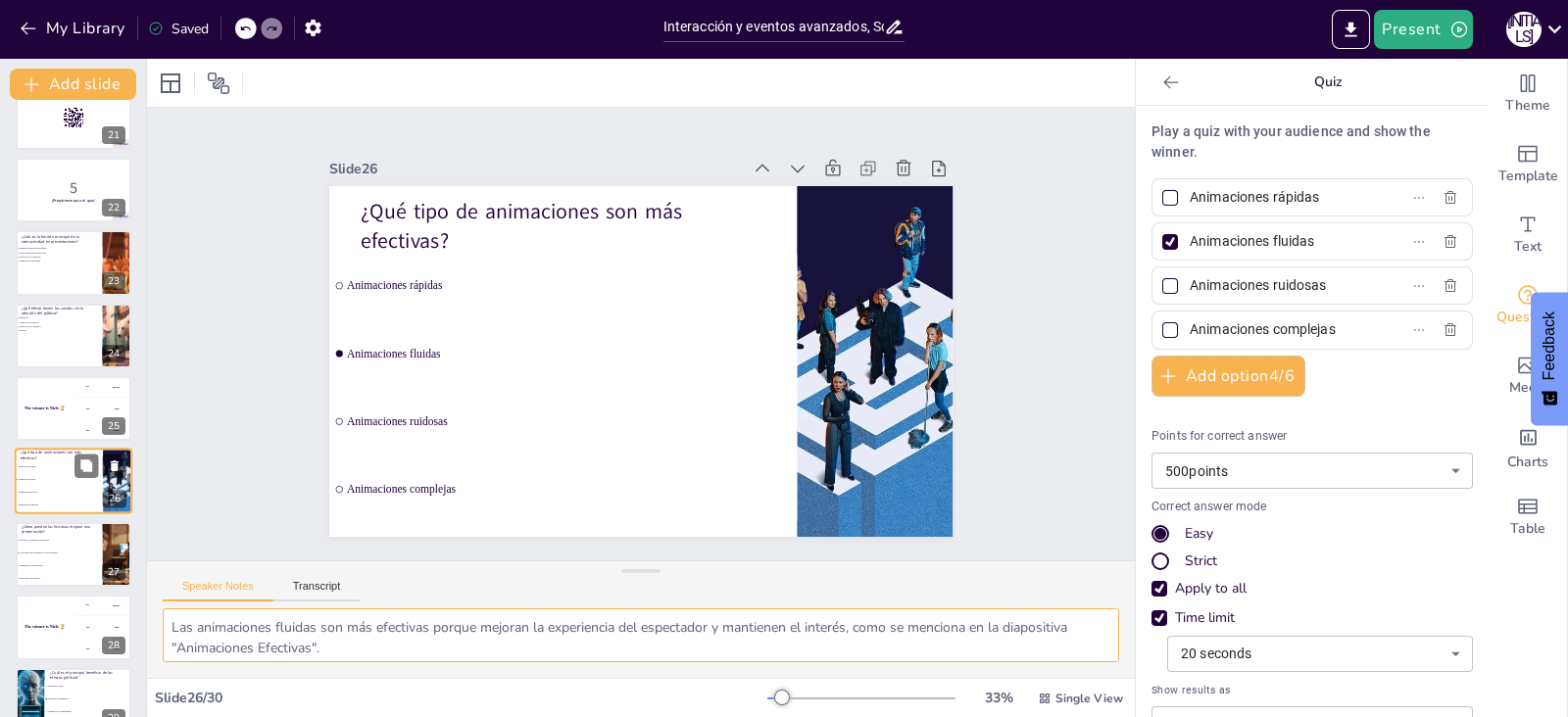 scroll, scrollTop: 1560, scrollLeft: 0, axis: vertical 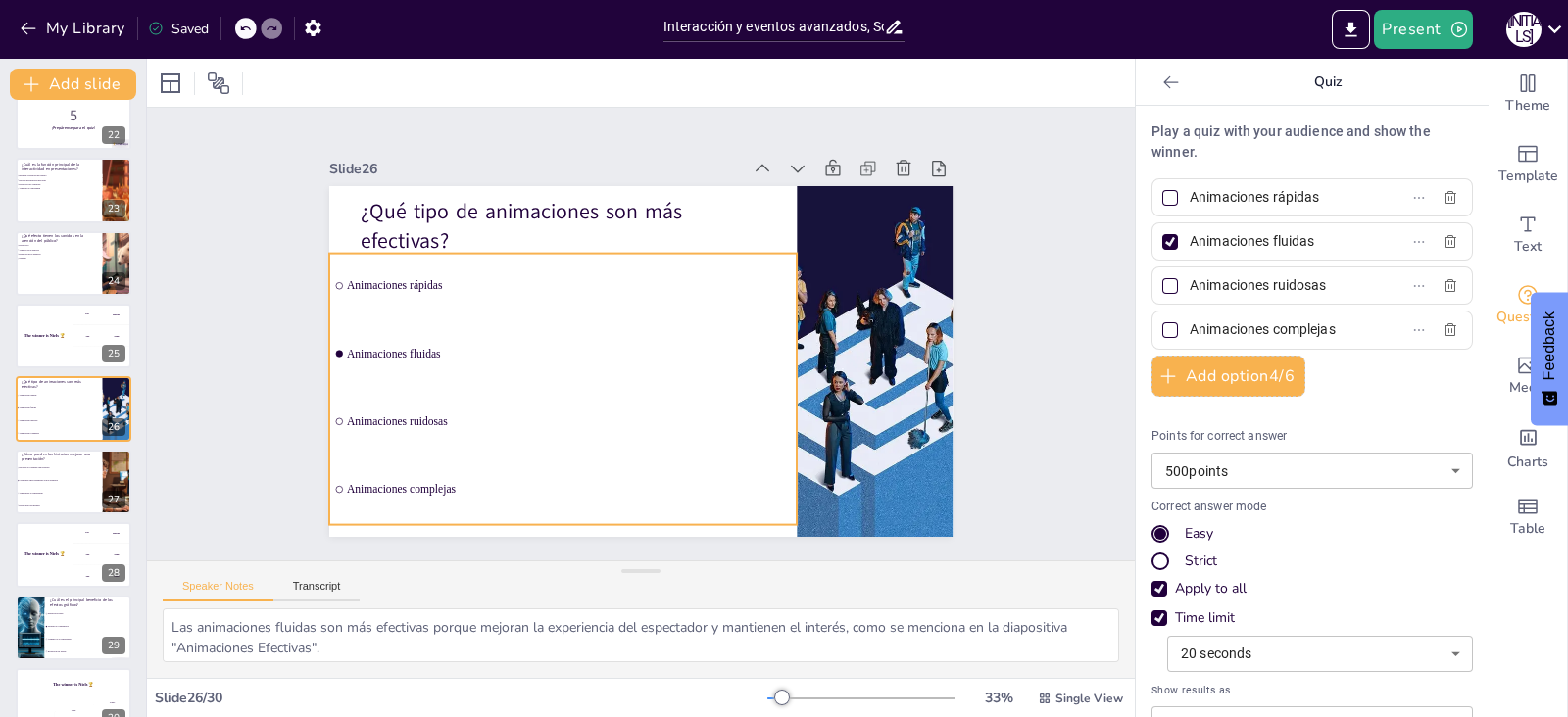 click on "Animaciones fluidas" at bounding box center (561, 337) 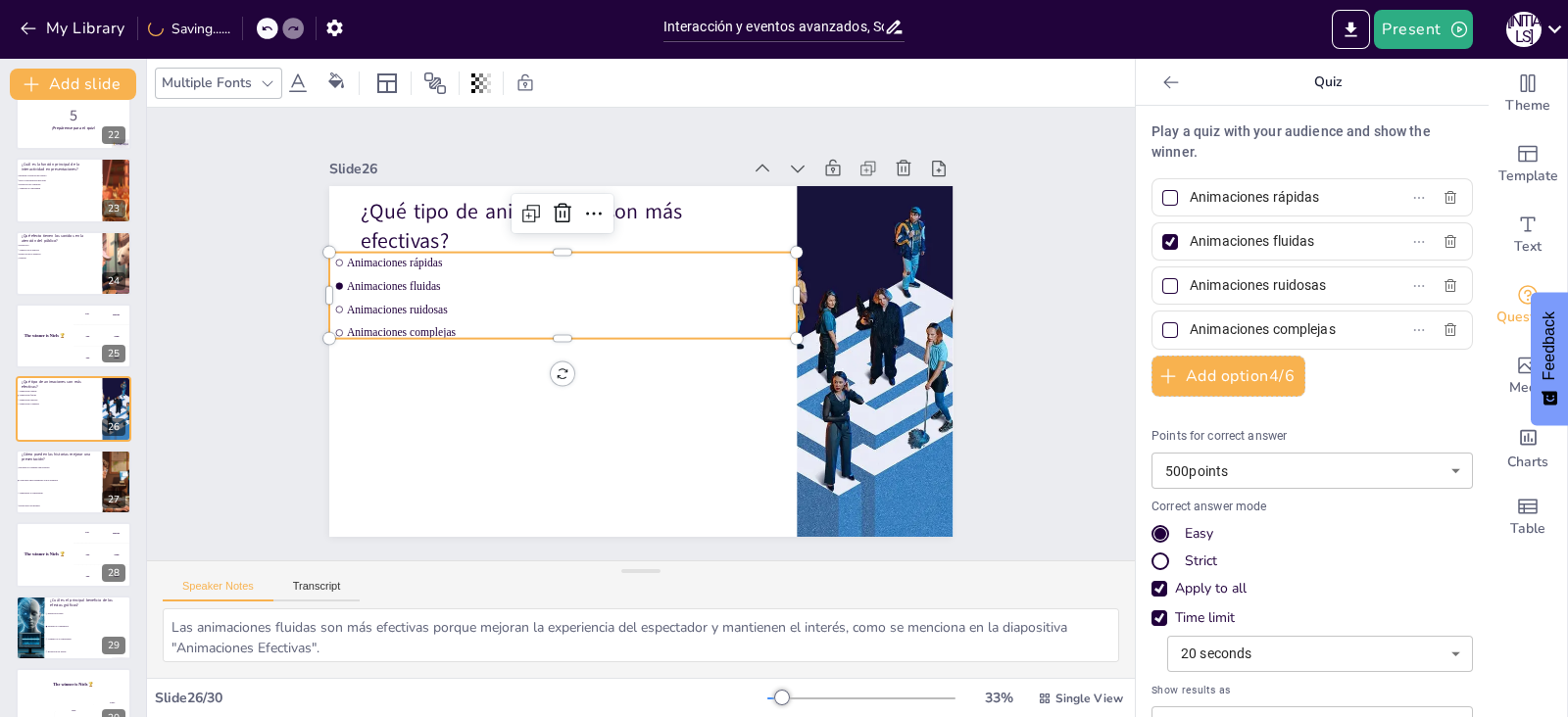 click at bounding box center [1170, 242] 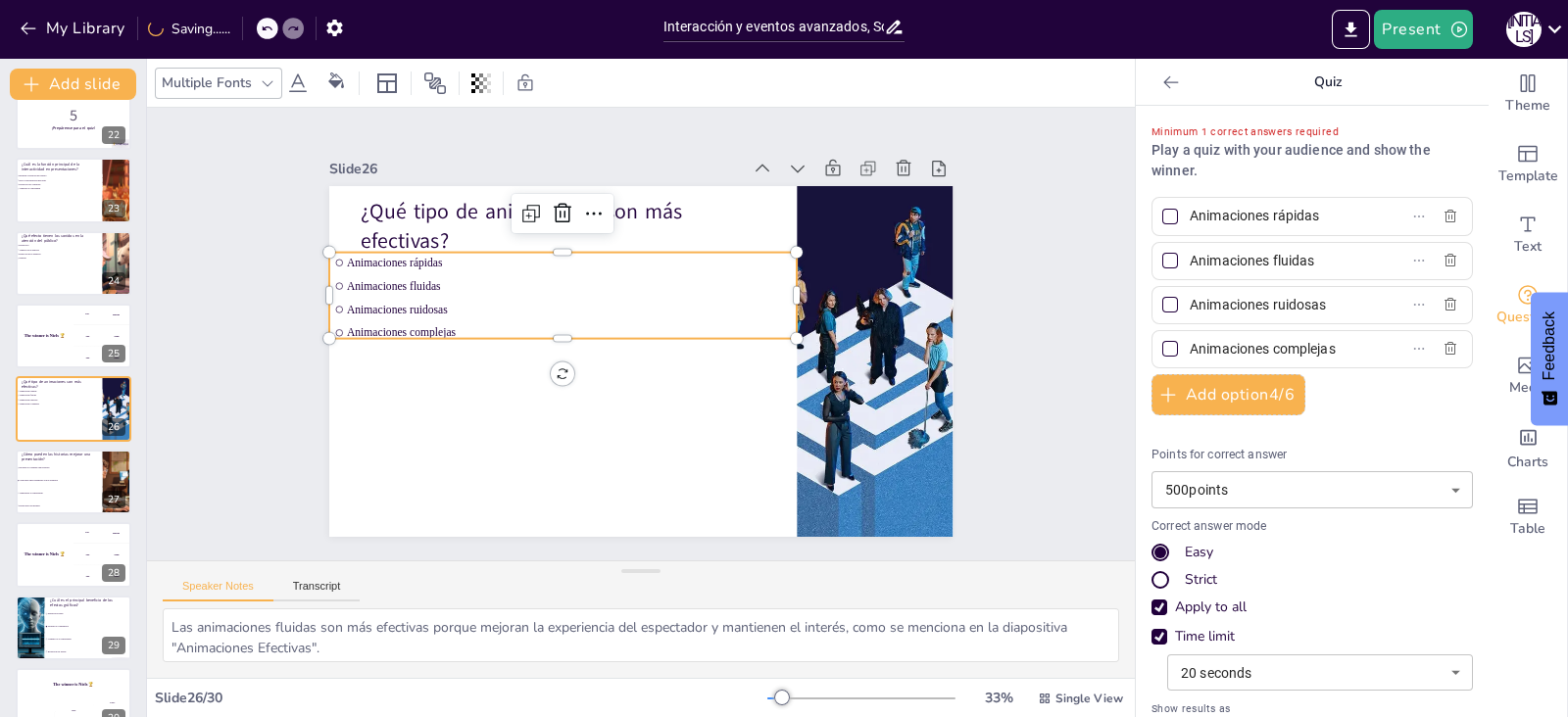 click on "Slide  1 Interacción y Animación Avanzada Esta presentación aborda la interacción y eventos avanzados, sonidos y efectos gráficos, así como animaciones e historias, enfocados en enriquecer la experiencia de aprendizaje. Generated with Sendsteps.ai Slide  2 Introducción a la Interacción La interacción mejora la atención del usuario. La participación activa fomenta el aprendizaje. Herramientas digitales facilitan la interactividad. Técnicas avanzadas aumentan la interactividad. La interactividad puede ser memorable. Slide  3 Eventos Avanzados Los eventos avanzados crean inmersión. La respuesta dinámica mejora la experiencia. Ejemplos de eventos en acción. Mejores prácticas para implementar eventos. La interactividad fomenta el aprendizaje. Slide  4 Sonidos en la Presentación Los sonidos aumentan la efectividad. Seleccionar sonidos adecuados es clave. Ejemplos de sonidos efectivos. Sonidos y atención del público. La integración de sonidos mejora la narrativa. Slide  5 Efectos Gráficos Slide" at bounding box center (641, 333) 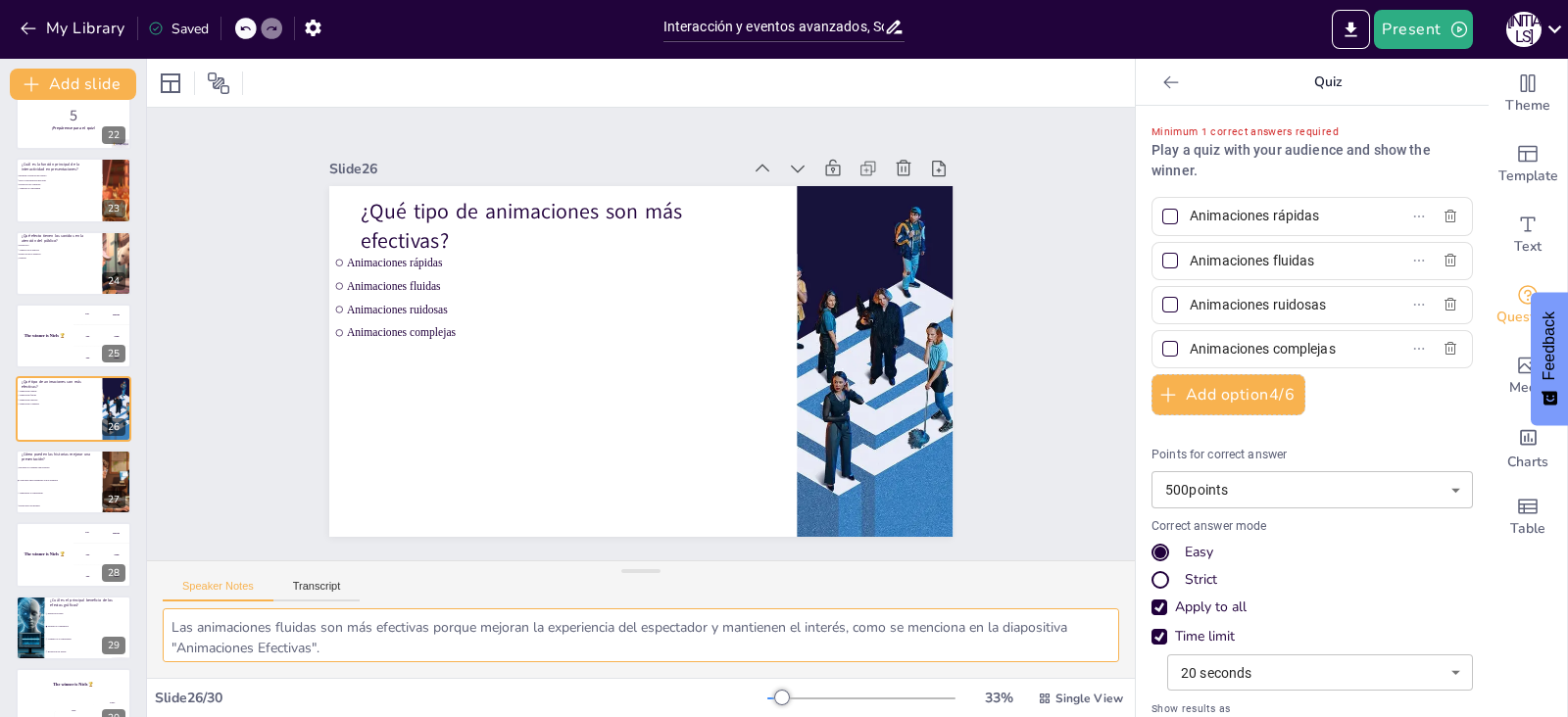 click on "Las animaciones fluidas son más efectivas porque mejoran la experiencia del espectador y mantienen el interés, como se menciona en la diapositiva "Animaciones Efectivas"." at bounding box center (641, 635) 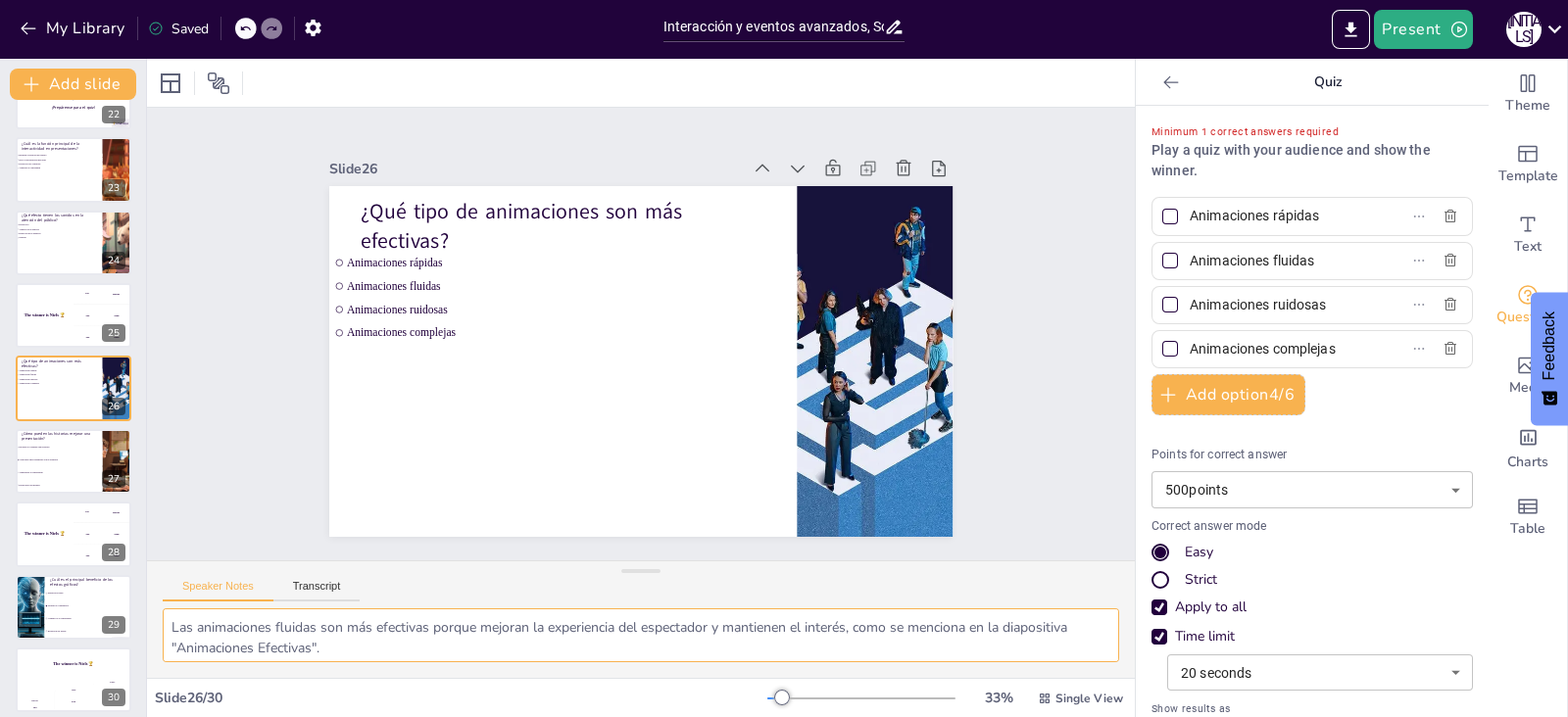 scroll, scrollTop: 1591, scrollLeft: 0, axis: vertical 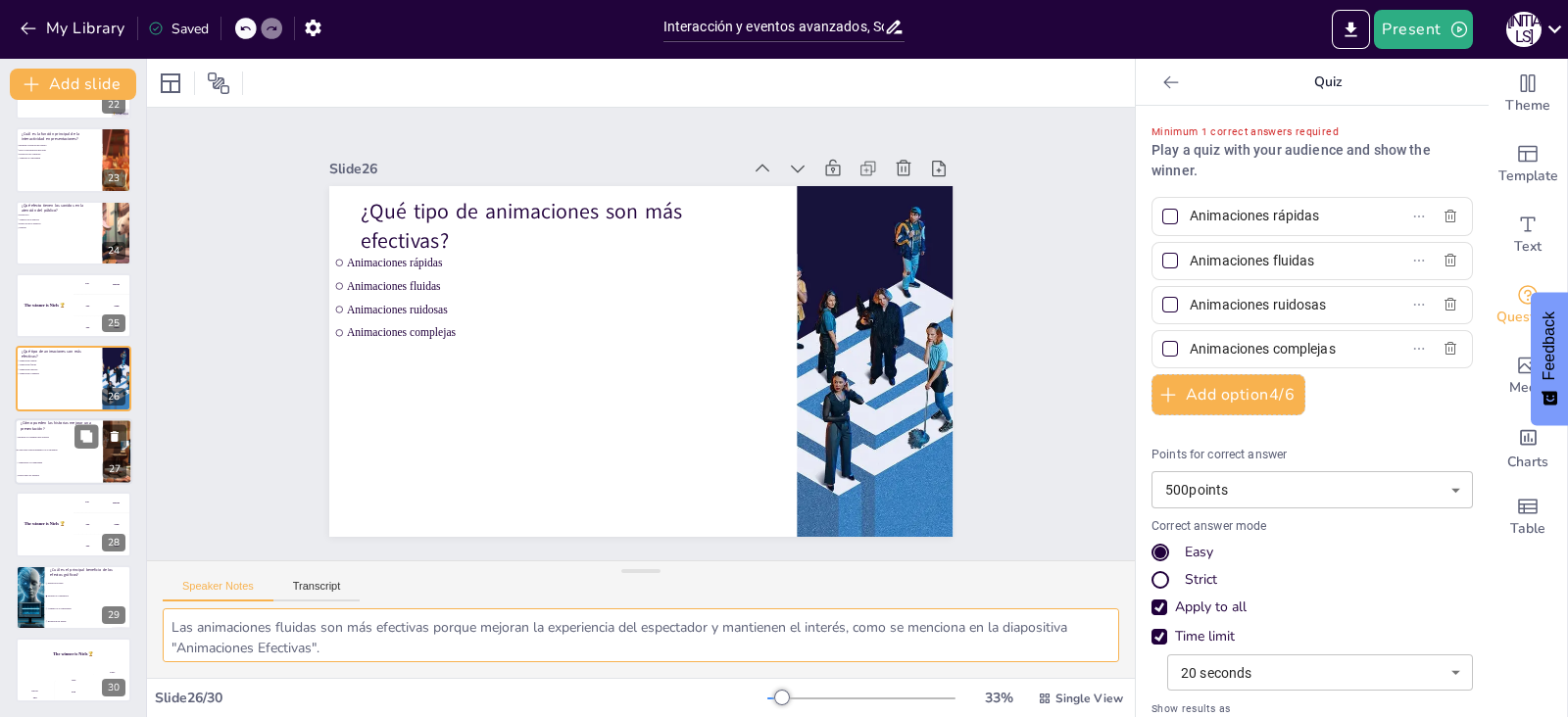 click on "Haciendo el contenido más aburrido" at bounding box center (59, 437) 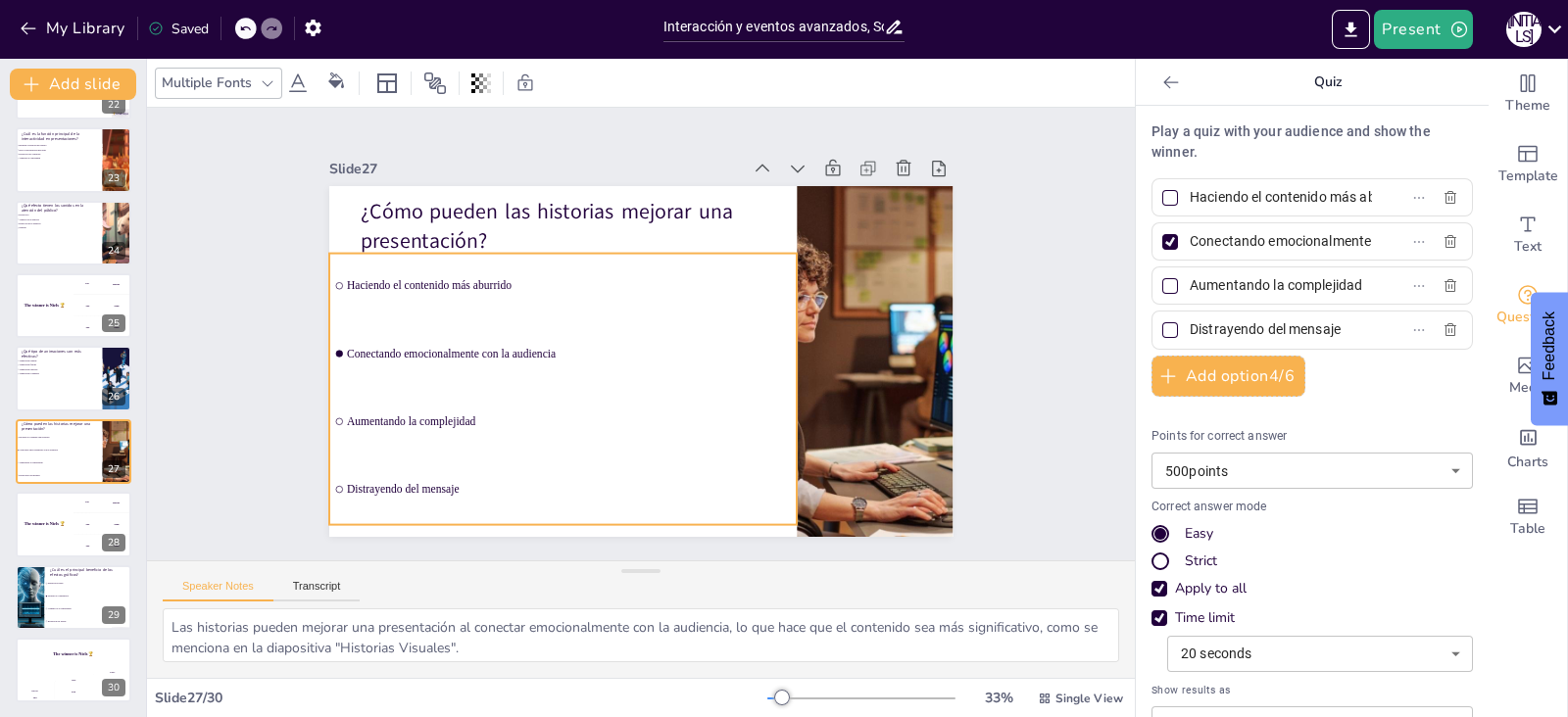click on "Conectando emocionalmente con la audiencia" at bounding box center [561, 328] 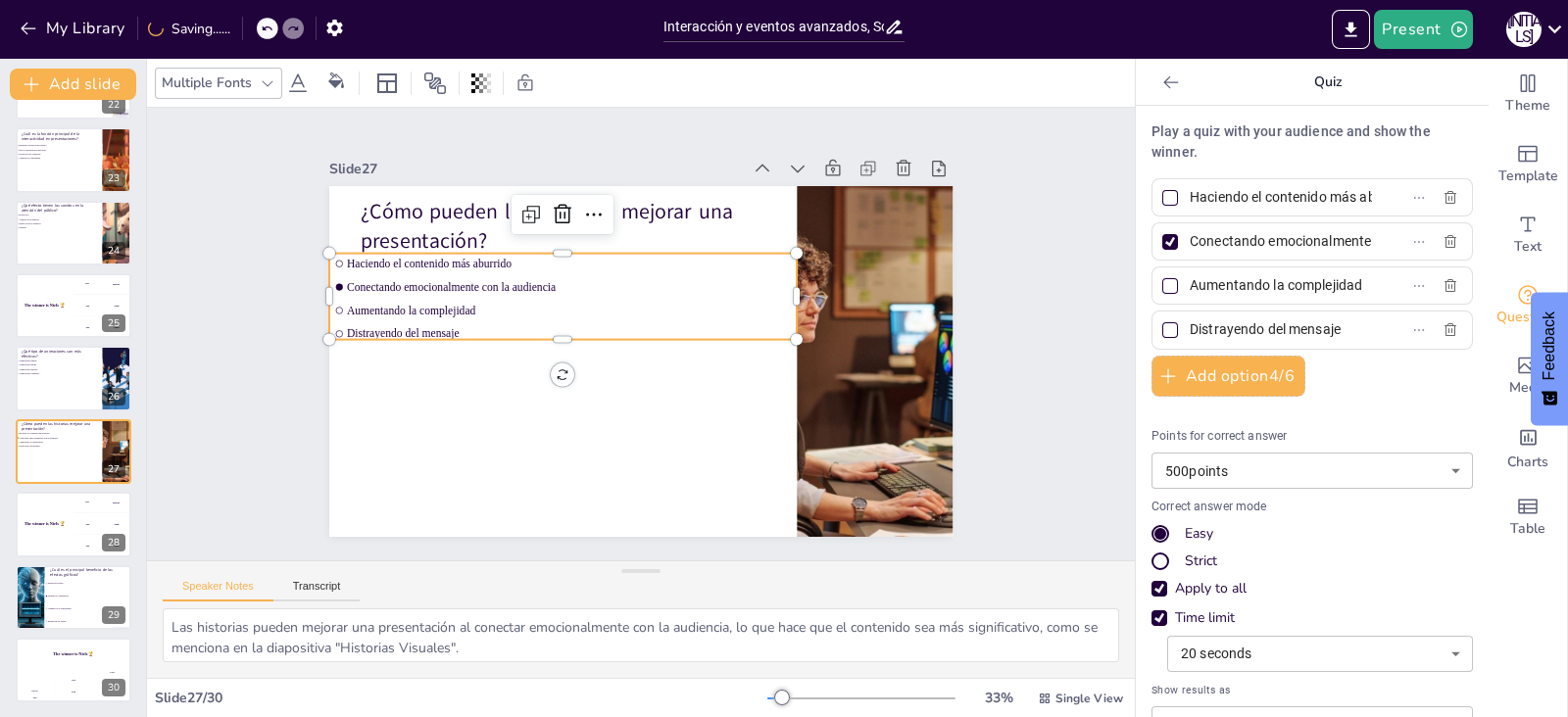 click on "Conectando emocionalmente con la audiencia" at bounding box center [1273, 241] 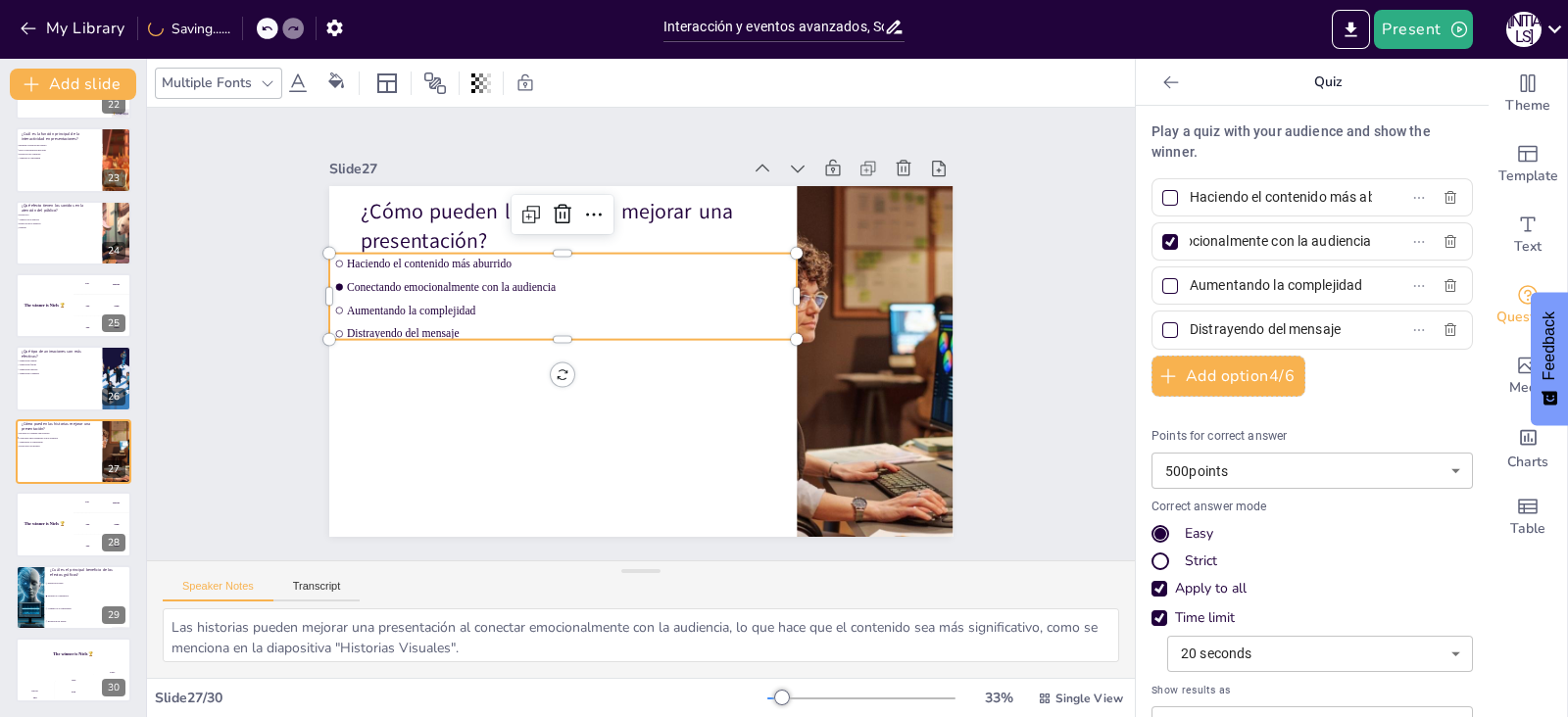 click at bounding box center [1170, 242] 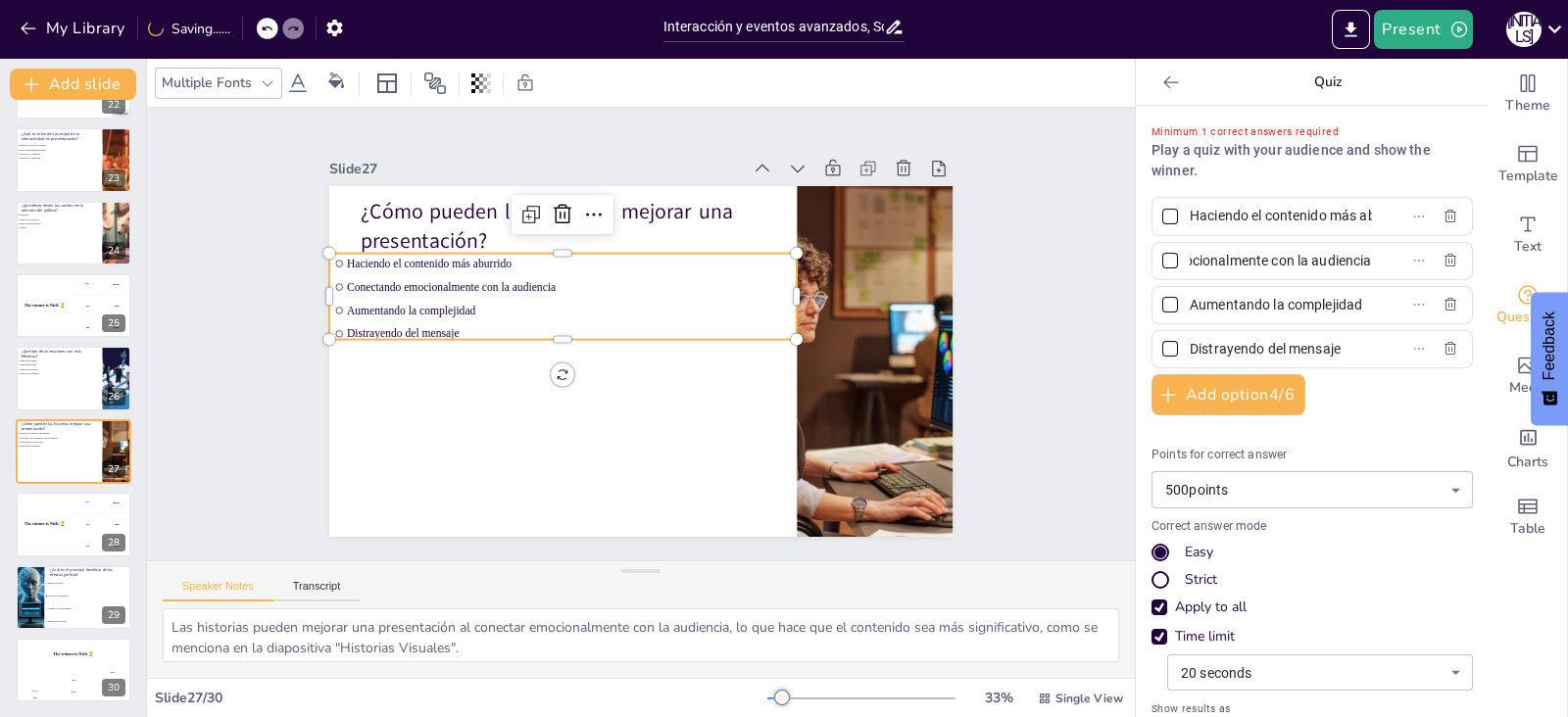 scroll, scrollTop: 0, scrollLeft: 122, axis: horizontal 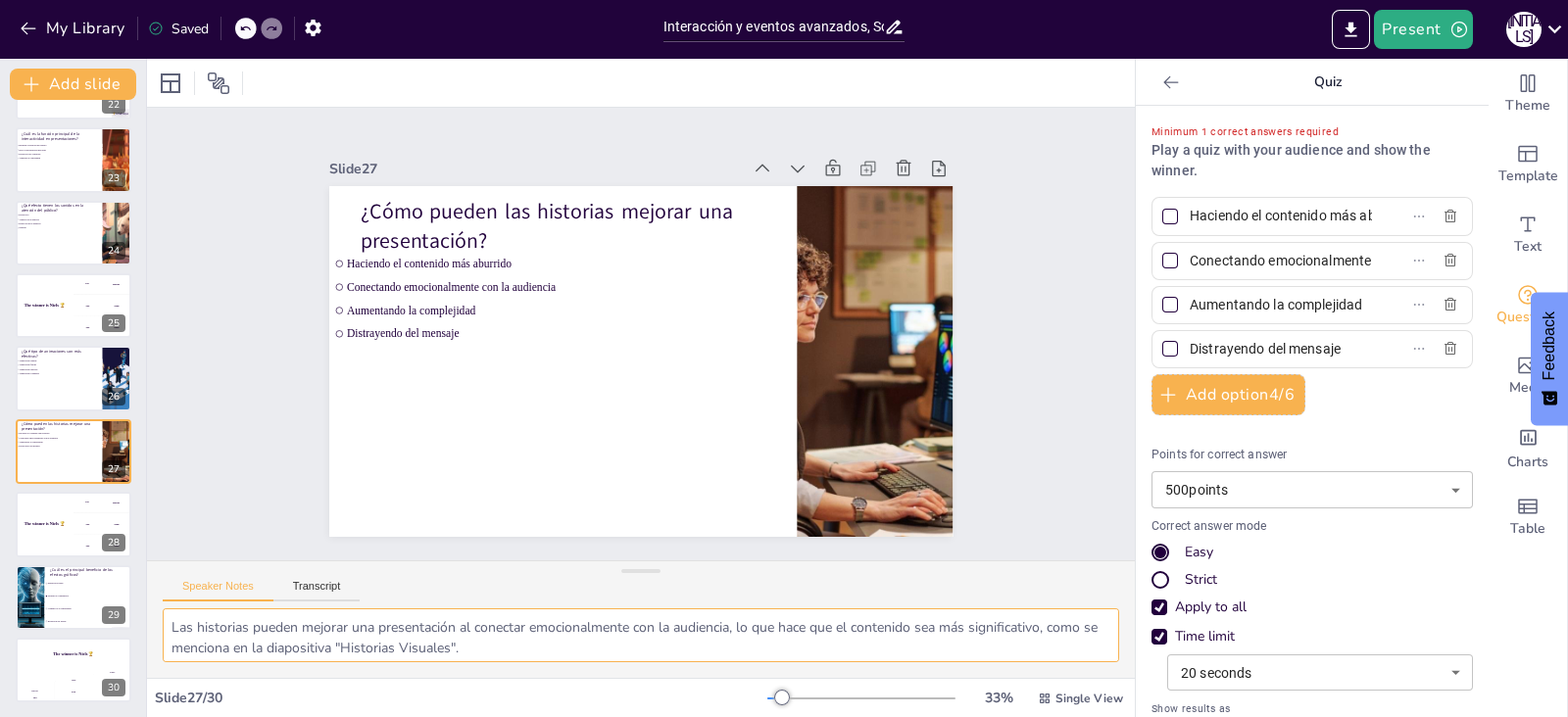 click on "Las historias pueden mejorar una presentación al conectar emocionalmente con la audiencia, lo que hace que el contenido sea más significativo, como se menciona en la diapositiva "Historias Visuales"." at bounding box center (641, 635) 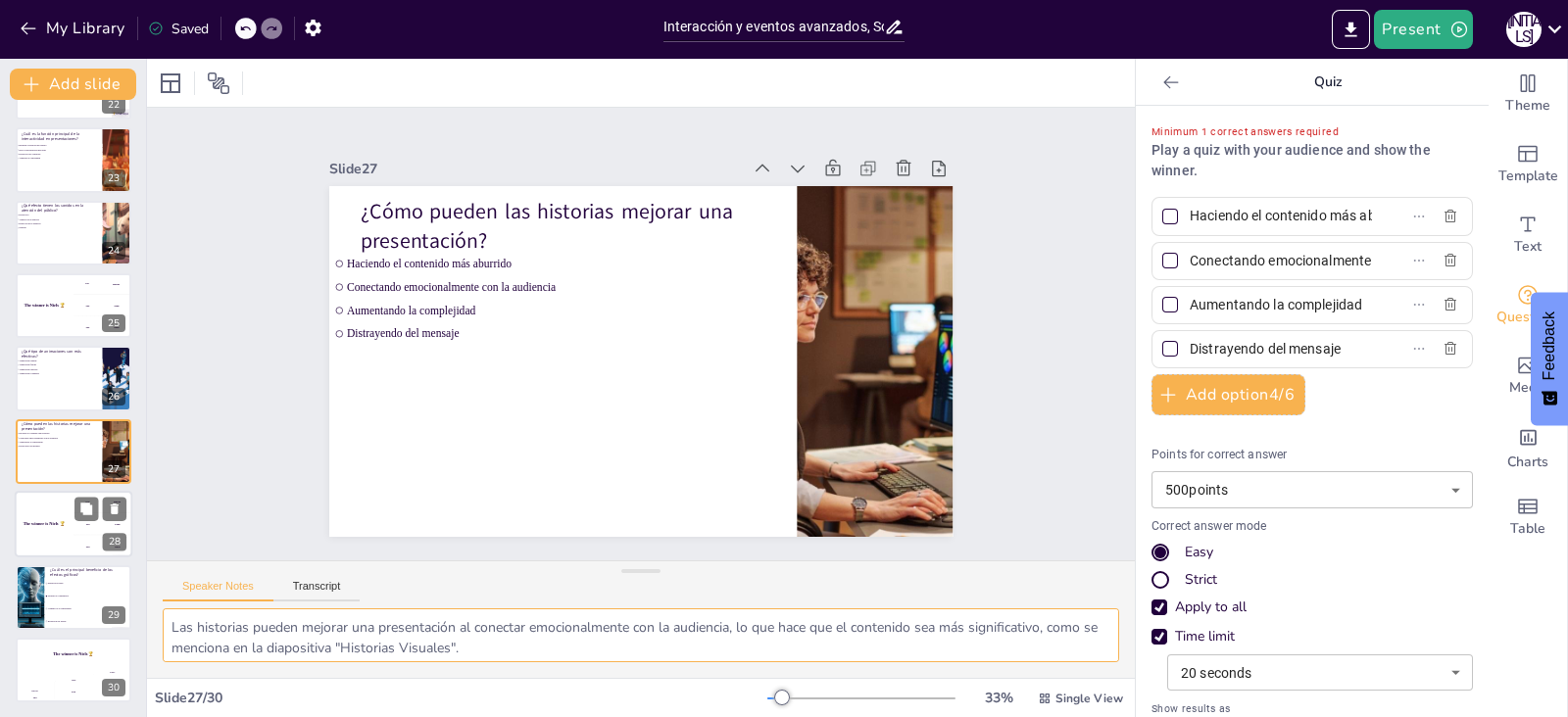 click on "The winner is   Niels 🏆" at bounding box center [44, 524] 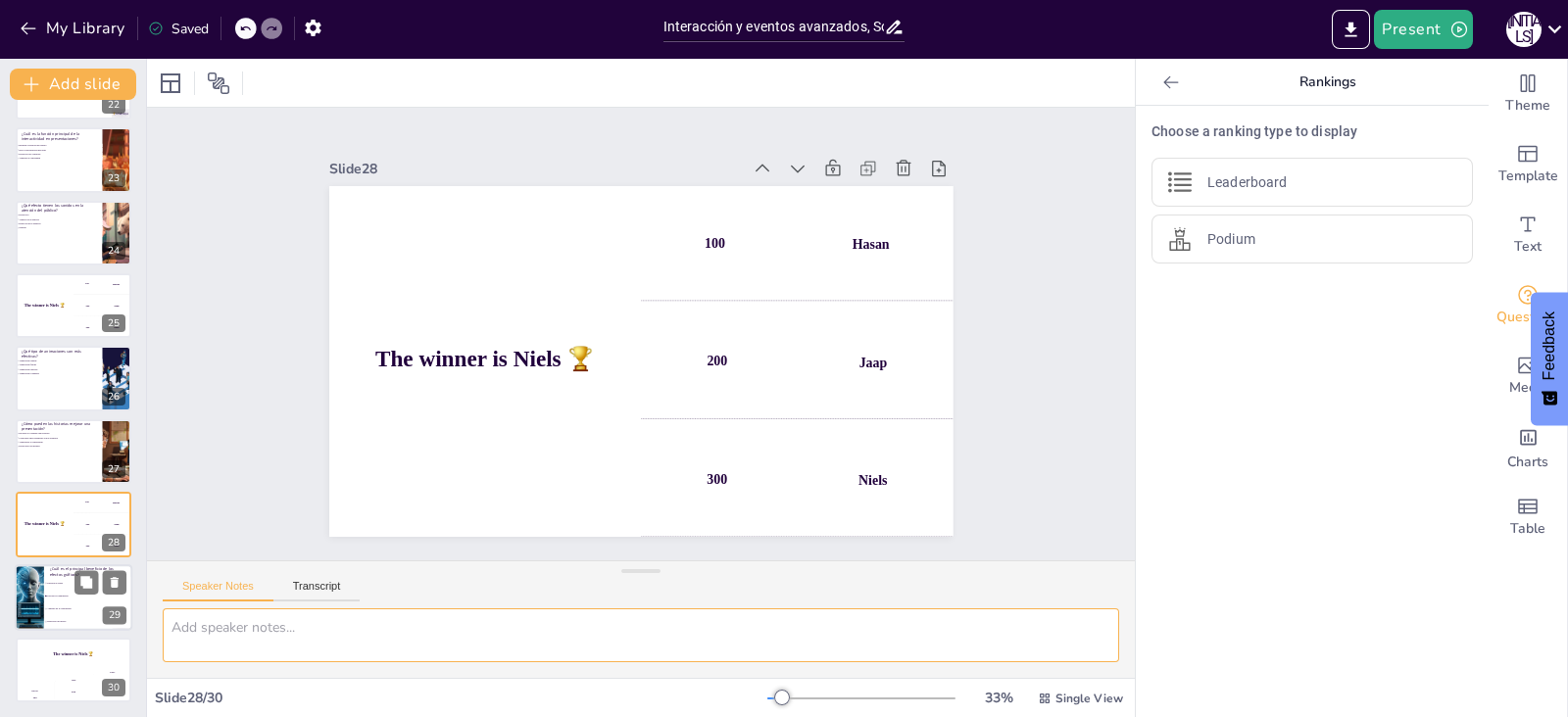 click at bounding box center (29, 598) 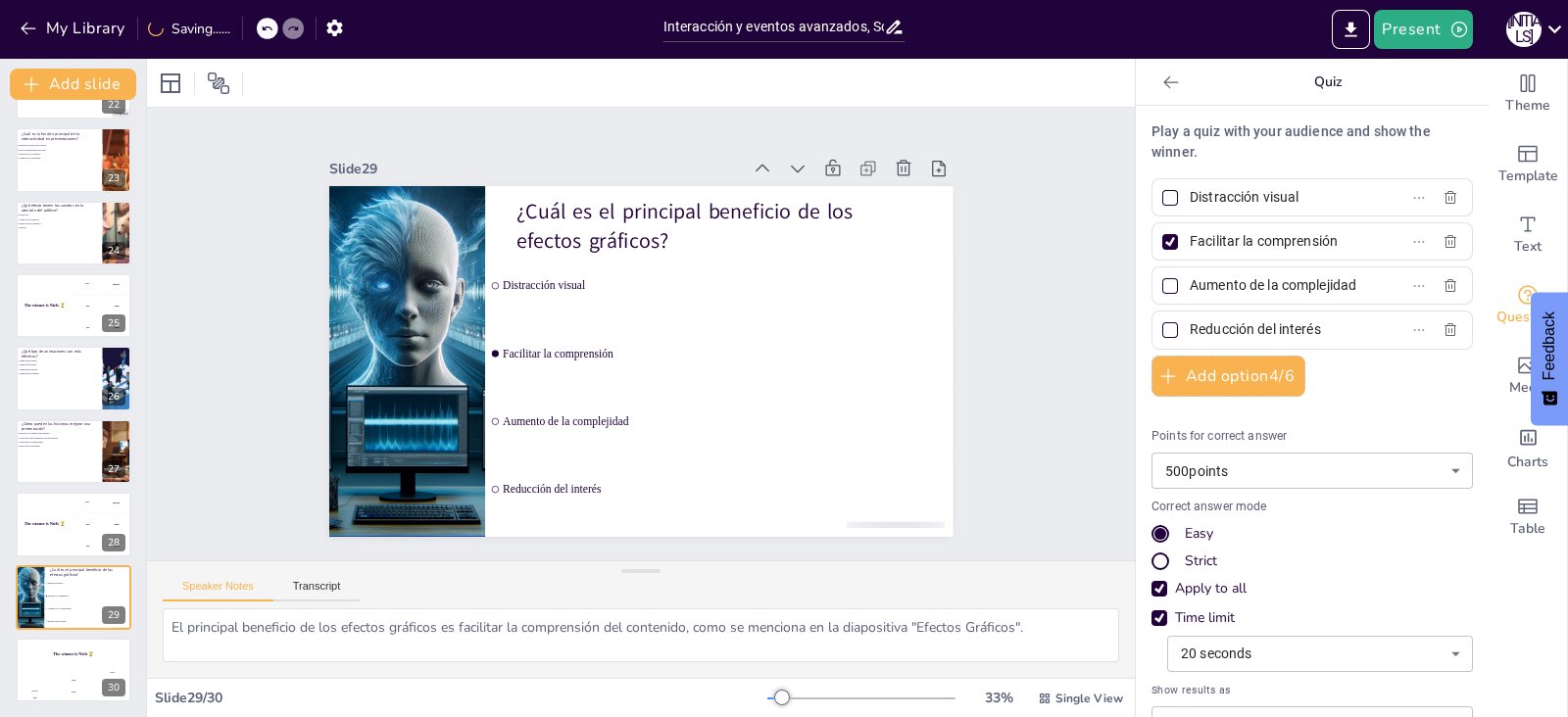 click at bounding box center [1170, 242] 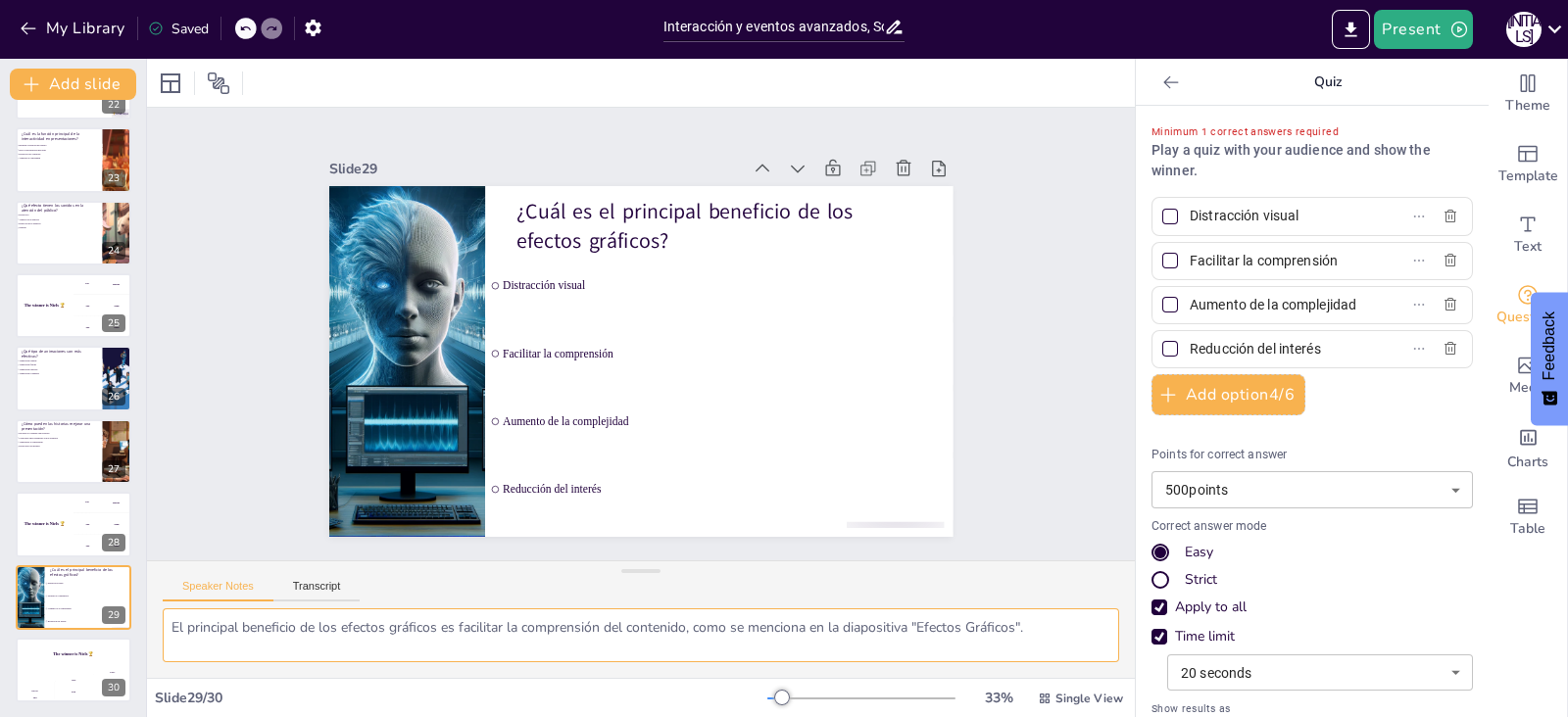 click on "El principal beneficio de los efectos gráficos es facilitar la comprensión del contenido, como se menciona en la diapositiva "Efectos Gráficos"." at bounding box center [641, 635] 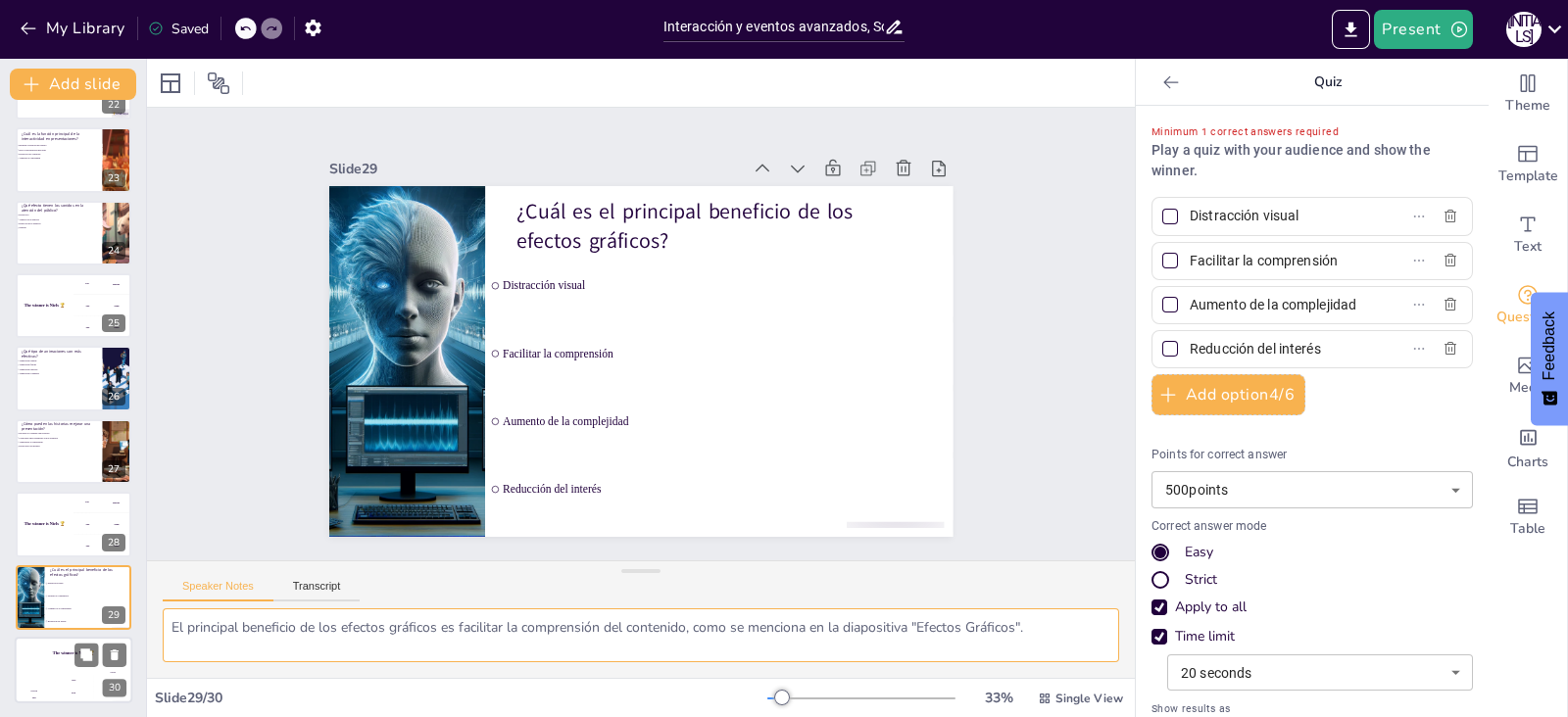 click on "The winner is   Niels 🏆" at bounding box center [74, 653] 